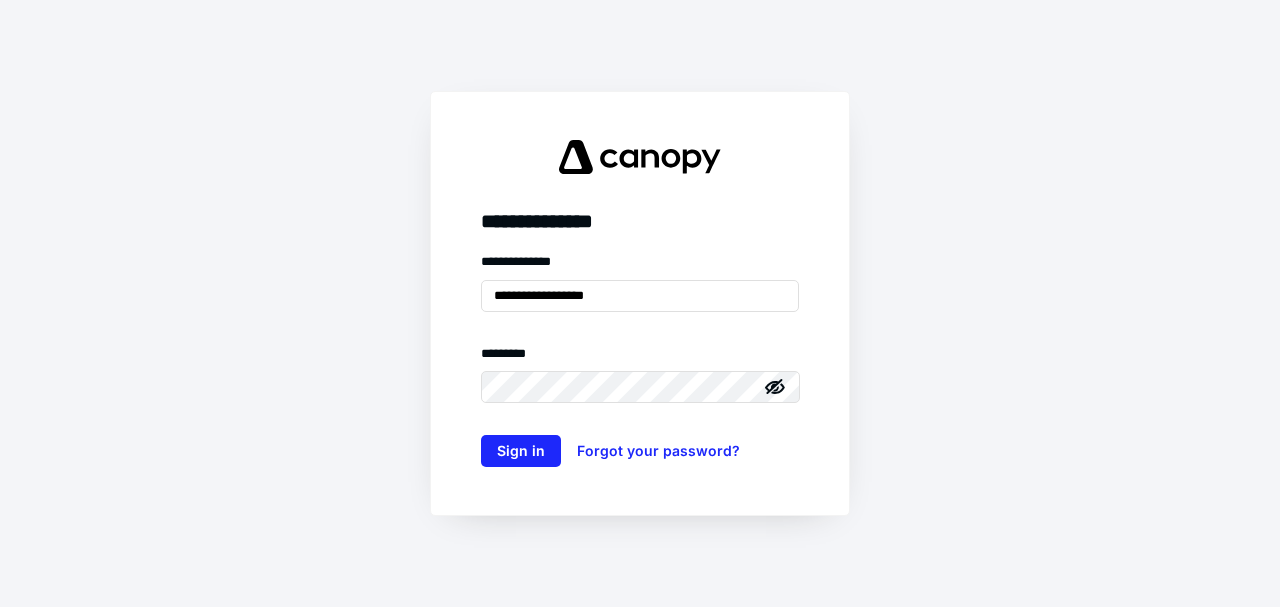 scroll, scrollTop: 0, scrollLeft: 0, axis: both 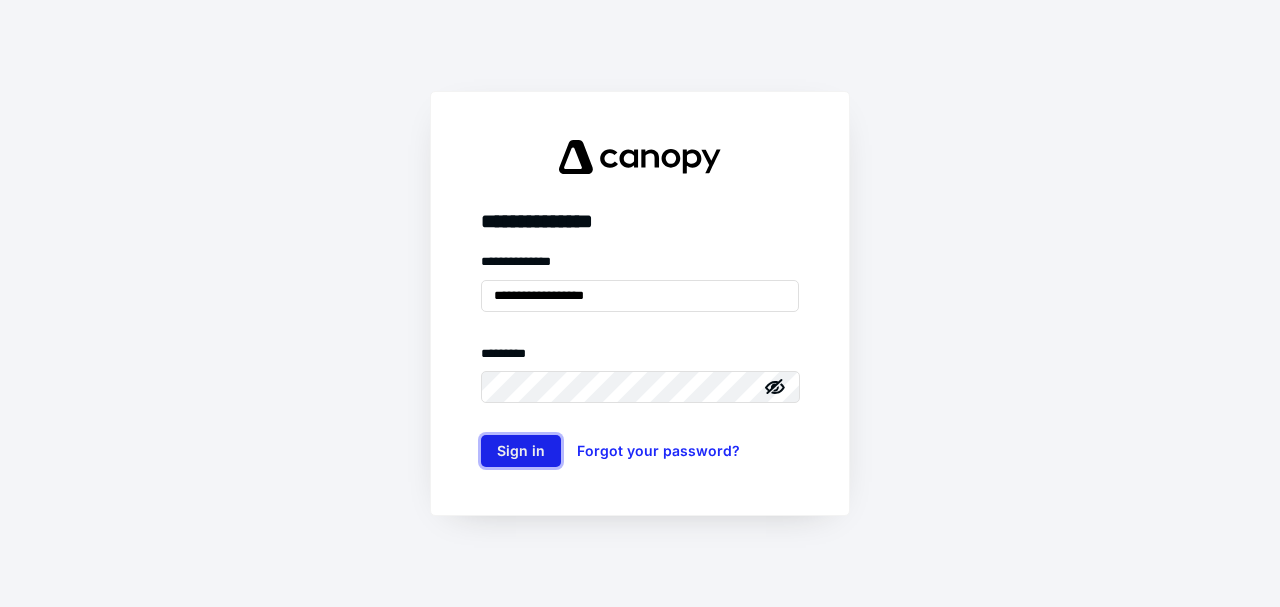 click on "Sign in" at bounding box center (521, 451) 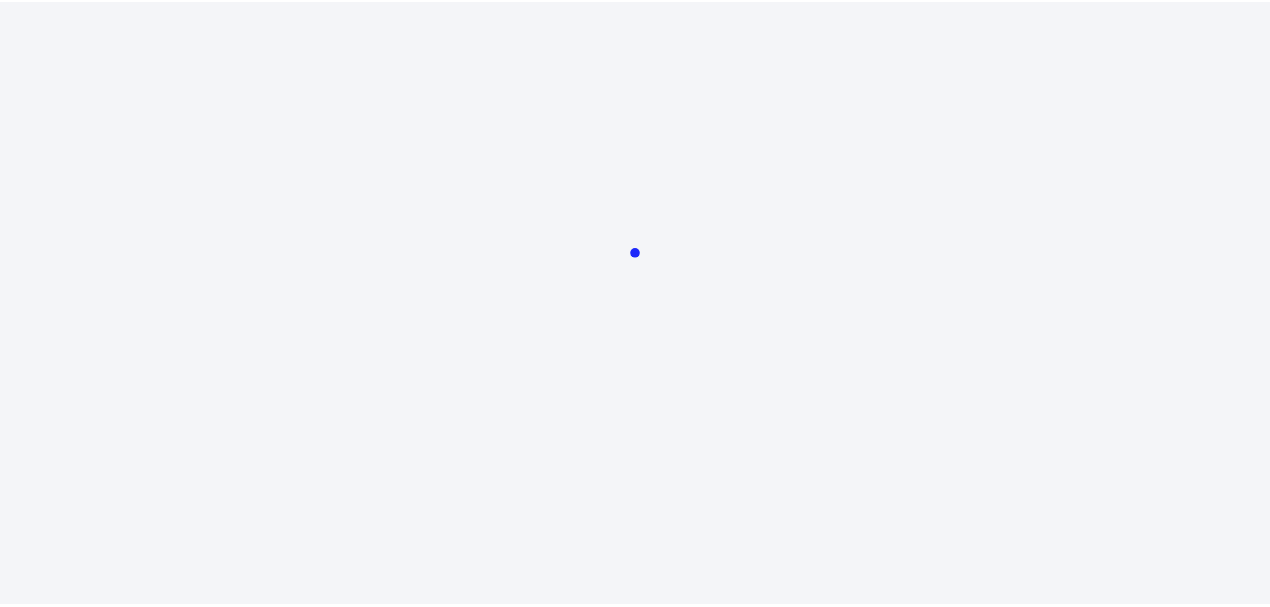 scroll, scrollTop: 0, scrollLeft: 0, axis: both 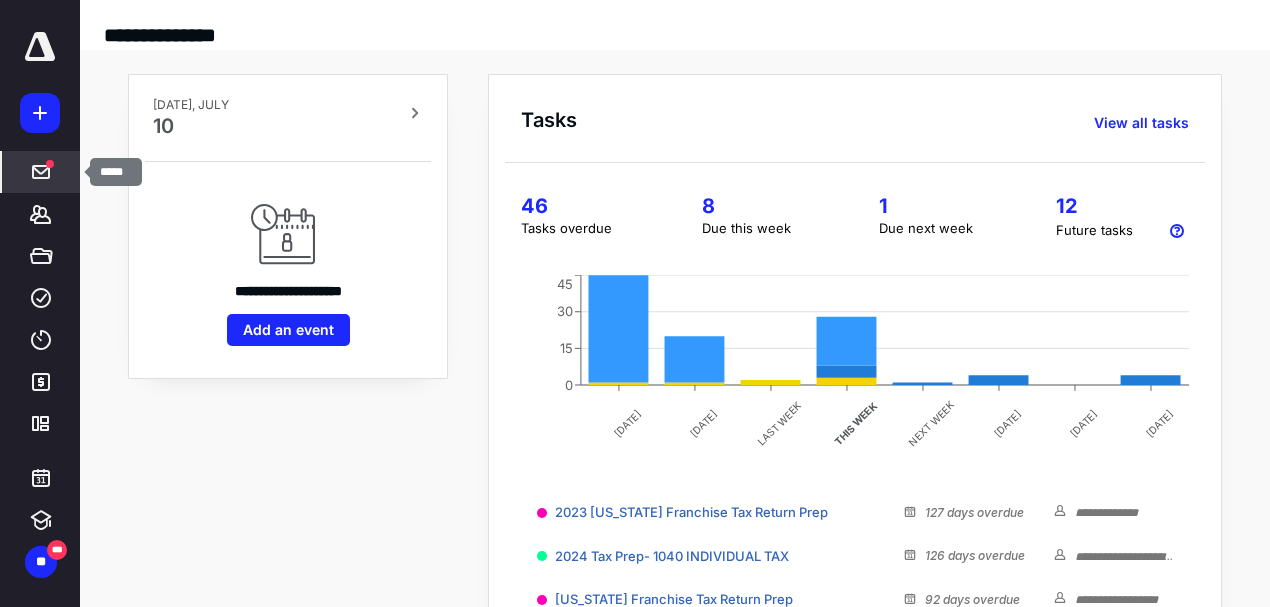 click 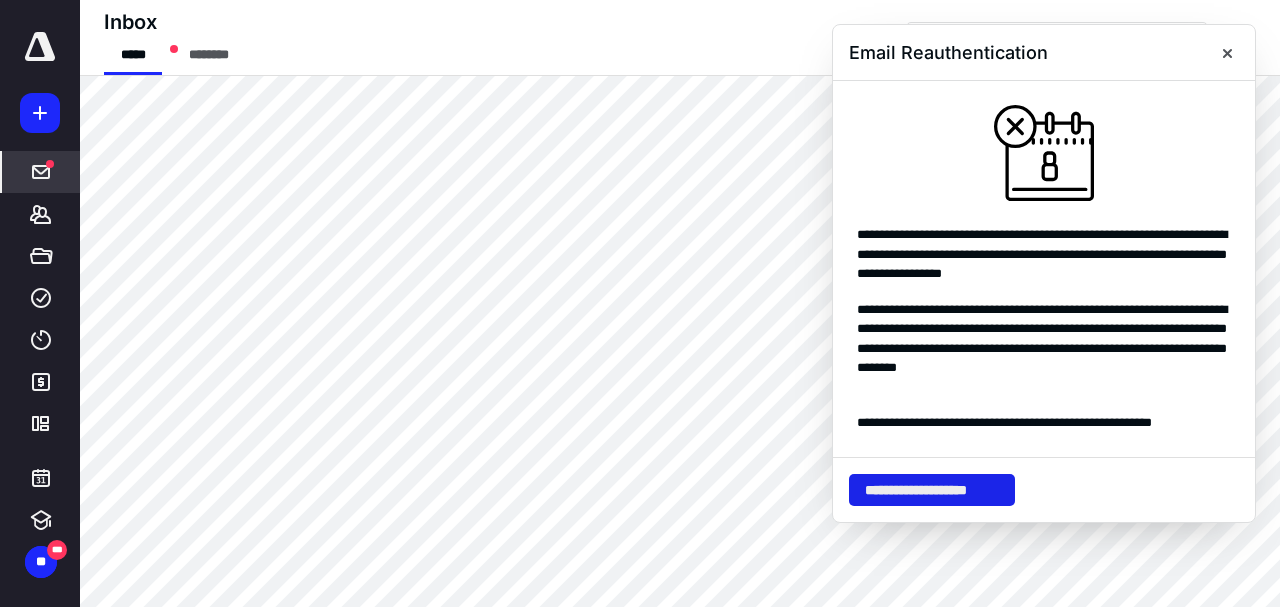 click on "**********" at bounding box center [932, 490] 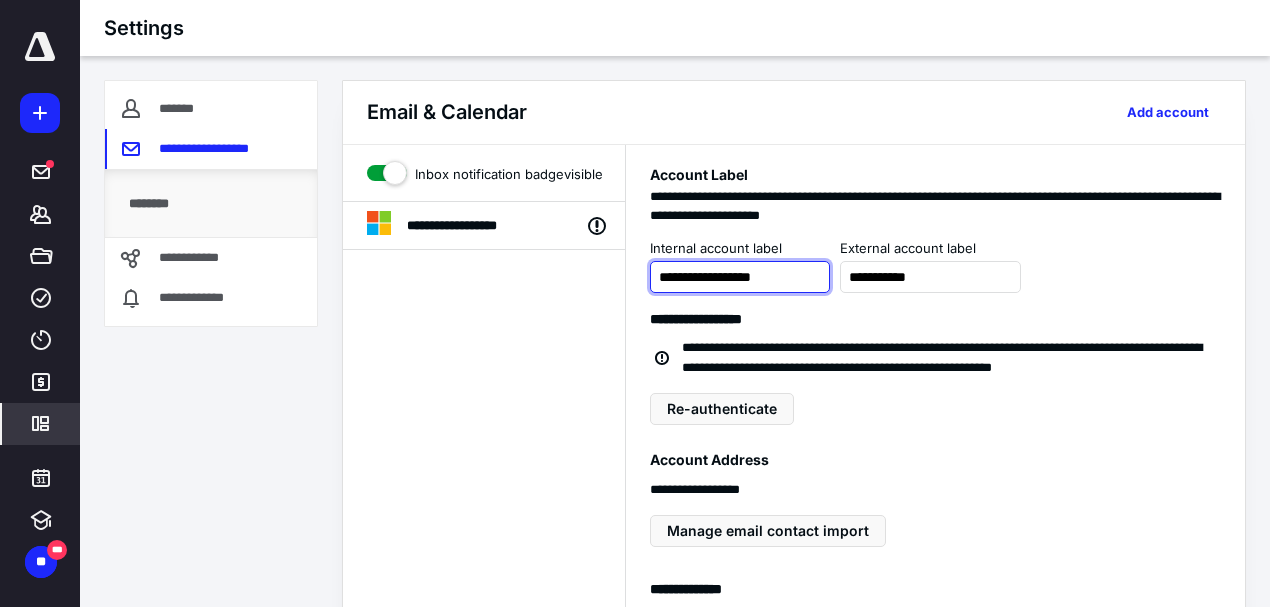 click on "**********" at bounding box center [740, 277] 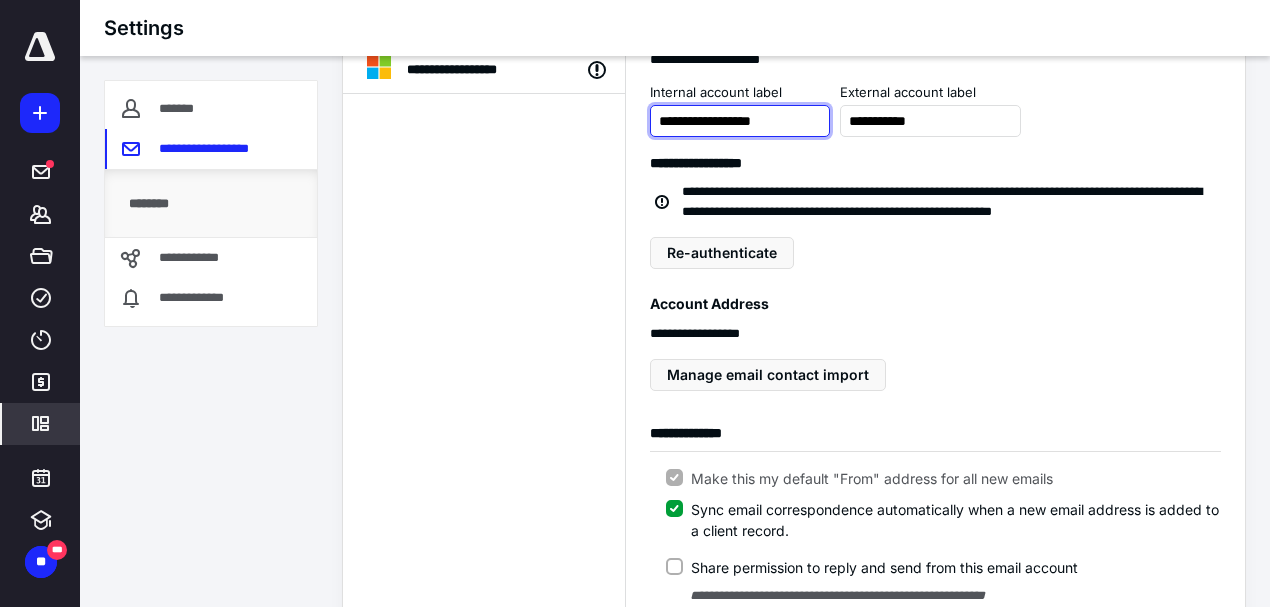 scroll, scrollTop: 133, scrollLeft: 0, axis: vertical 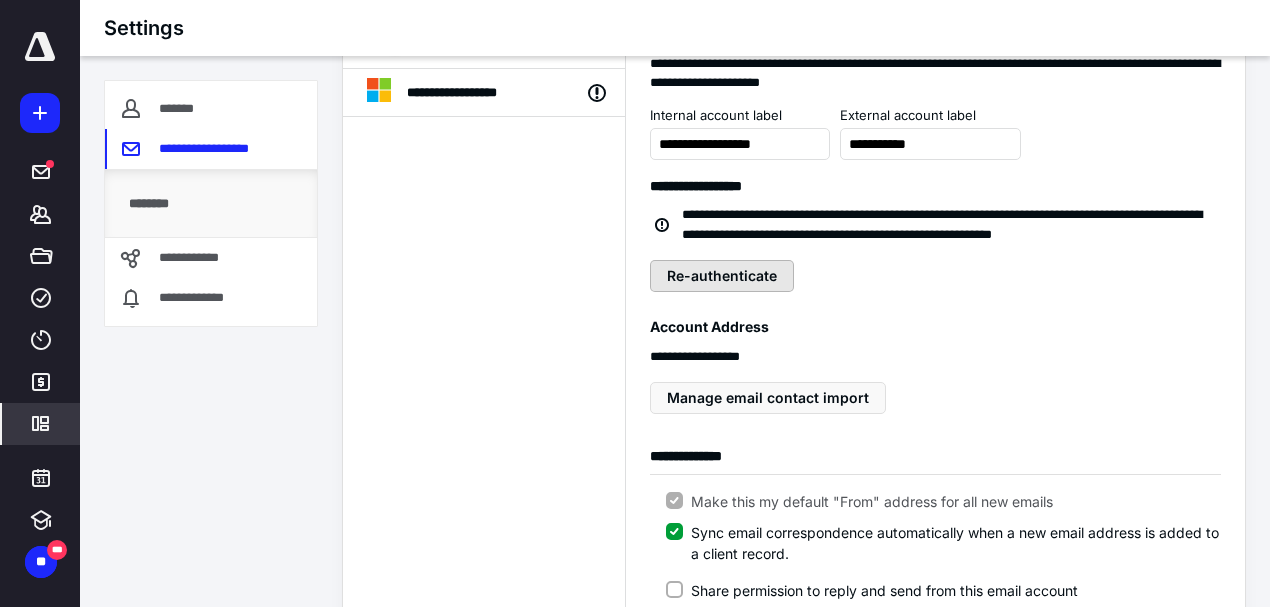 click on "Re-authenticate" at bounding box center (722, 276) 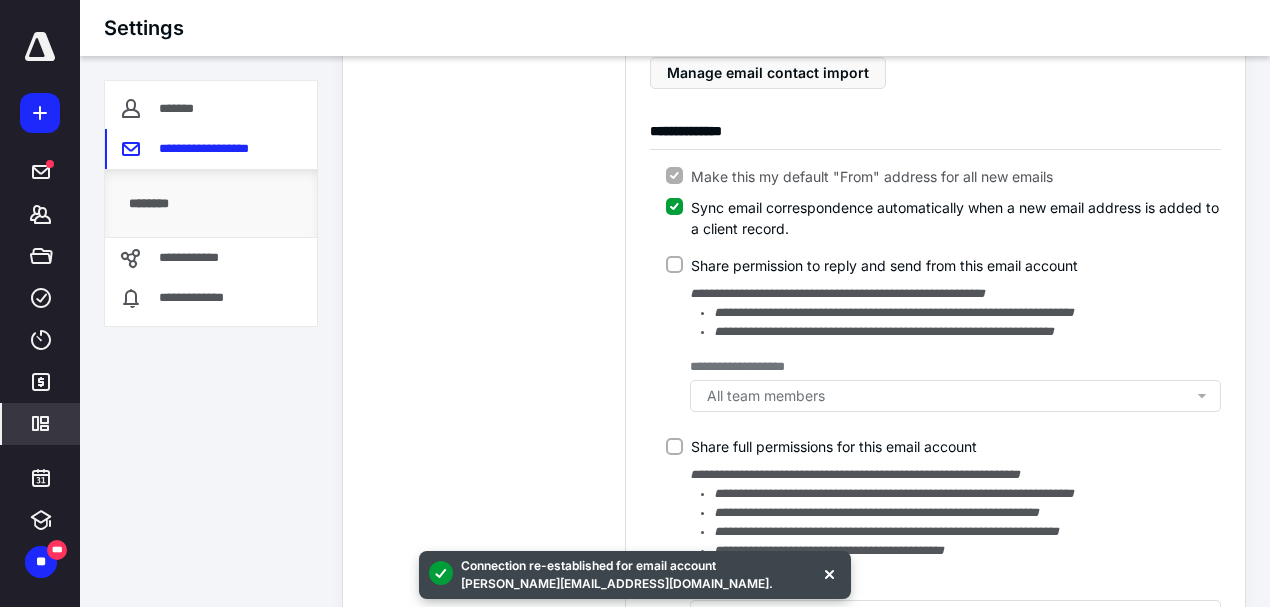 scroll, scrollTop: 533, scrollLeft: 0, axis: vertical 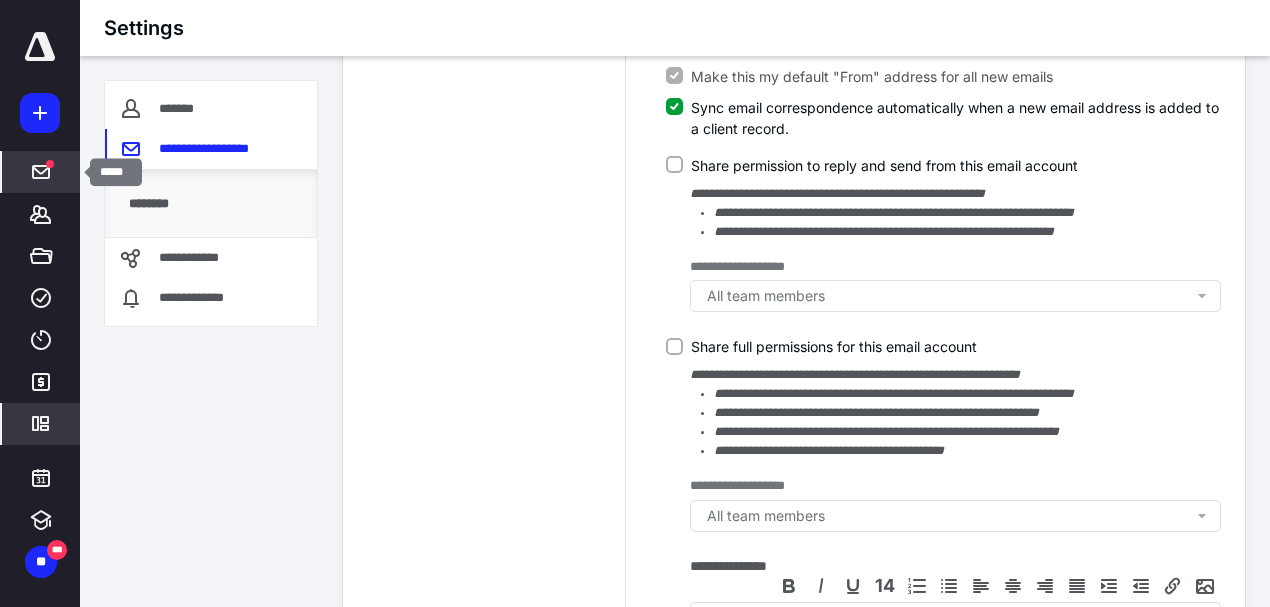click 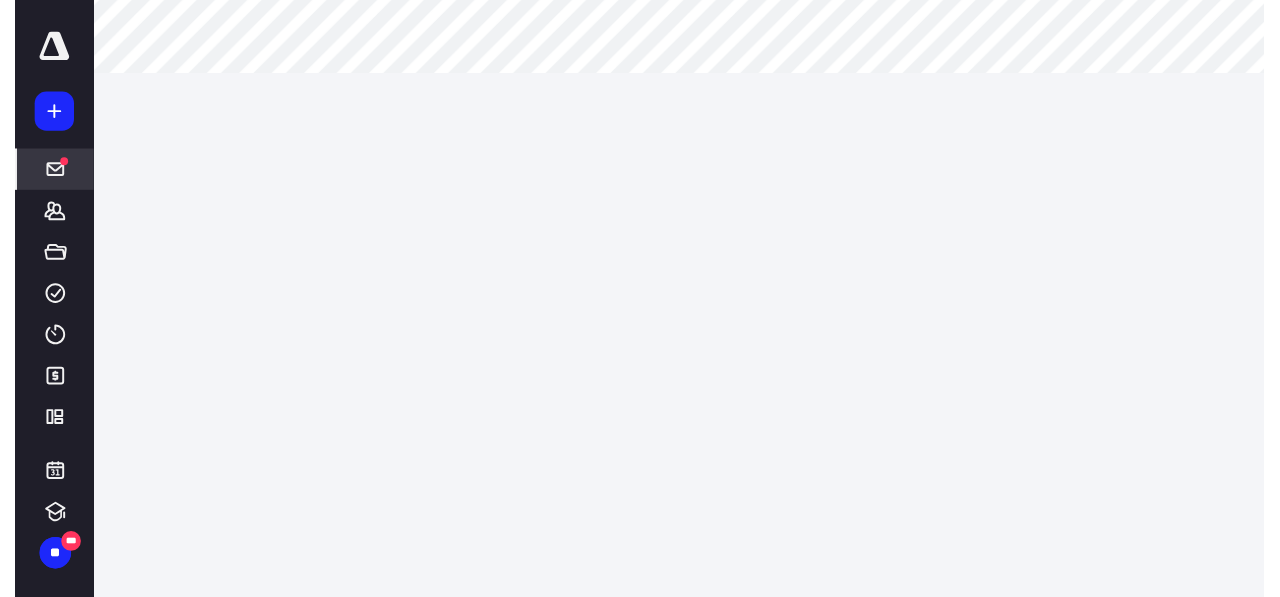scroll, scrollTop: 0, scrollLeft: 0, axis: both 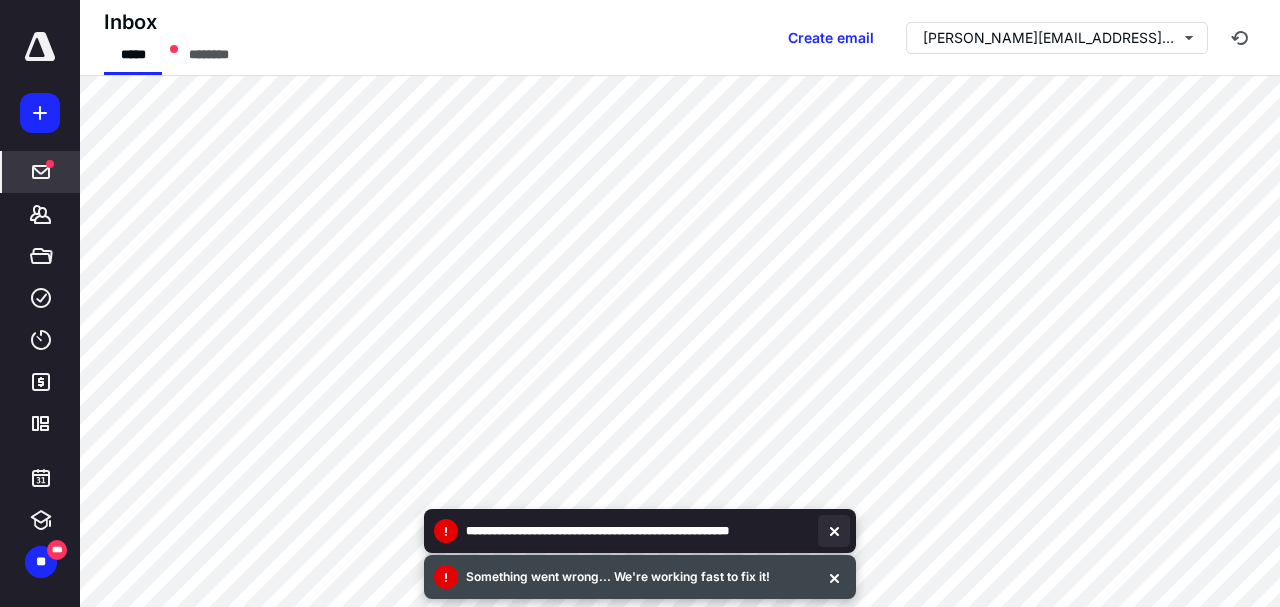 click at bounding box center [834, 531] 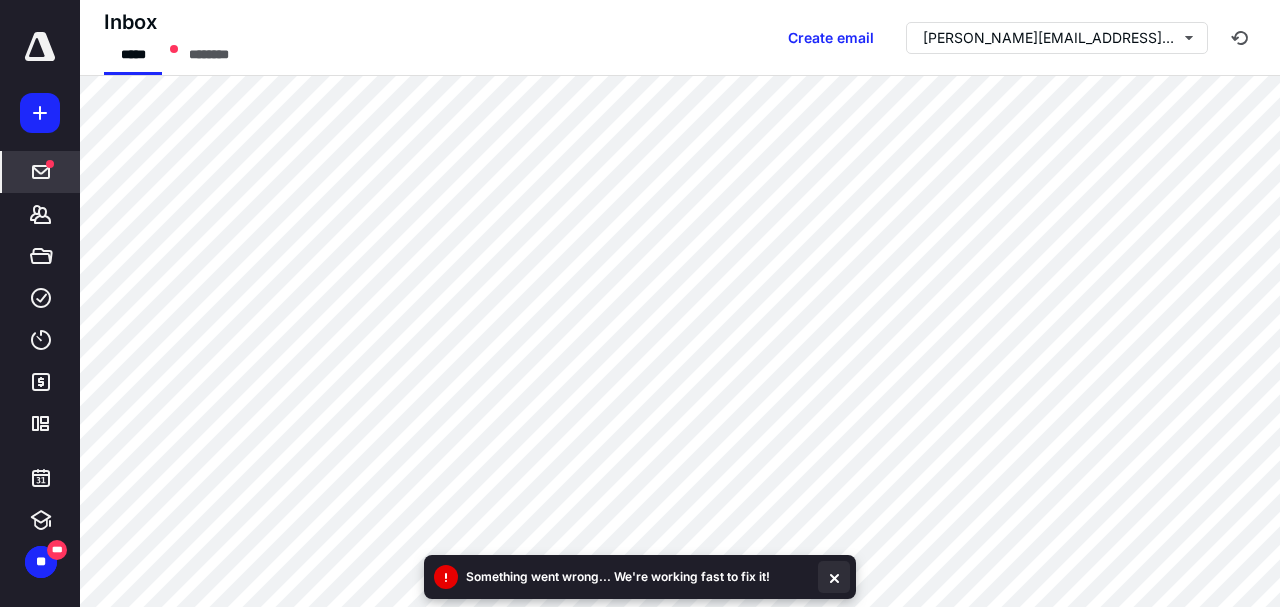 click at bounding box center (834, 577) 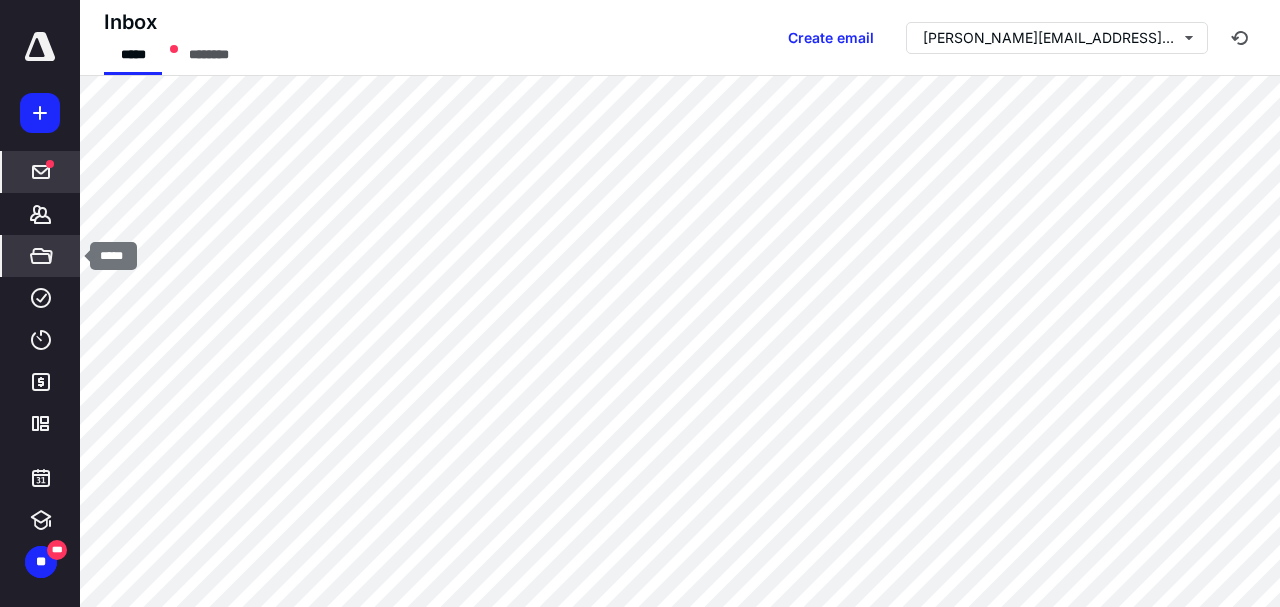 click 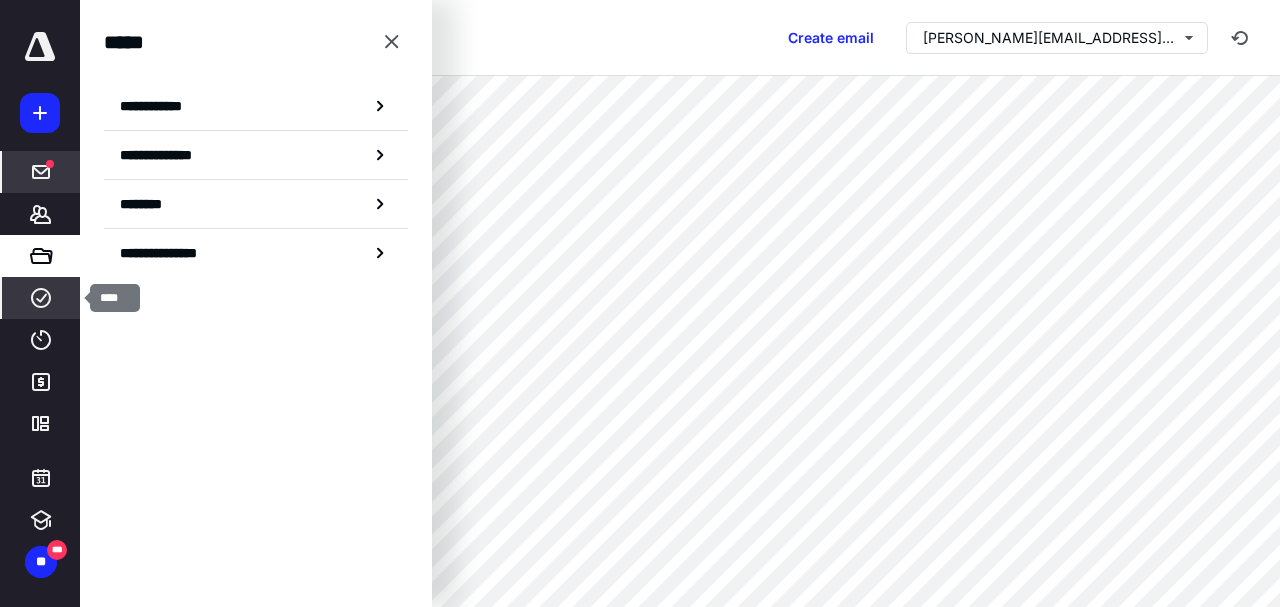 click 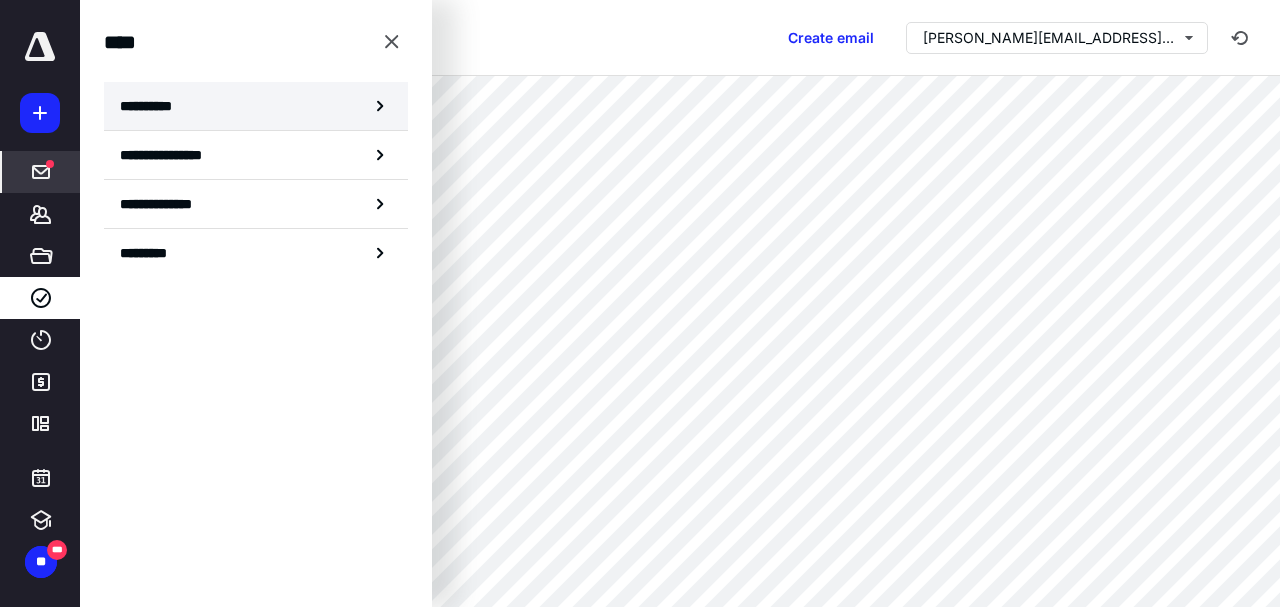 click on "**********" at bounding box center (153, 106) 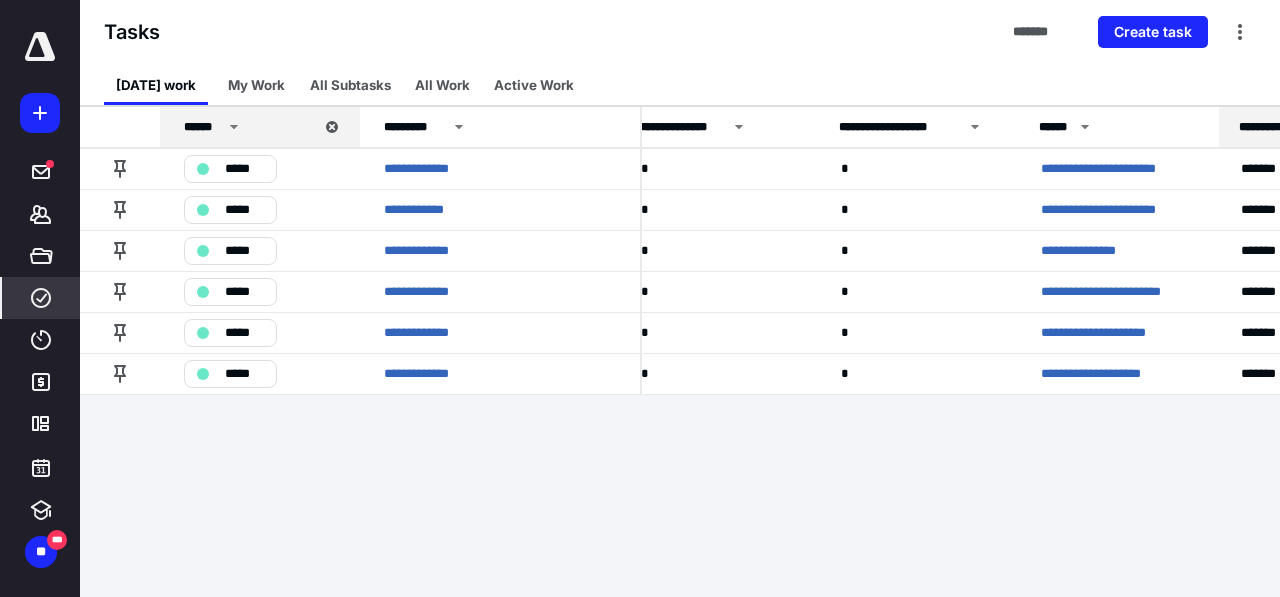scroll, scrollTop: 0, scrollLeft: 427, axis: horizontal 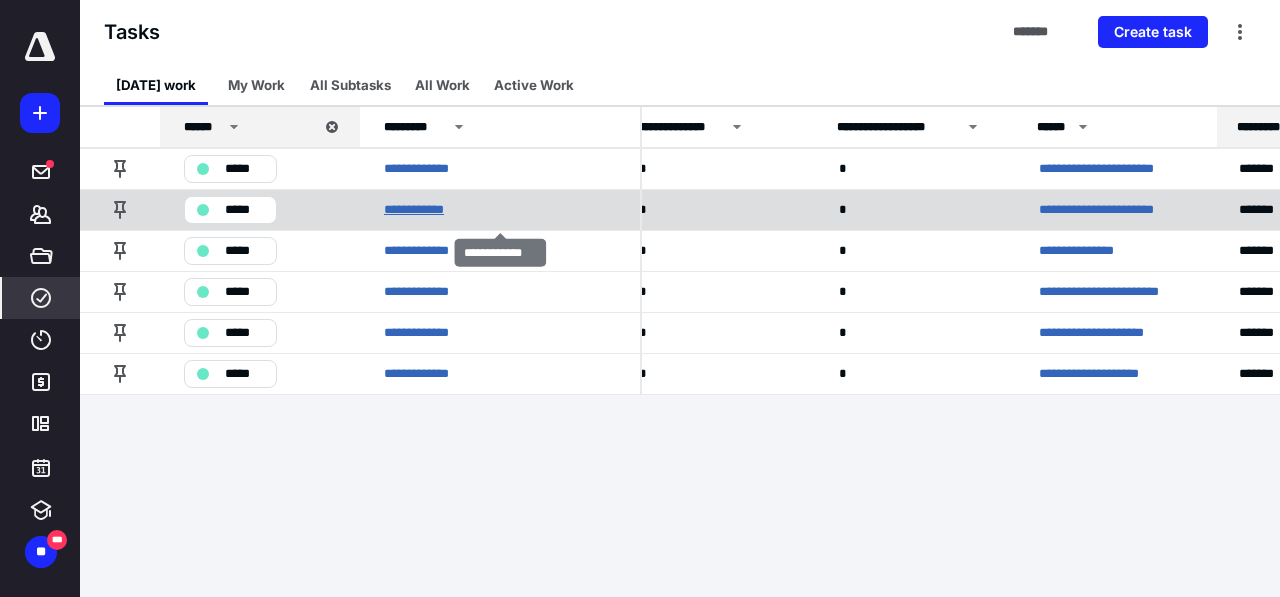 click on "**********" at bounding box center [422, 210] 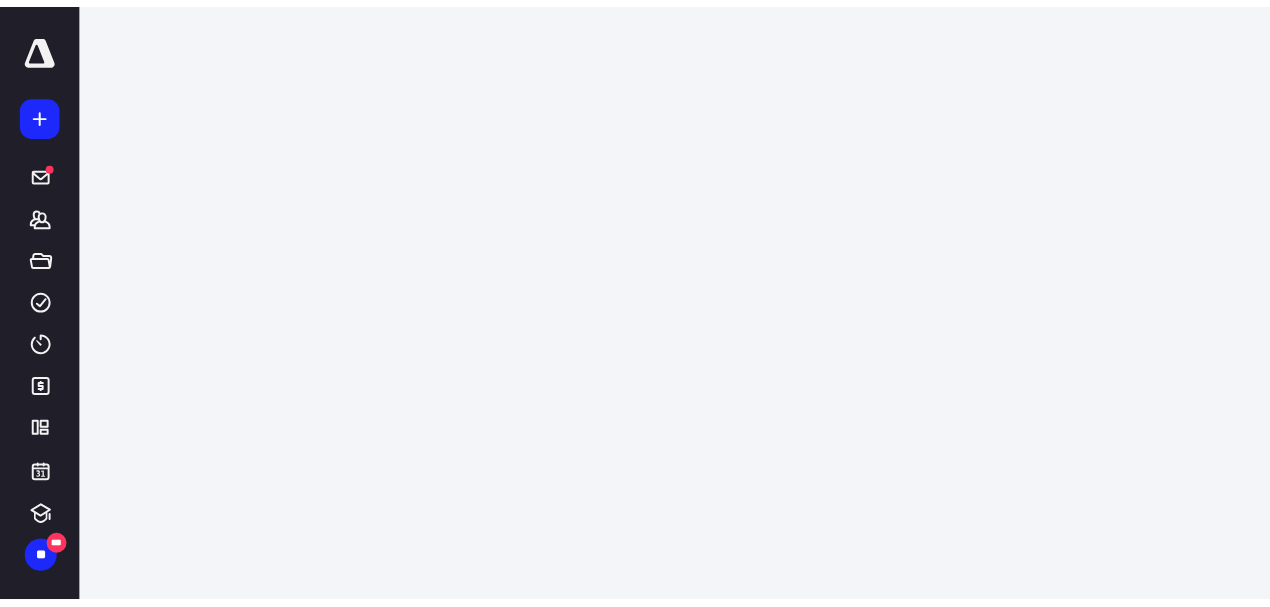 scroll, scrollTop: 0, scrollLeft: 0, axis: both 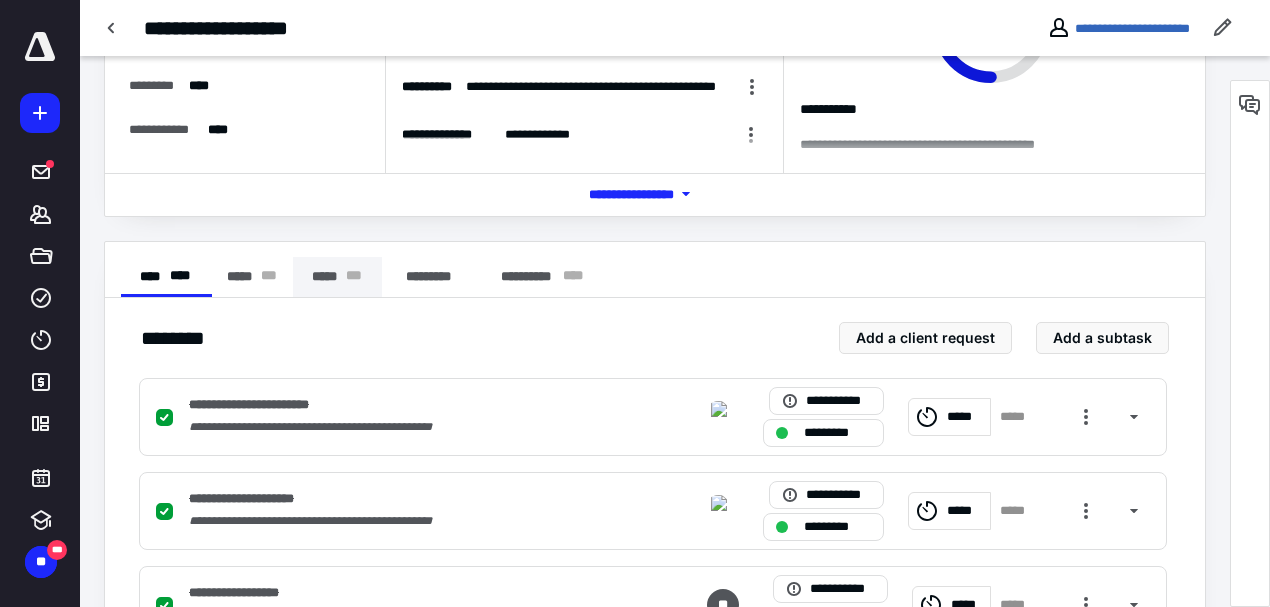 click on "***** * * *" at bounding box center [337, 277] 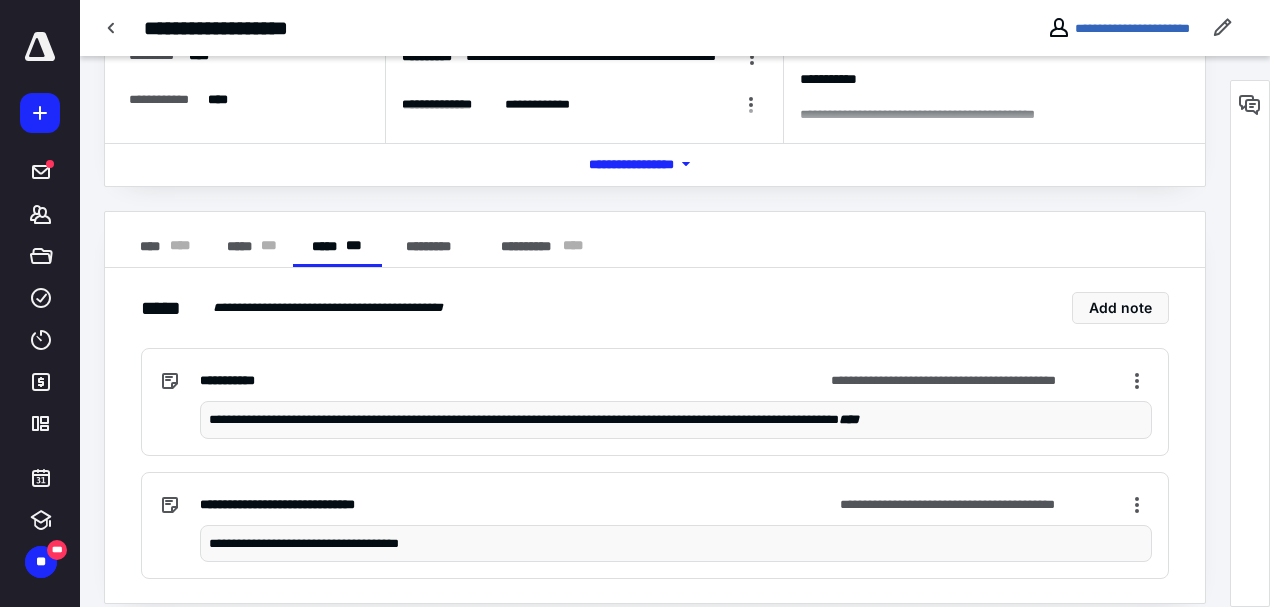 scroll, scrollTop: 247, scrollLeft: 0, axis: vertical 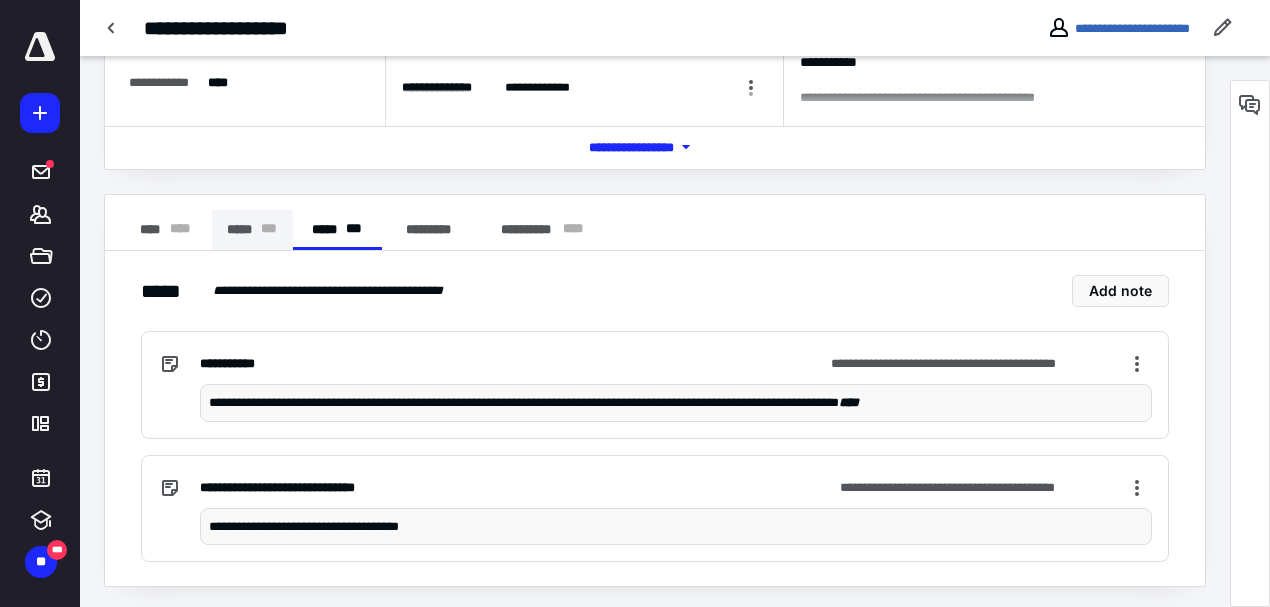 click on "***** * * *" at bounding box center [252, 230] 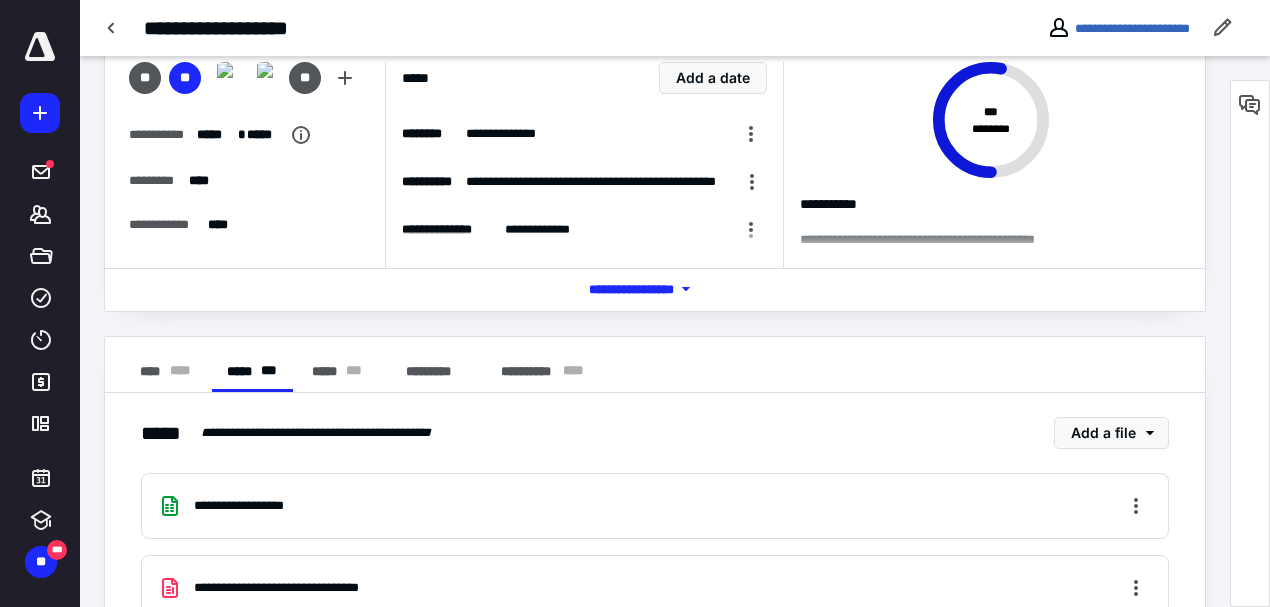scroll, scrollTop: 0, scrollLeft: 0, axis: both 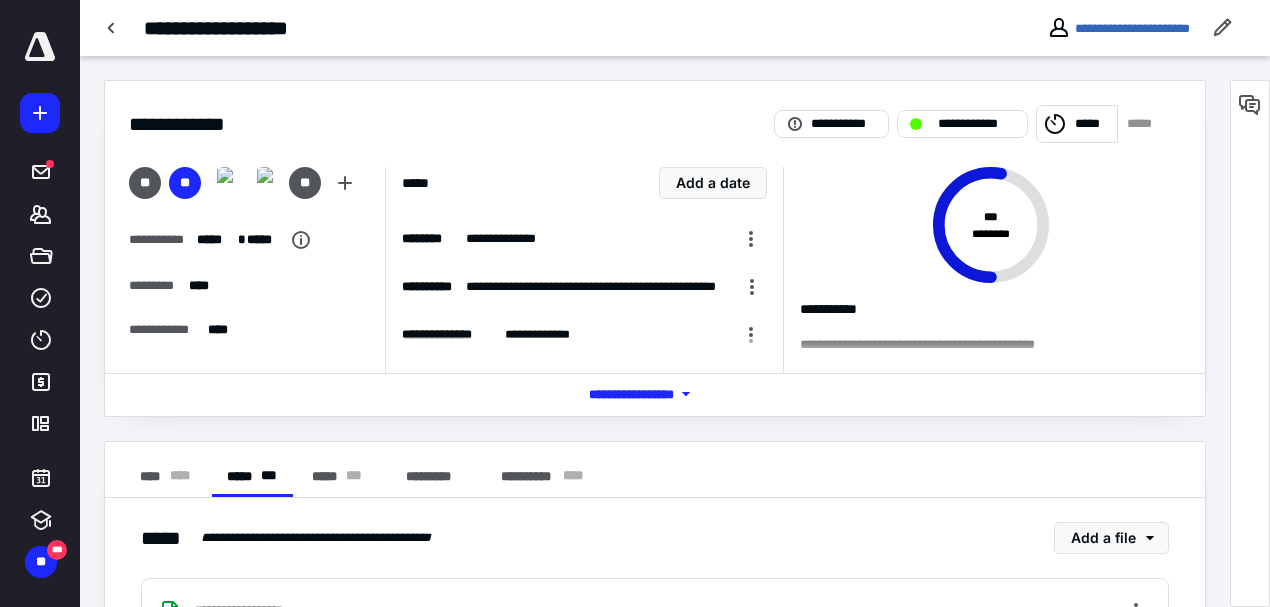 click on "*****" at bounding box center (1077, 124) 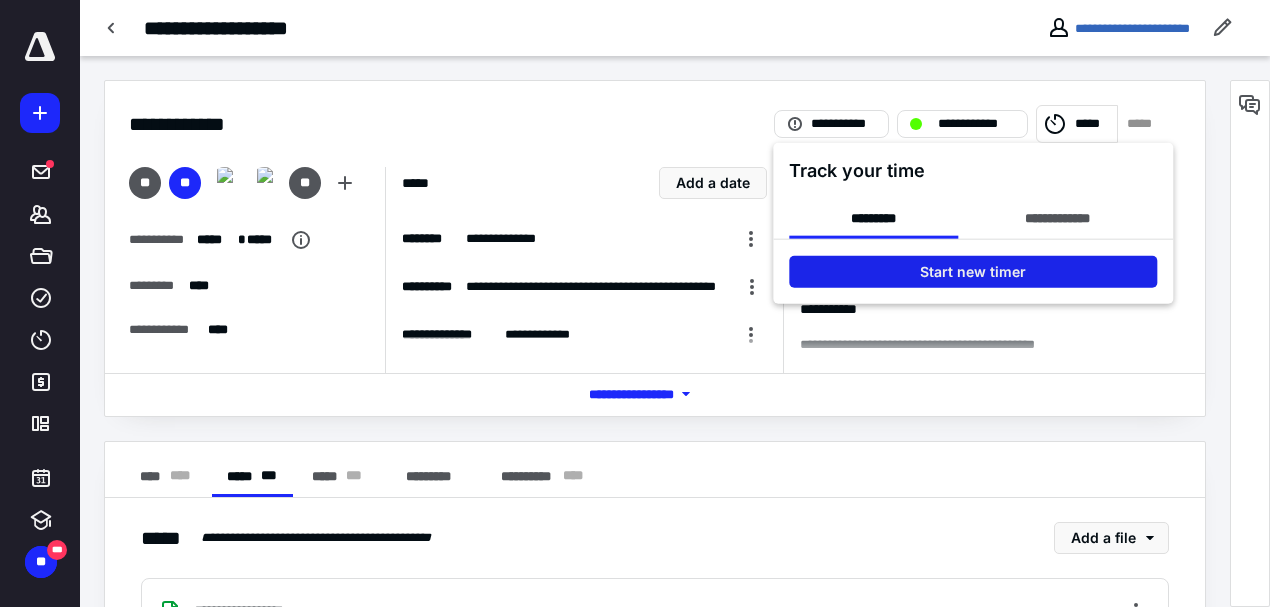 click on "Start new timer" at bounding box center (973, 272) 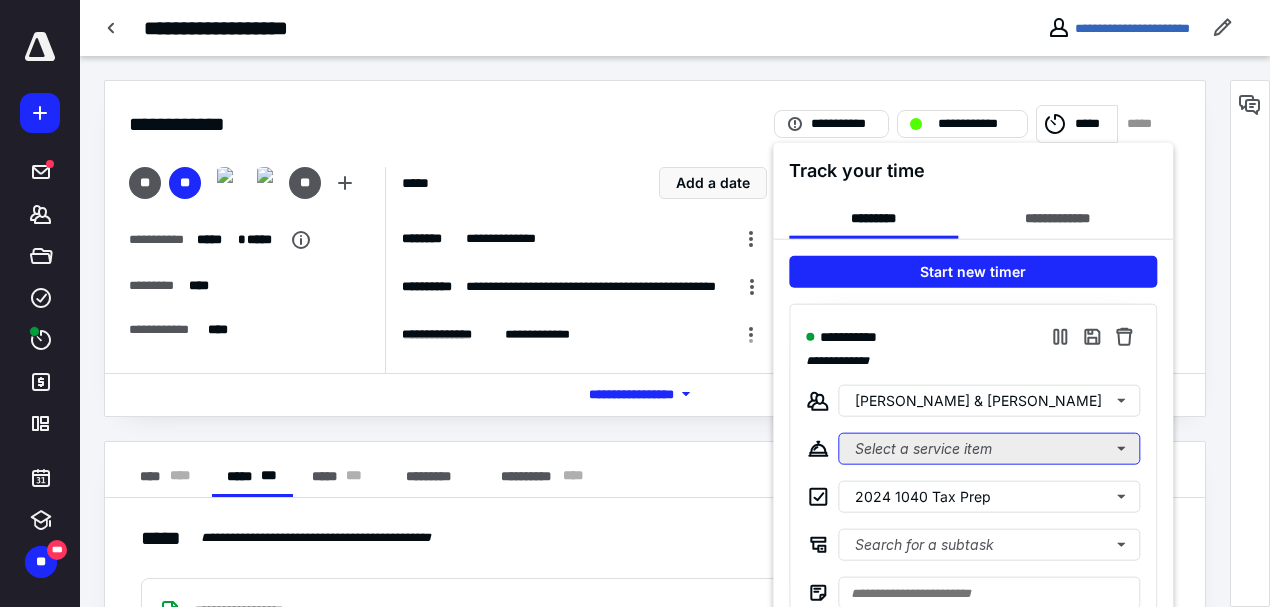 click on "Select a service item" at bounding box center [989, 449] 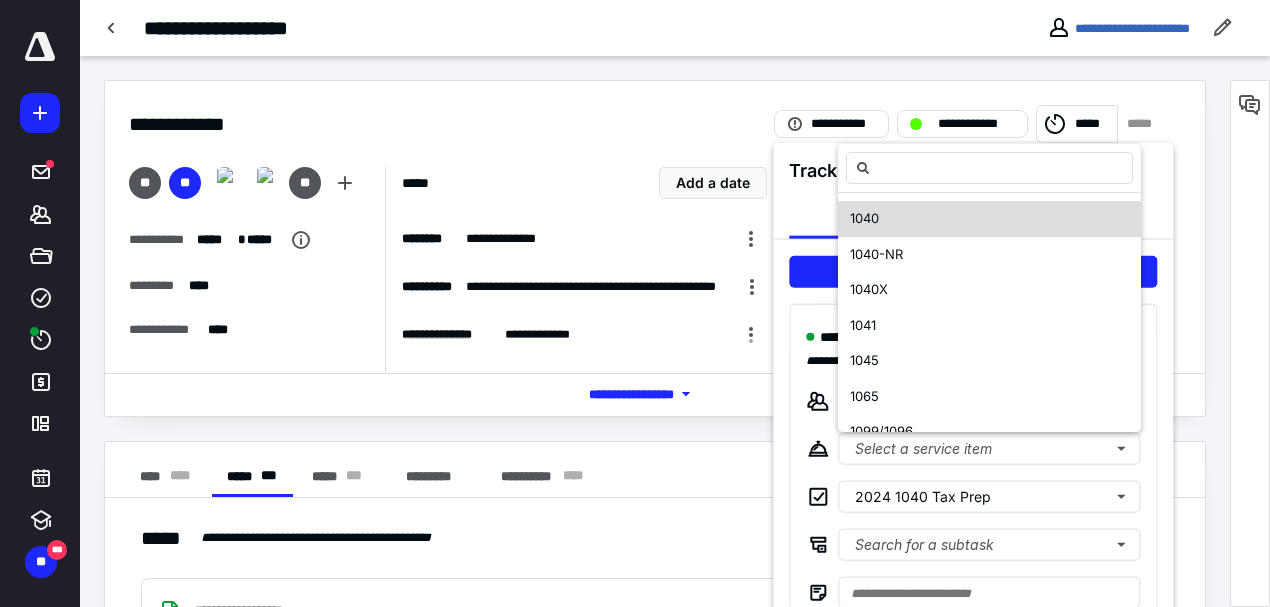 click on "1040" at bounding box center (989, 219) 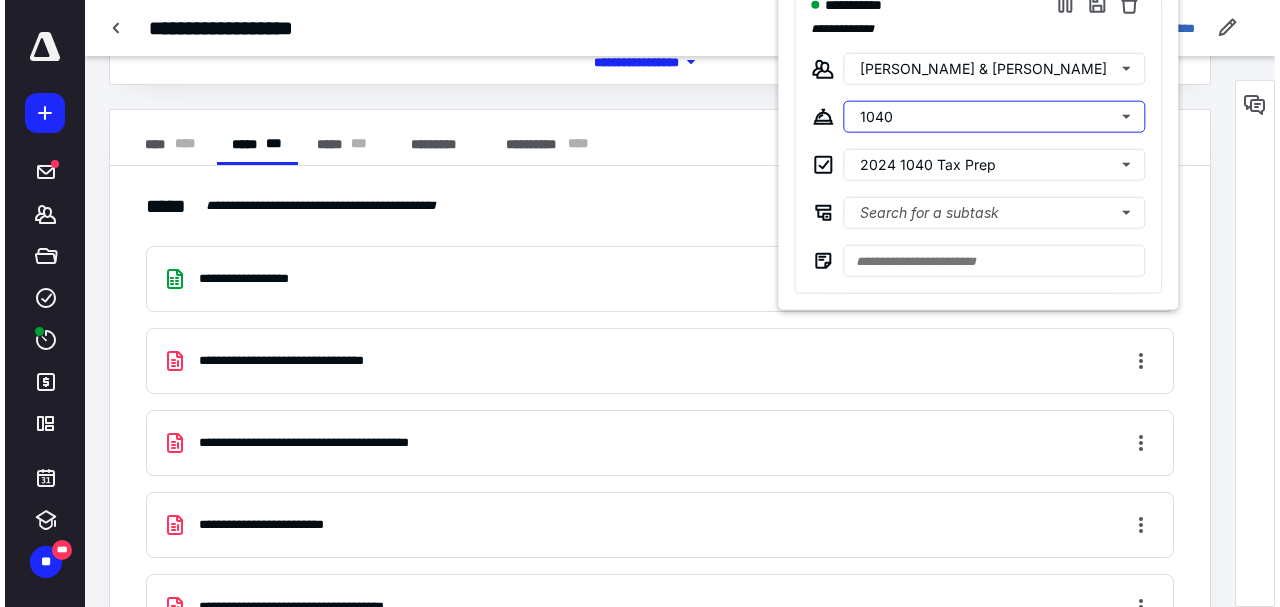 scroll, scrollTop: 333, scrollLeft: 0, axis: vertical 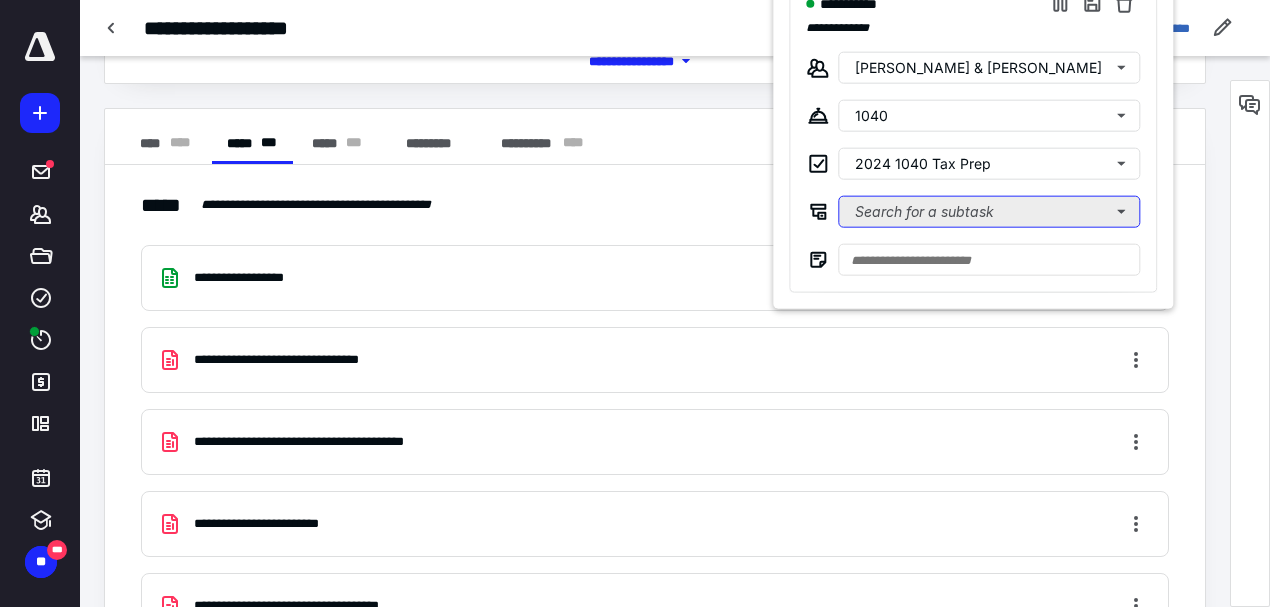 click on "Search for a subtask" at bounding box center (989, 212) 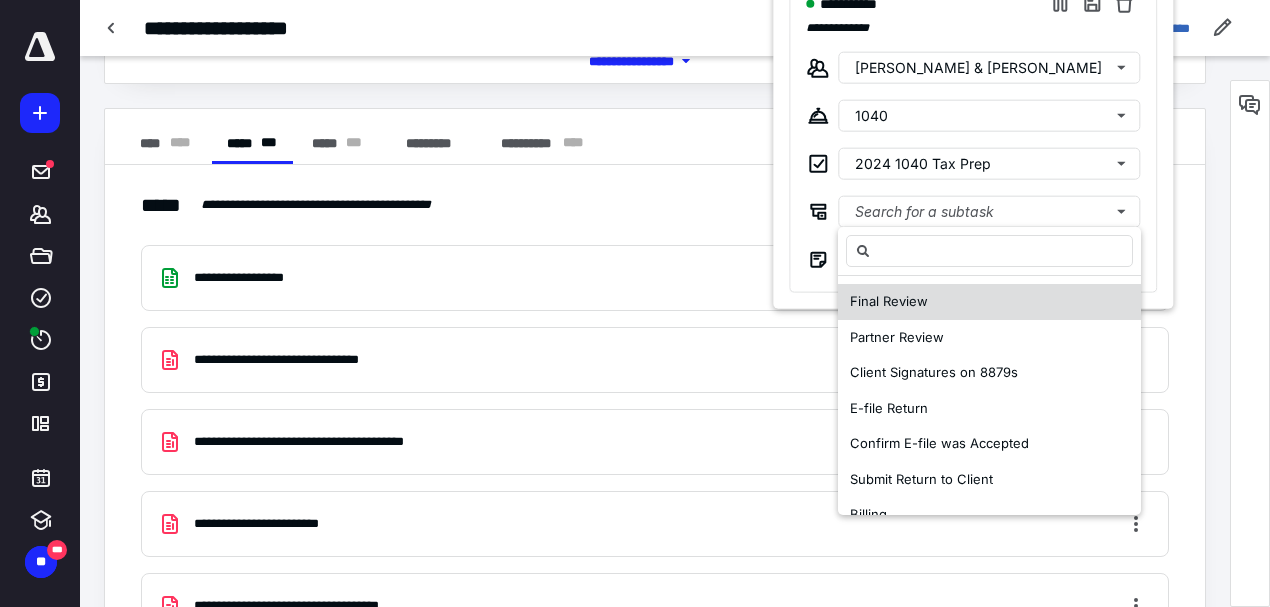 click on "Final Review" at bounding box center (889, 301) 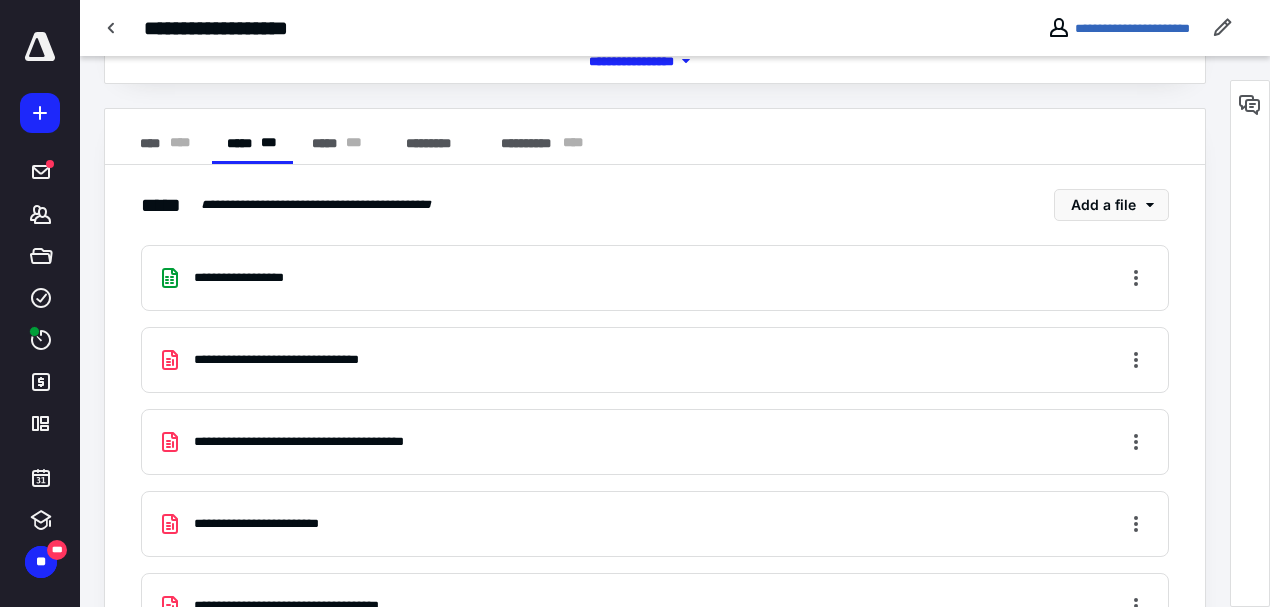 click at bounding box center [635, 303] 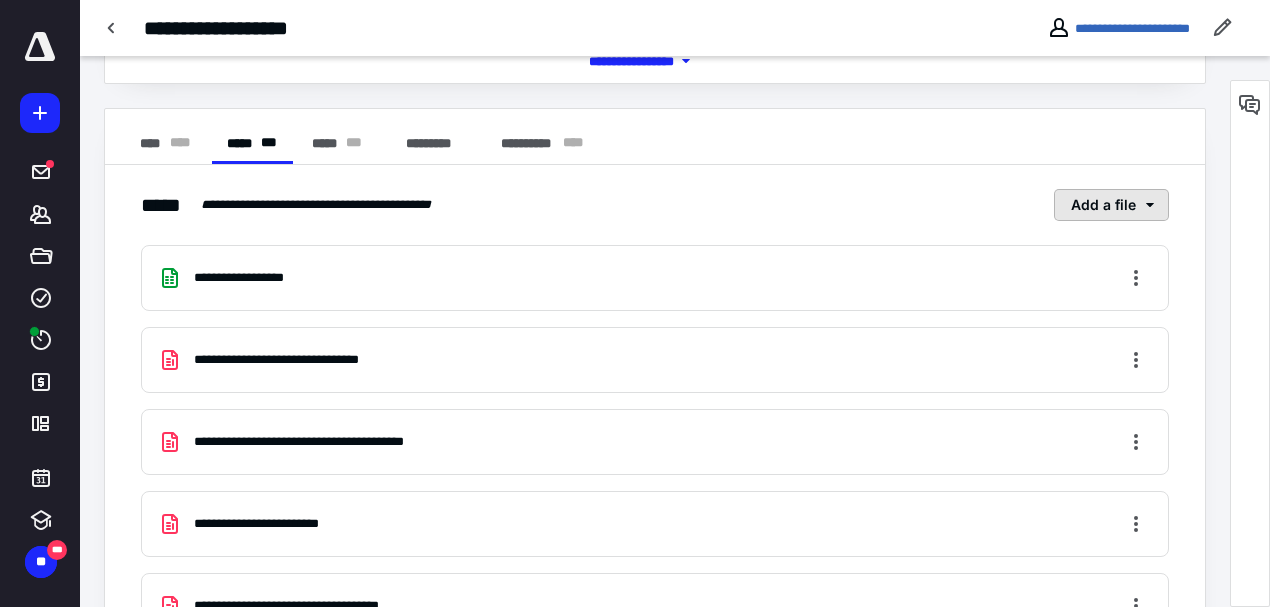 click on "Add a file" at bounding box center (1111, 205) 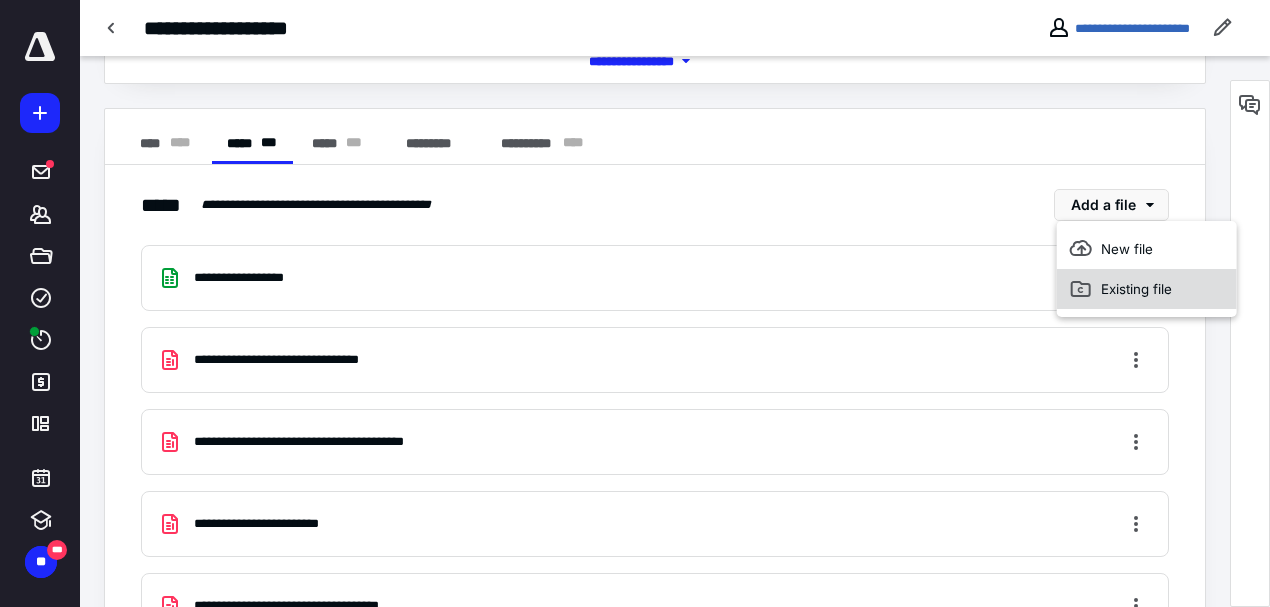 click on "Existing file" at bounding box center [1147, 289] 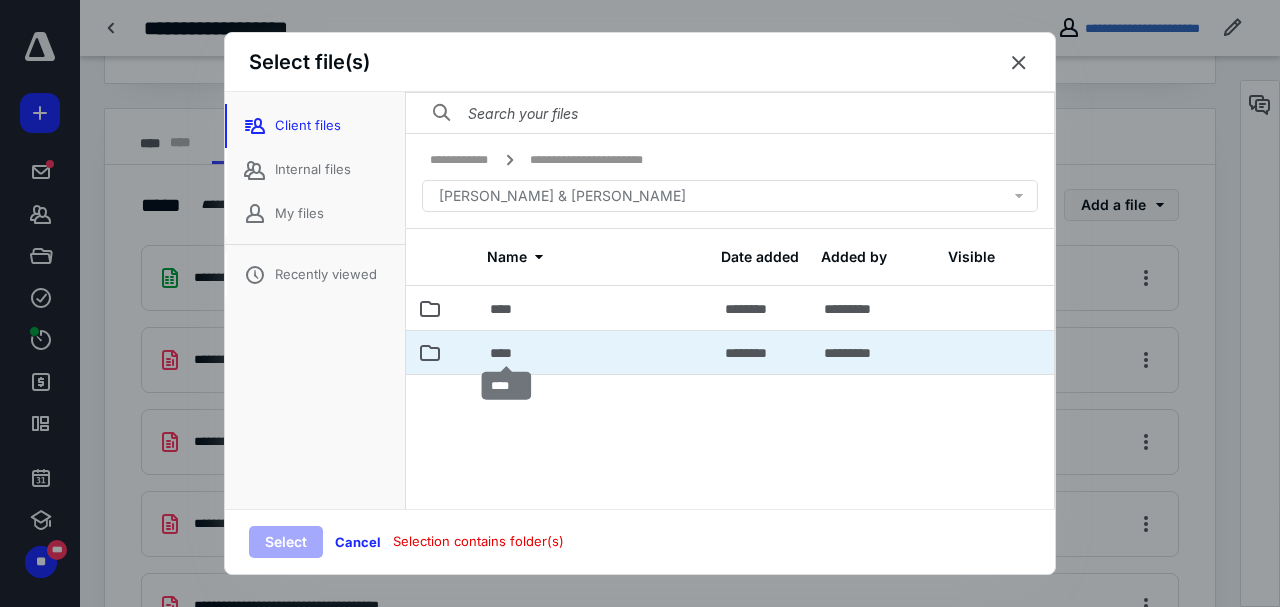 click on "****" at bounding box center [507, 353] 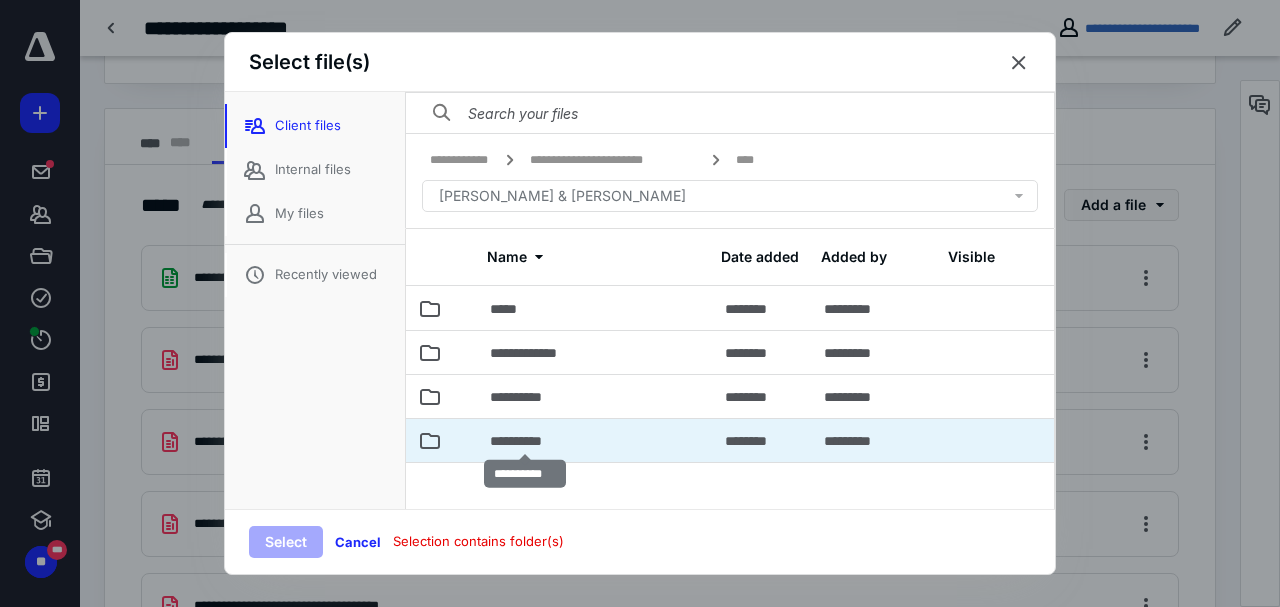 click on "**********" at bounding box center (525, 441) 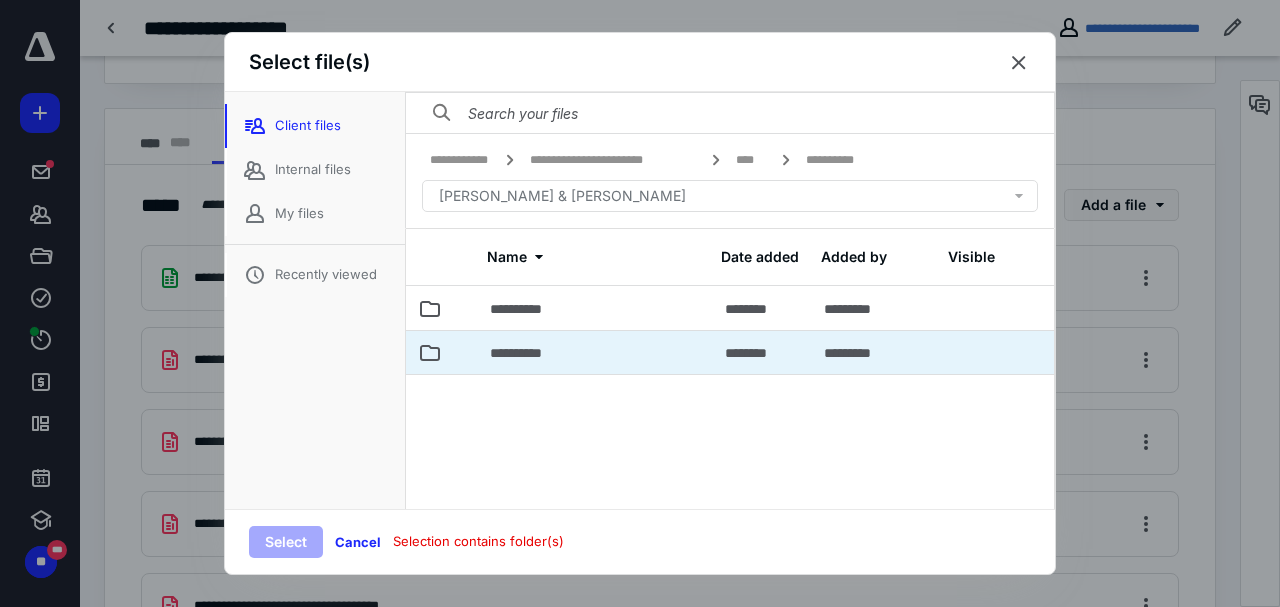 click on "**********" at bounding box center [595, 352] 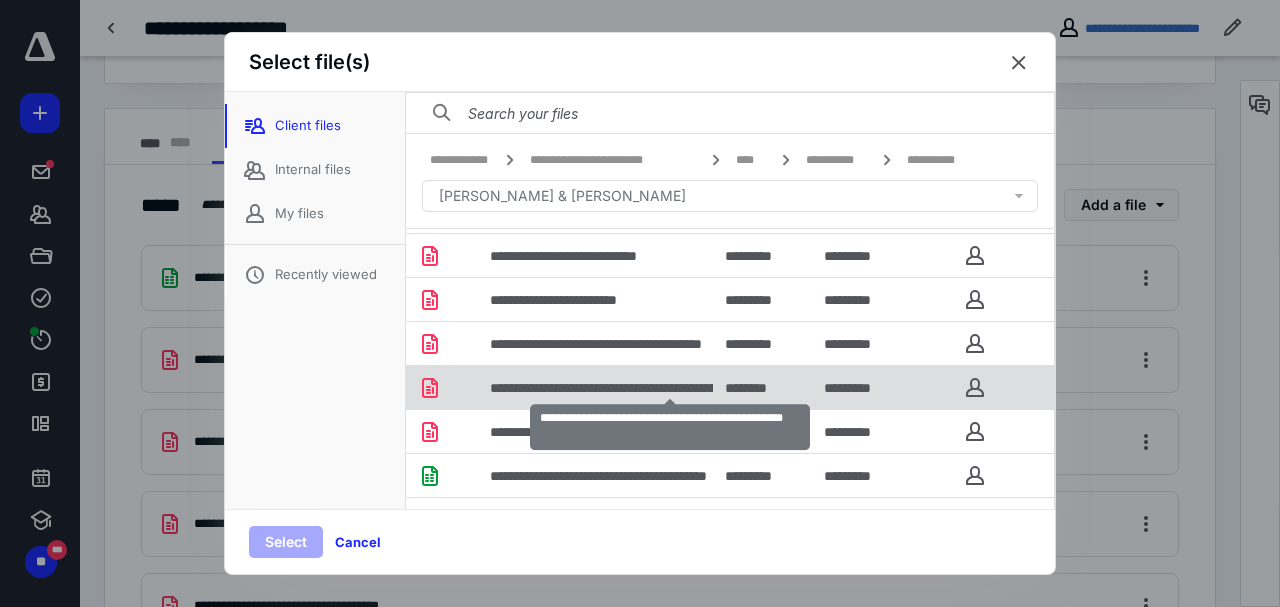 scroll, scrollTop: 143, scrollLeft: 0, axis: vertical 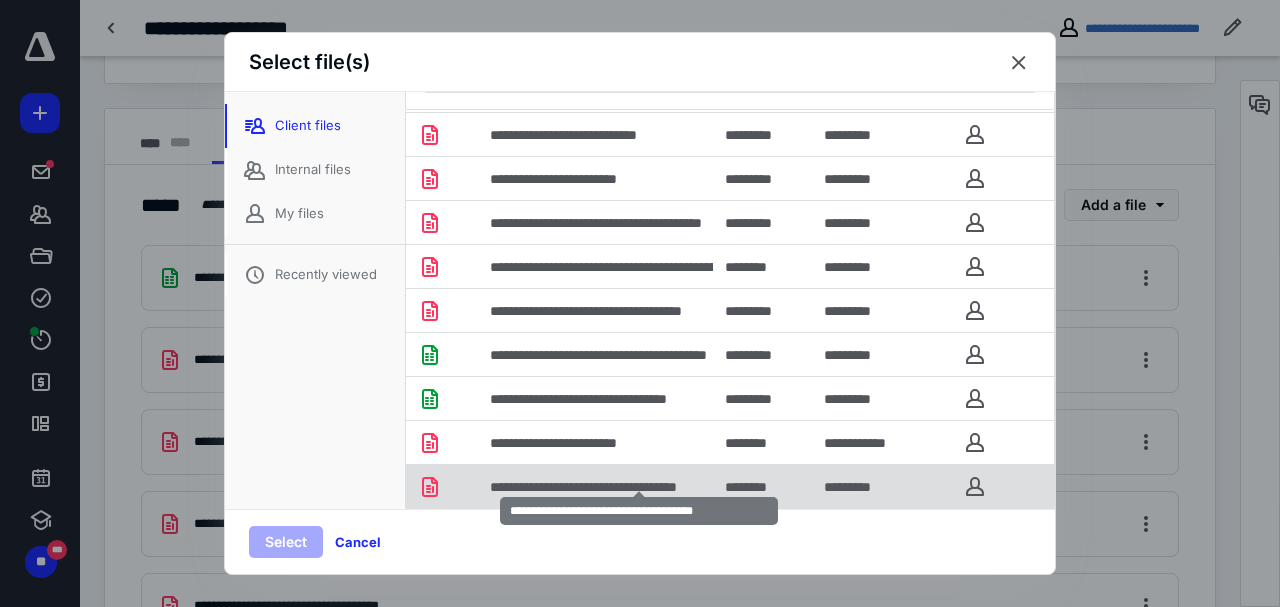 click on "**********" at bounding box center [639, 487] 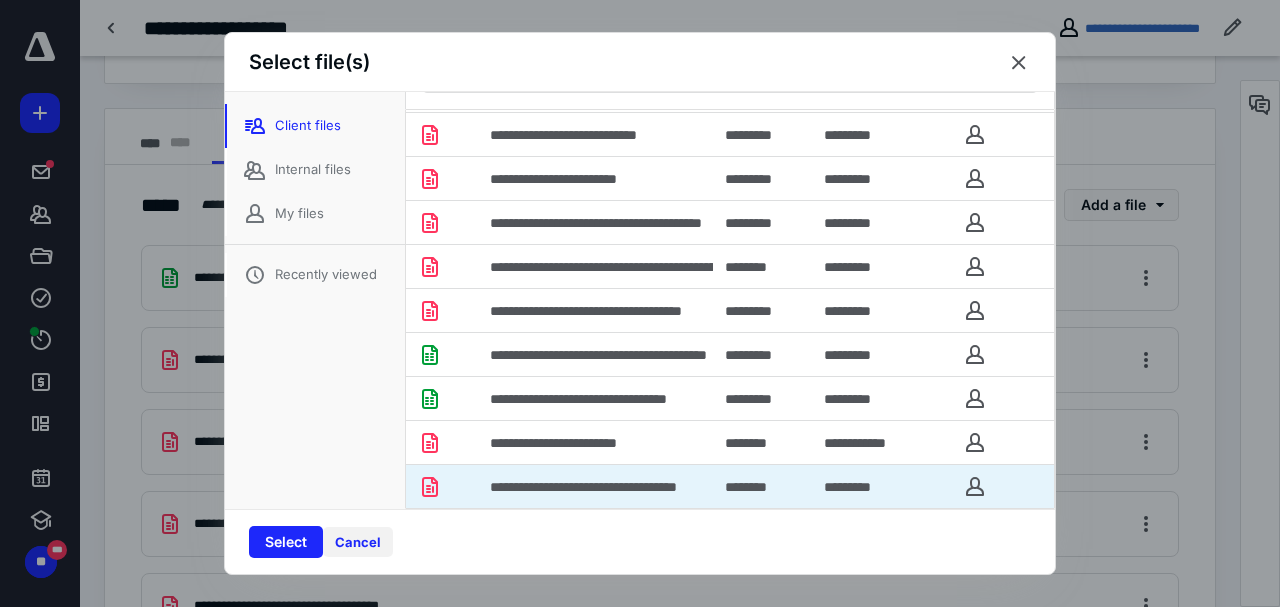 click on "Cancel" at bounding box center (358, 542) 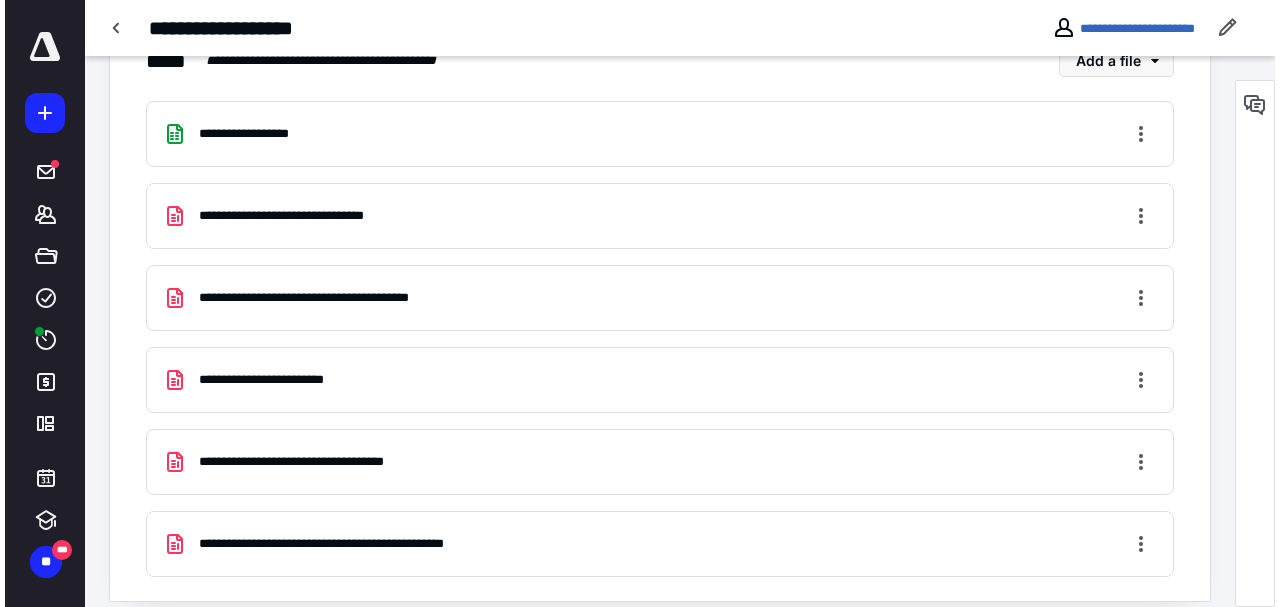 scroll, scrollTop: 491, scrollLeft: 0, axis: vertical 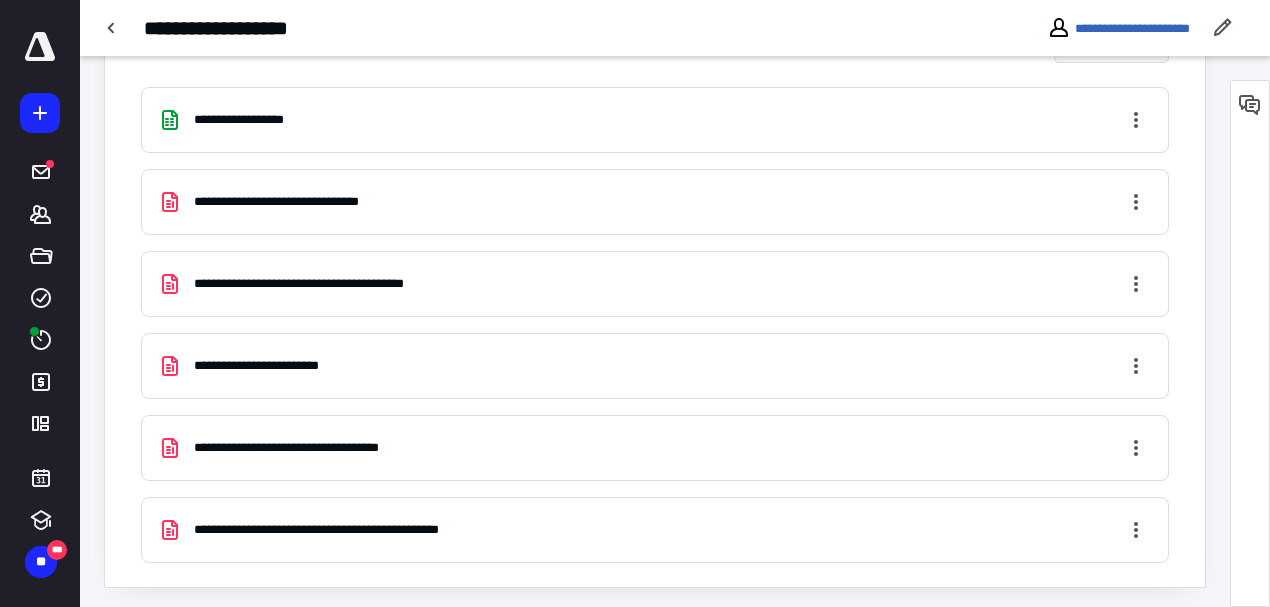 click on "**********" at bounding box center [361, 530] 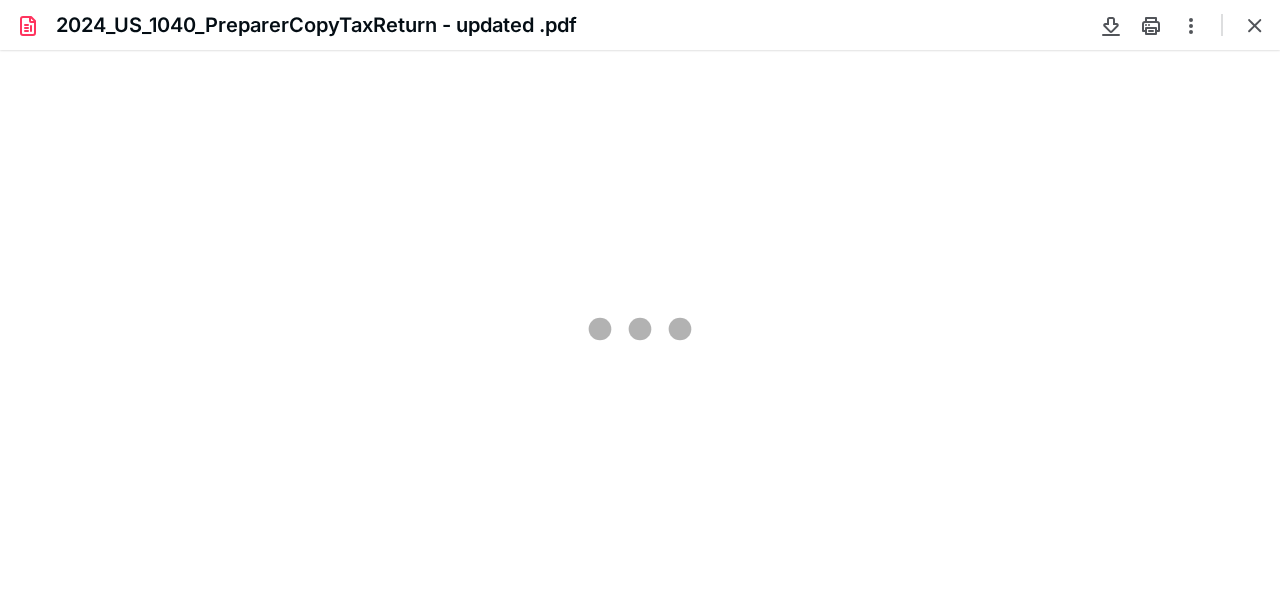 scroll, scrollTop: 0, scrollLeft: 0, axis: both 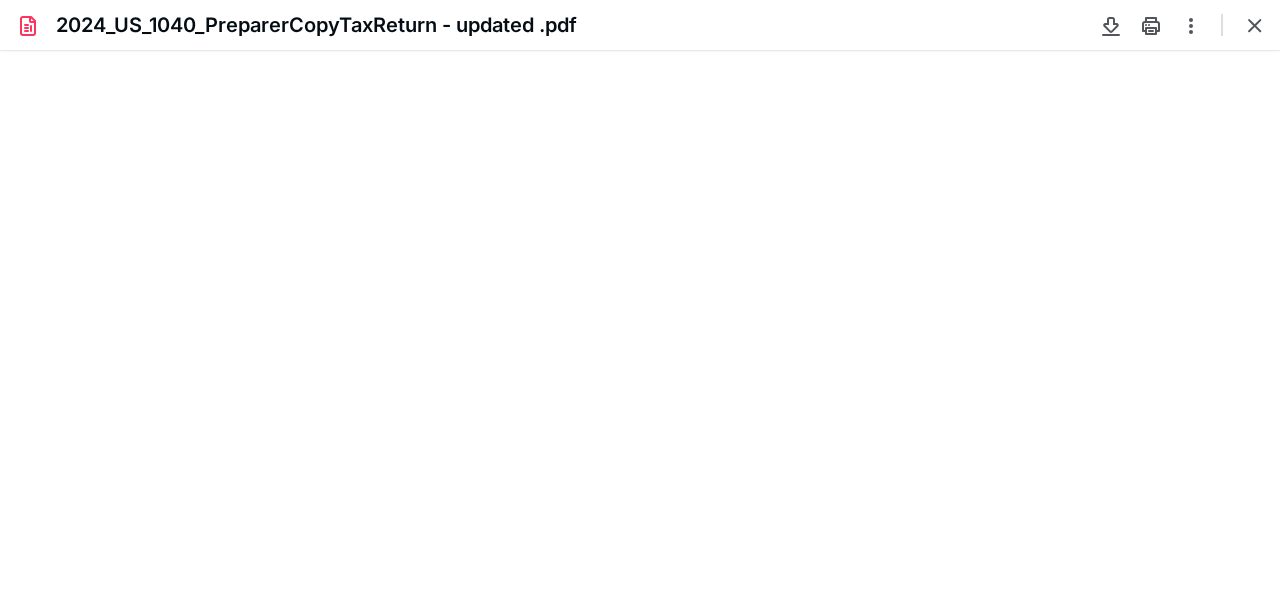 type on "205" 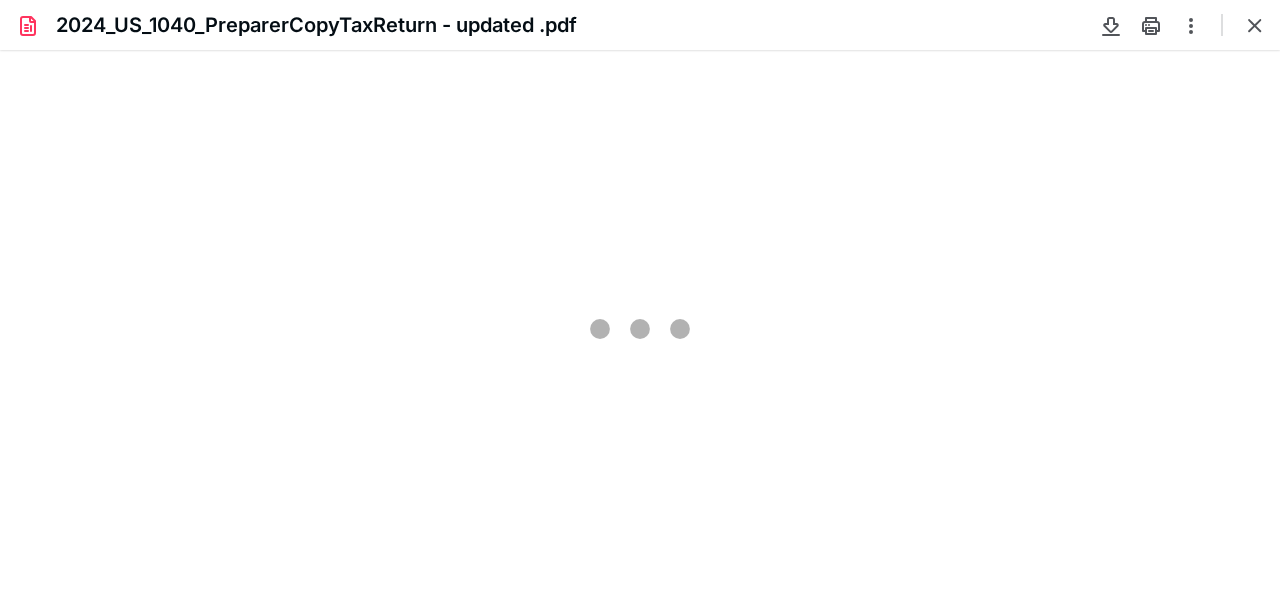 scroll, scrollTop: 84, scrollLeft: 181, axis: both 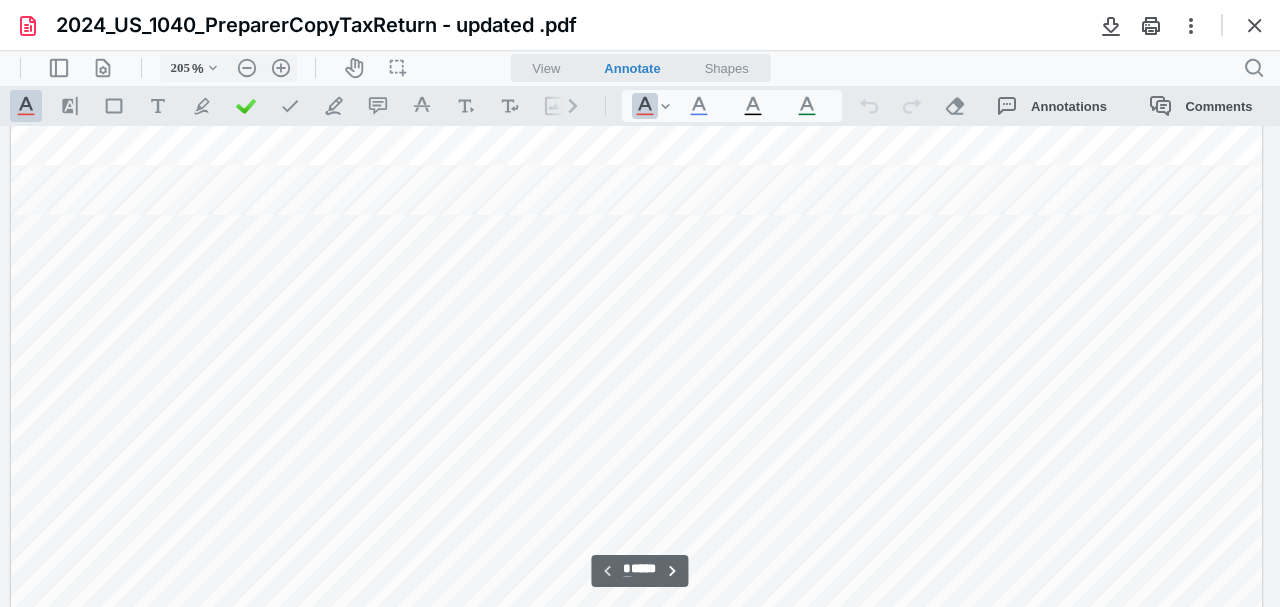 type on "*" 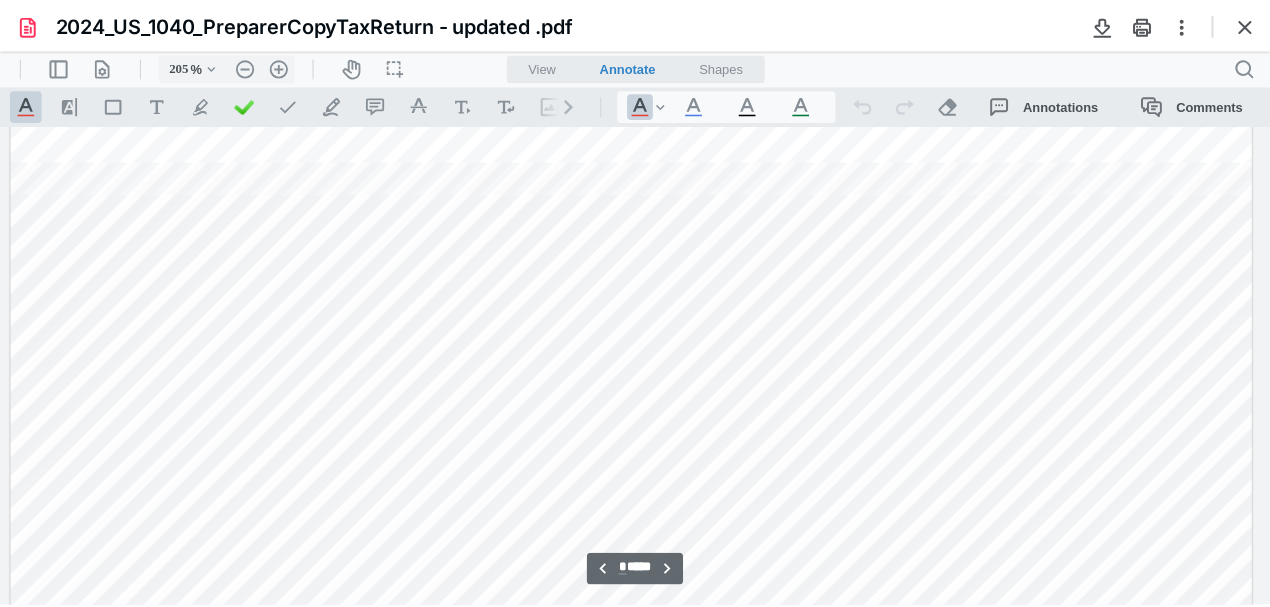 scroll, scrollTop: 2684, scrollLeft: 181, axis: both 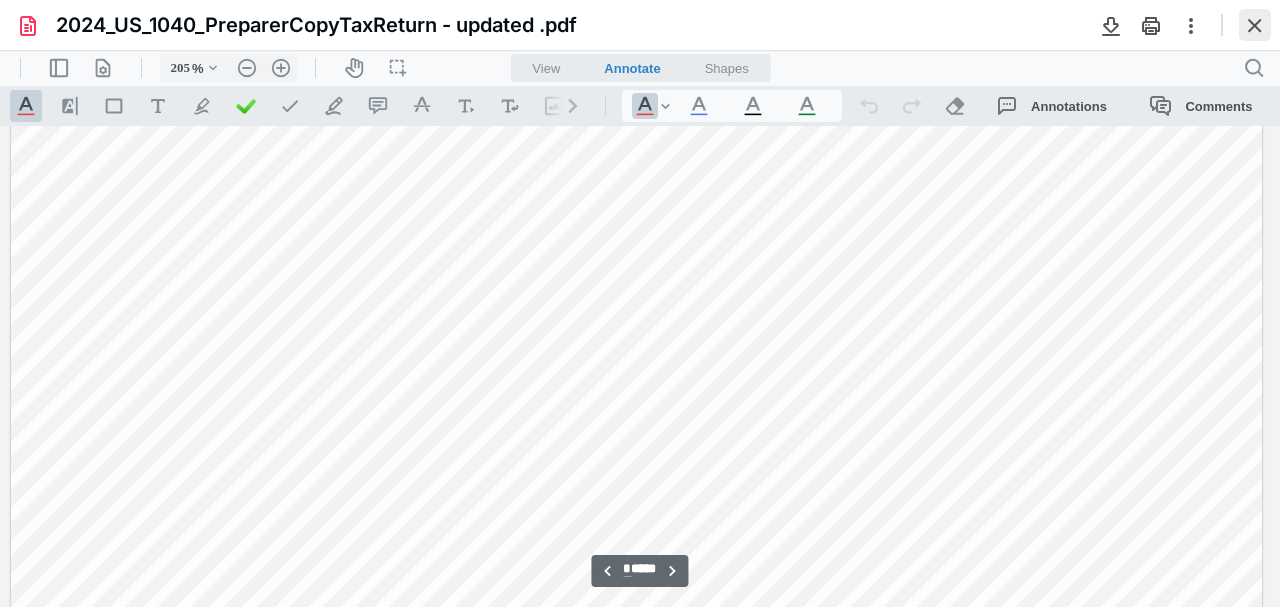 click at bounding box center (1255, 25) 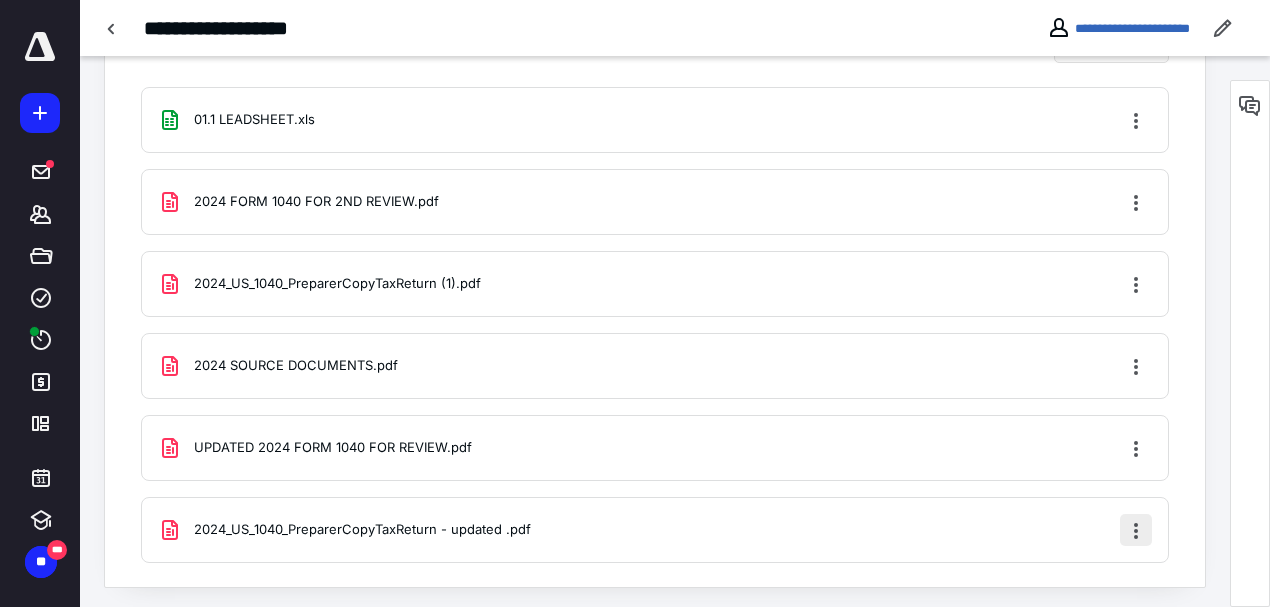 click at bounding box center (1136, 530) 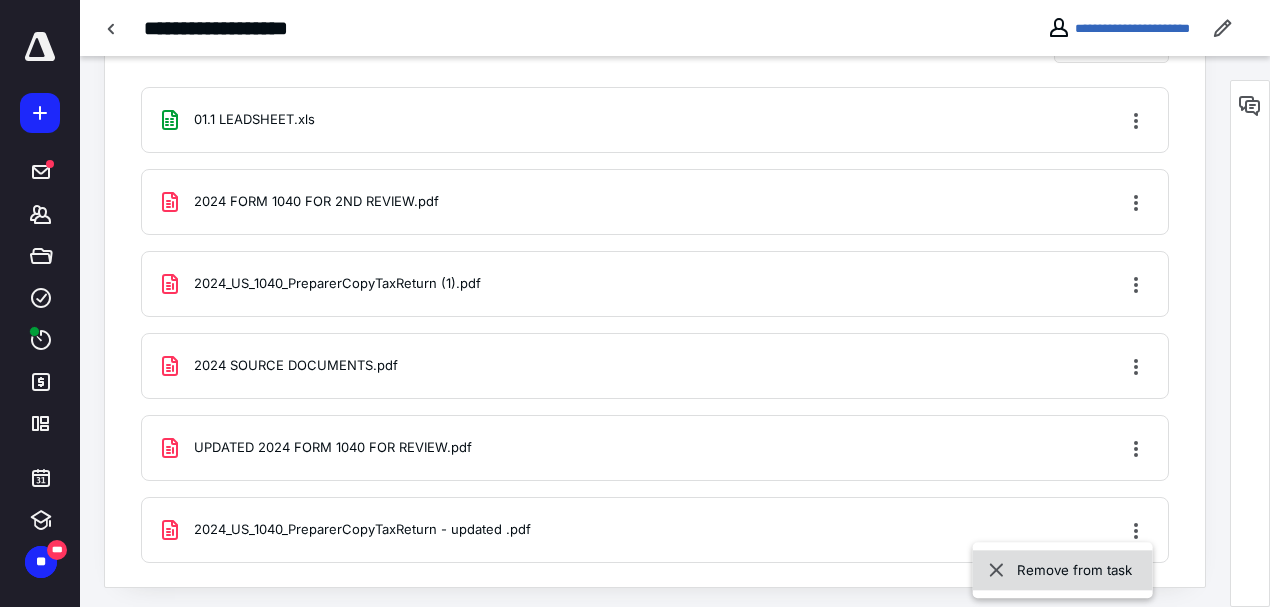 click on "Remove from task" at bounding box center (1063, 570) 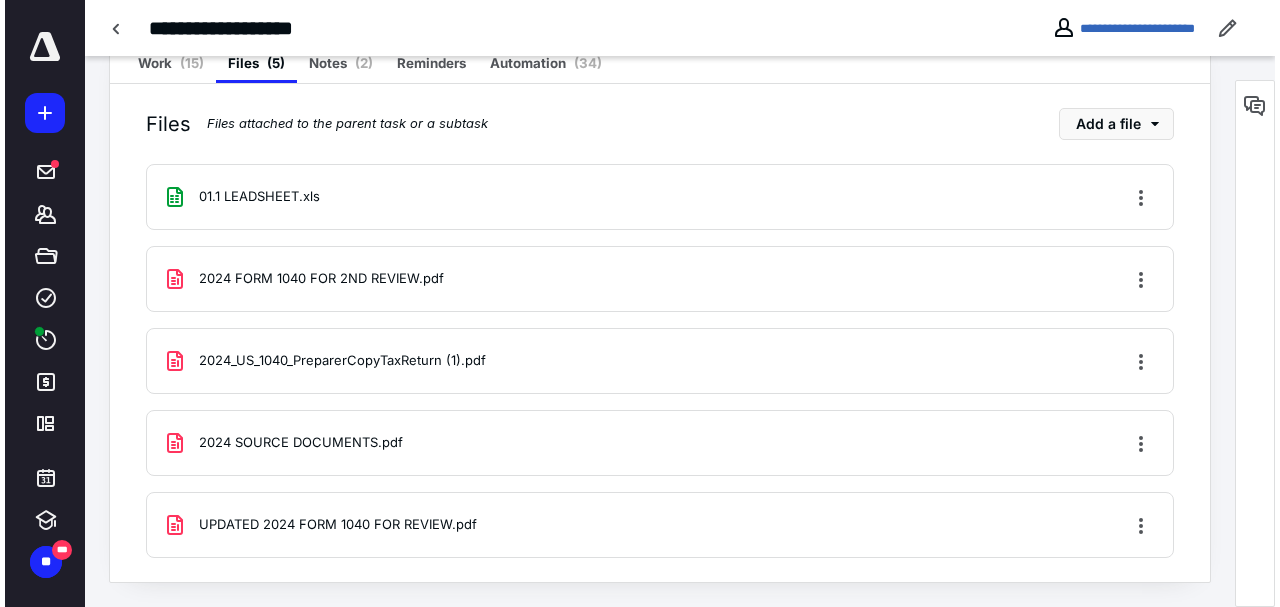 scroll, scrollTop: 410, scrollLeft: 0, axis: vertical 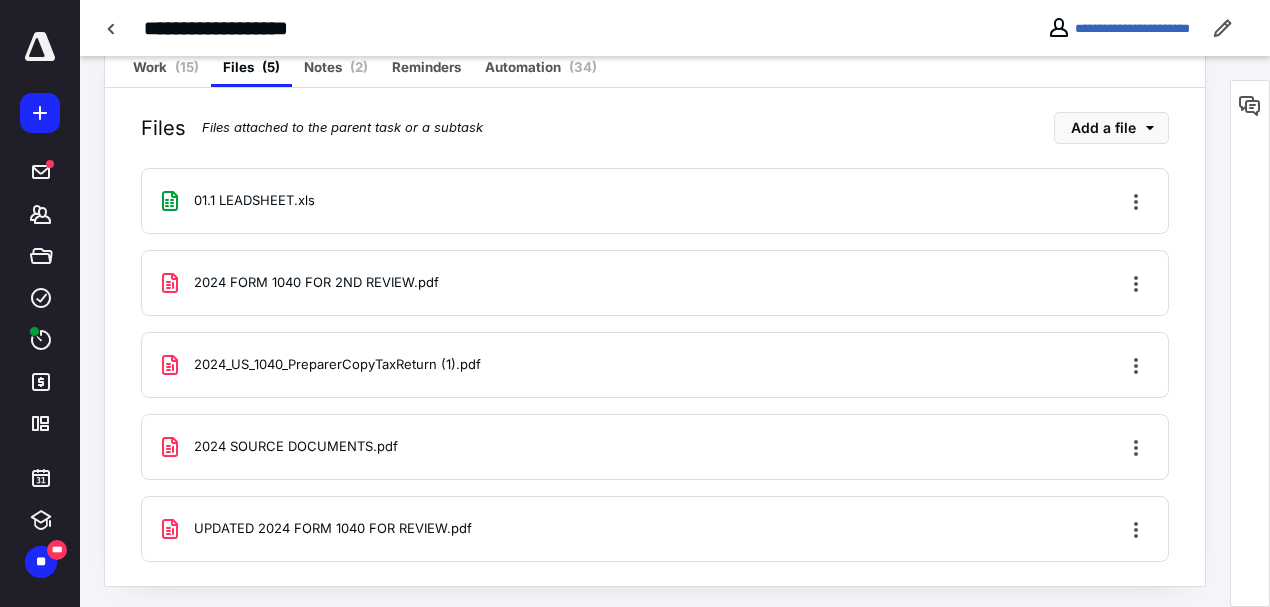 click on "UPDATED 2024 FORM 1040 FOR REVIEW.pdf" at bounding box center (333, 529) 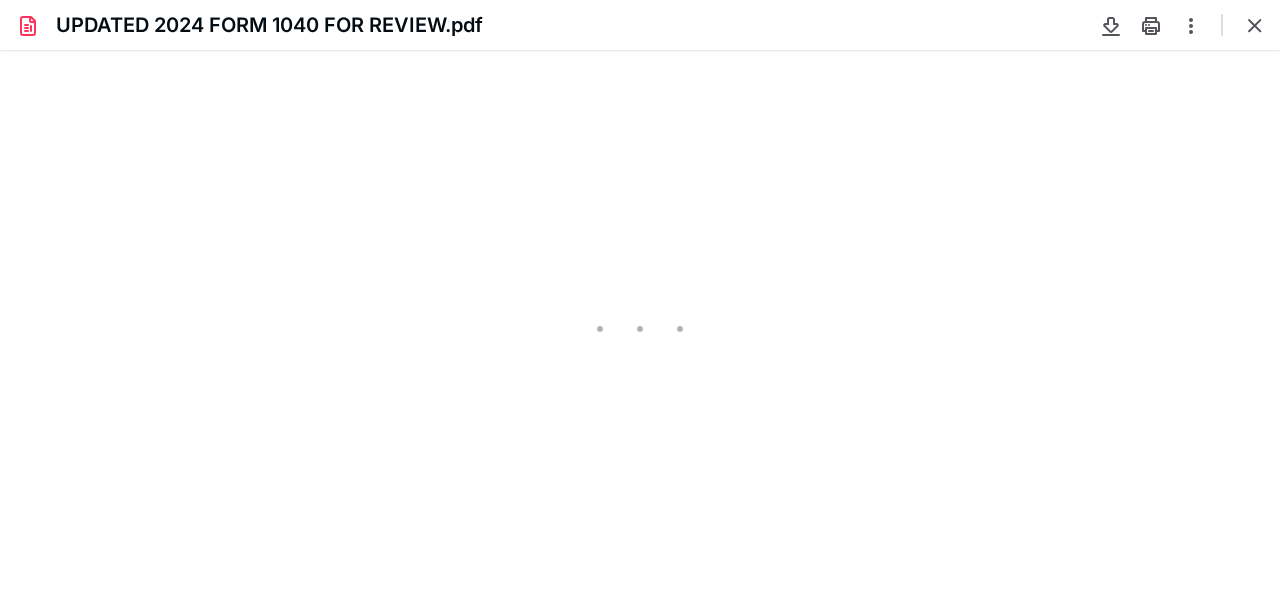 scroll, scrollTop: 0, scrollLeft: 0, axis: both 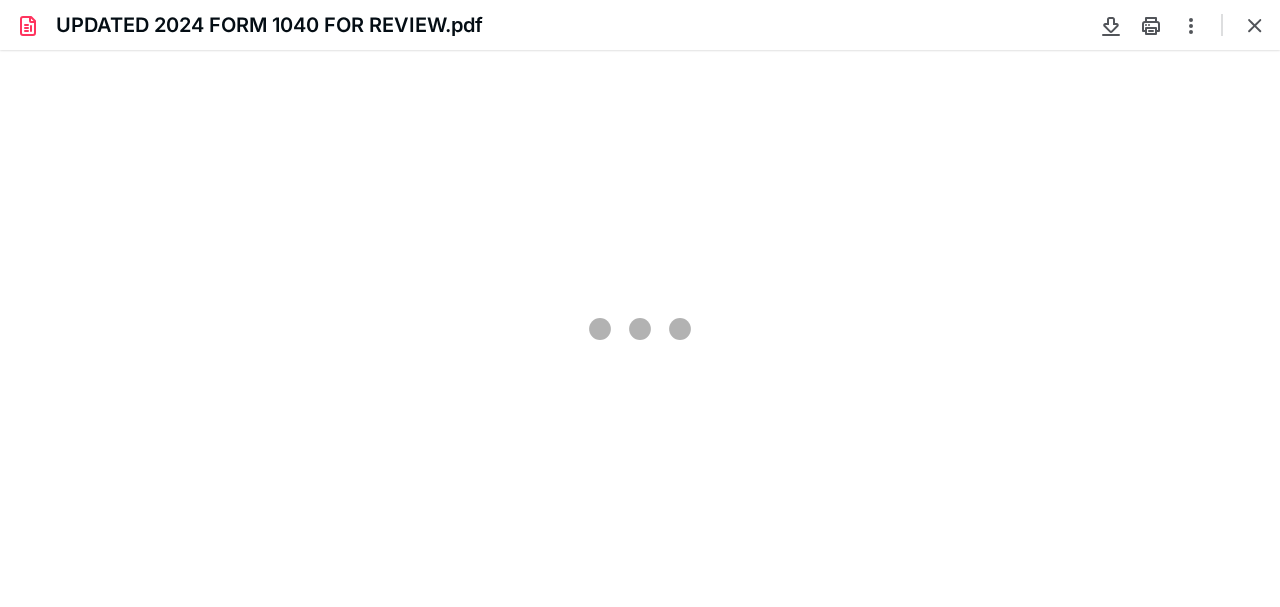 type on "205" 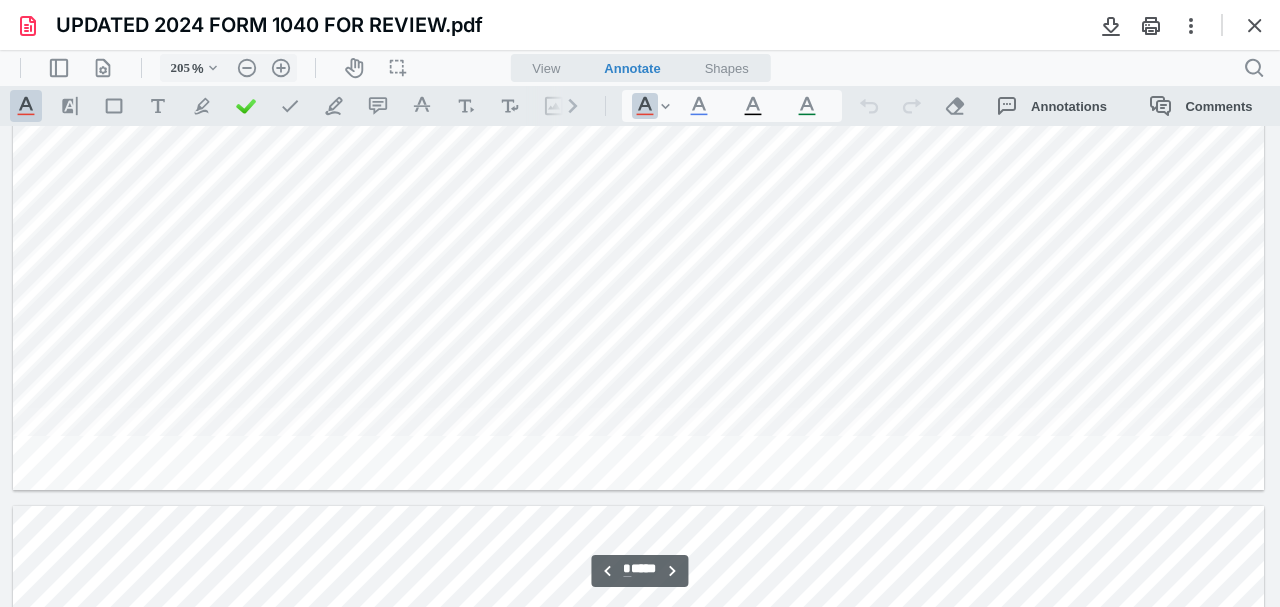 type on "*" 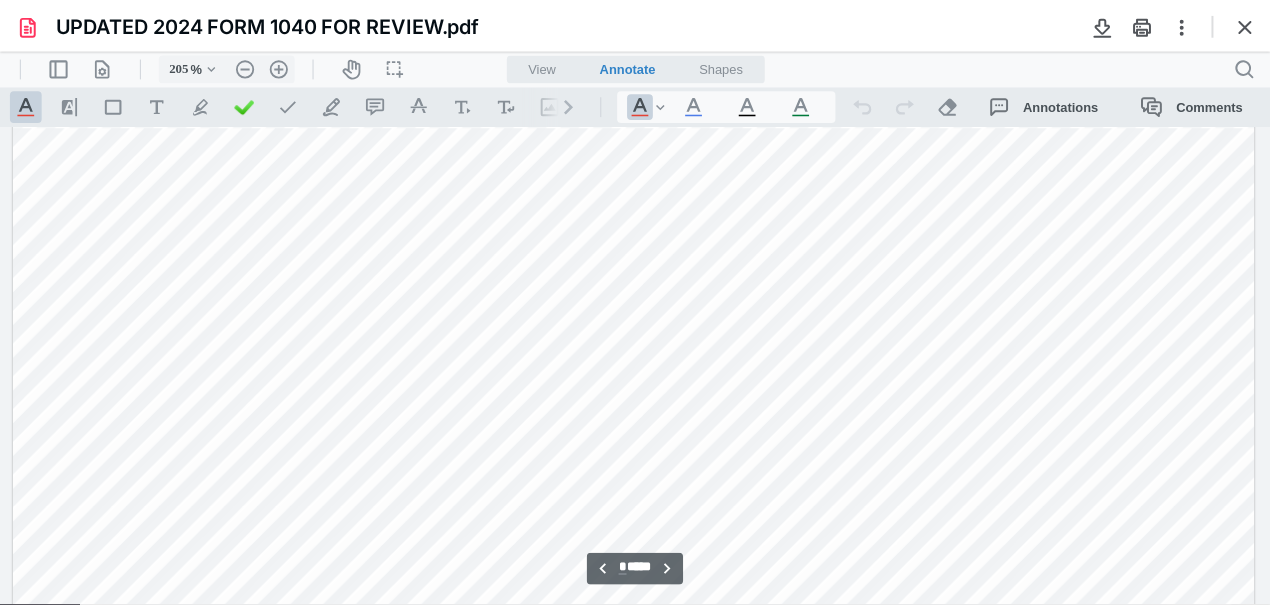 scroll, scrollTop: 3684, scrollLeft: 0, axis: vertical 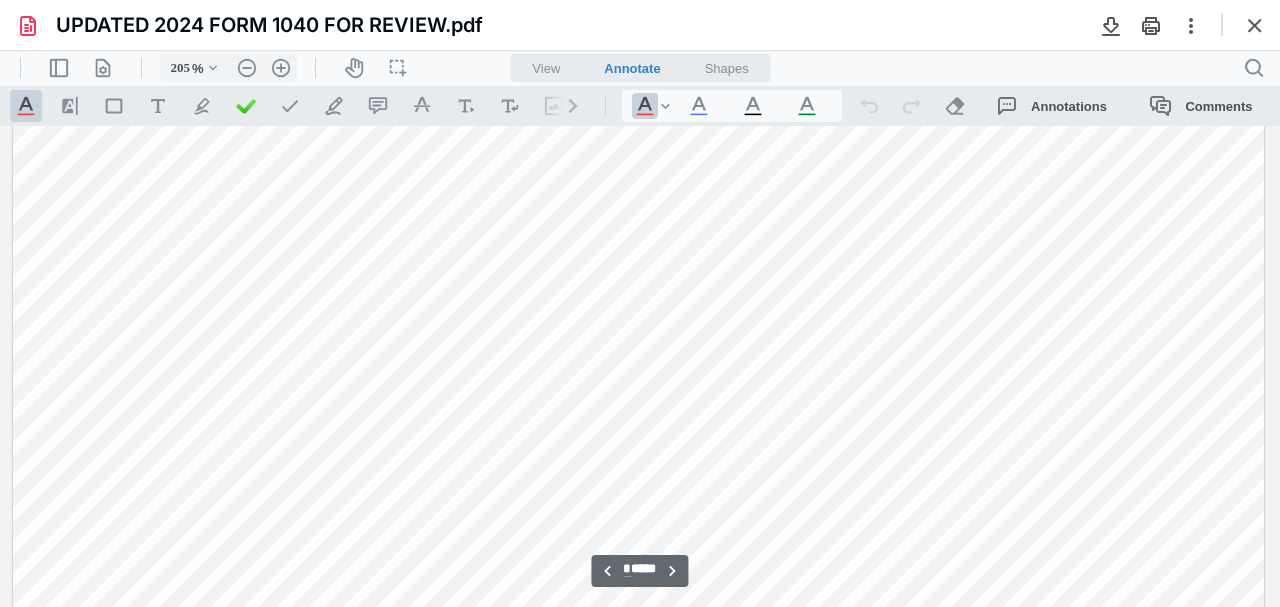 click at bounding box center [1255, 25] 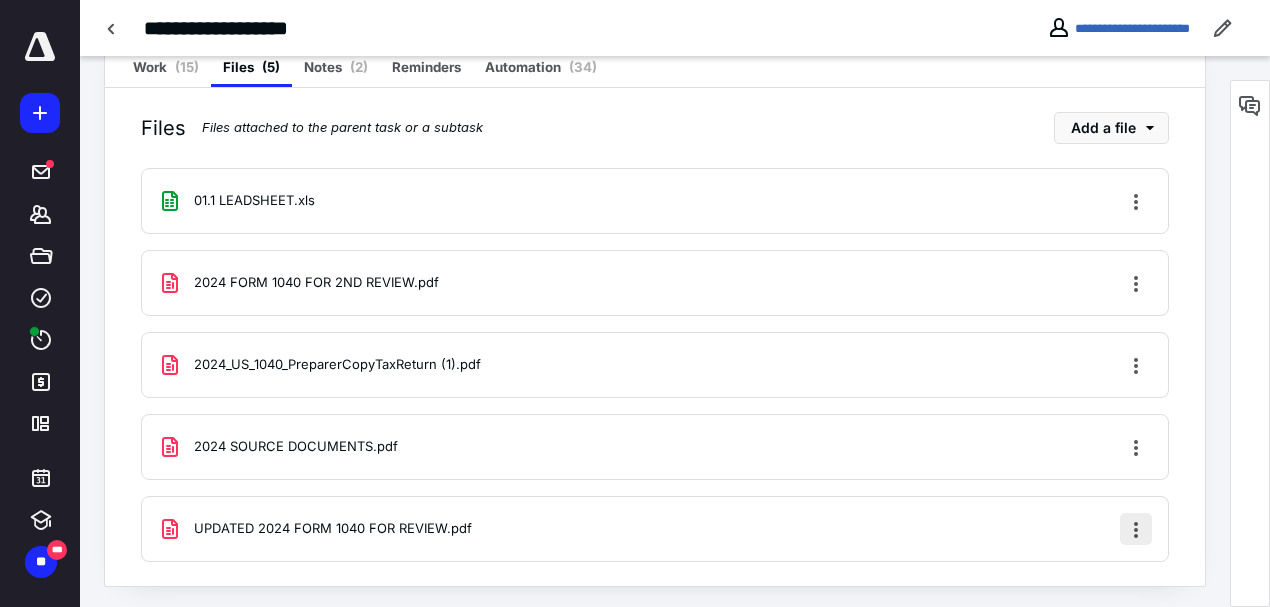 click at bounding box center (1136, 529) 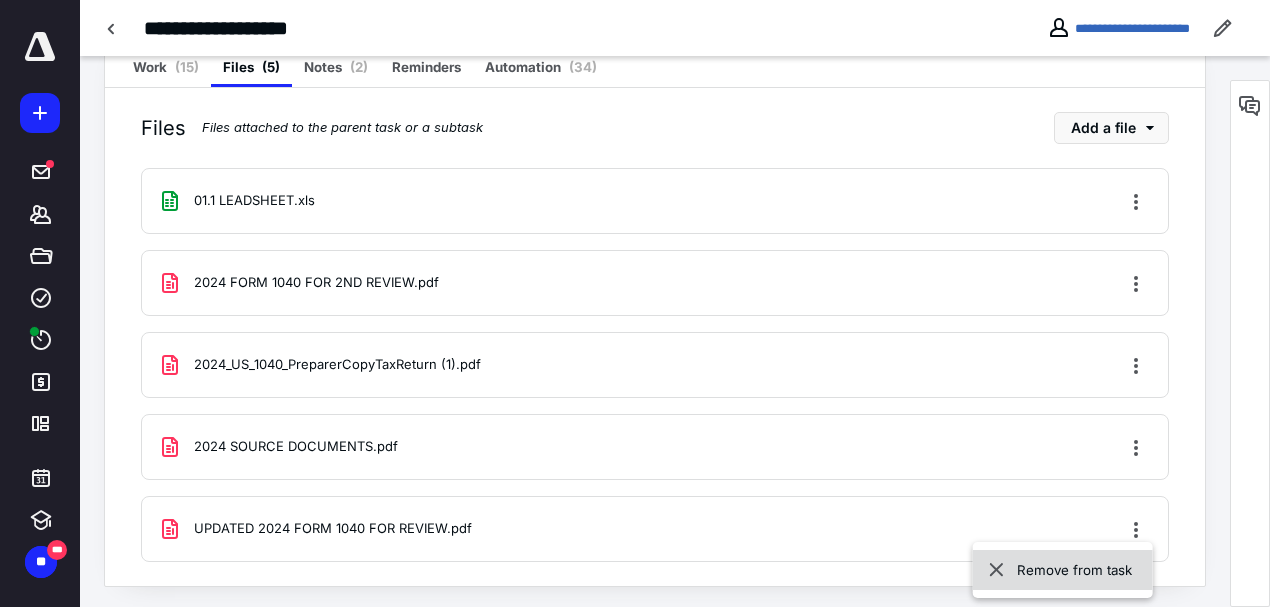 click on "Remove from task" at bounding box center (1063, 570) 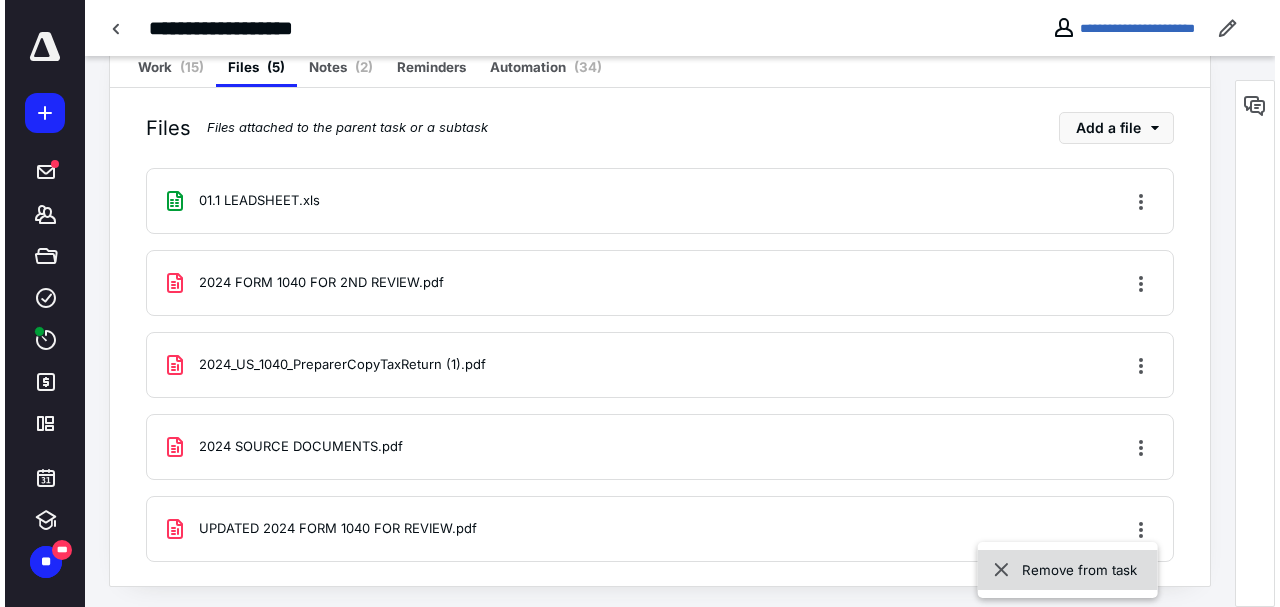 scroll, scrollTop: 328, scrollLeft: 0, axis: vertical 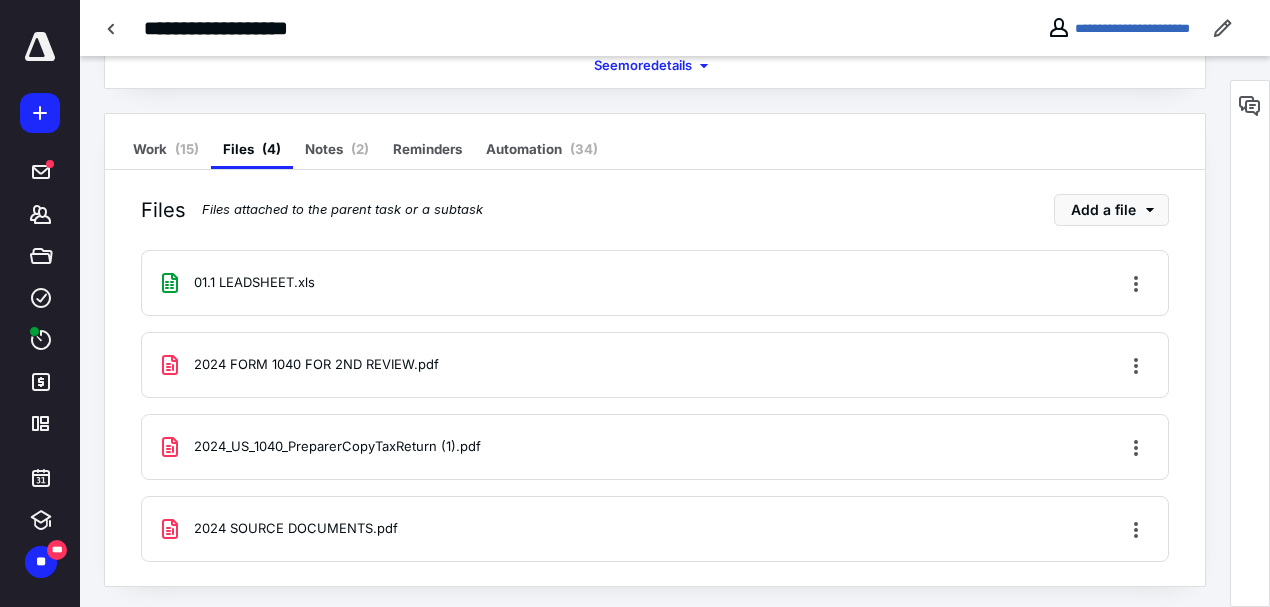 click on "2024_US_1040_PreparerCopyTaxReturn (1).pdf" at bounding box center (337, 447) 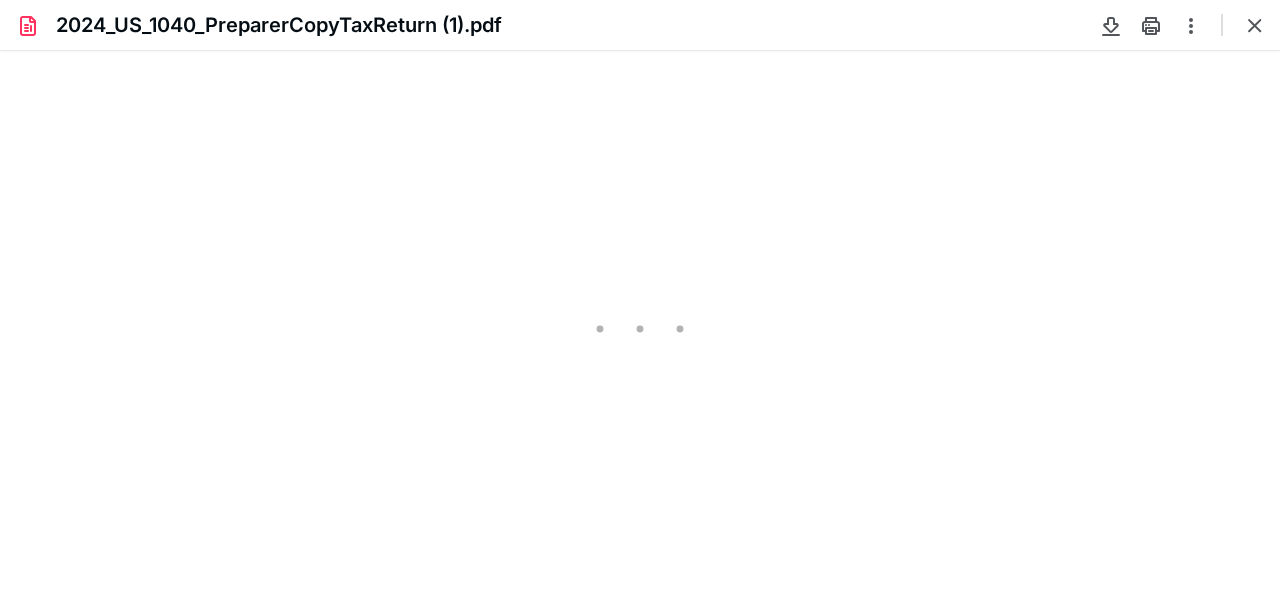 scroll, scrollTop: 0, scrollLeft: 0, axis: both 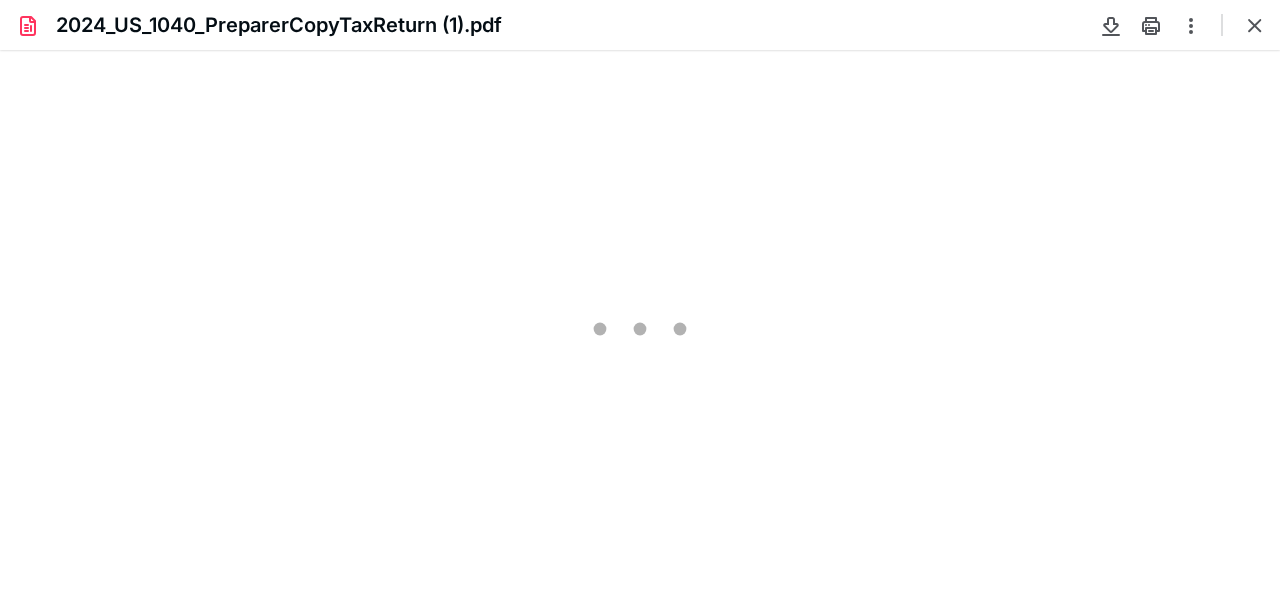 type on "205" 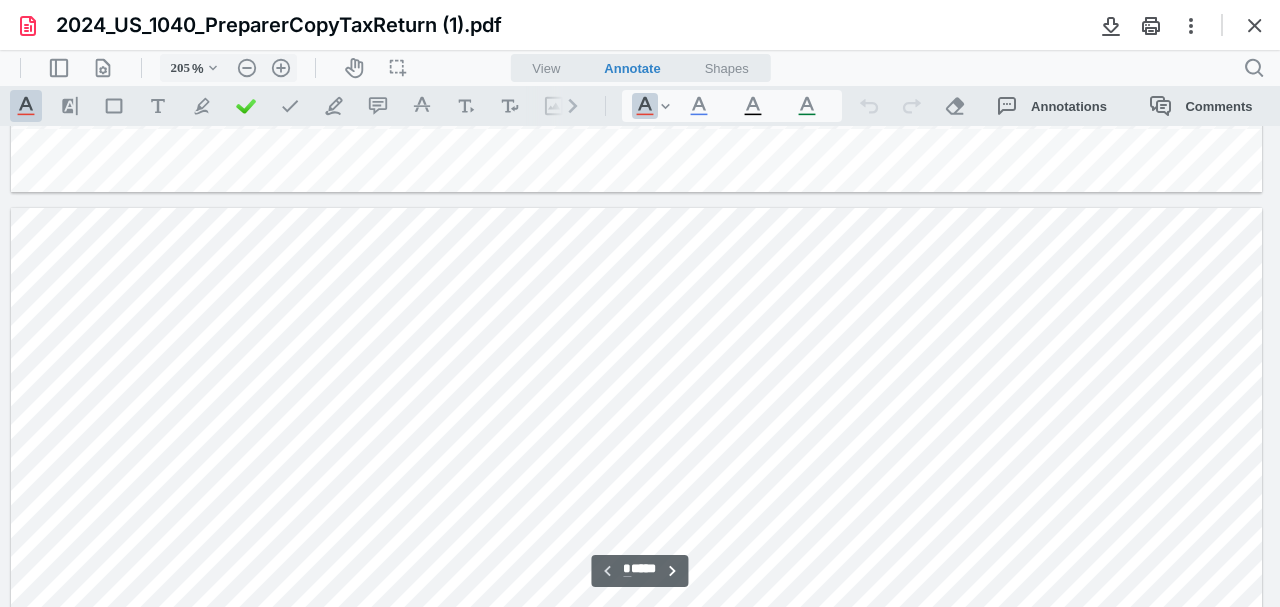 type on "*" 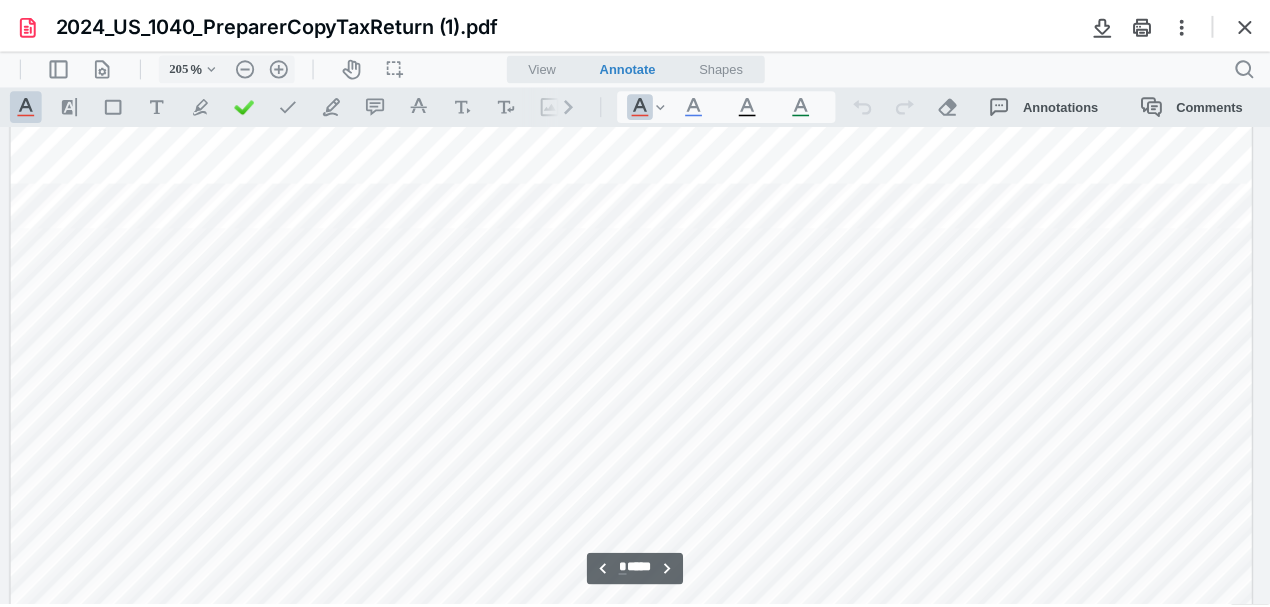 scroll, scrollTop: 2150, scrollLeft: 181, axis: both 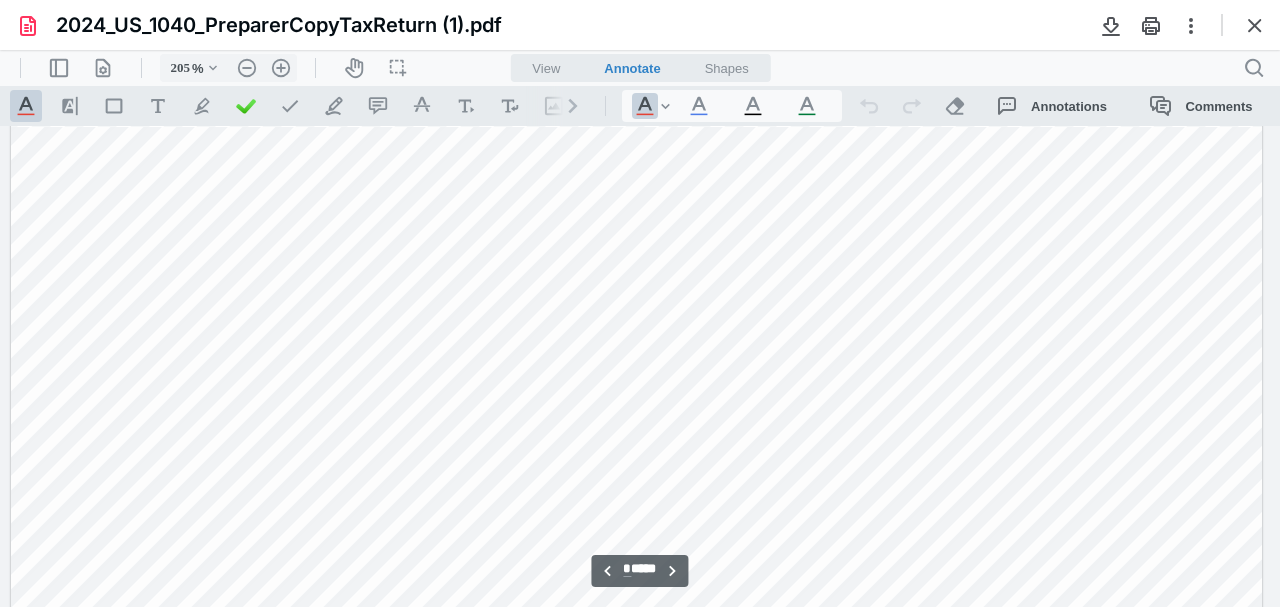 click at bounding box center [1255, 25] 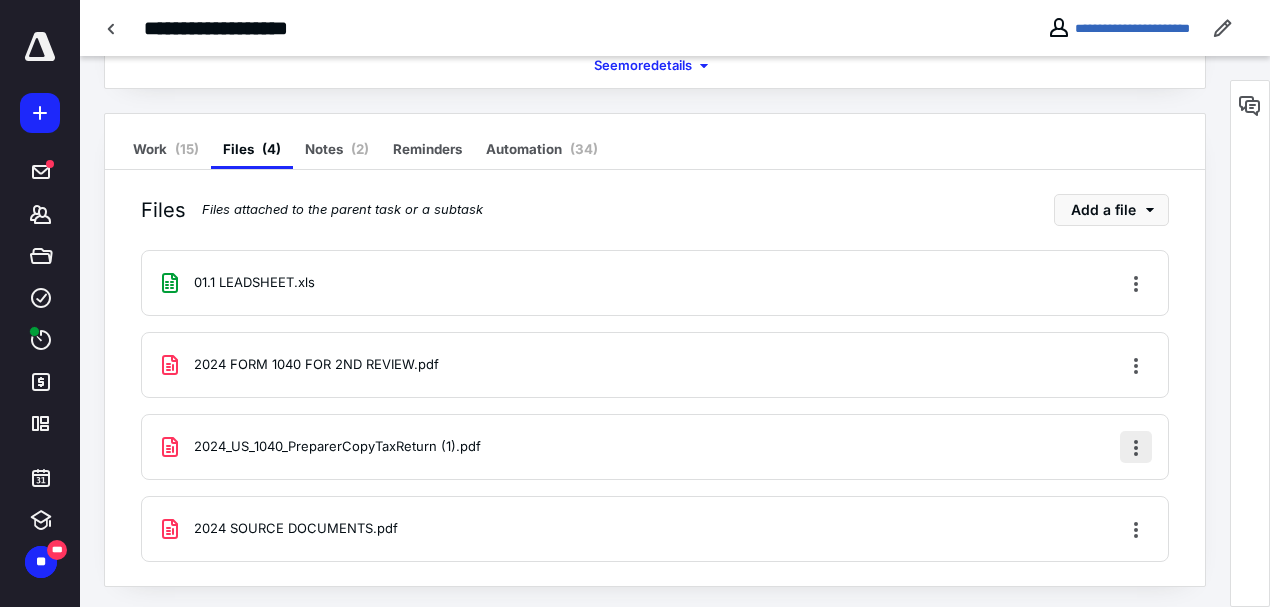 click at bounding box center (1136, 447) 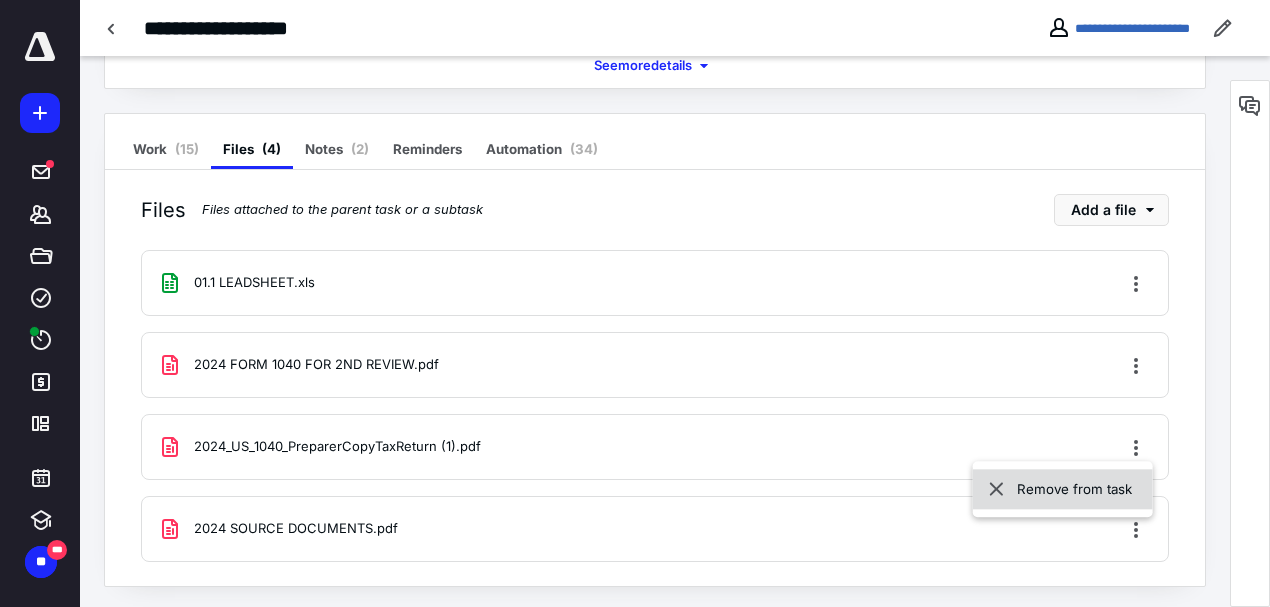 click on "Remove from task" at bounding box center [1063, 489] 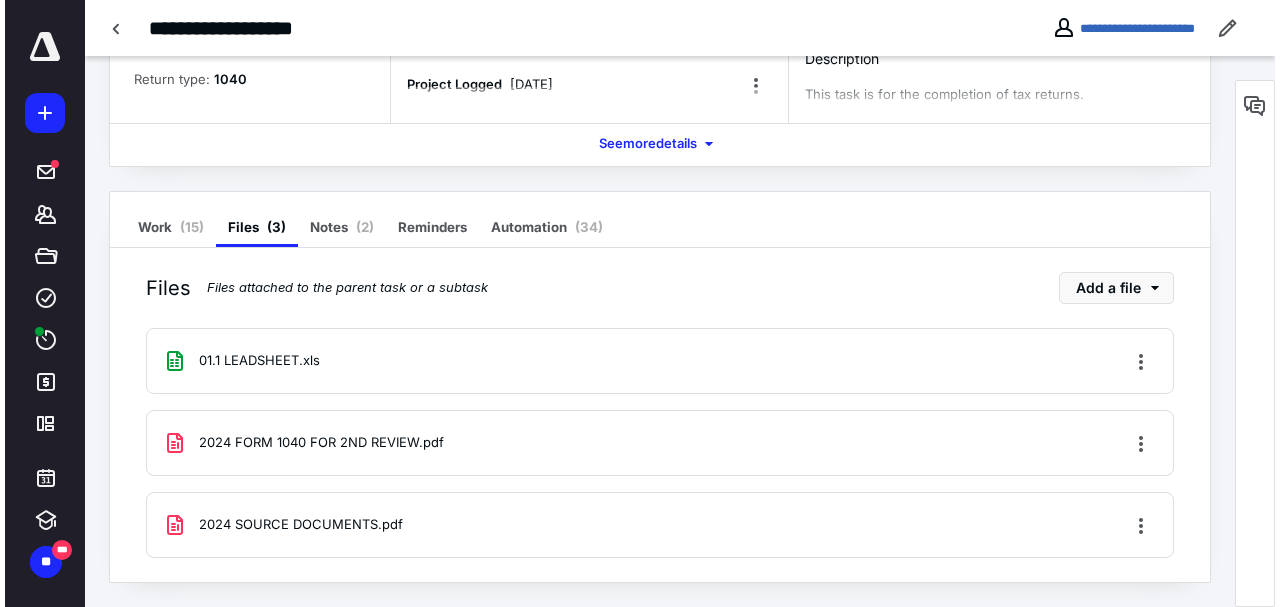 scroll, scrollTop: 247, scrollLeft: 0, axis: vertical 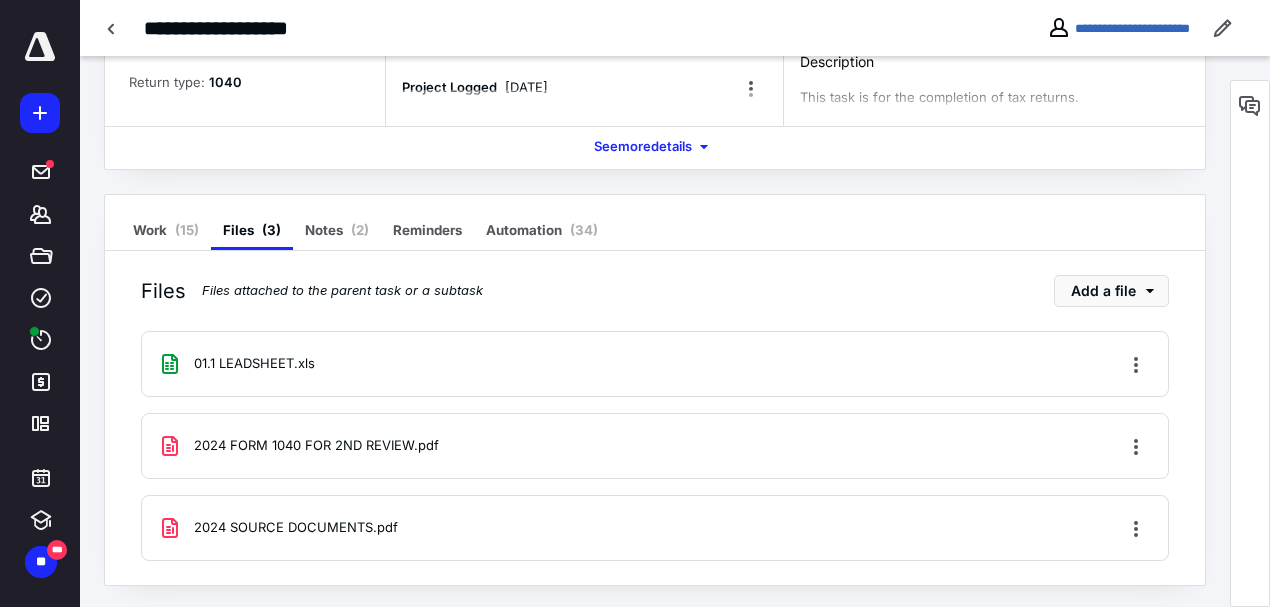 click on "2024 FORM 1040 FOR 2ND REVIEW.pdf" at bounding box center [316, 446] 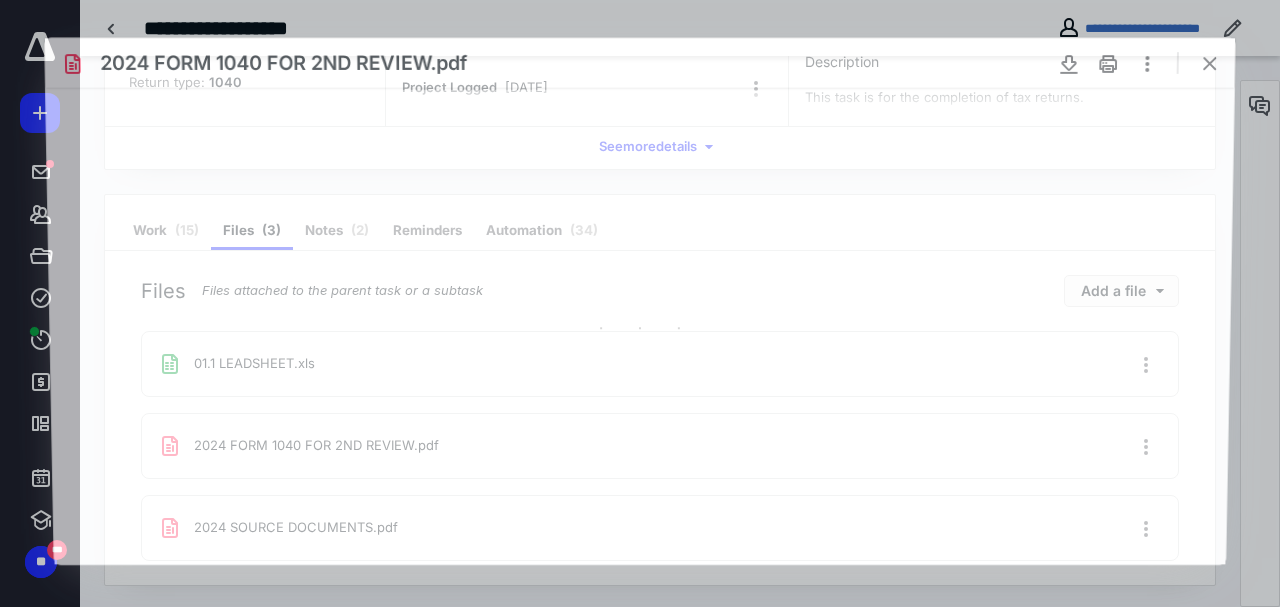 scroll, scrollTop: 0, scrollLeft: 0, axis: both 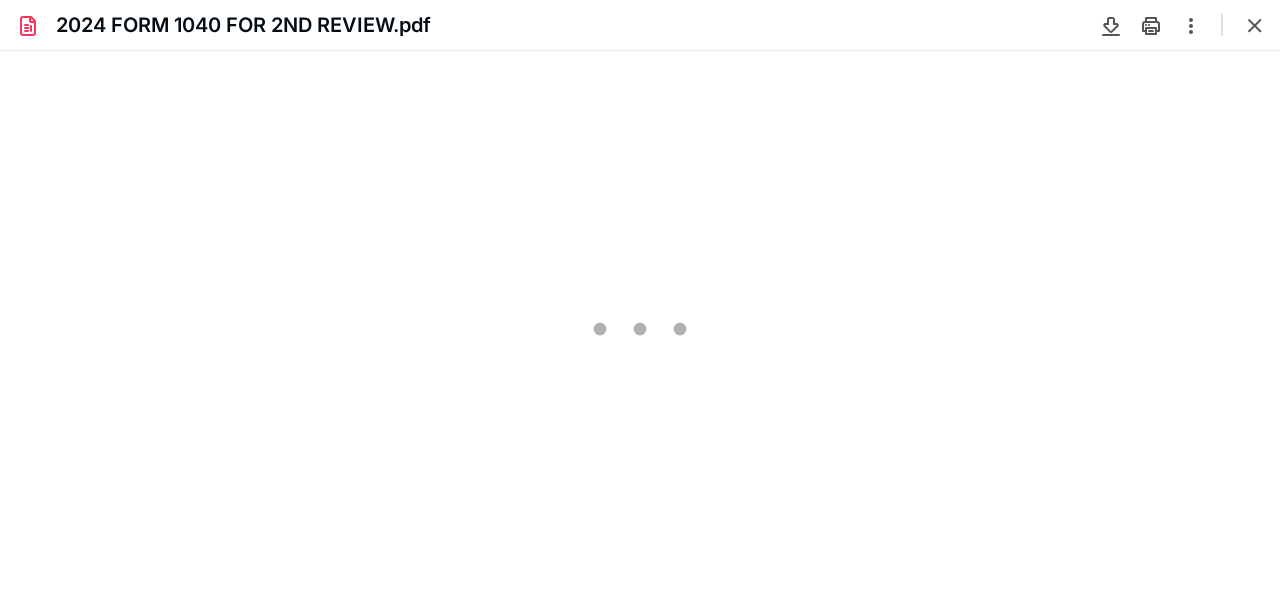 type on "205" 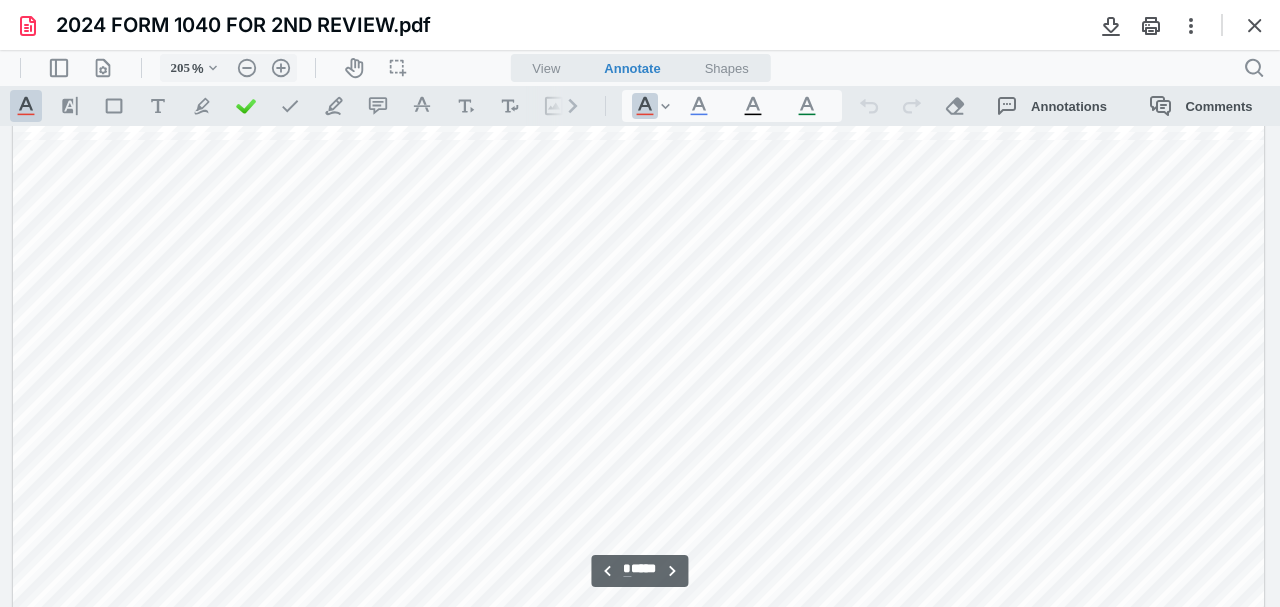 scroll, scrollTop: 4284, scrollLeft: 0, axis: vertical 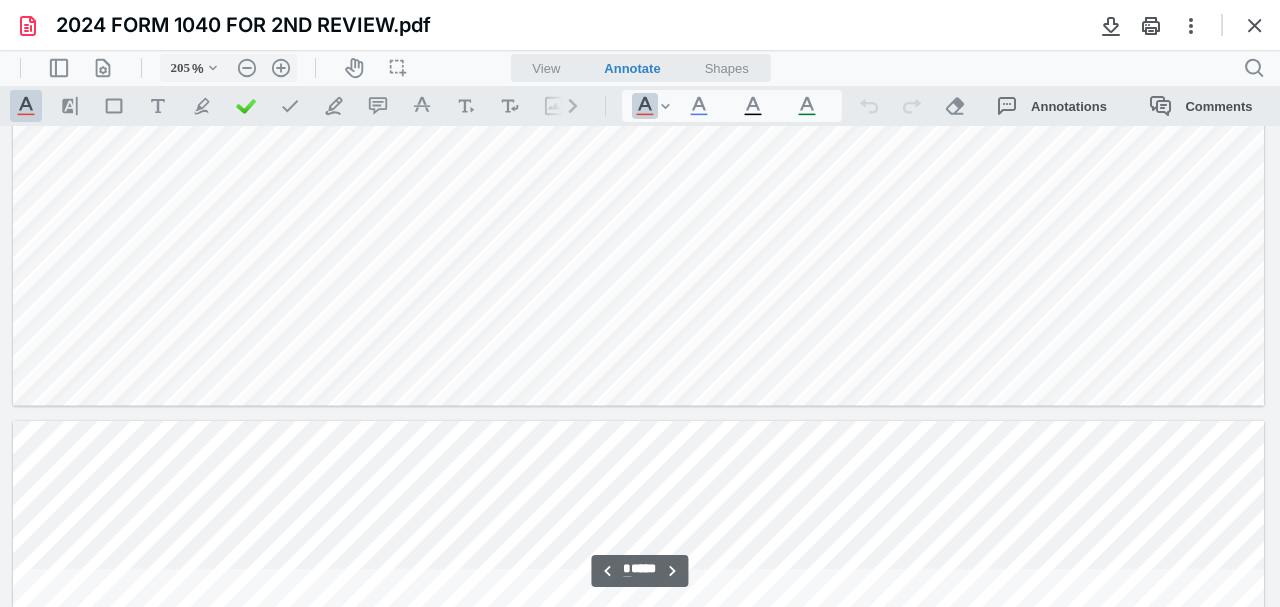 type on "*" 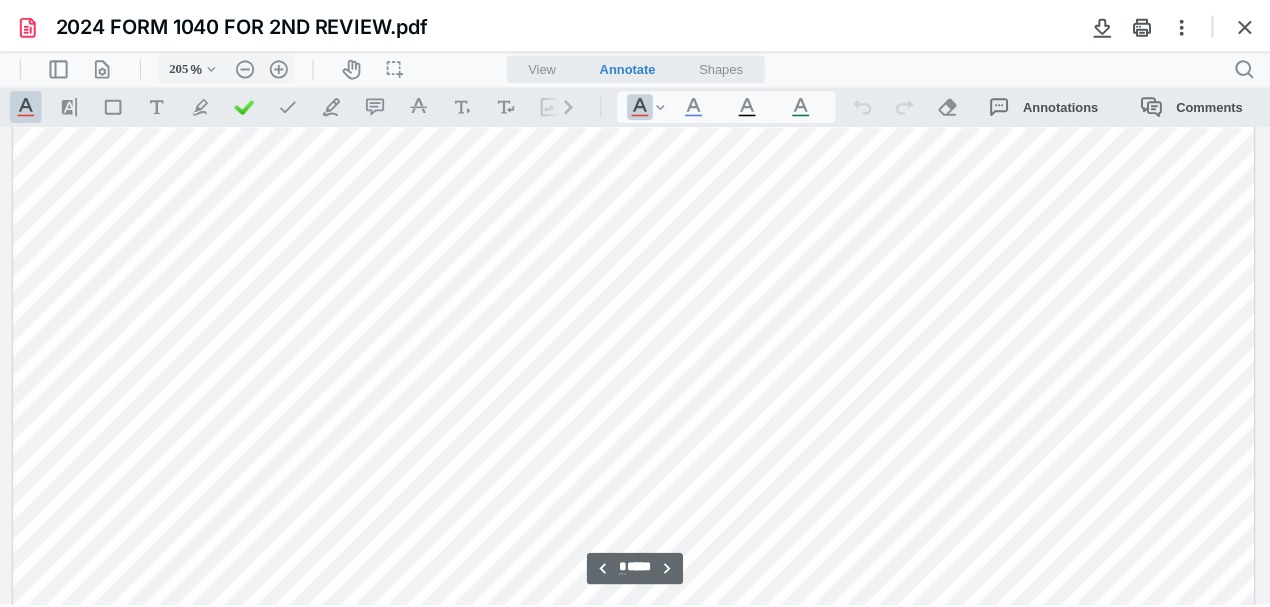 scroll, scrollTop: 5017, scrollLeft: 0, axis: vertical 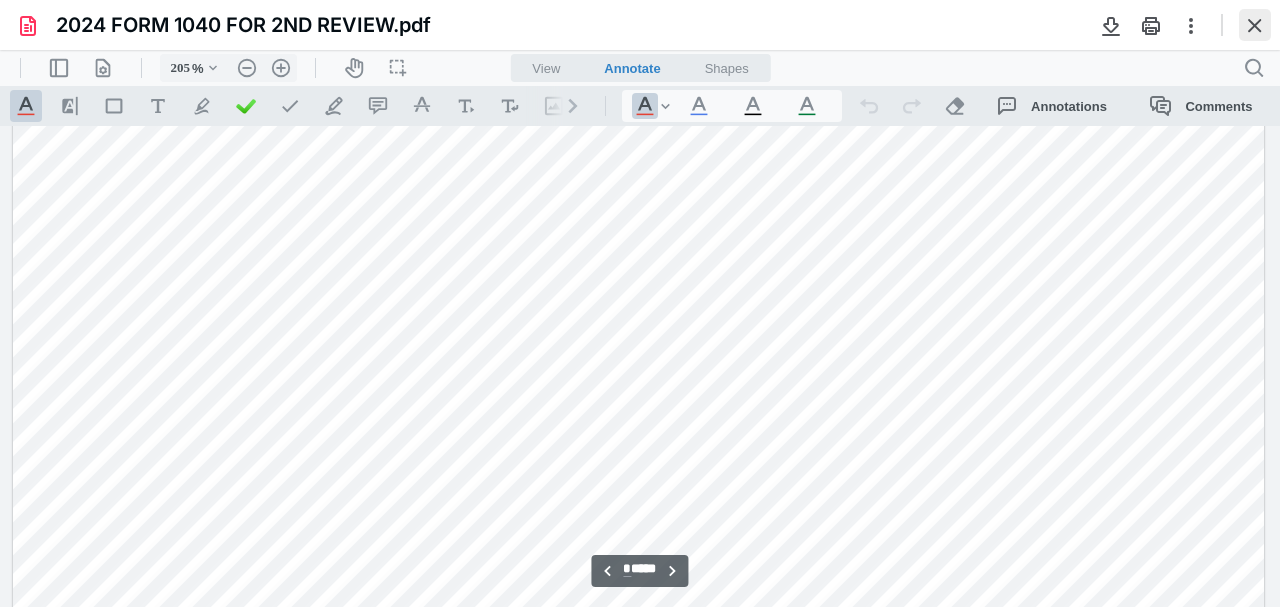click at bounding box center [1255, 25] 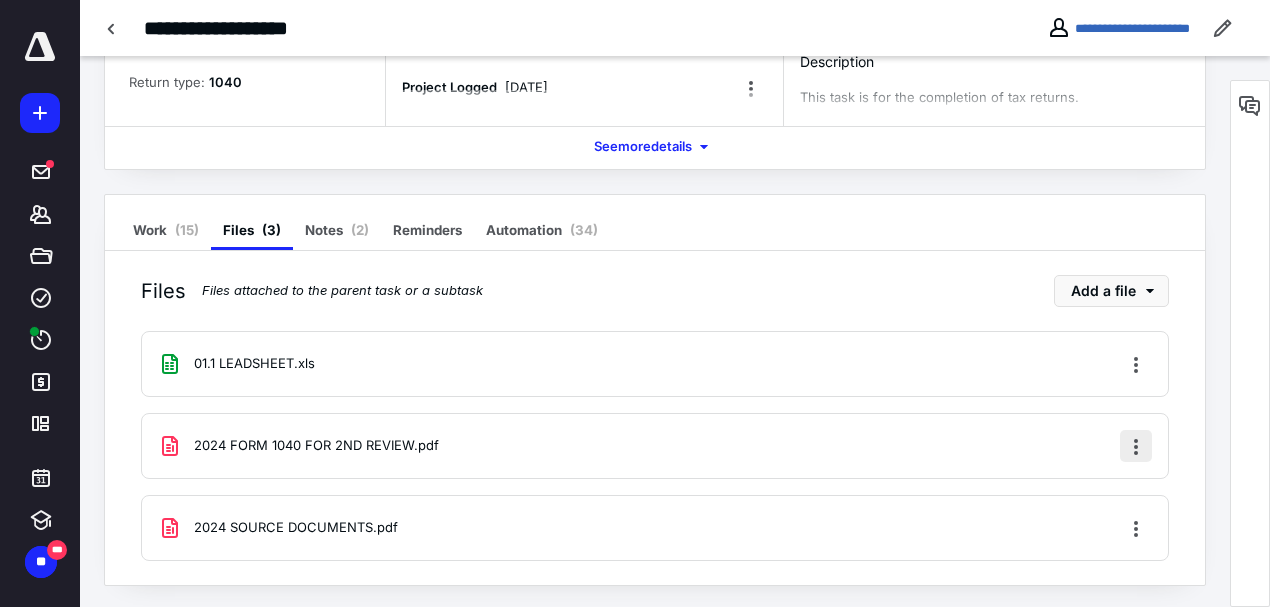 click at bounding box center (1136, 446) 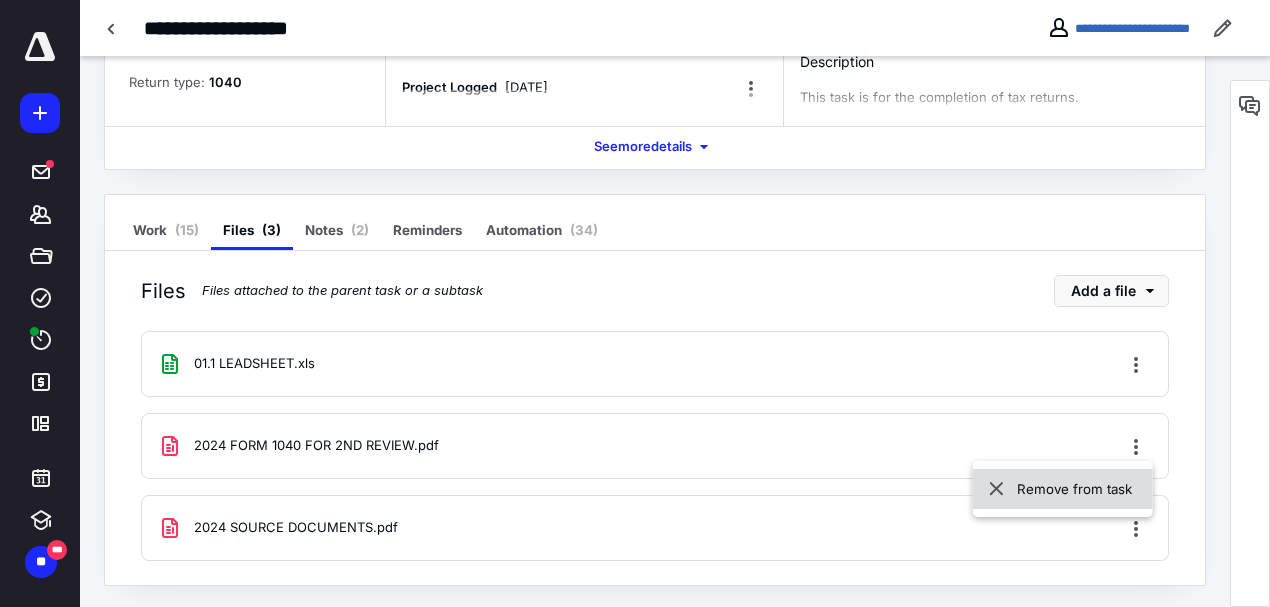 click on "Remove from task" at bounding box center (1063, 489) 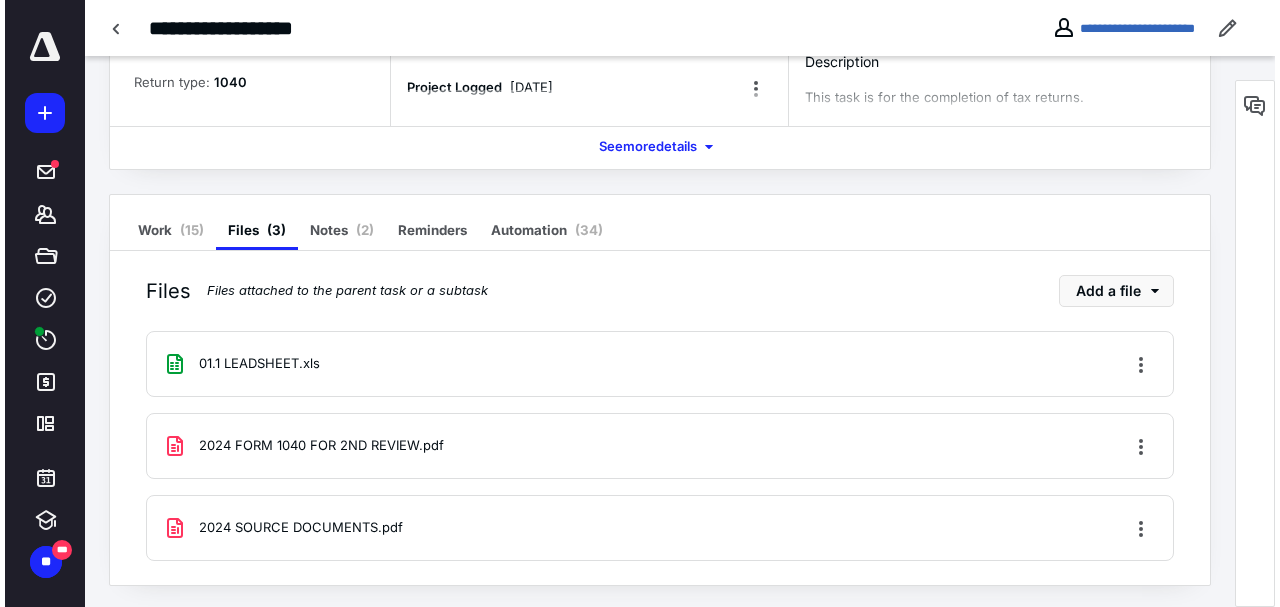 scroll, scrollTop: 166, scrollLeft: 0, axis: vertical 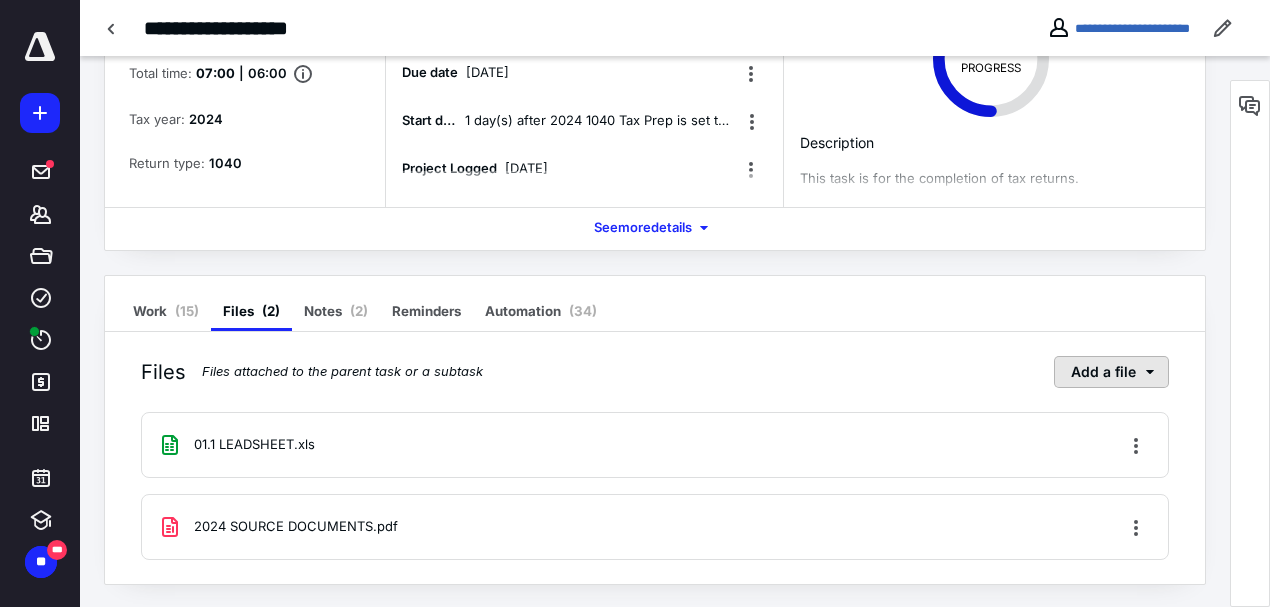 click on "Add a file" at bounding box center [1111, 372] 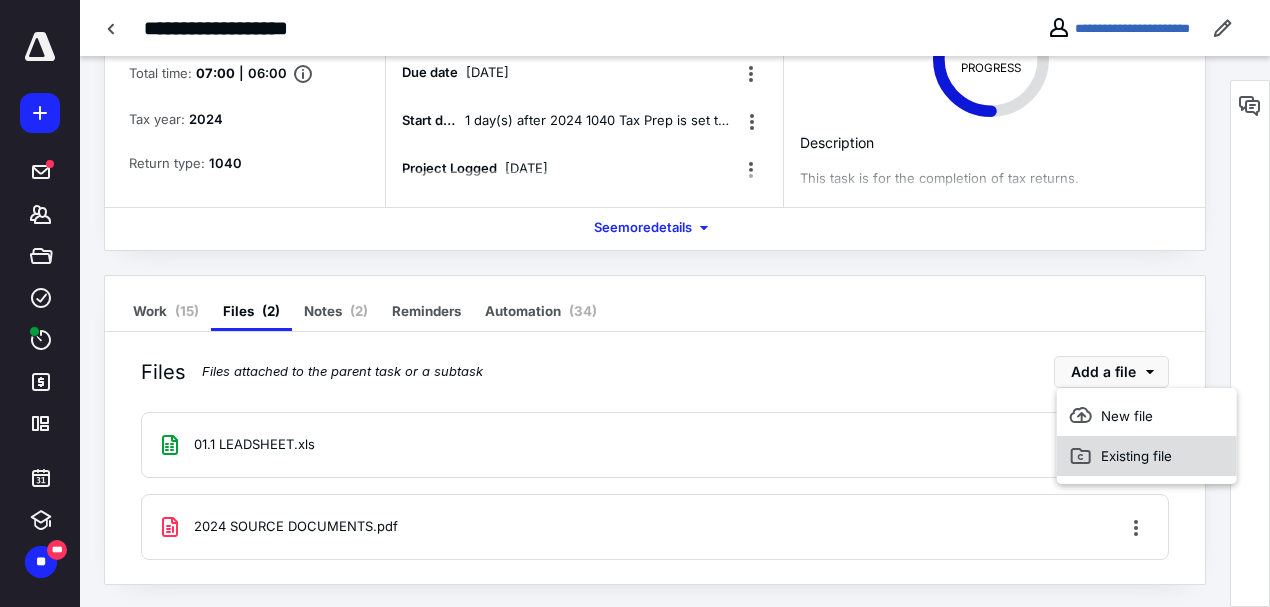 click on "Existing file" at bounding box center [1147, 456] 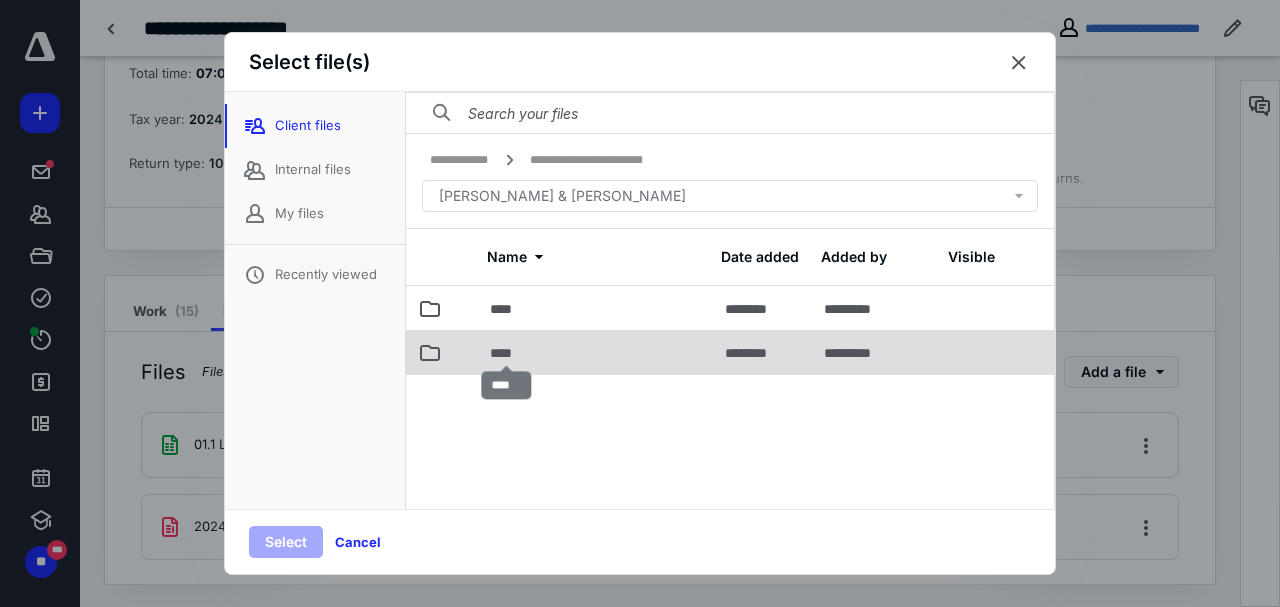 click on "****" at bounding box center (507, 353) 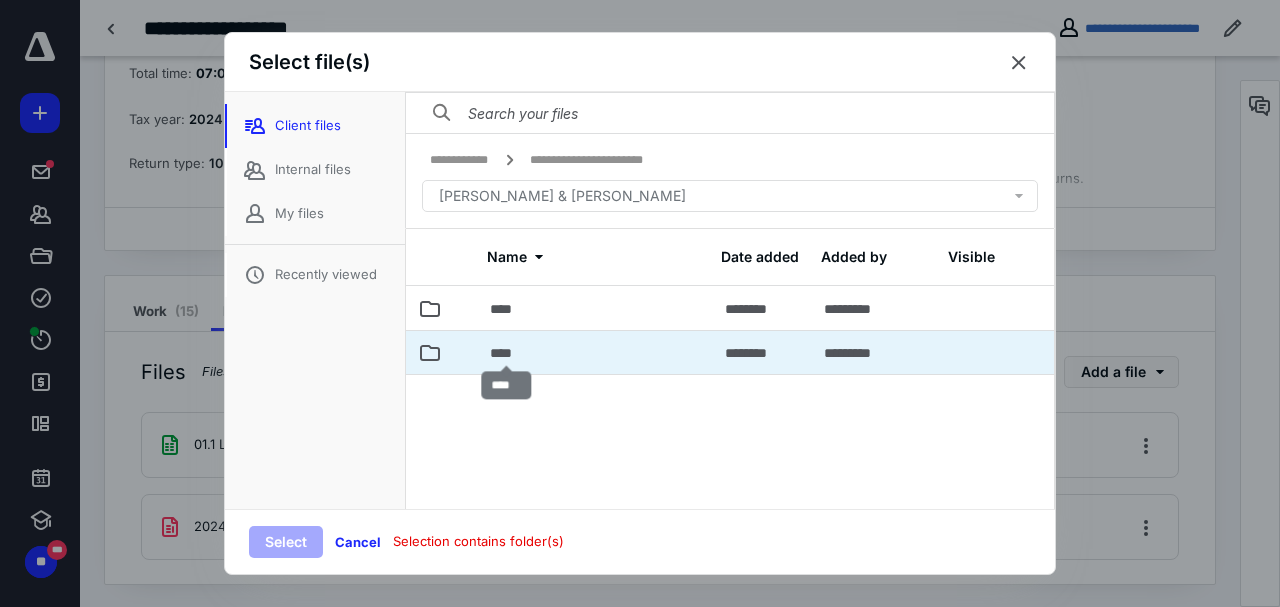 click on "****" at bounding box center (507, 353) 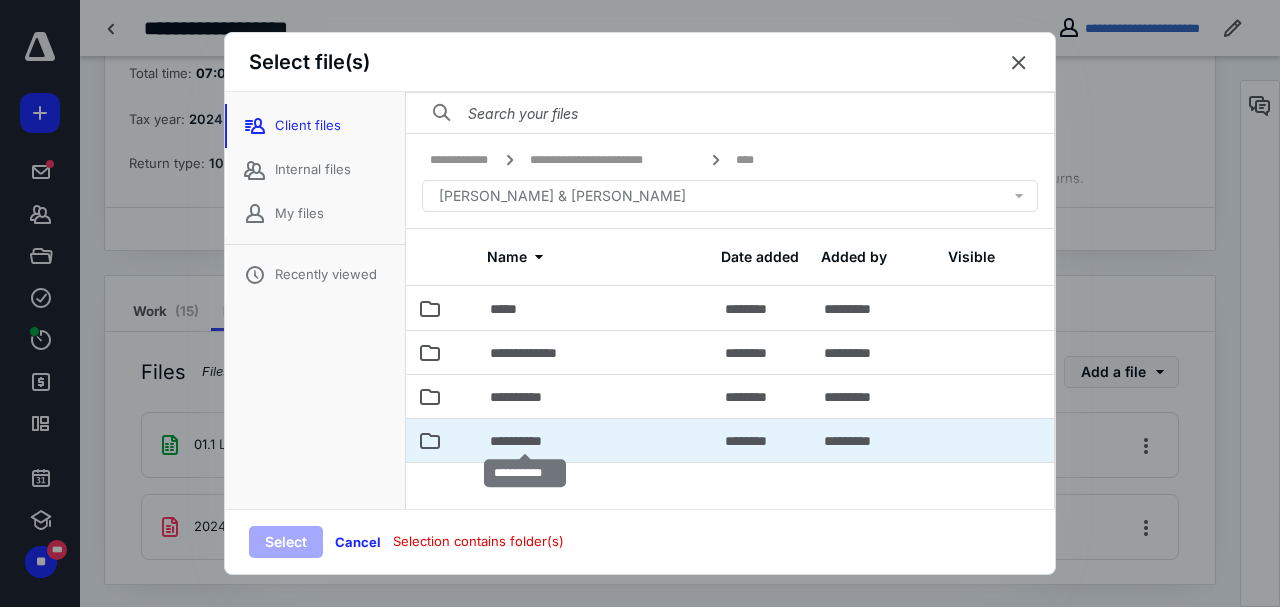 click on "**********" at bounding box center (525, 441) 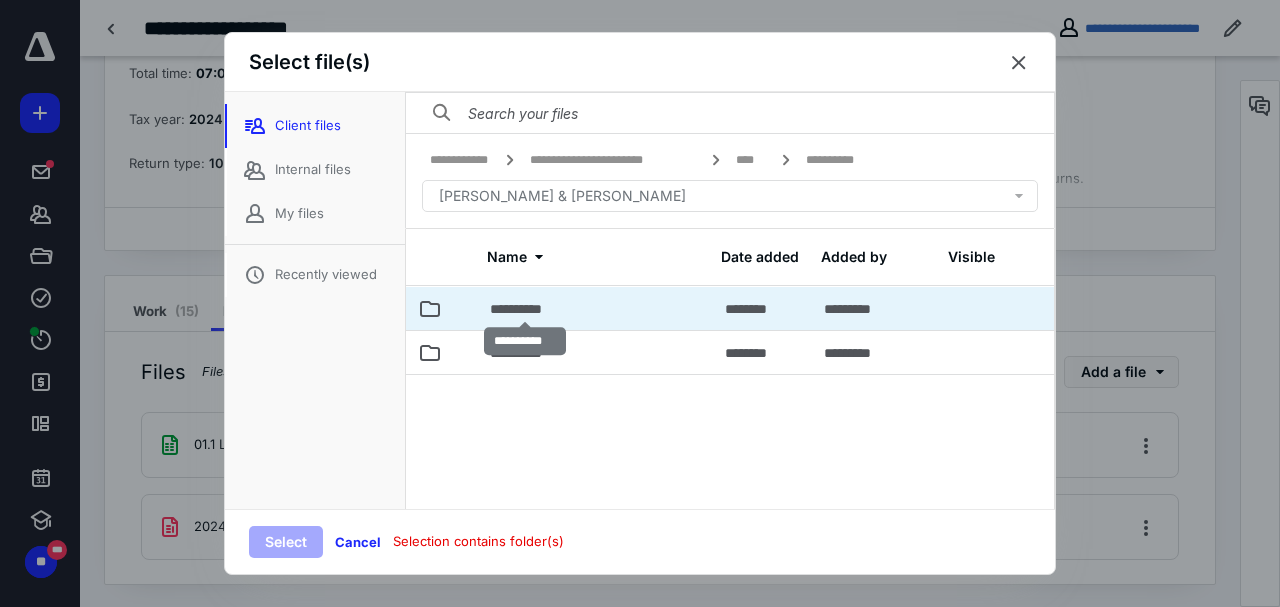 click on "**********" at bounding box center [525, 309] 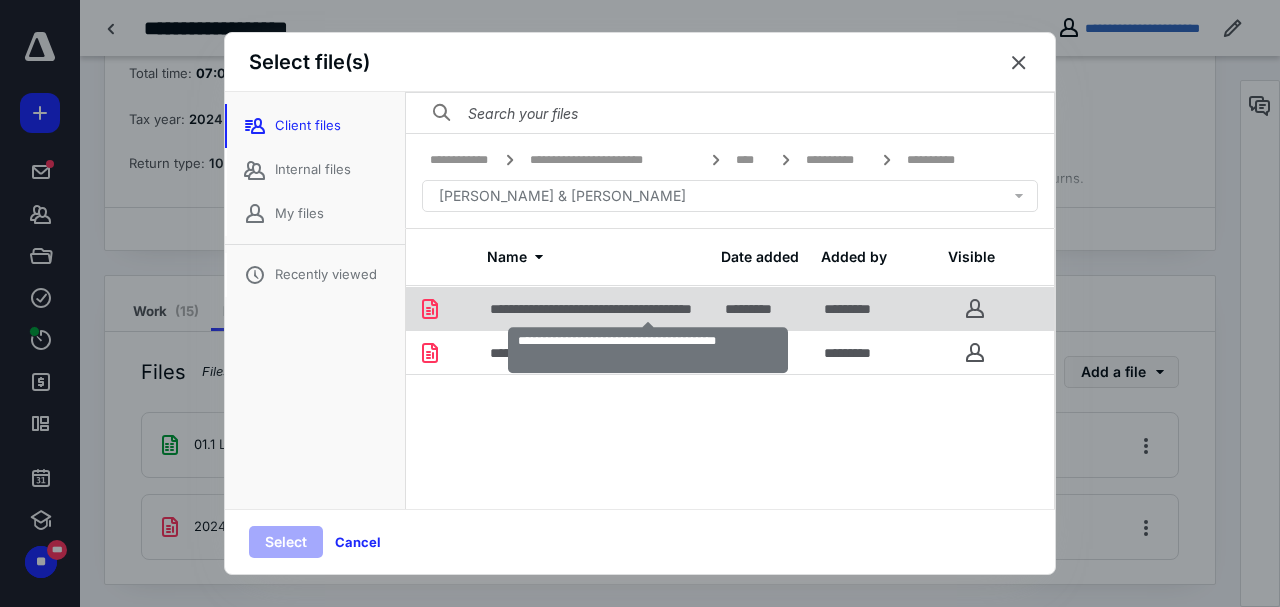 click on "**********" at bounding box center (648, 309) 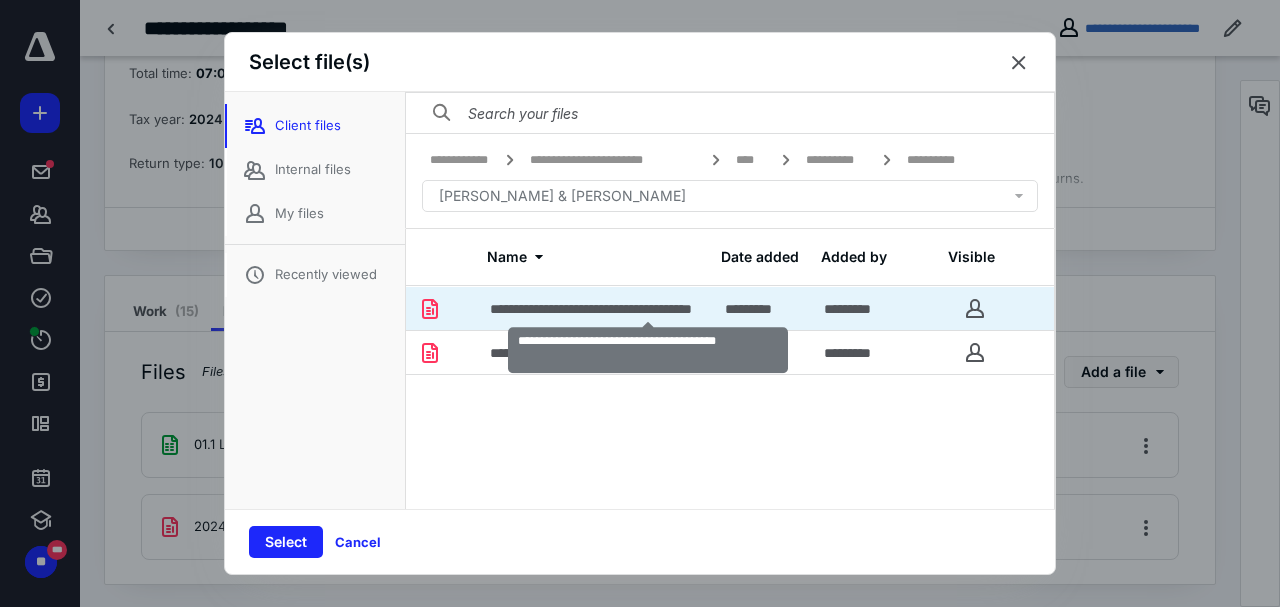 click on "**********" at bounding box center [648, 309] 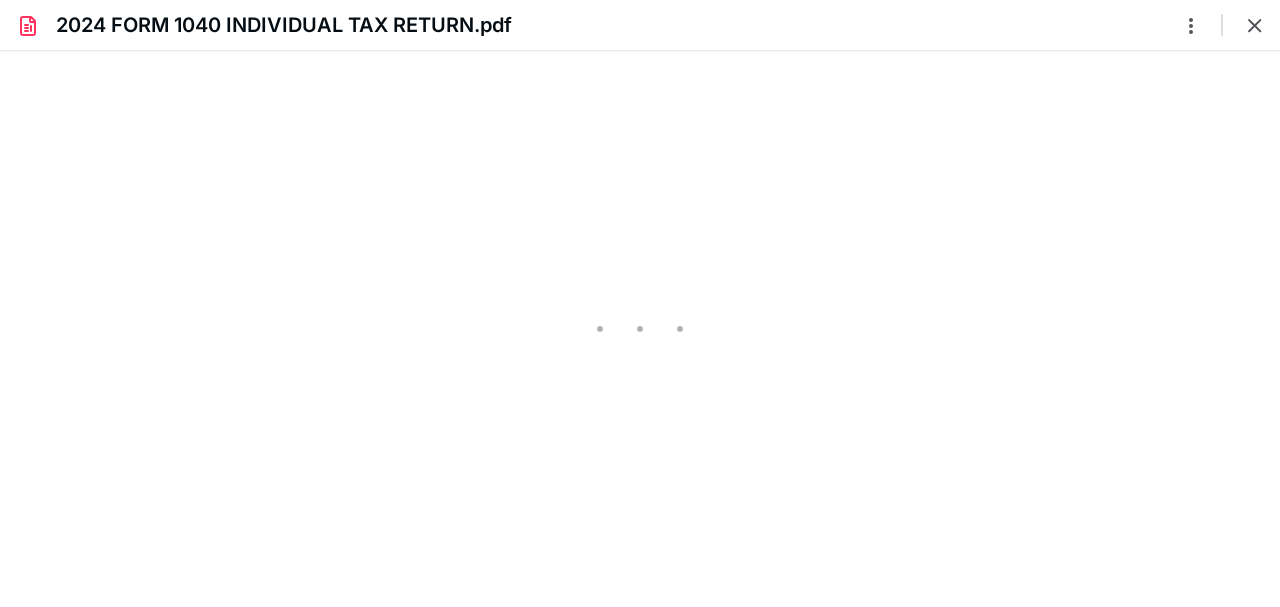 scroll, scrollTop: 0, scrollLeft: 0, axis: both 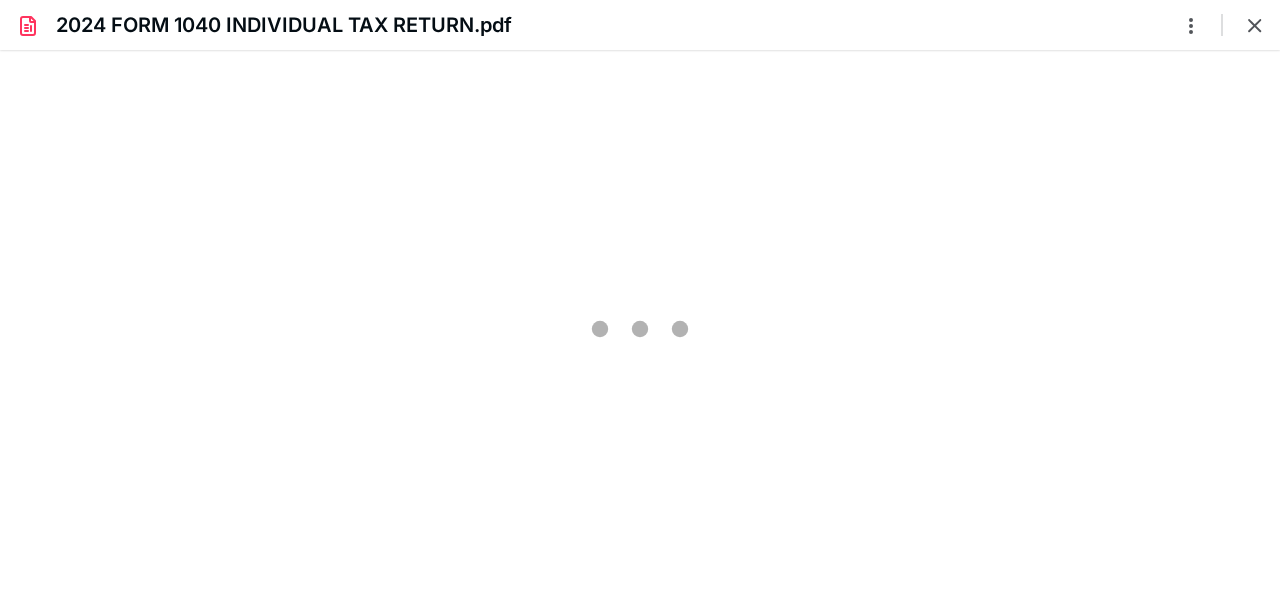 type on "204" 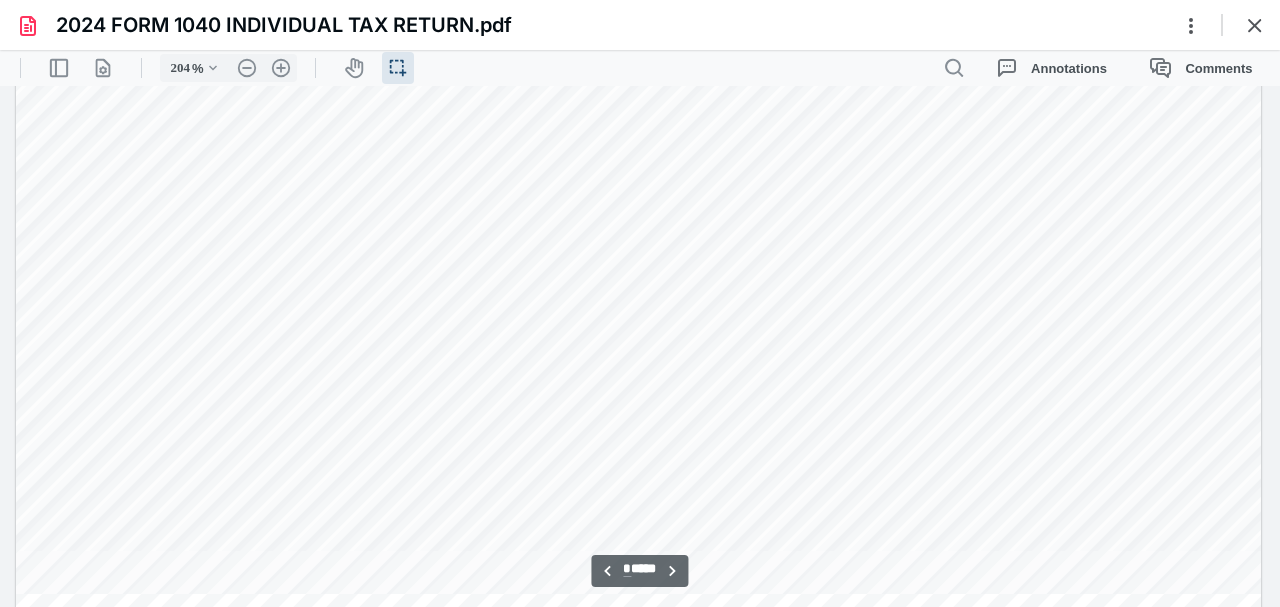 scroll, scrollTop: 3577, scrollLeft: 0, axis: vertical 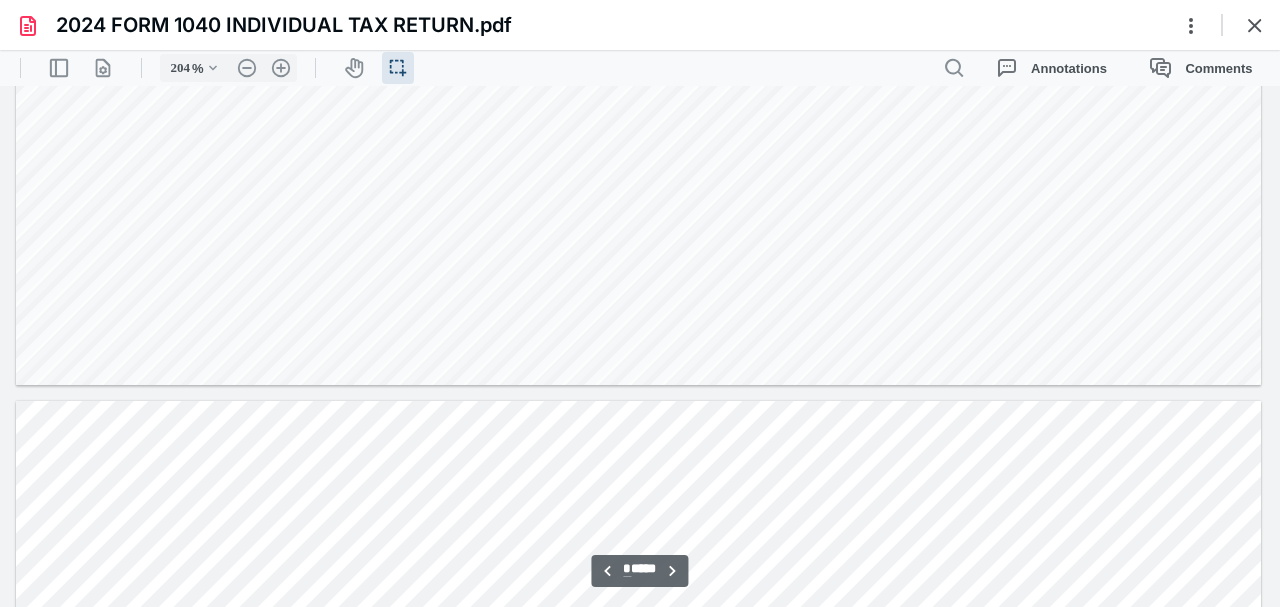 type on "*" 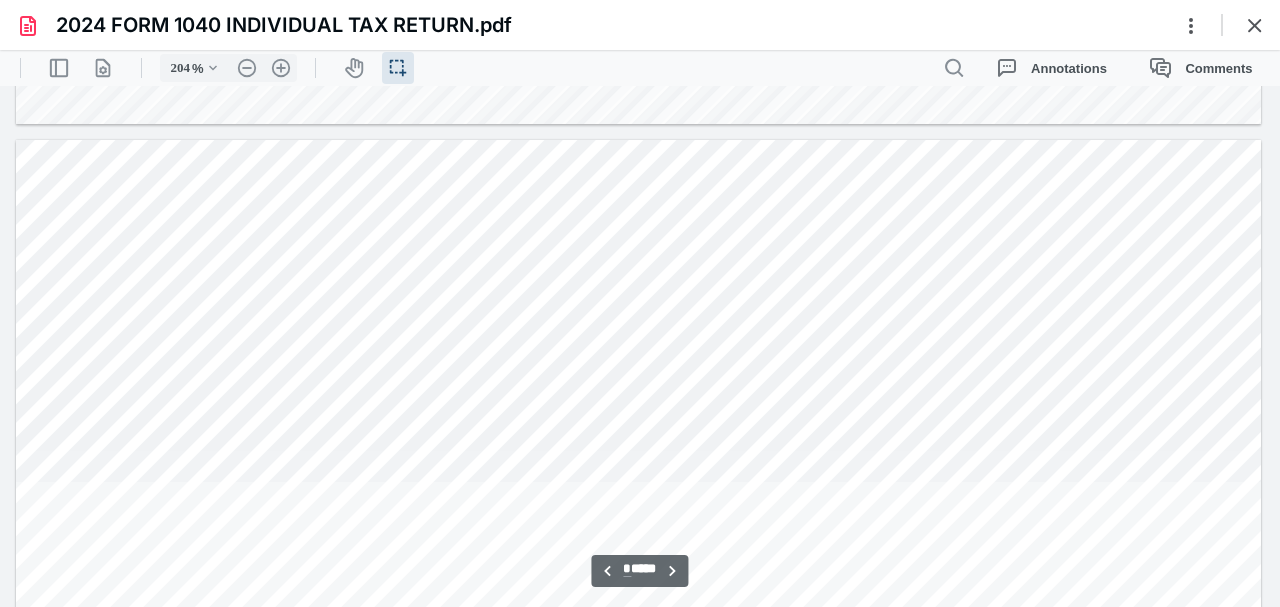 scroll, scrollTop: 4844, scrollLeft: 0, axis: vertical 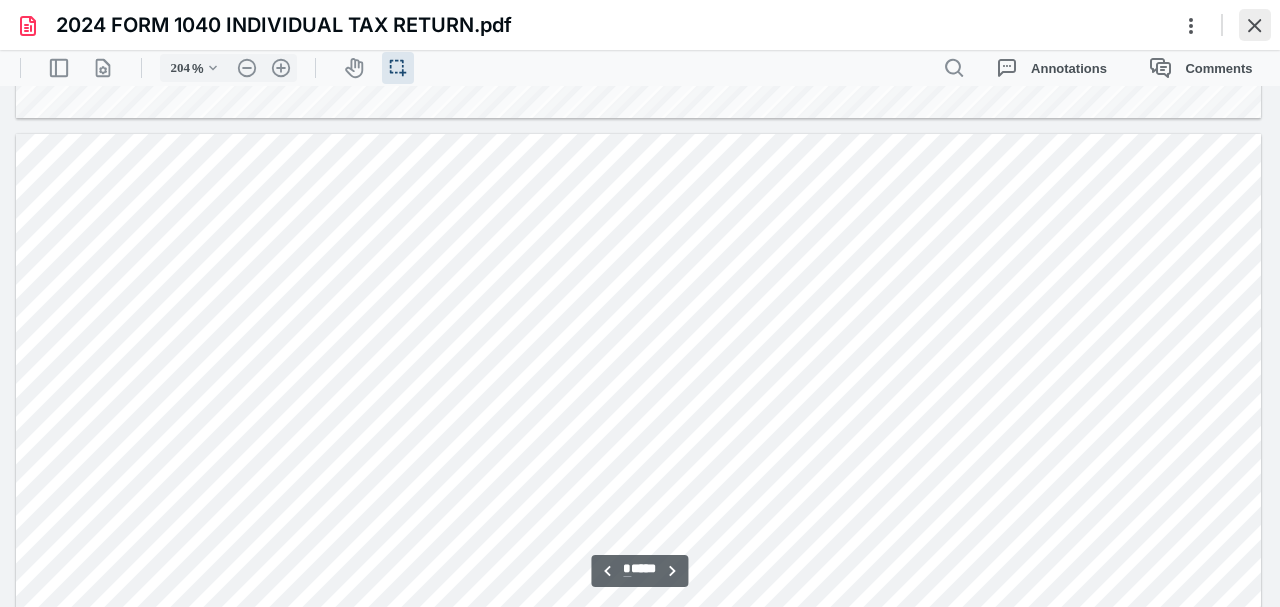 click at bounding box center [1255, 25] 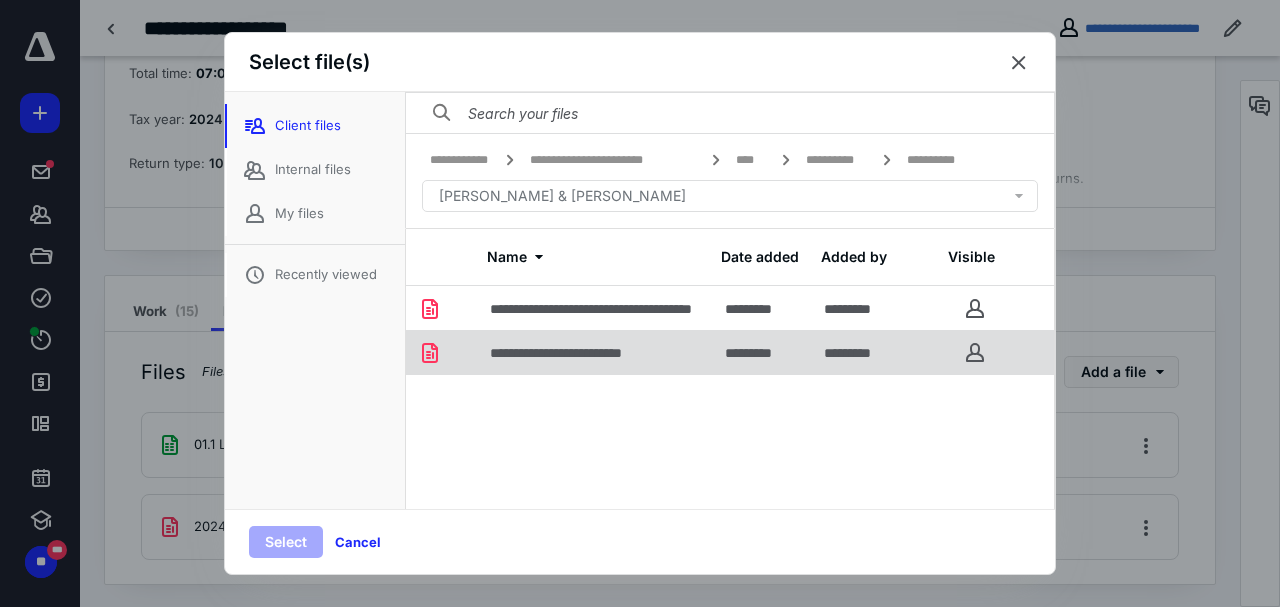 click on "**********" at bounding box center (582, 353) 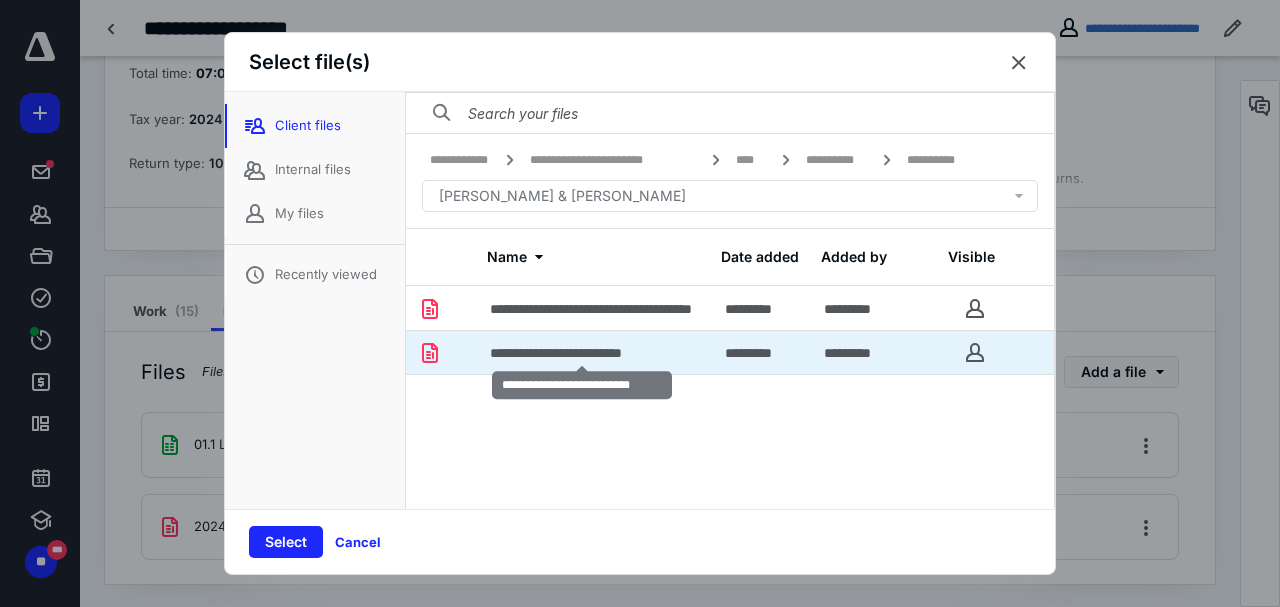 click on "**********" at bounding box center [582, 353] 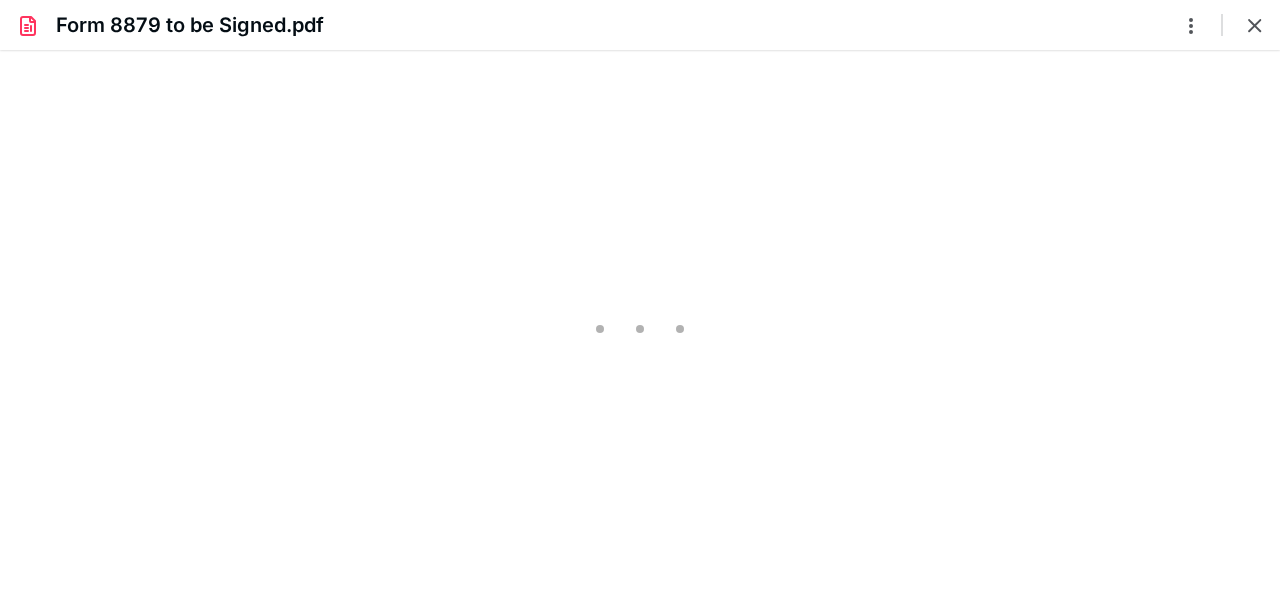 scroll, scrollTop: 0, scrollLeft: 0, axis: both 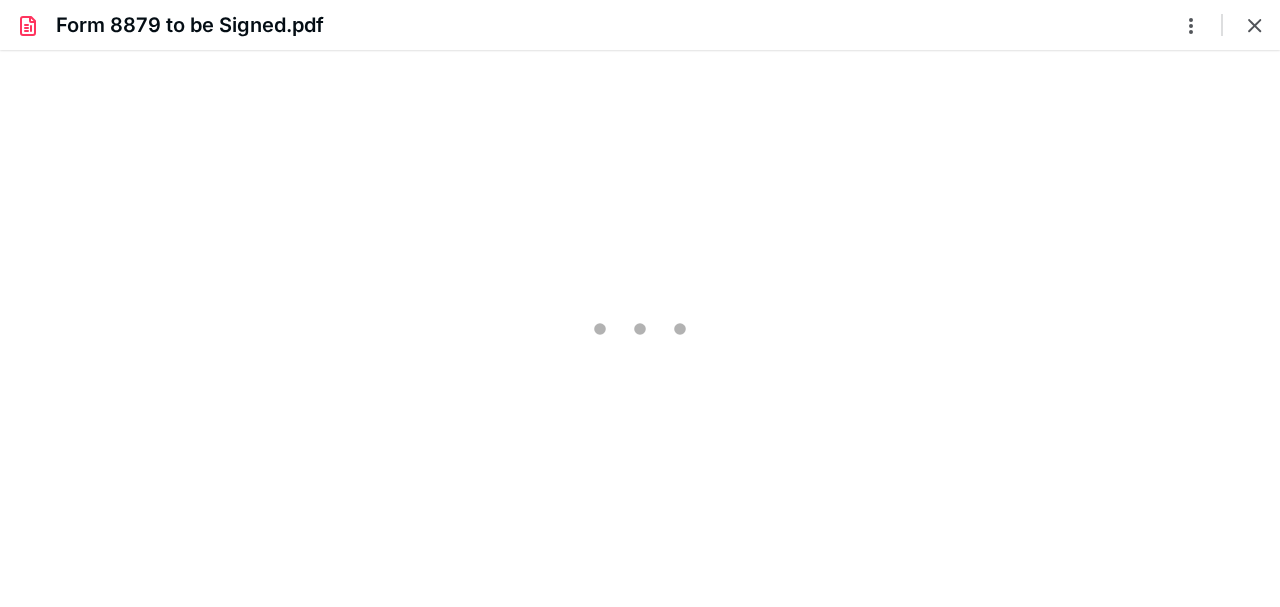 type on "205" 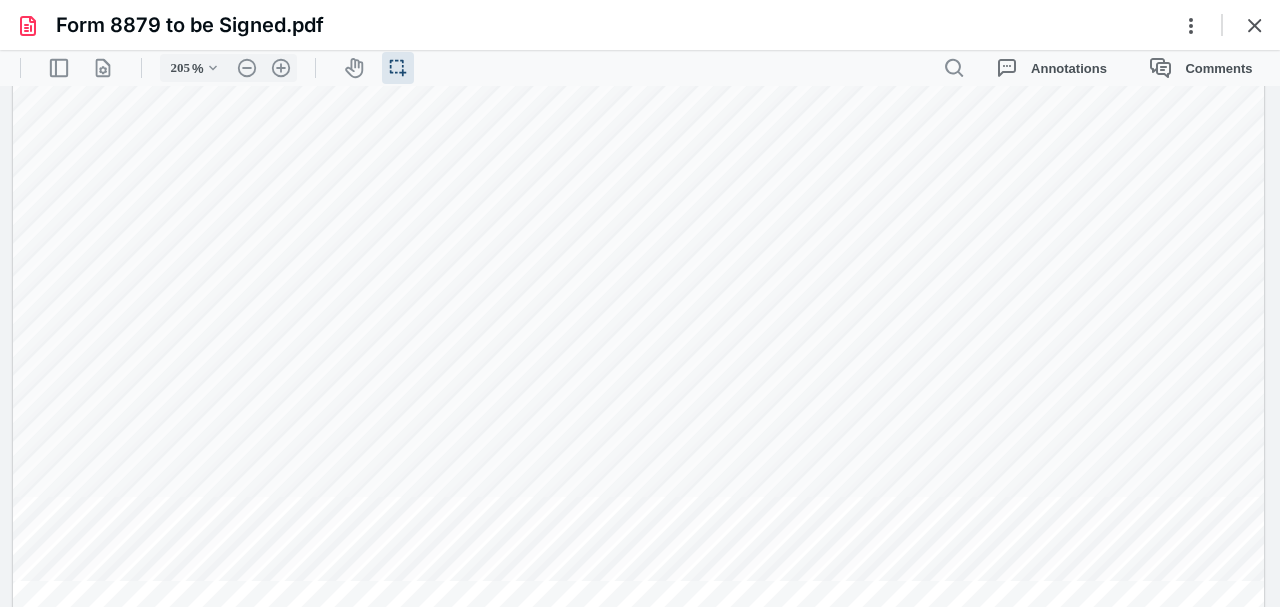 scroll, scrollTop: 1114, scrollLeft: 0, axis: vertical 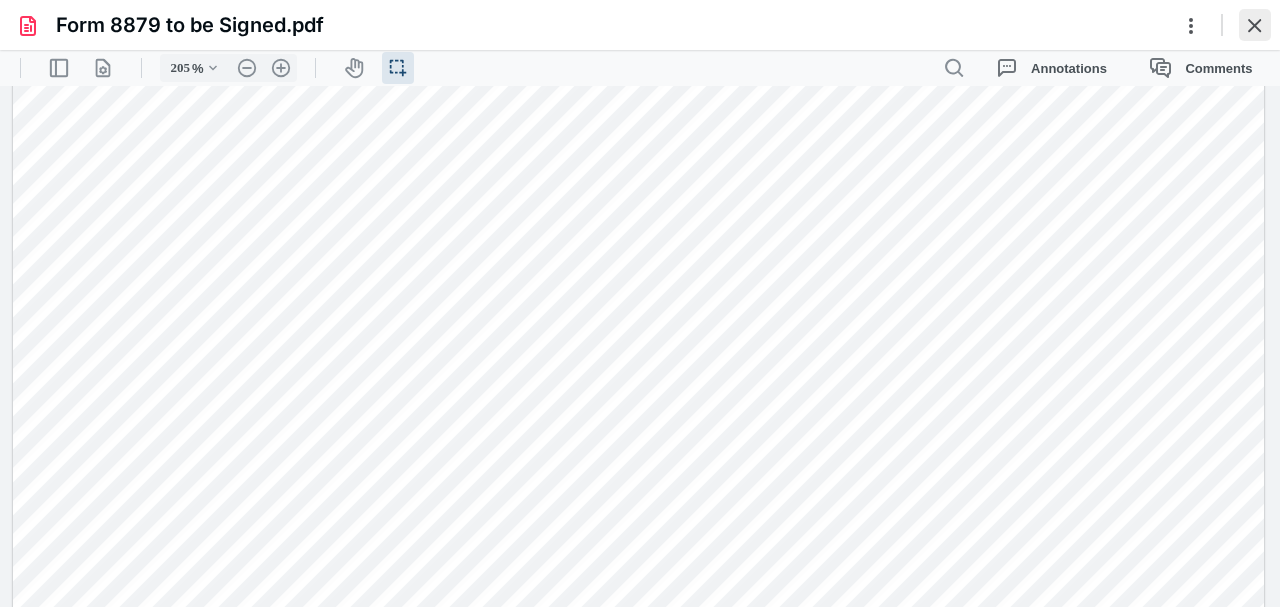 click at bounding box center [1255, 25] 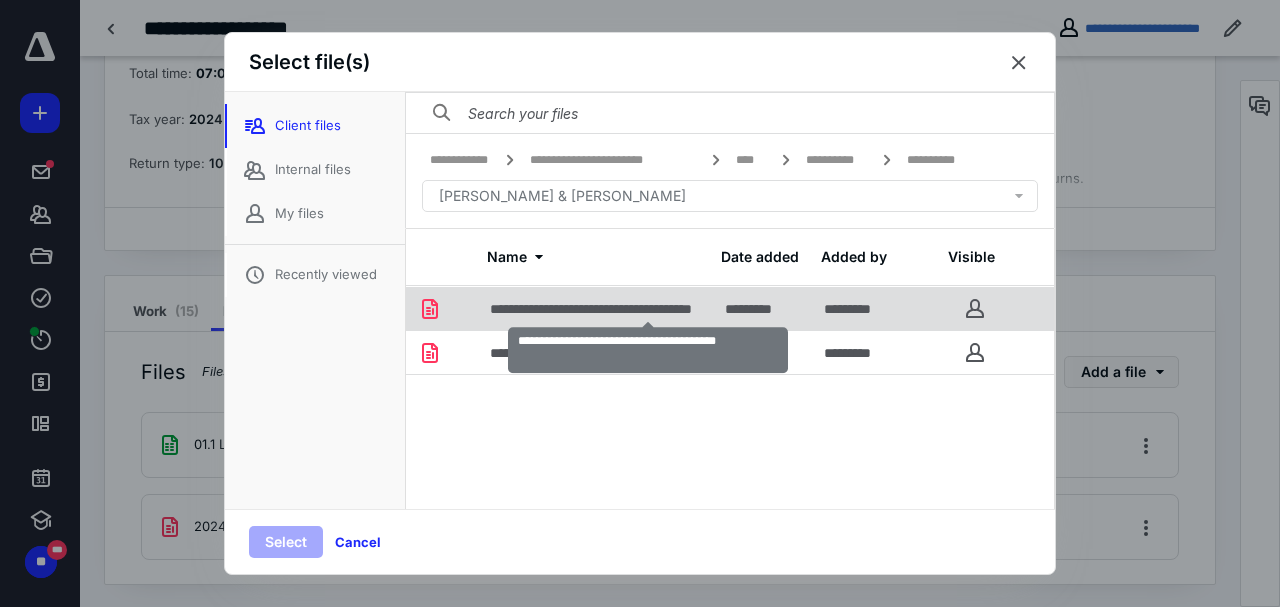 click on "**********" at bounding box center (648, 309) 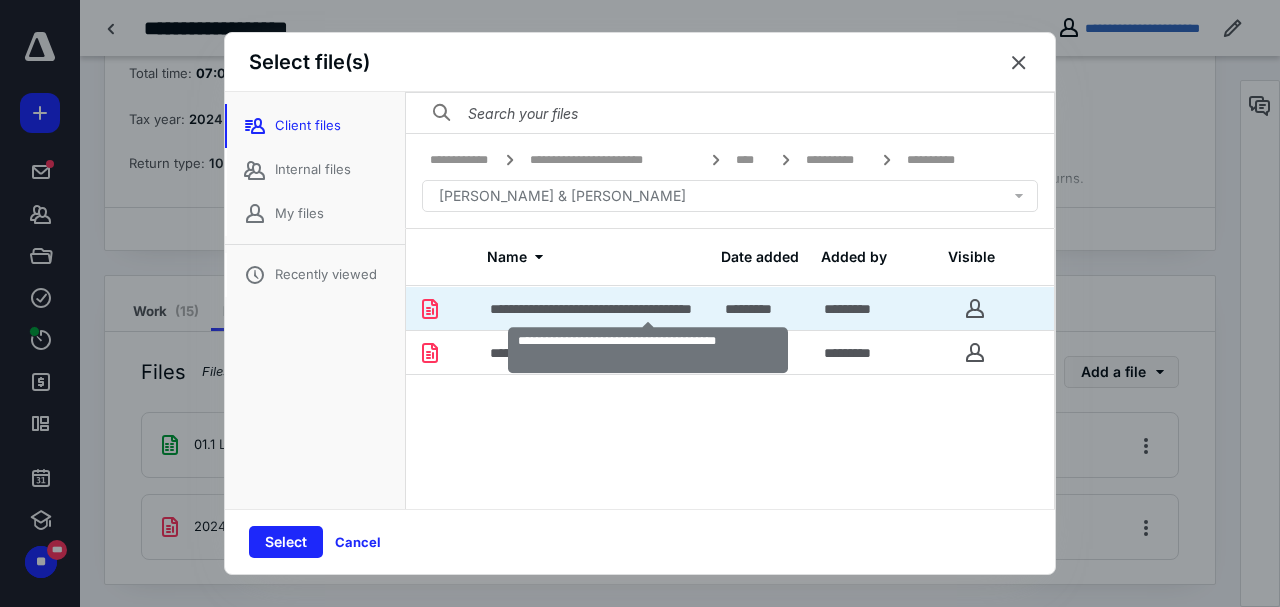 click on "**********" at bounding box center (648, 309) 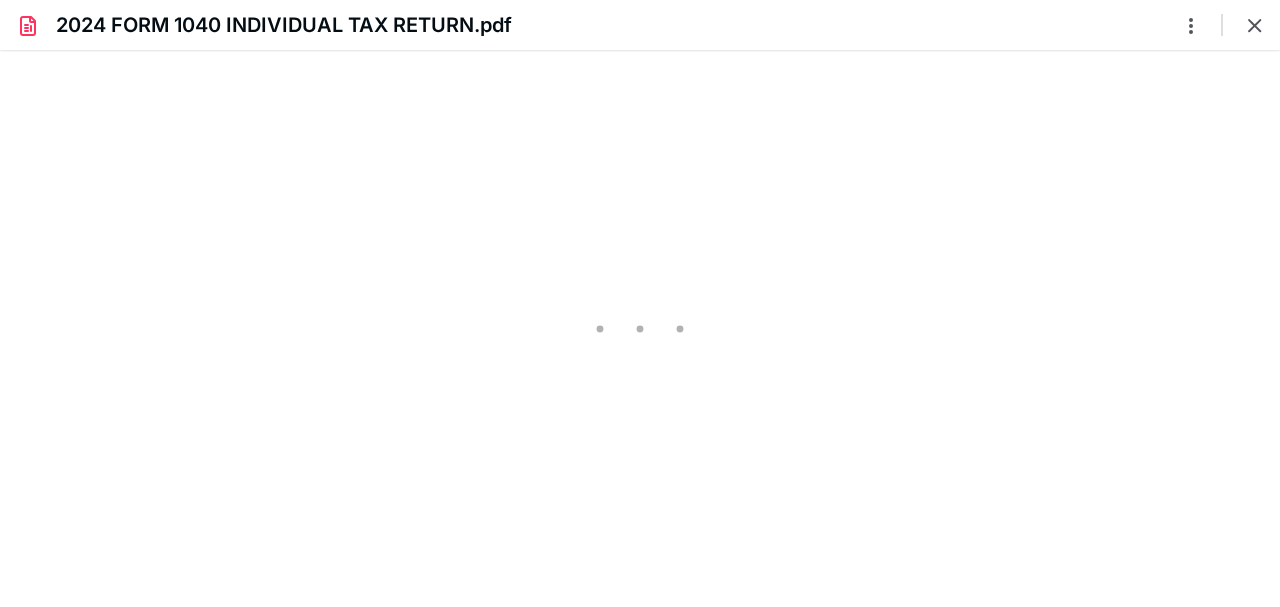 scroll, scrollTop: 0, scrollLeft: 0, axis: both 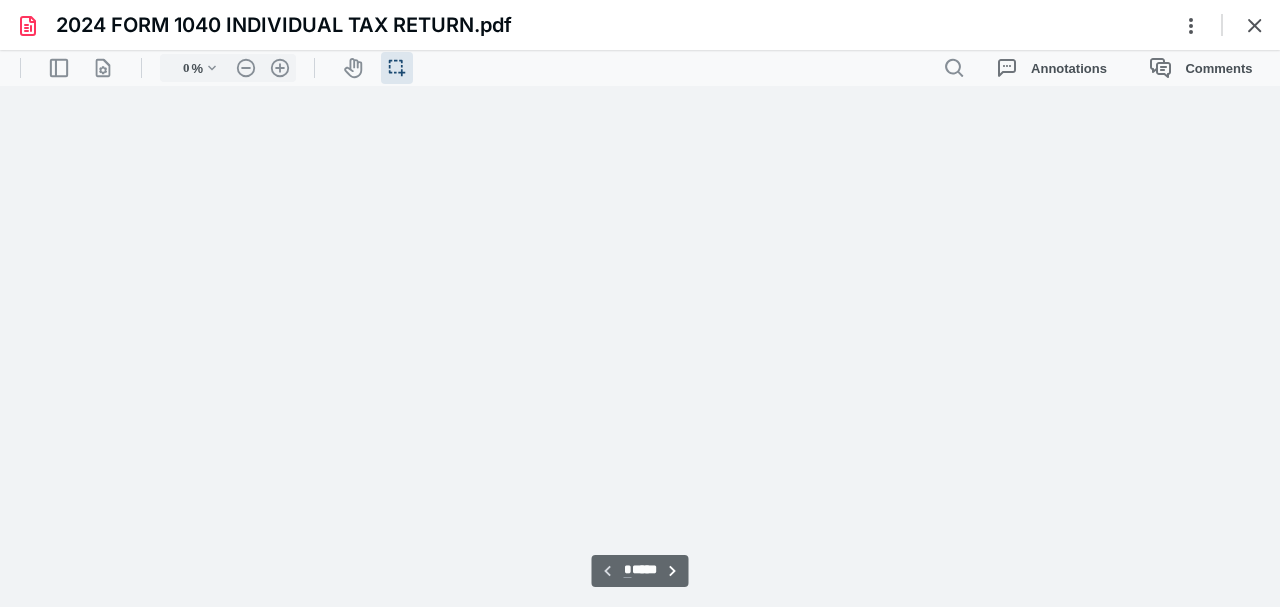 type on "205" 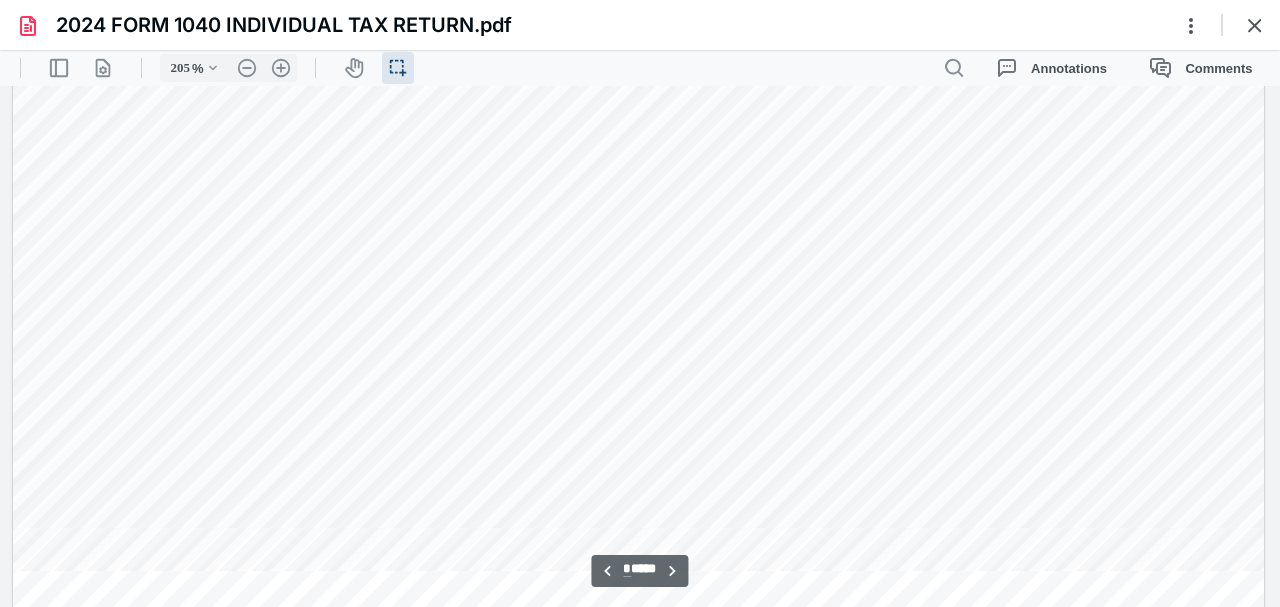 scroll, scrollTop: 14110, scrollLeft: 0, axis: vertical 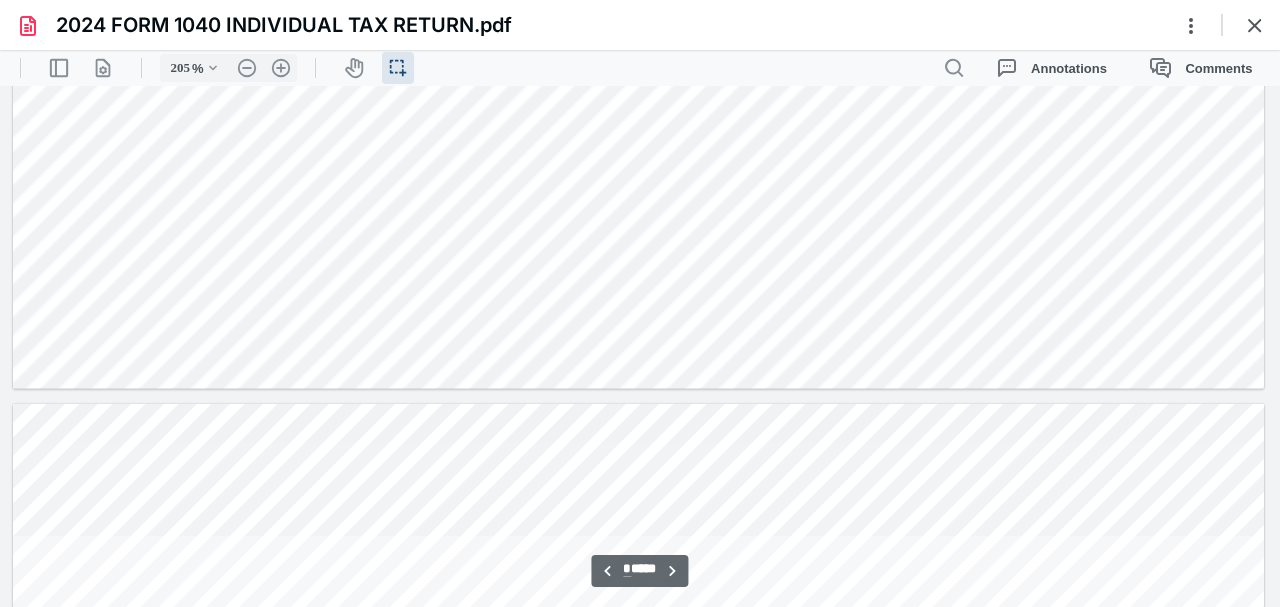 type on "**" 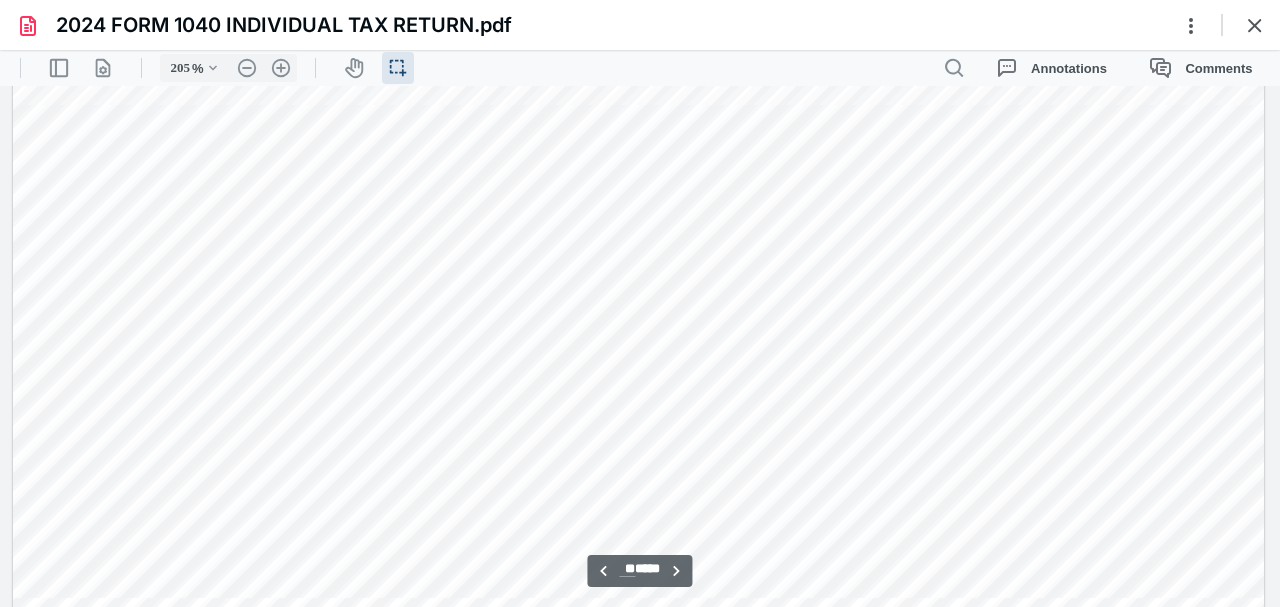 scroll, scrollTop: 14777, scrollLeft: 0, axis: vertical 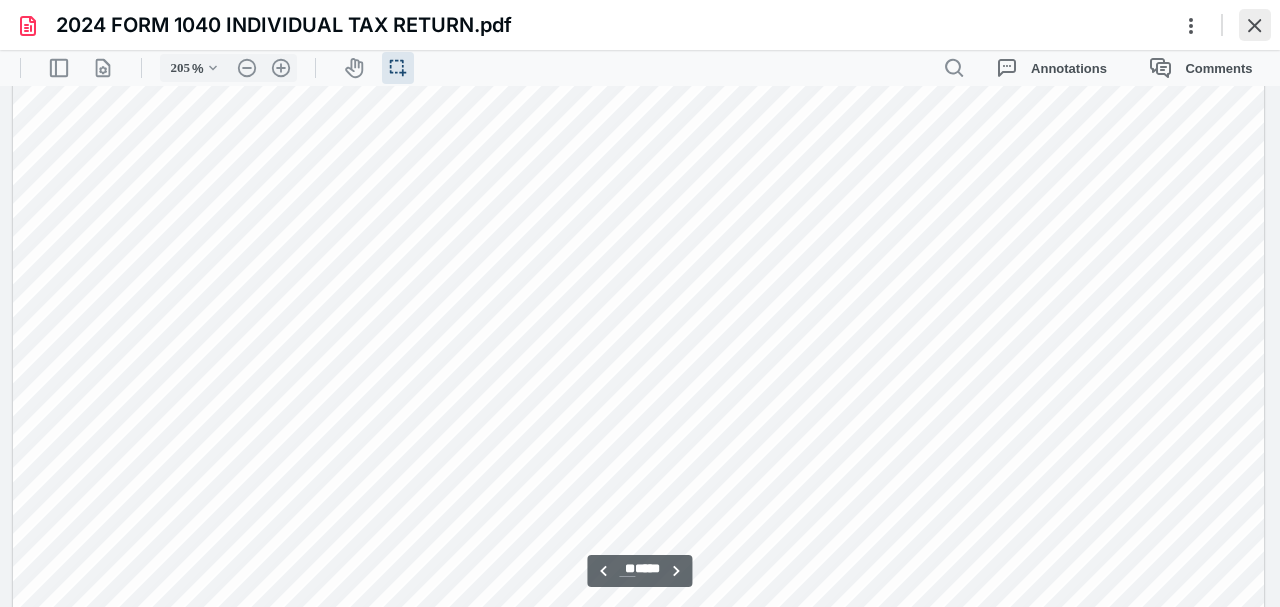 click at bounding box center (1255, 25) 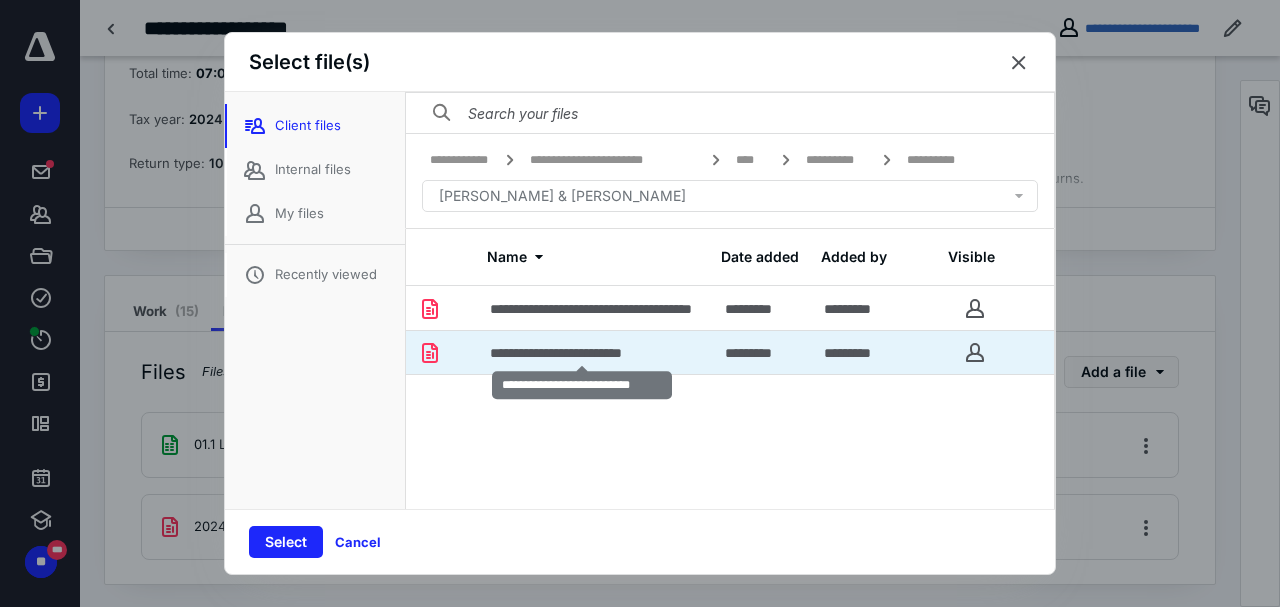 click on "**********" at bounding box center [582, 353] 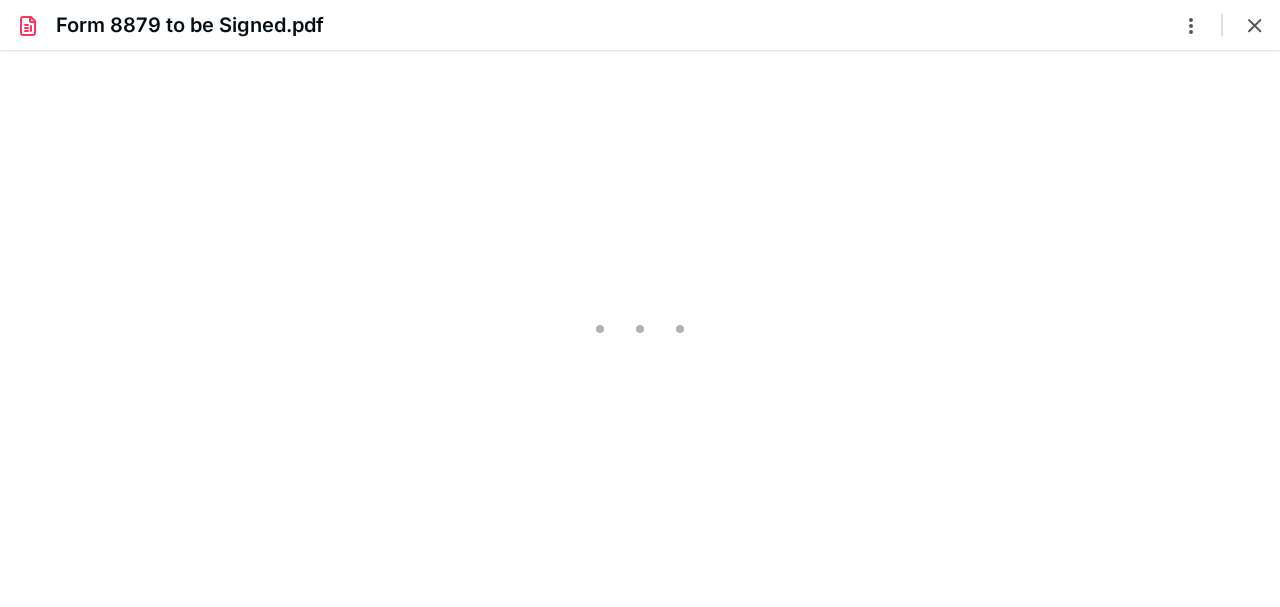 scroll, scrollTop: 0, scrollLeft: 0, axis: both 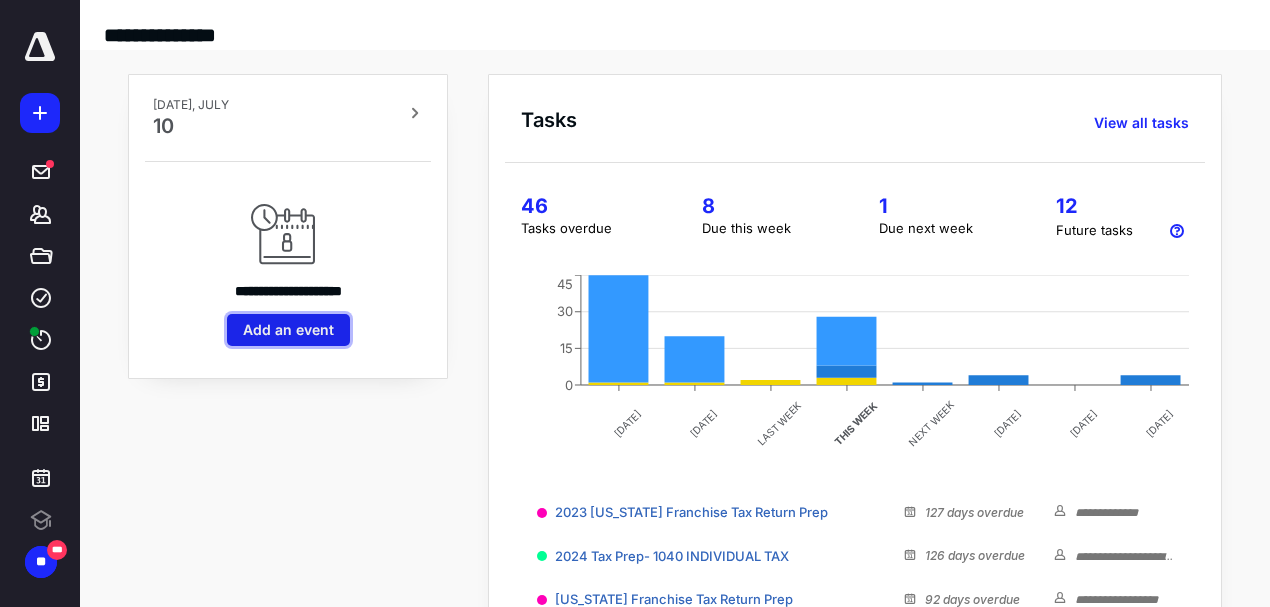 click on "Add an event" at bounding box center [288, 330] 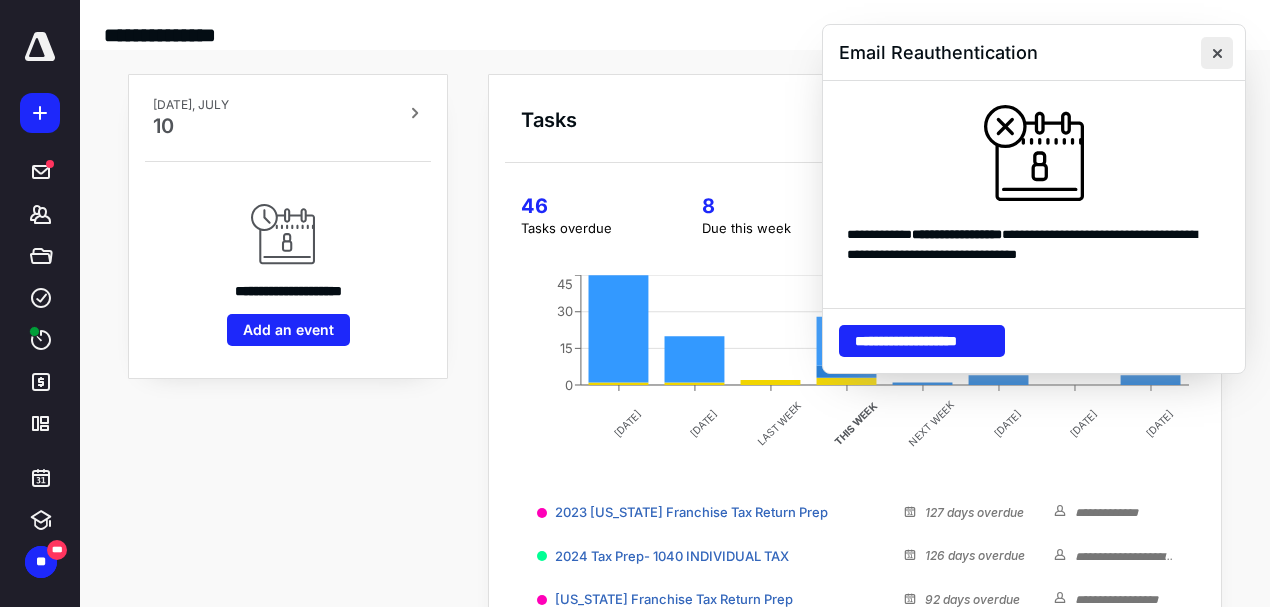 click at bounding box center (1217, 53) 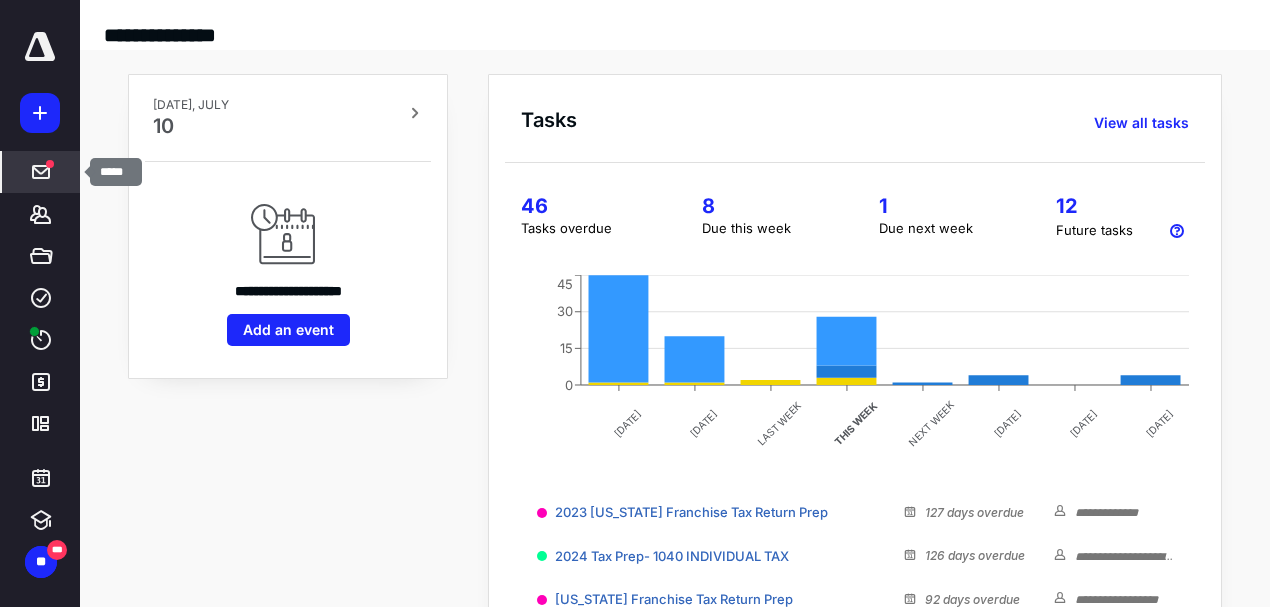 click 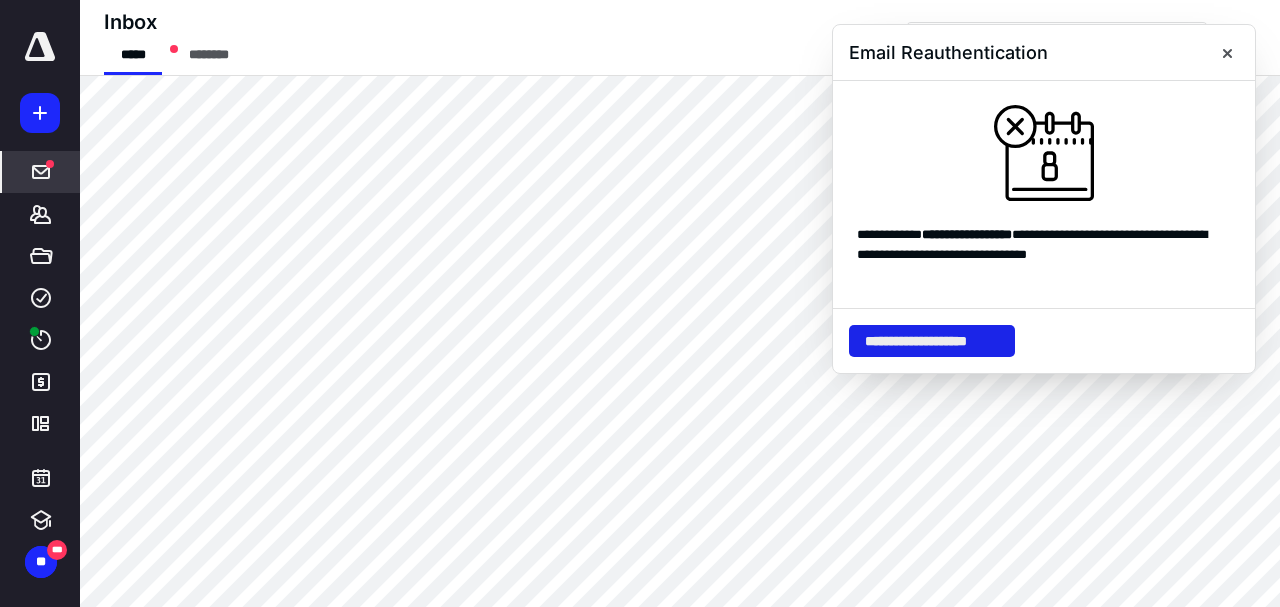 click on "**********" at bounding box center (932, 341) 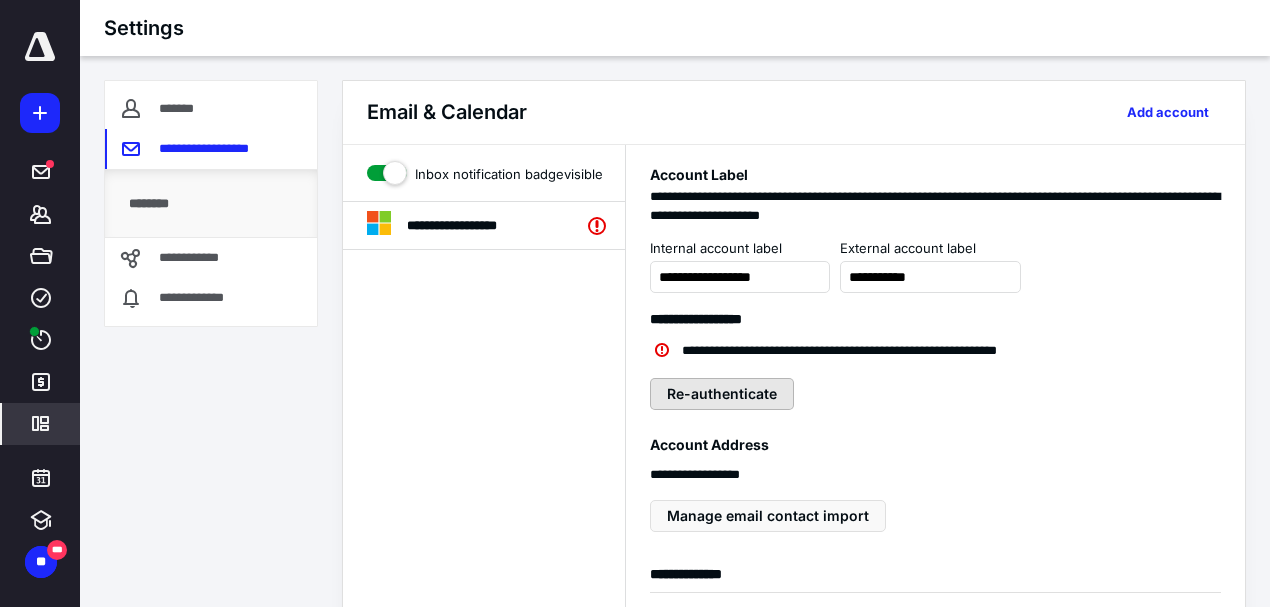 click on "Re-authenticate" at bounding box center [722, 394] 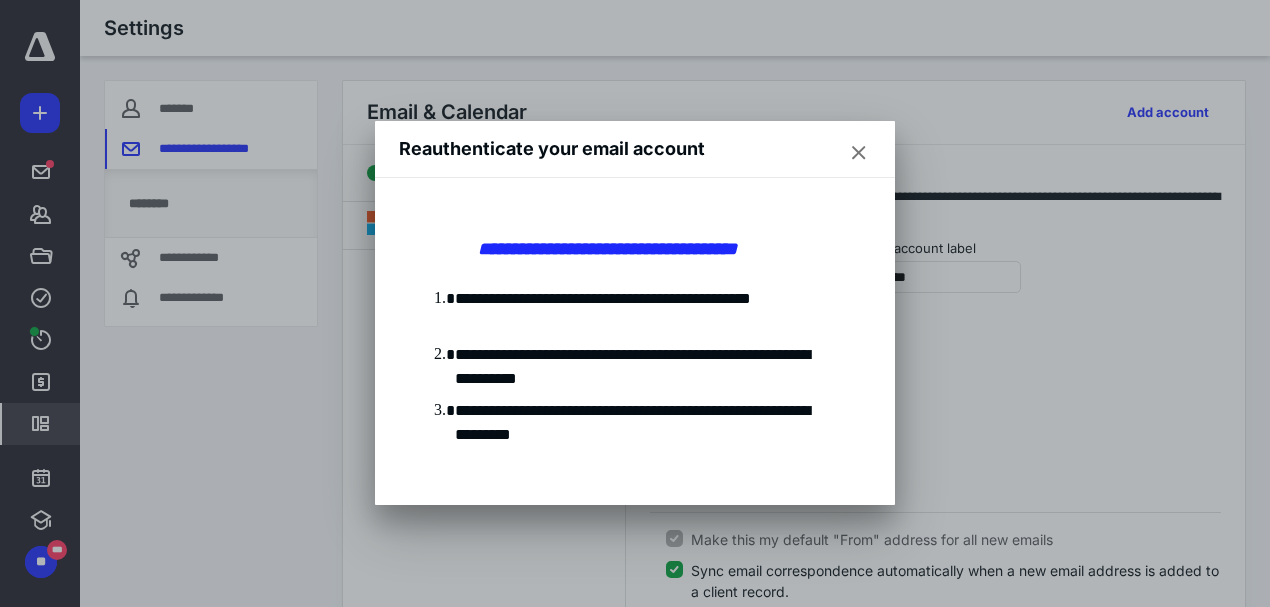 drag, startPoint x: 756, startPoint y: 390, endPoint x: 693, endPoint y: 256, distance: 148.07092 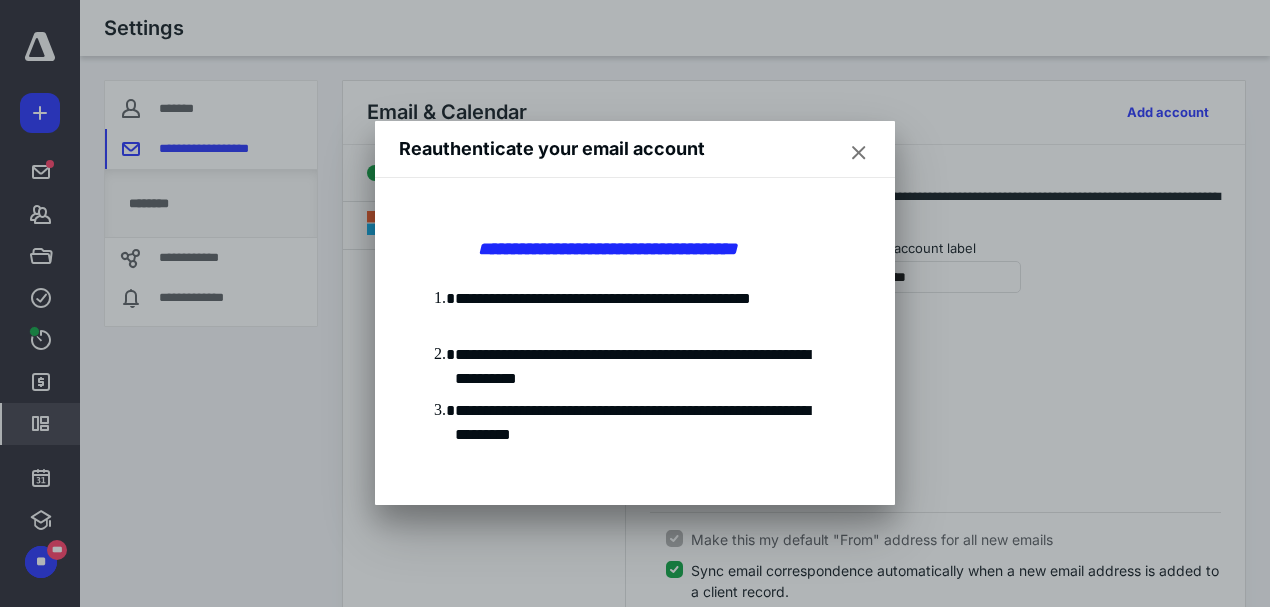 click on "**********" at bounding box center [635, 249] 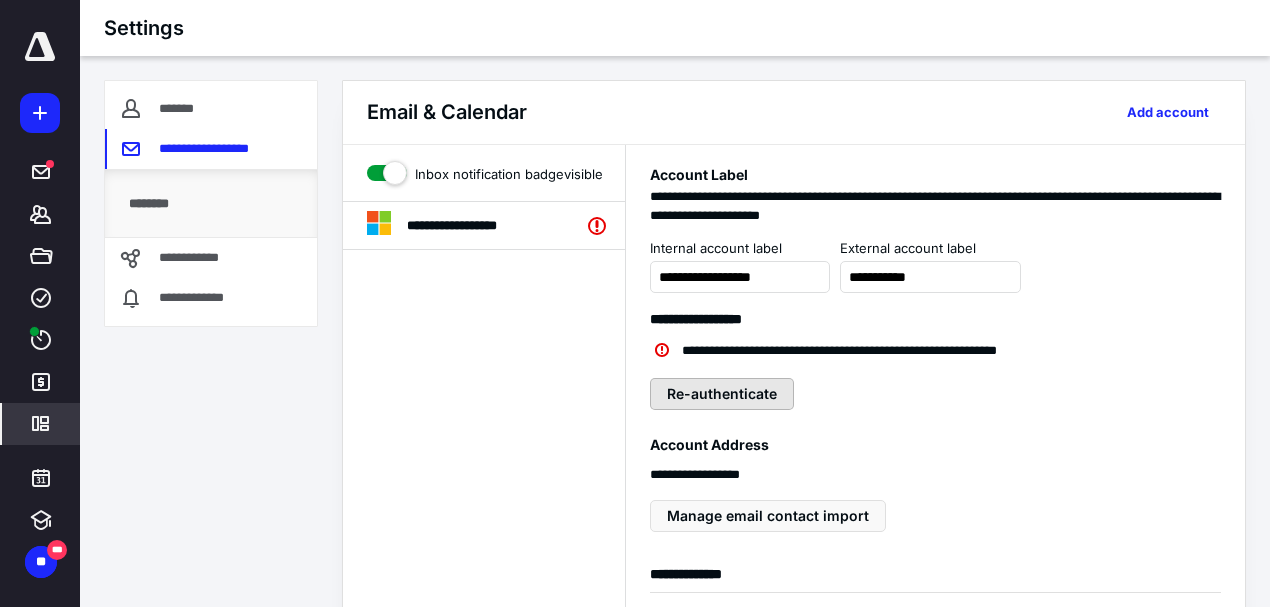 click on "Re-authenticate" at bounding box center [722, 394] 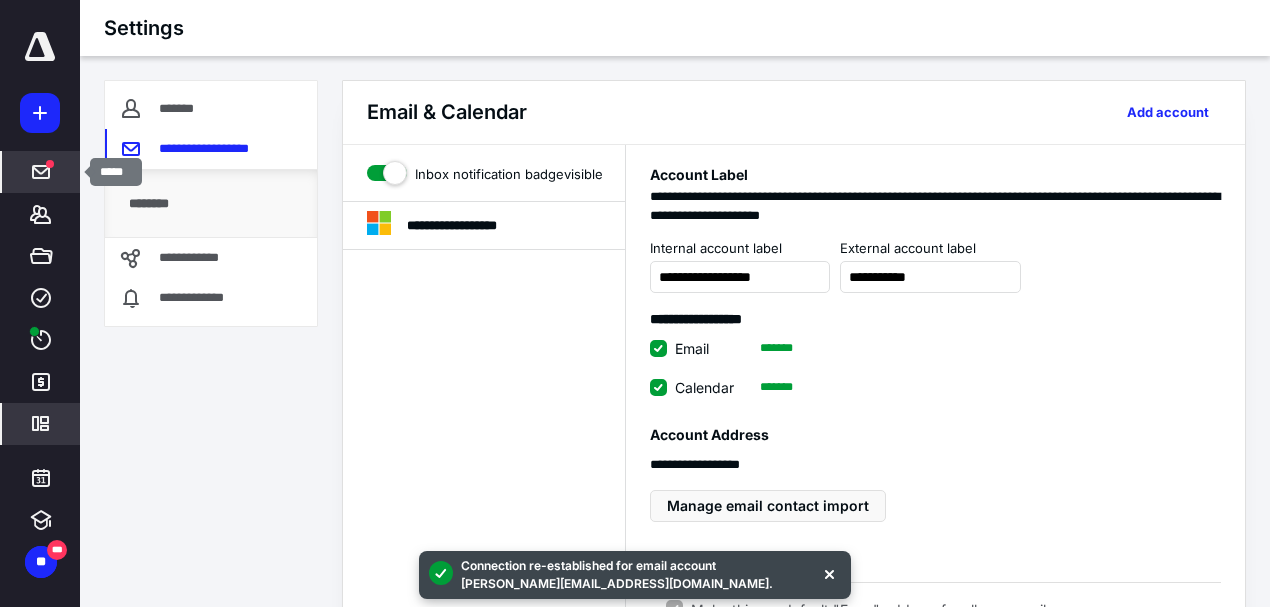 click 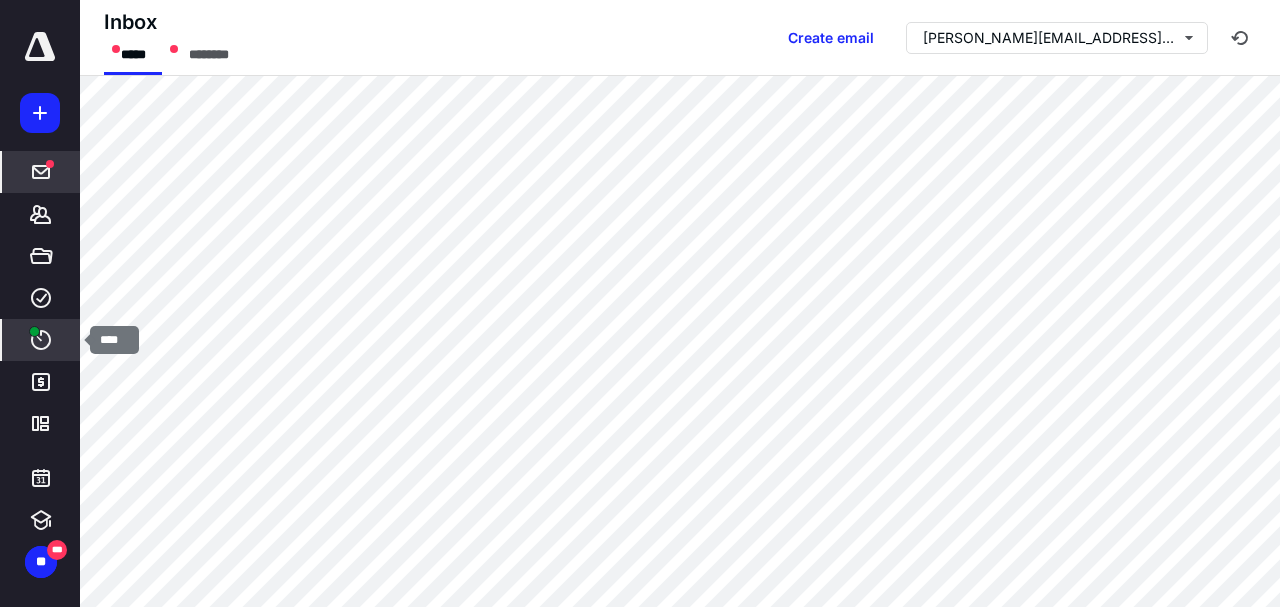click 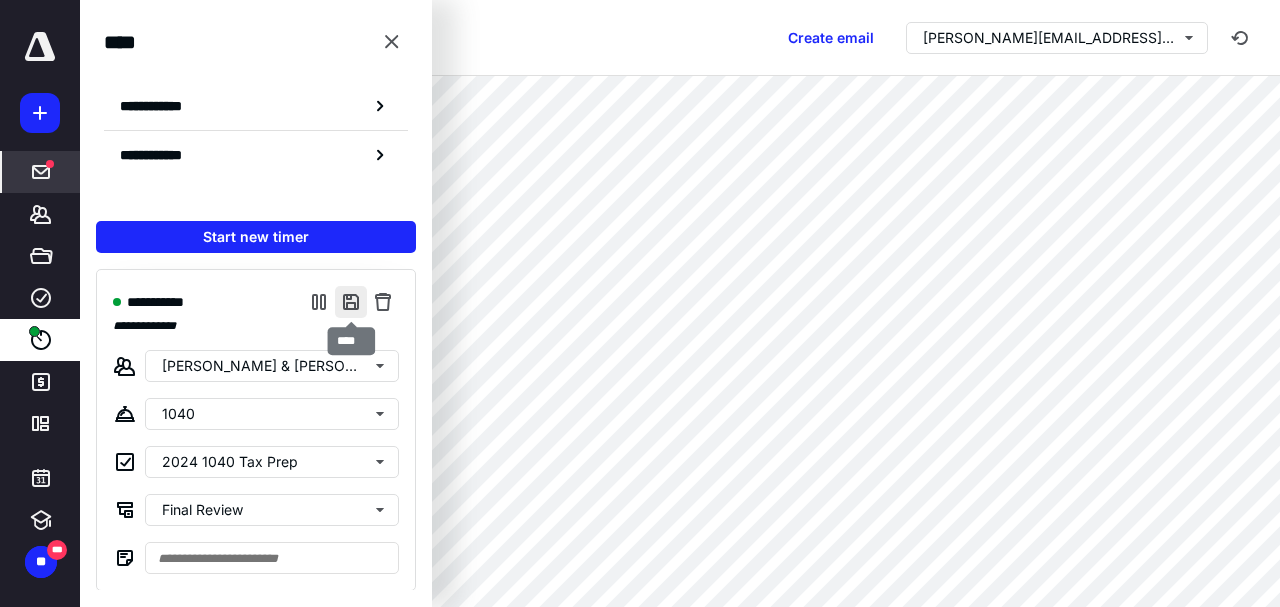 click at bounding box center [351, 302] 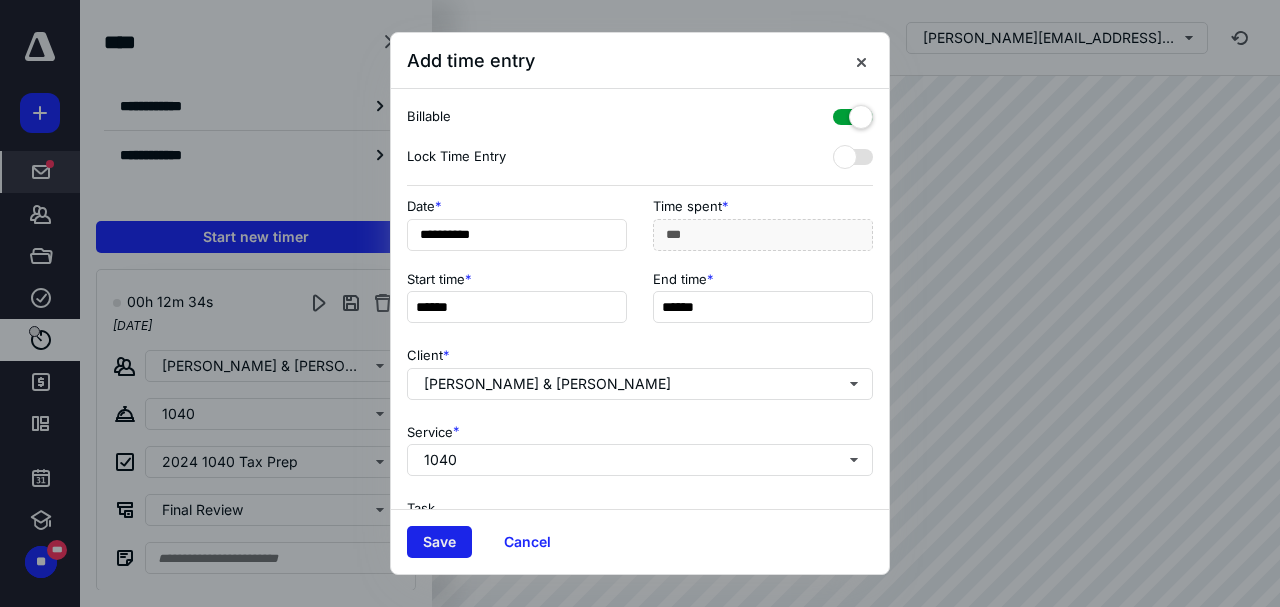 click on "Save" at bounding box center (439, 542) 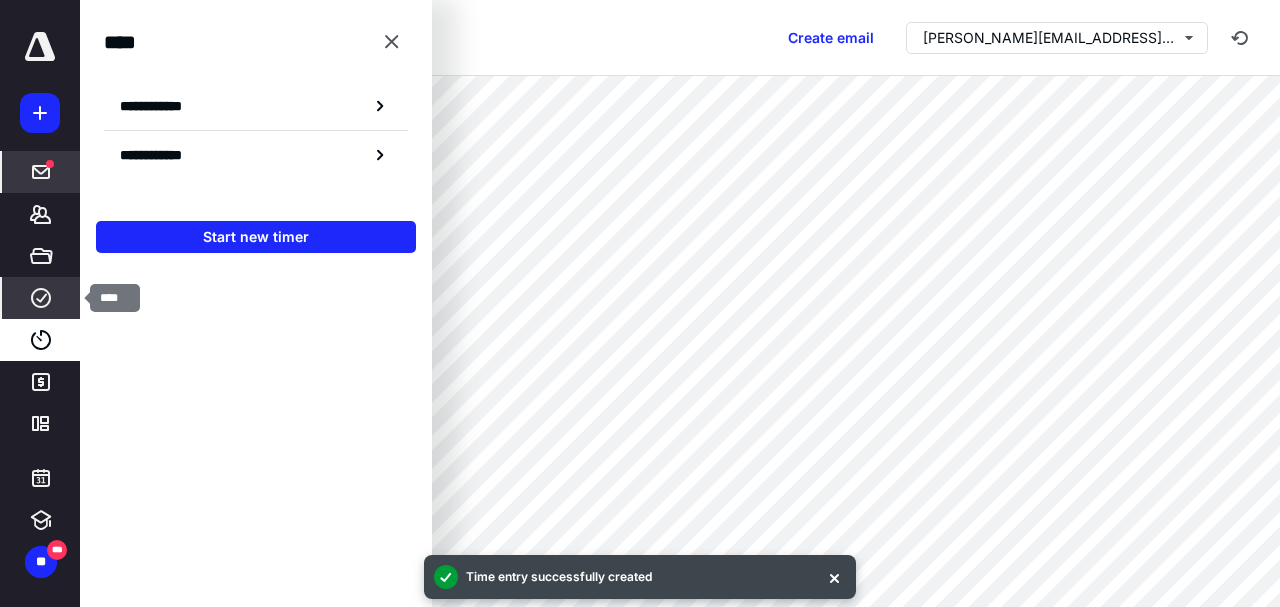 click 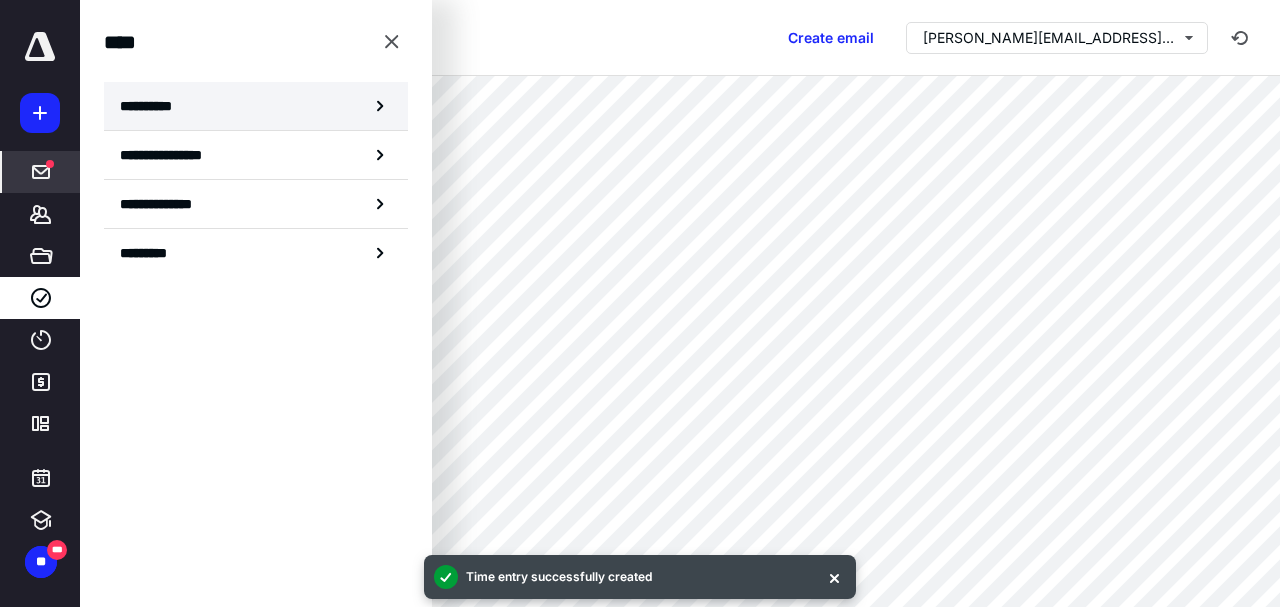 click on "**********" at bounding box center (153, 106) 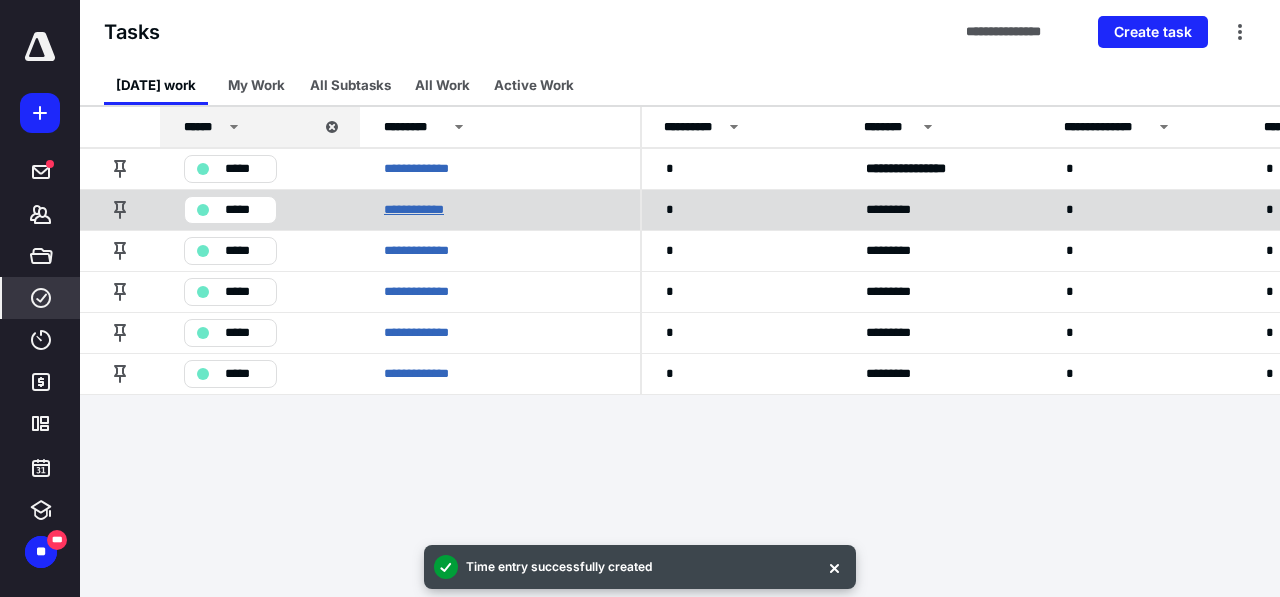 click on "**********" at bounding box center [422, 210] 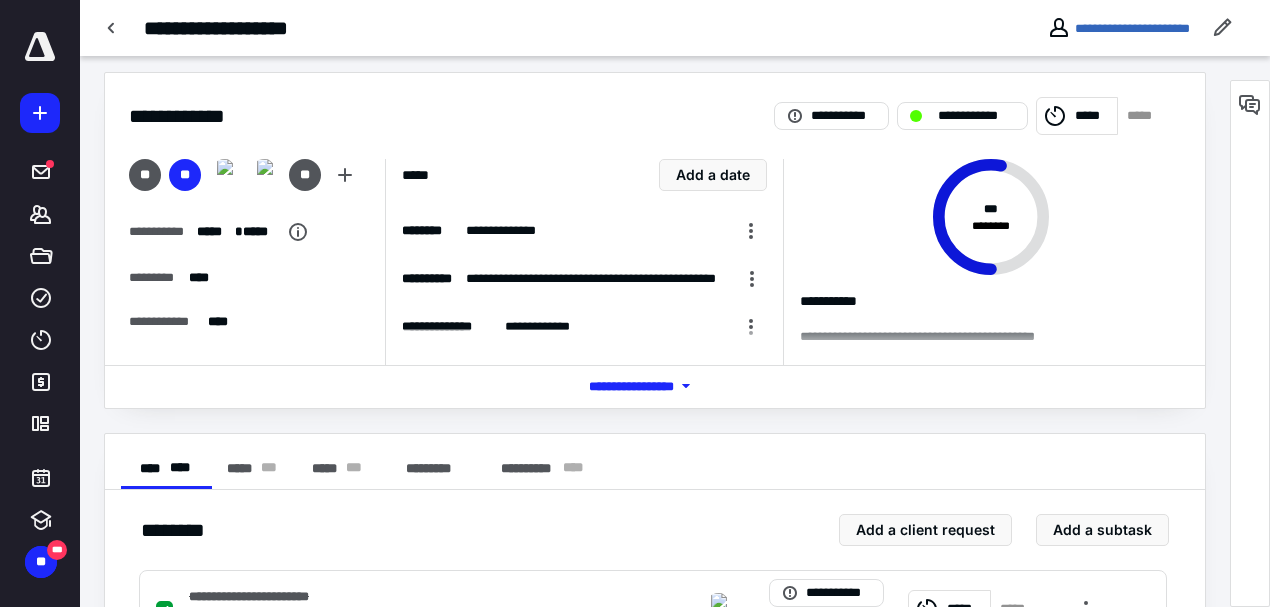 scroll, scrollTop: 0, scrollLeft: 0, axis: both 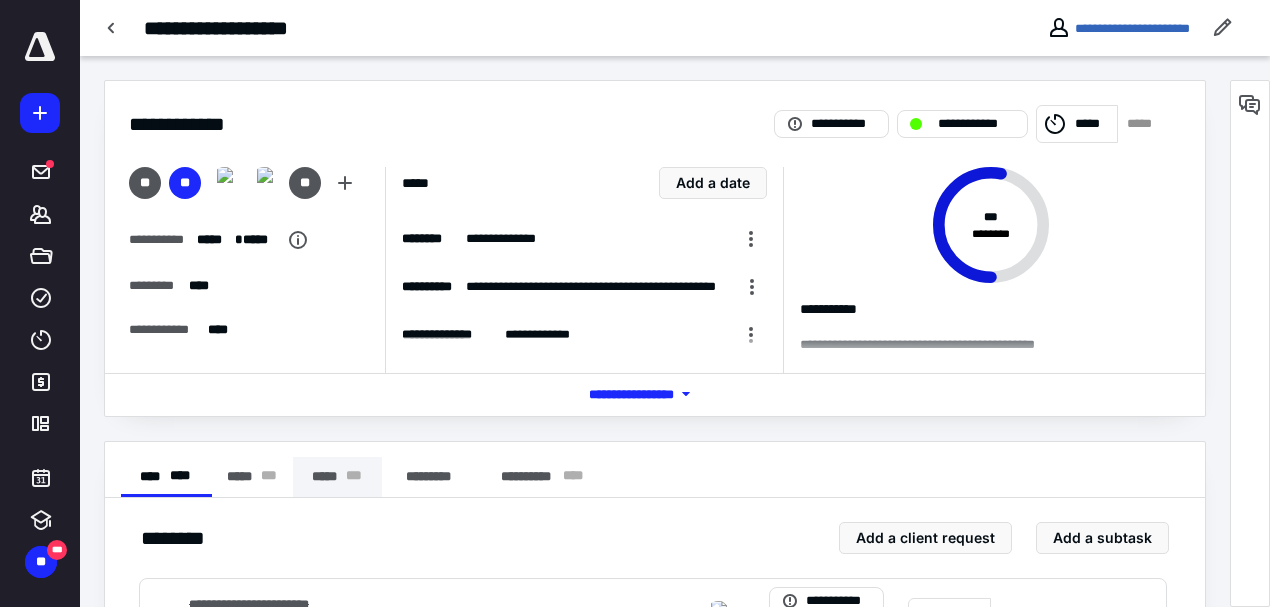 click on "***** * * *" at bounding box center (337, 477) 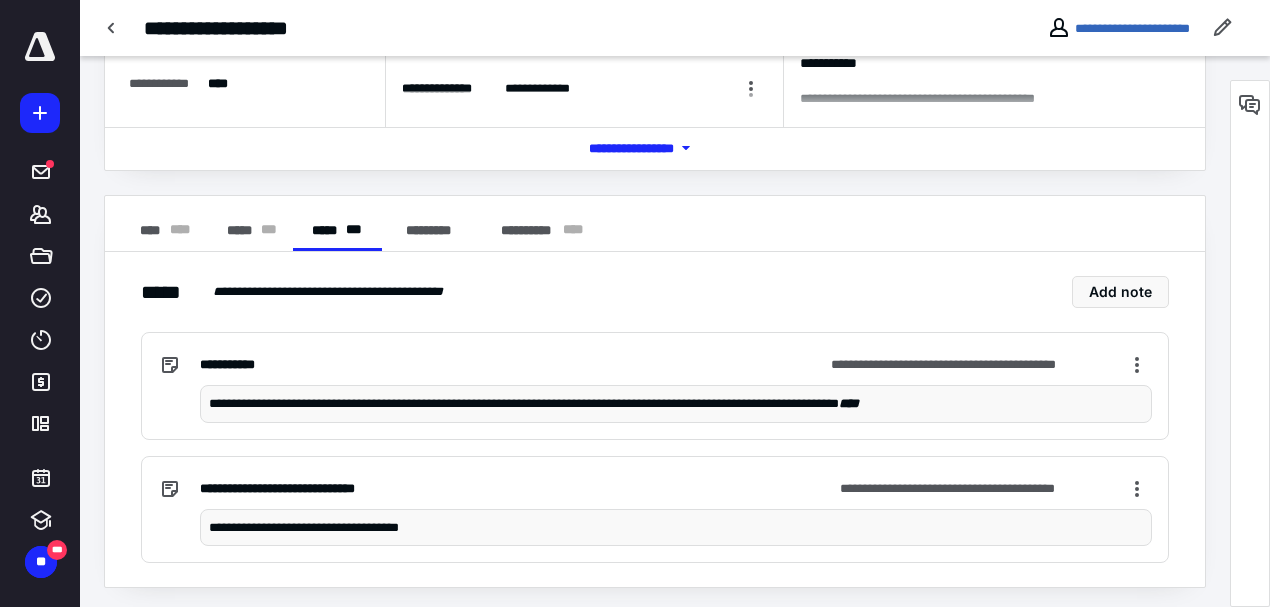 scroll, scrollTop: 247, scrollLeft: 0, axis: vertical 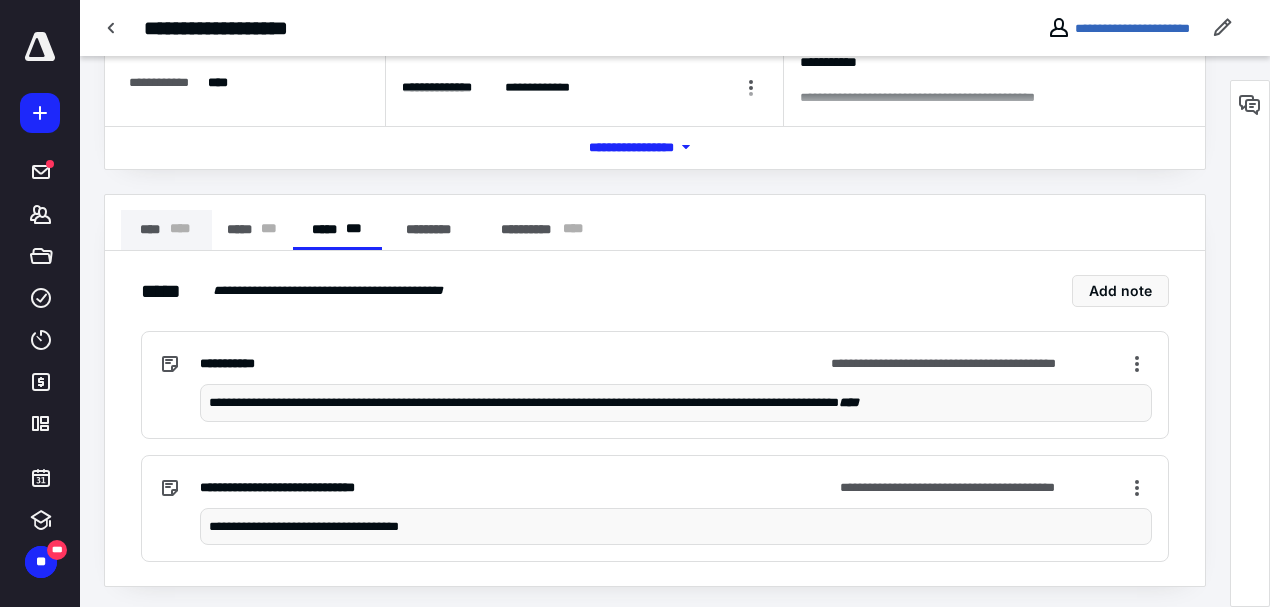 click on "**** * ** *" at bounding box center [166, 230] 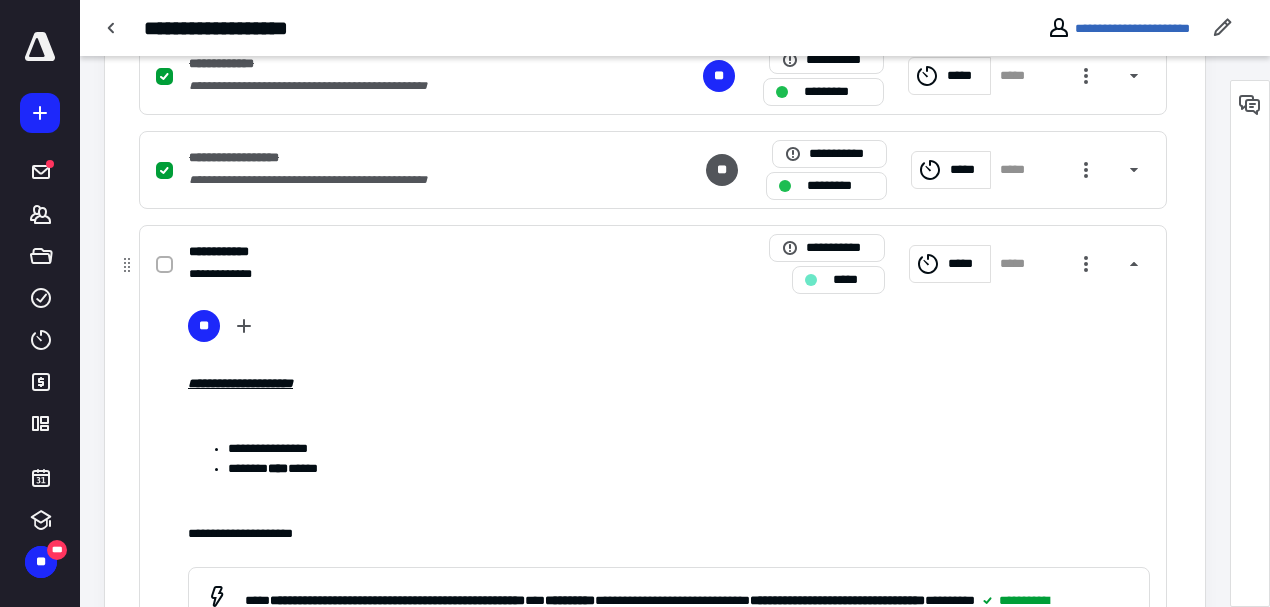 scroll, scrollTop: 1114, scrollLeft: 0, axis: vertical 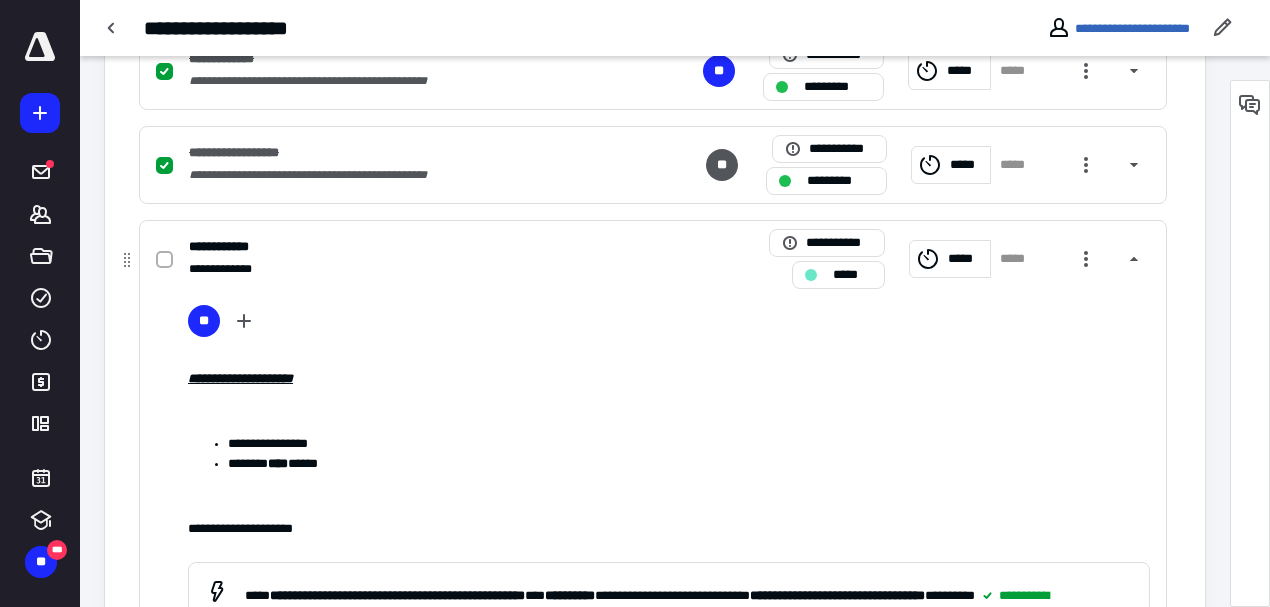 click 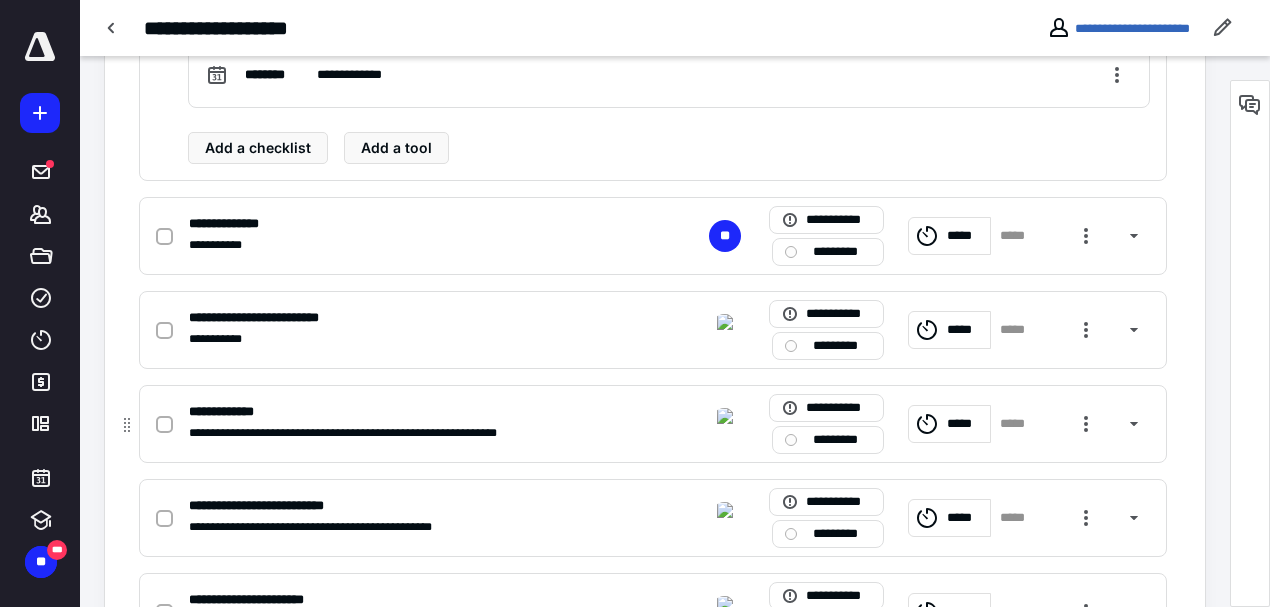 scroll, scrollTop: 1914, scrollLeft: 0, axis: vertical 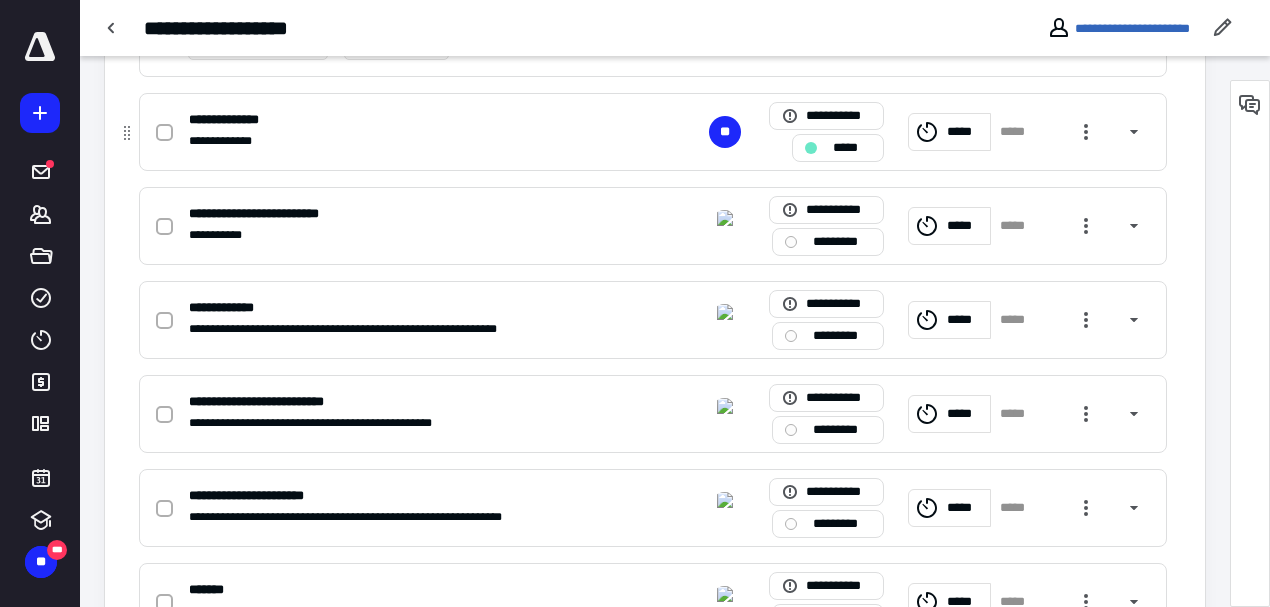 click at bounding box center (164, 132) 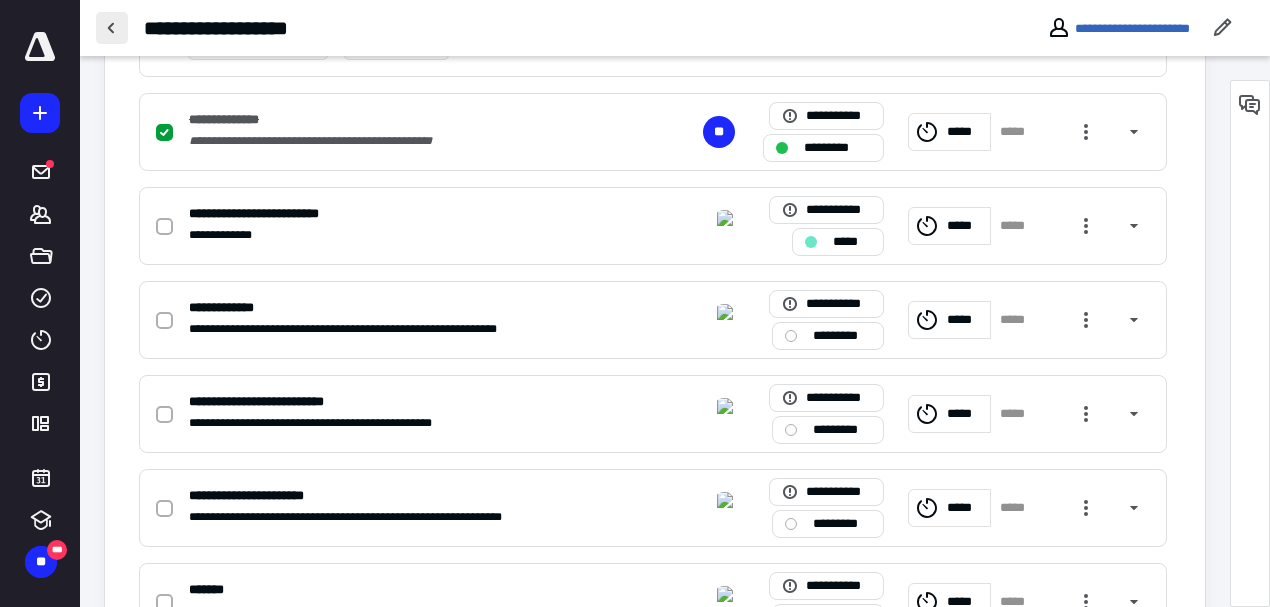 click at bounding box center [112, 28] 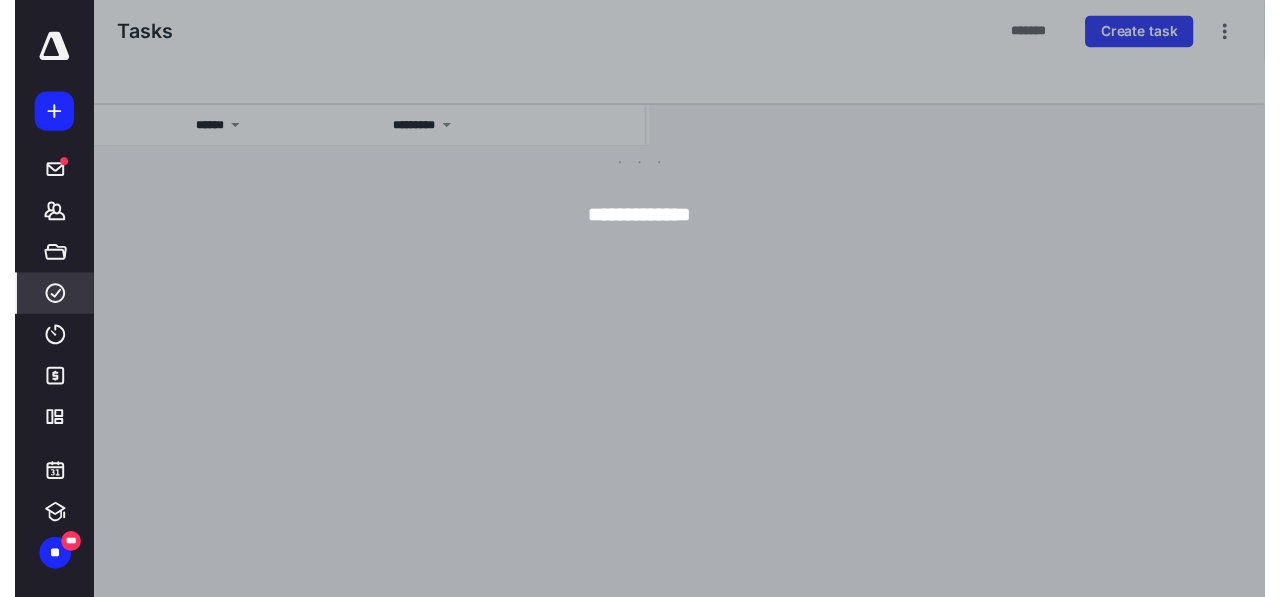 scroll, scrollTop: 0, scrollLeft: 0, axis: both 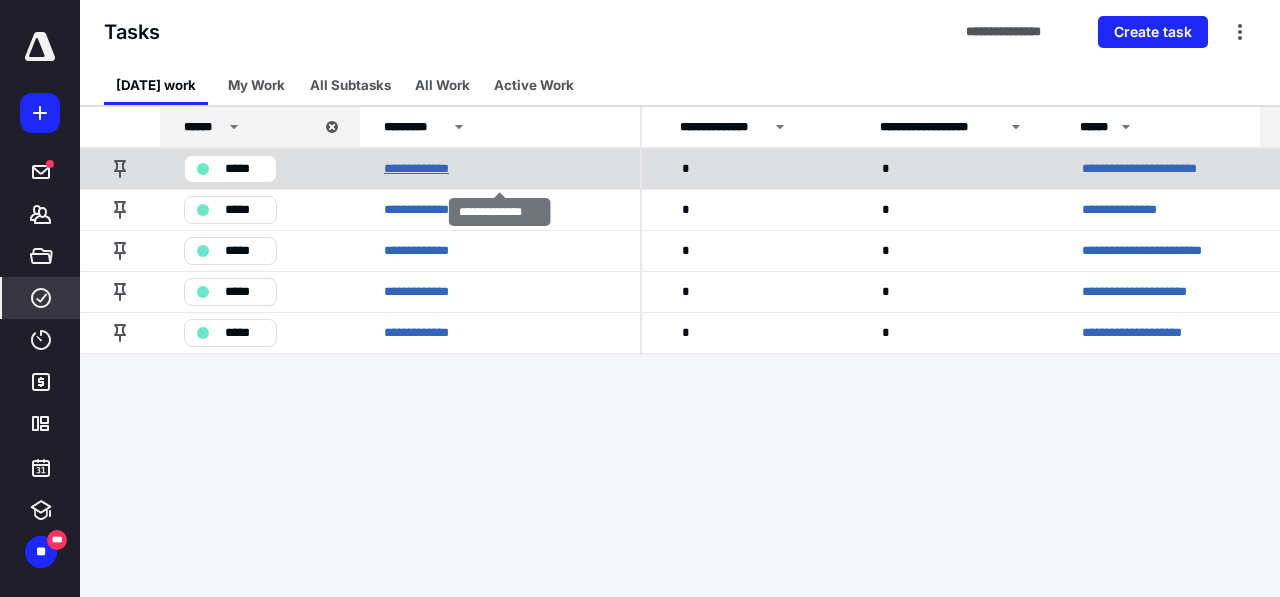 click on "**********" at bounding box center (428, 169) 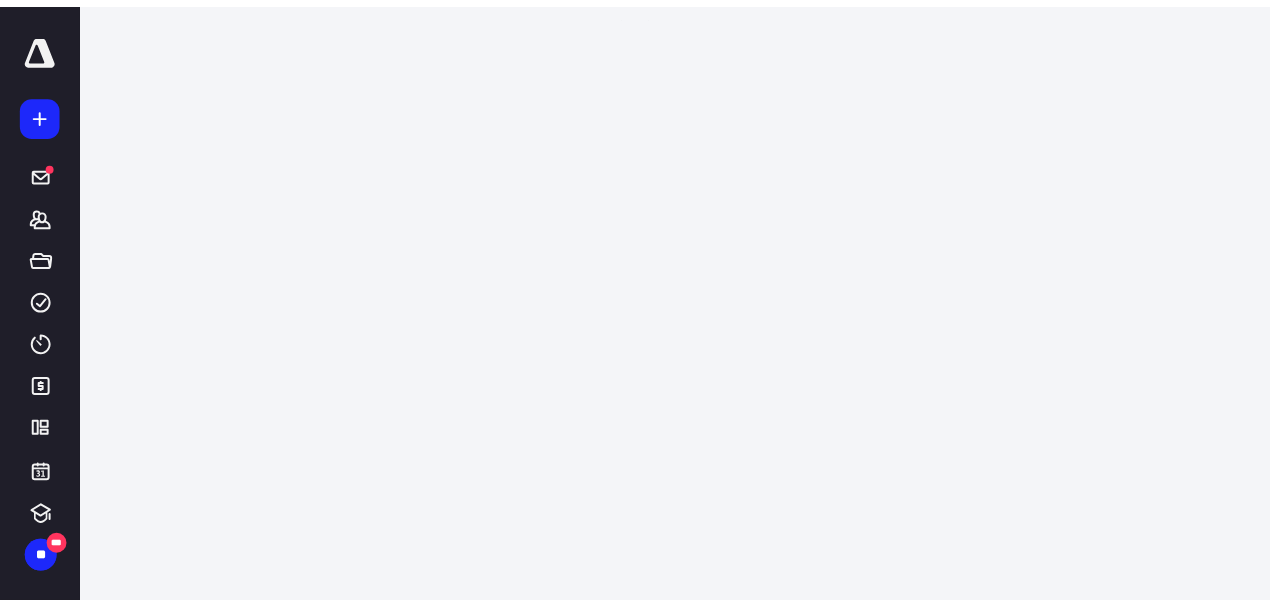 scroll, scrollTop: 0, scrollLeft: 0, axis: both 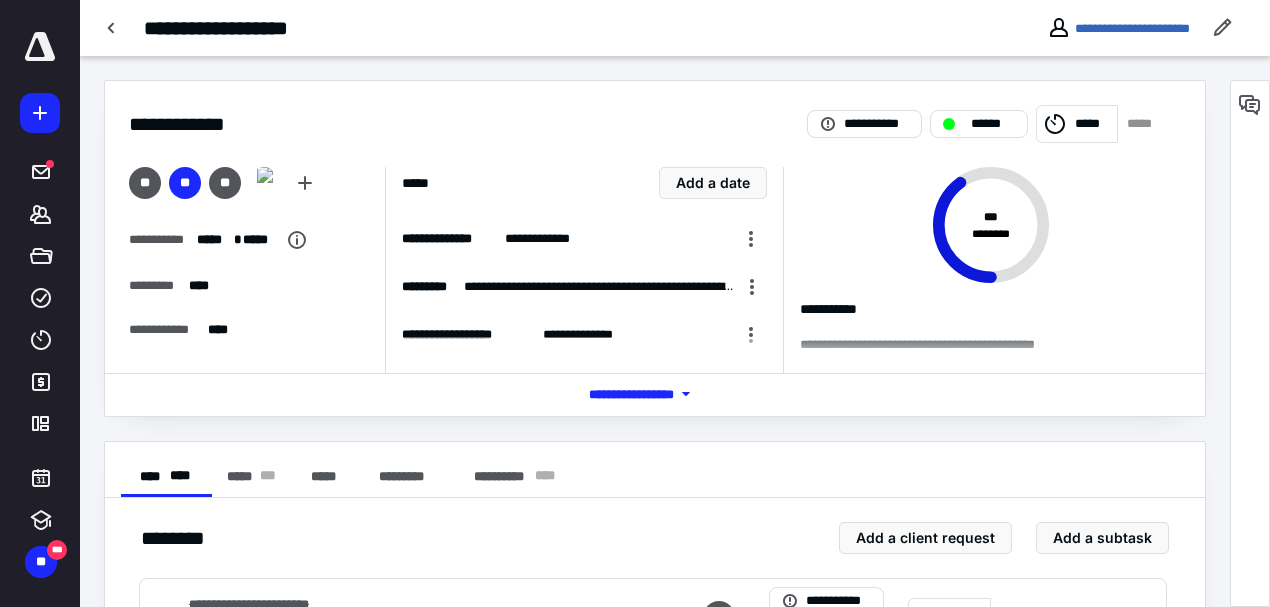 click on "*****" at bounding box center (1093, 124) 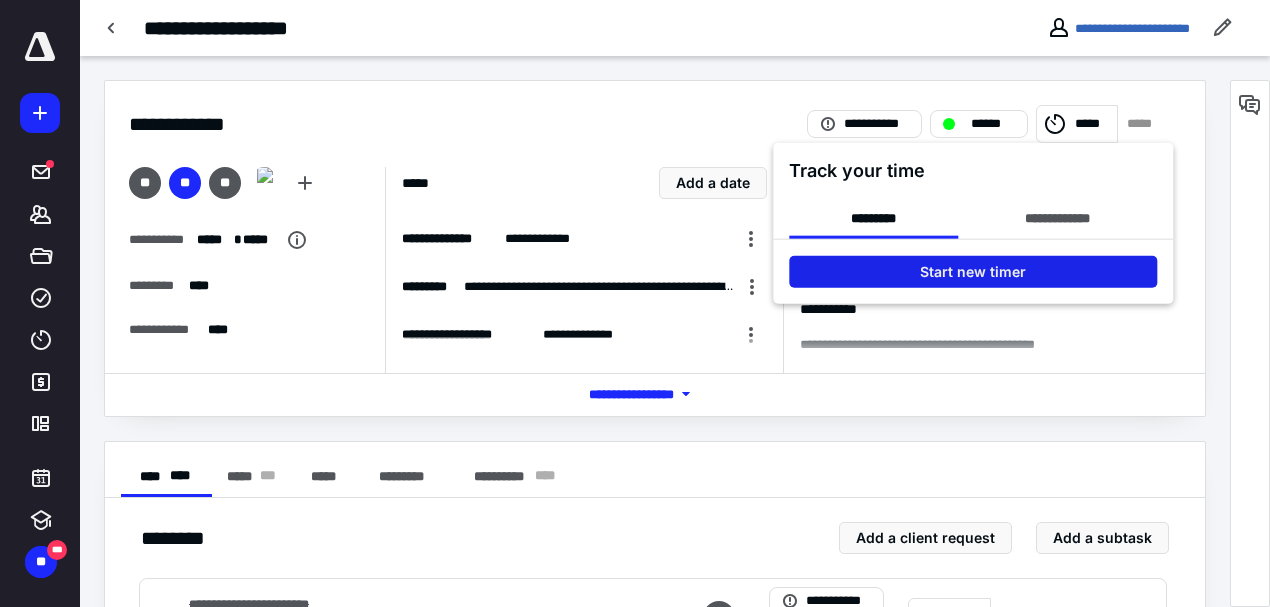 click on "Start new timer" at bounding box center (973, 272) 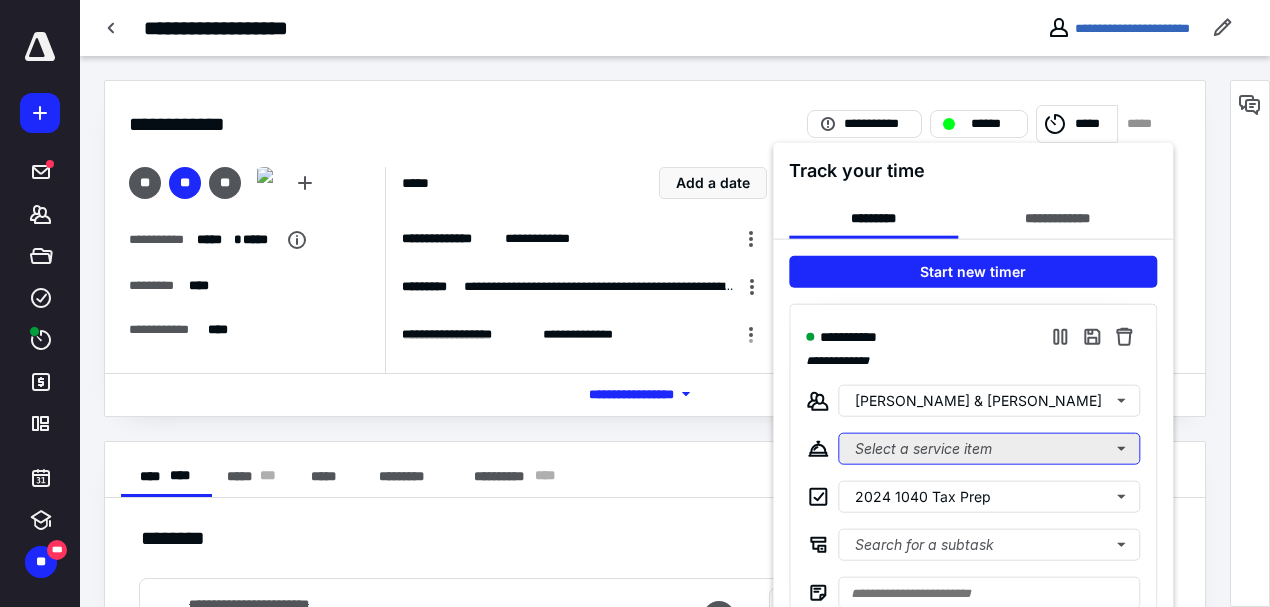 click on "Select a service item" at bounding box center (989, 449) 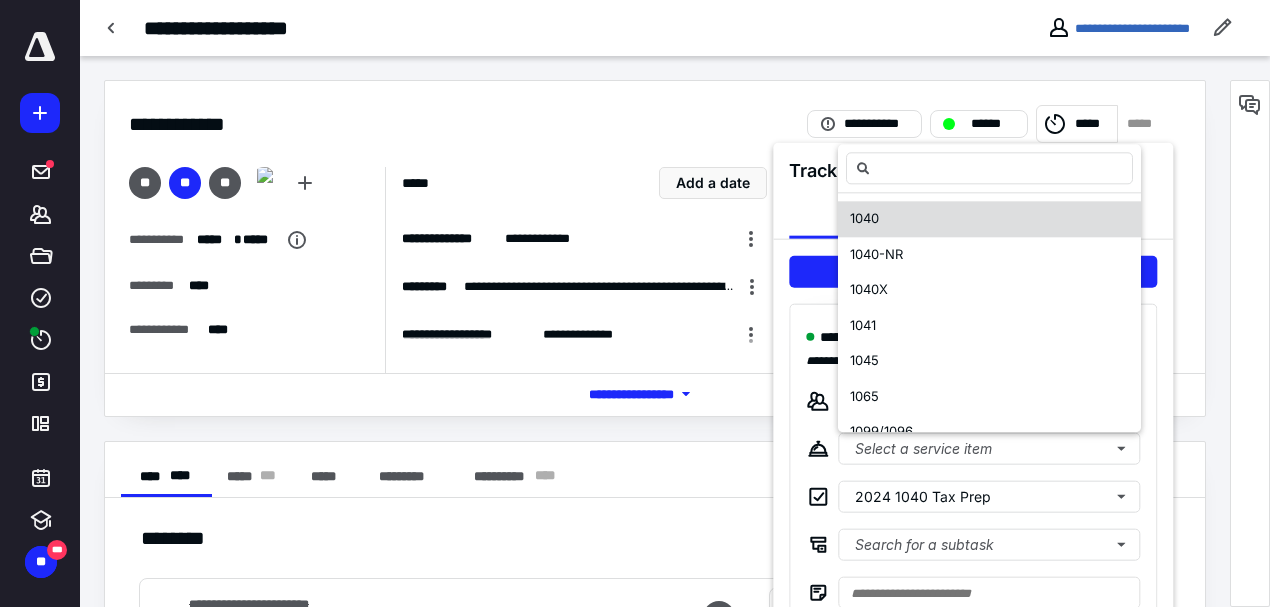 click on "1040" at bounding box center (989, 220) 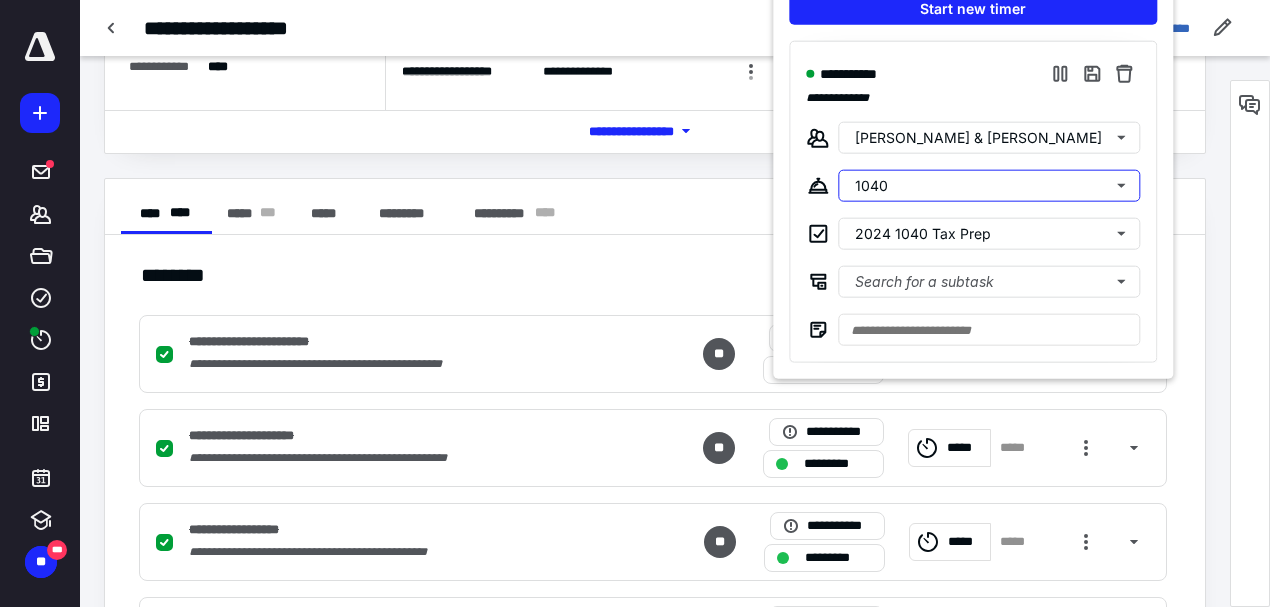 scroll, scrollTop: 266, scrollLeft: 0, axis: vertical 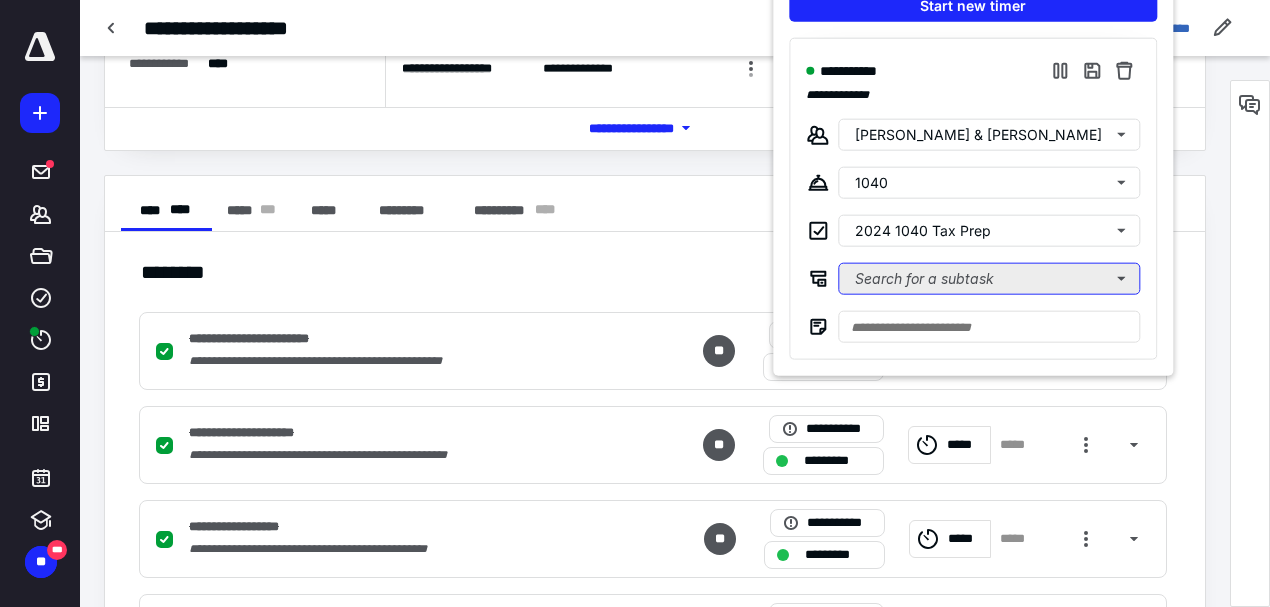click on "Search for a subtask" at bounding box center (989, 279) 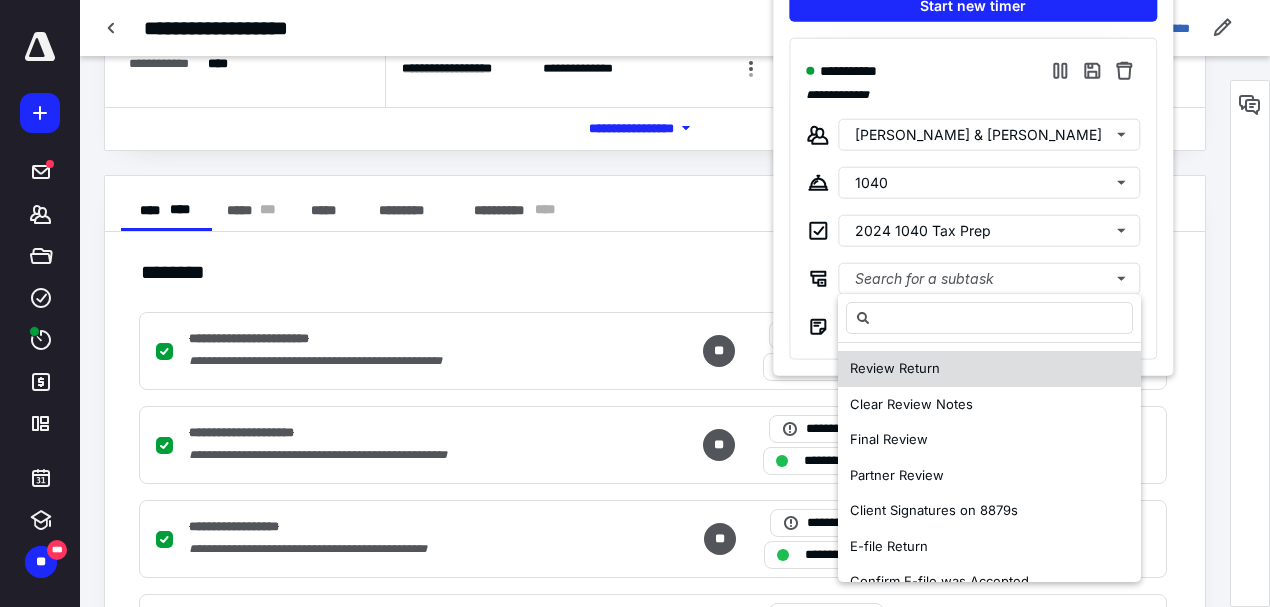 click on "Review Return" at bounding box center [989, 369] 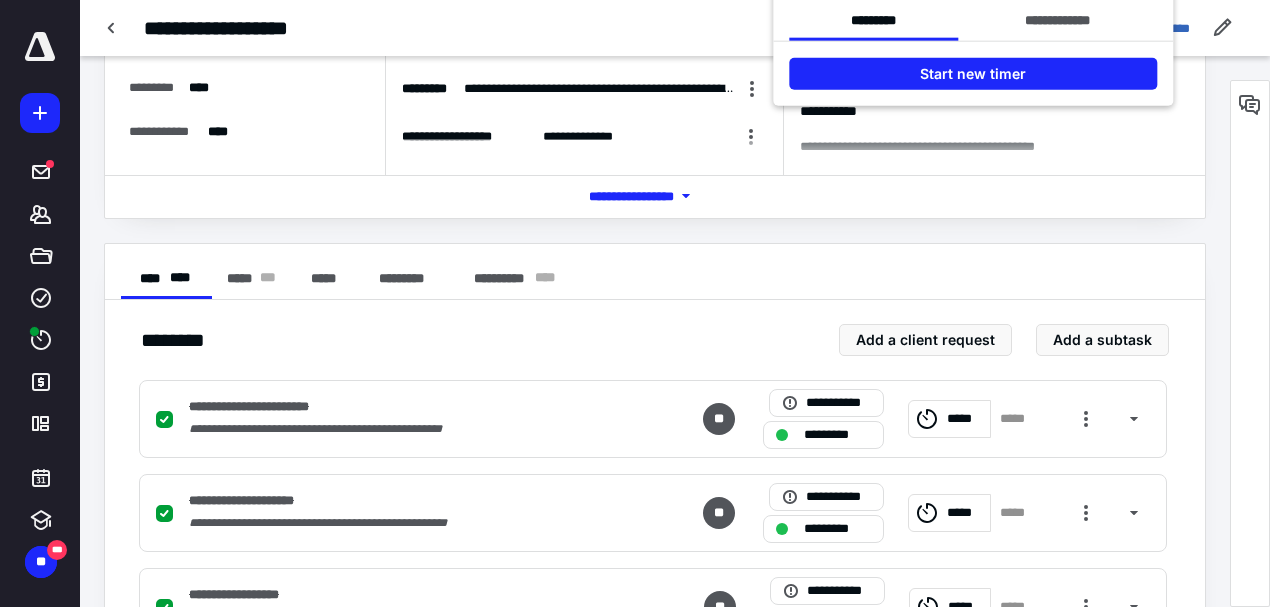 scroll, scrollTop: 0, scrollLeft: 0, axis: both 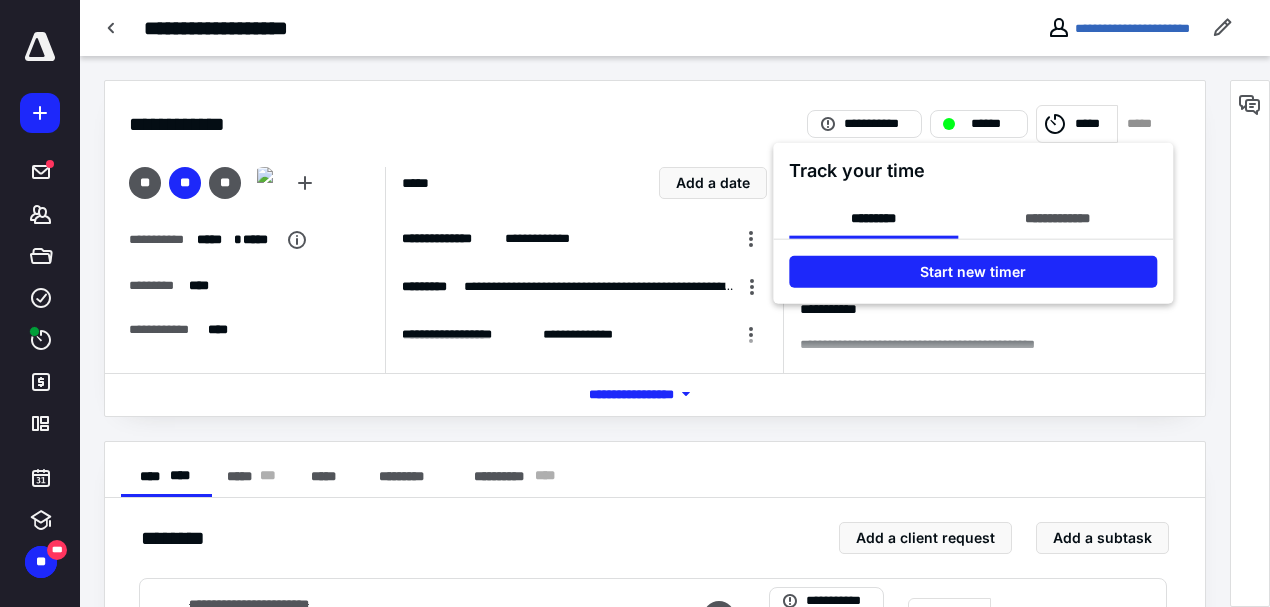 click at bounding box center [635, 303] 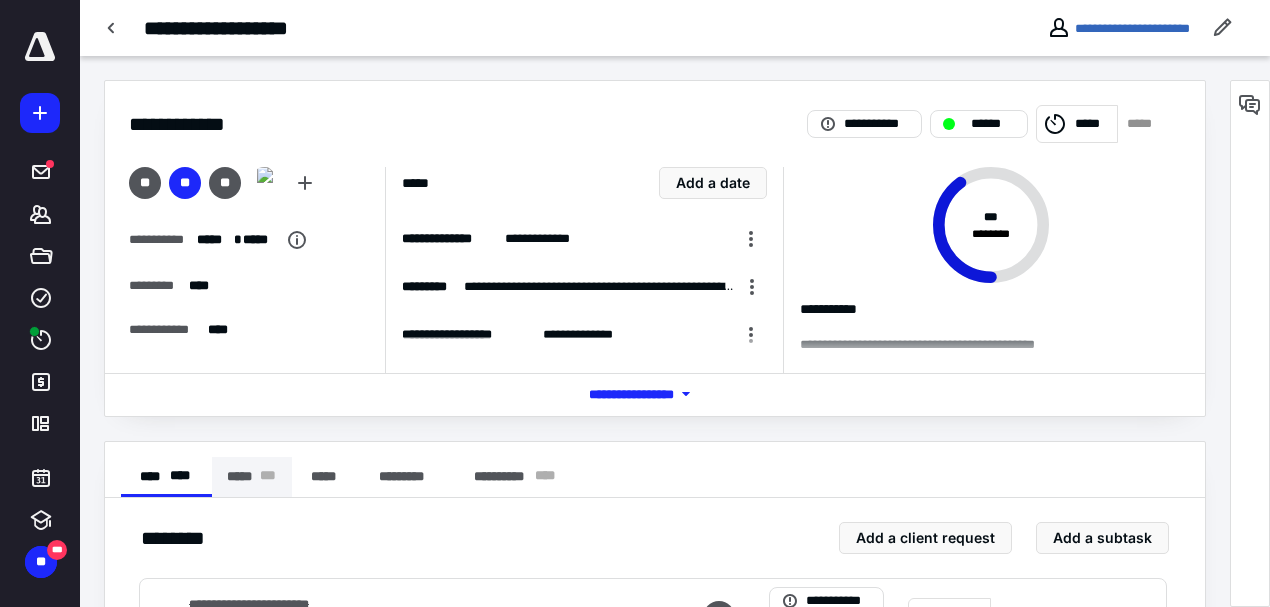 click on "***** * * *" at bounding box center (252, 477) 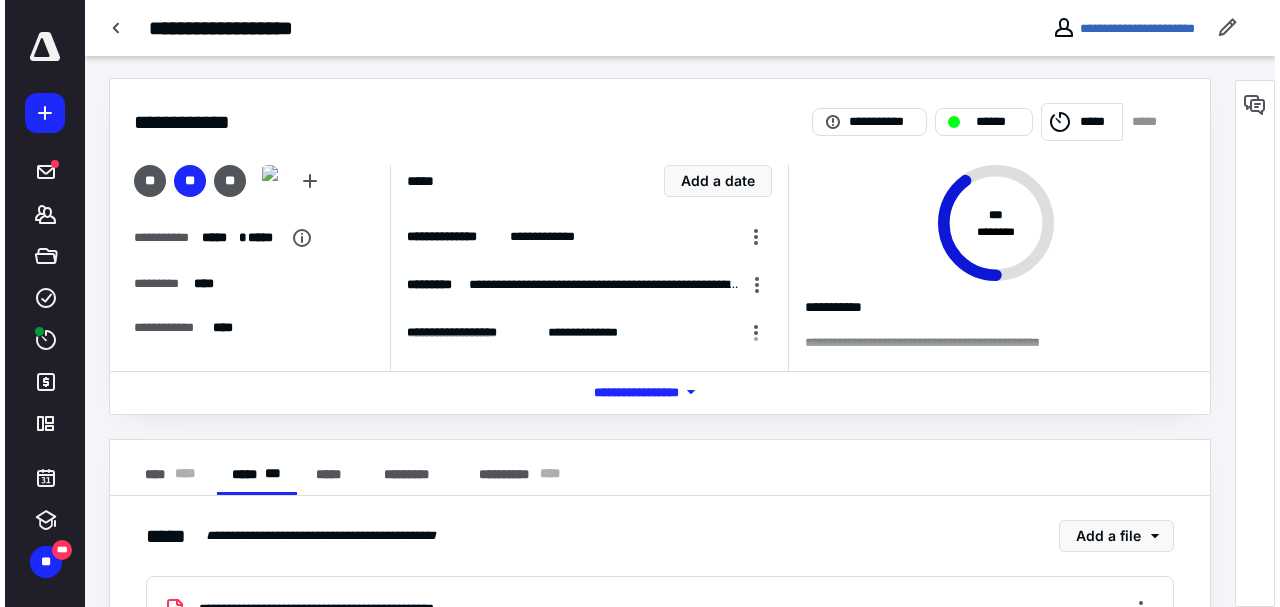 scroll, scrollTop: 0, scrollLeft: 0, axis: both 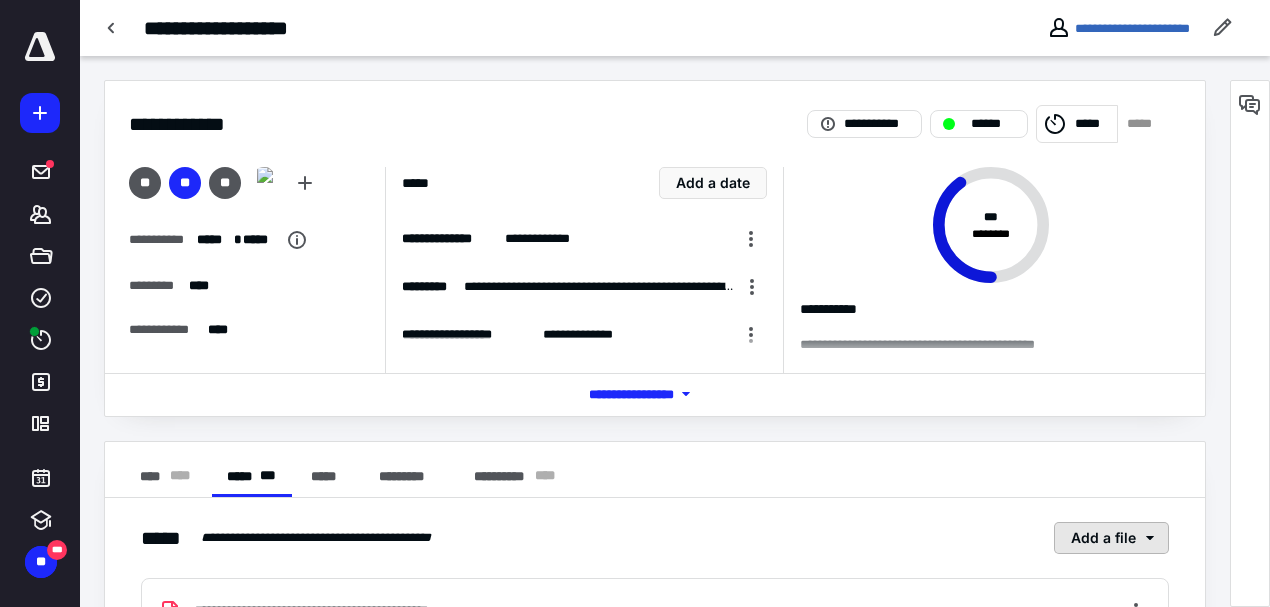 click on "Add a file" at bounding box center (1111, 538) 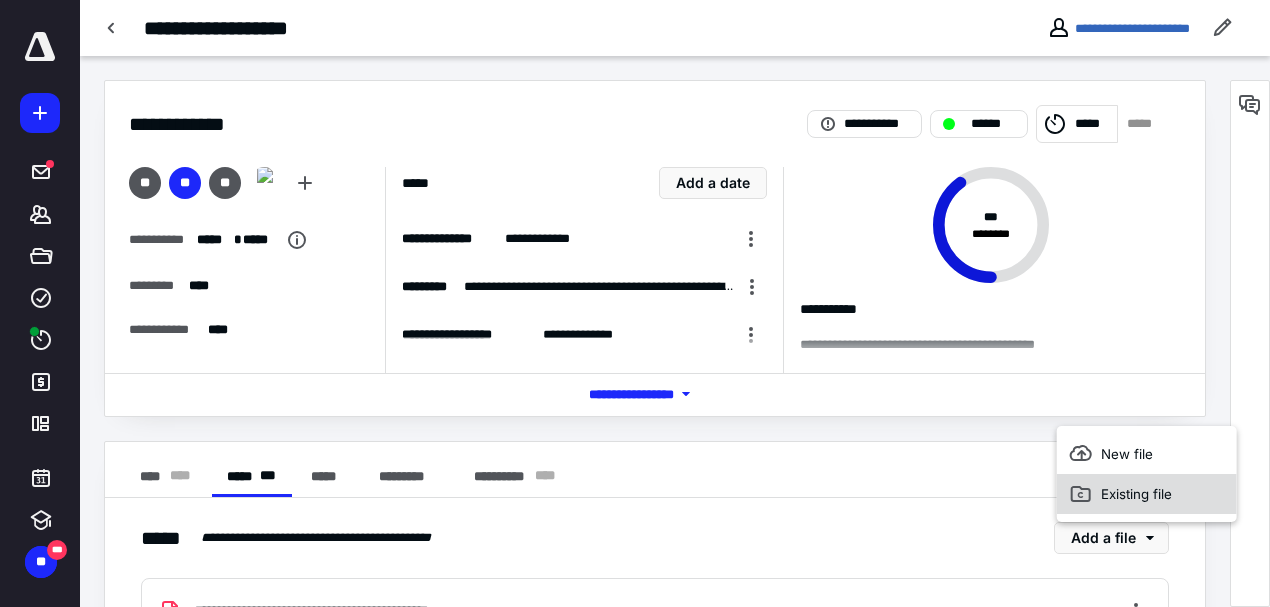click on "Existing file" at bounding box center (1147, 494) 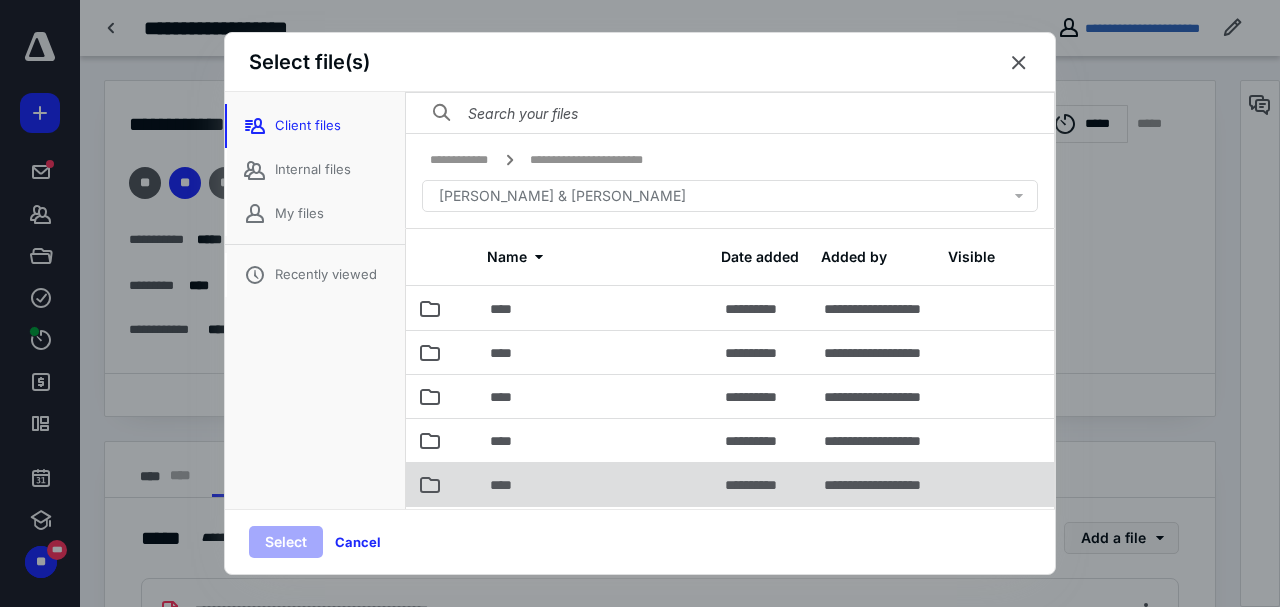 scroll, scrollTop: 56, scrollLeft: 0, axis: vertical 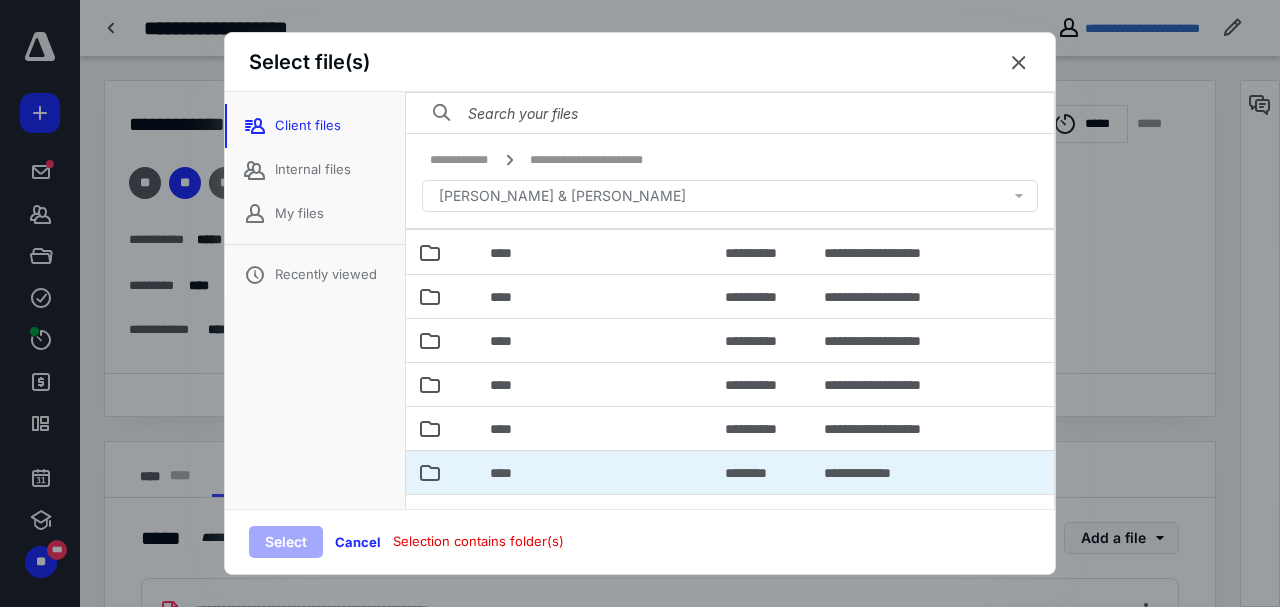 click on "****" at bounding box center (595, 472) 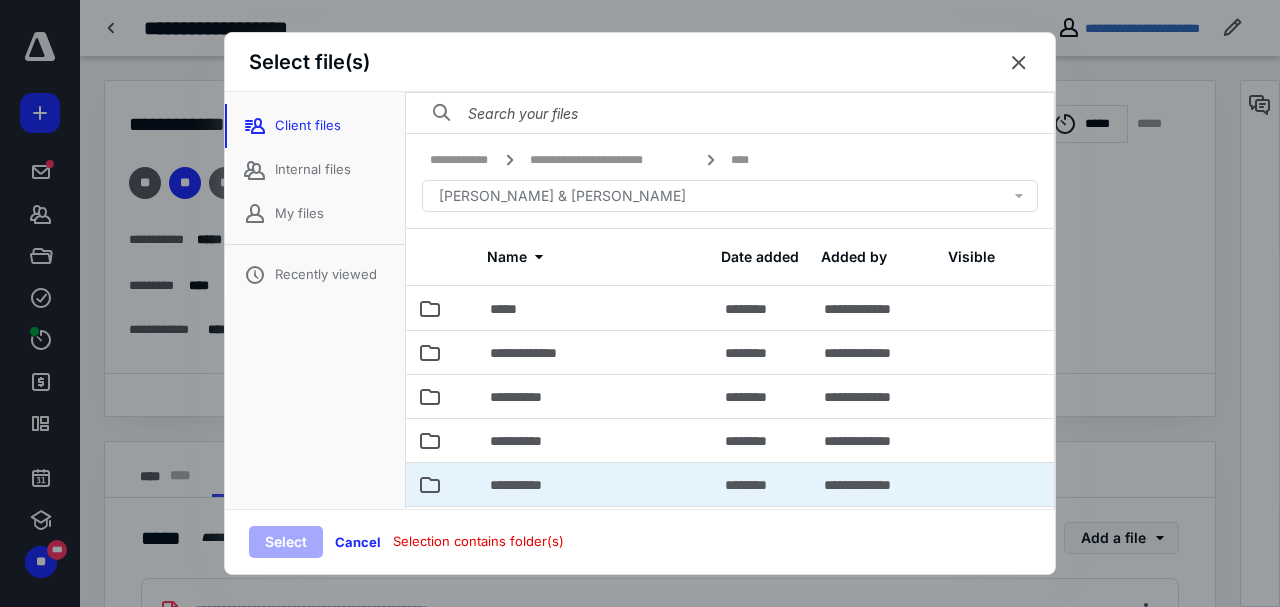 click on "**********" at bounding box center [595, 484] 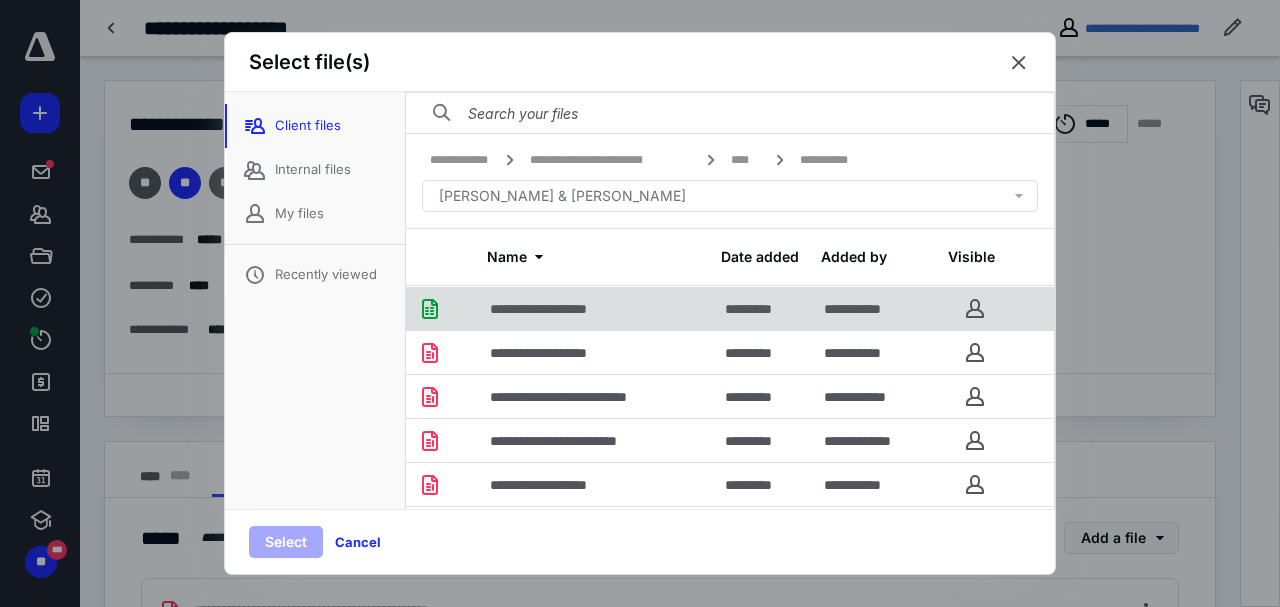 click on "**********" at bounding box center (595, 308) 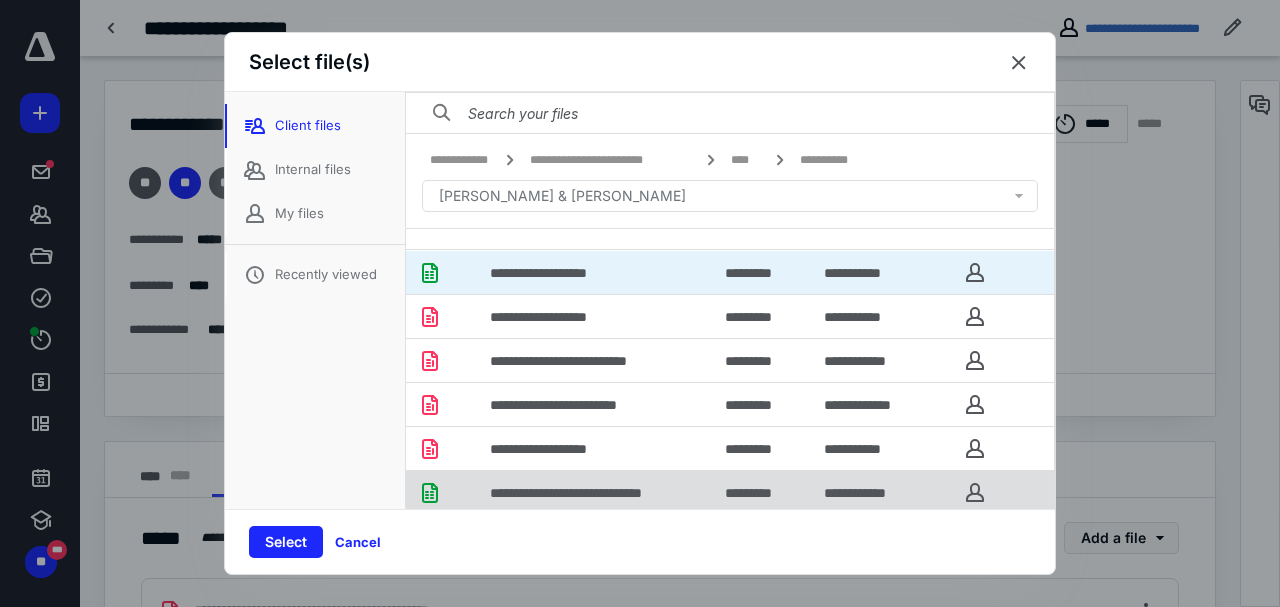 scroll, scrollTop: 56, scrollLeft: 0, axis: vertical 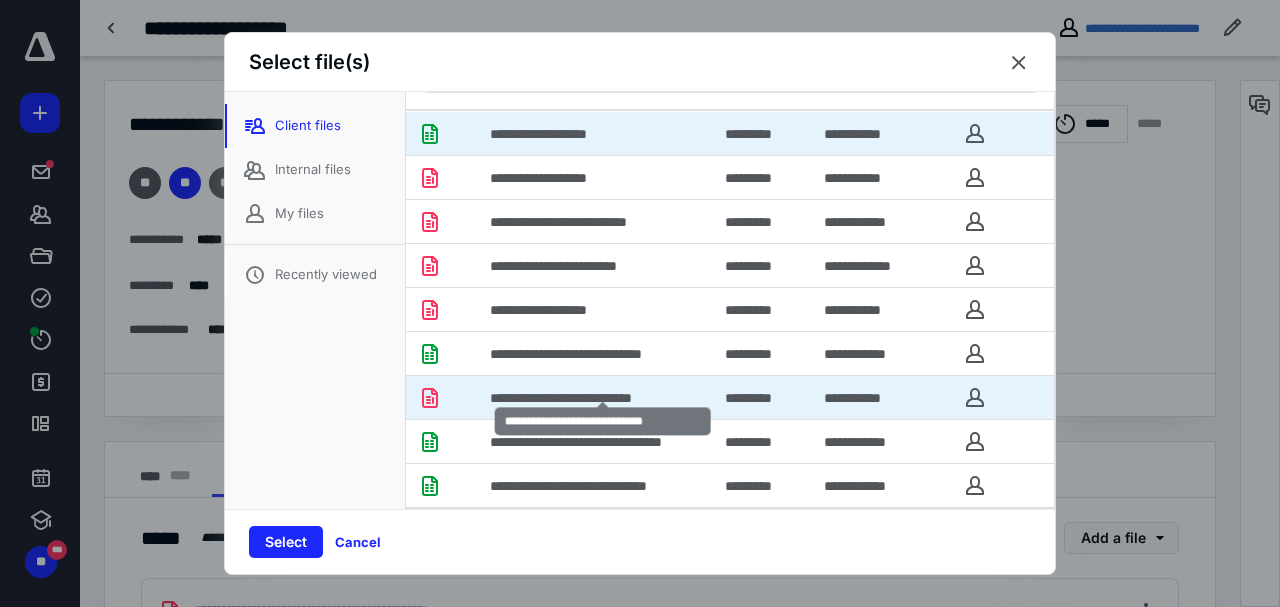 click on "**********" at bounding box center (604, 398) 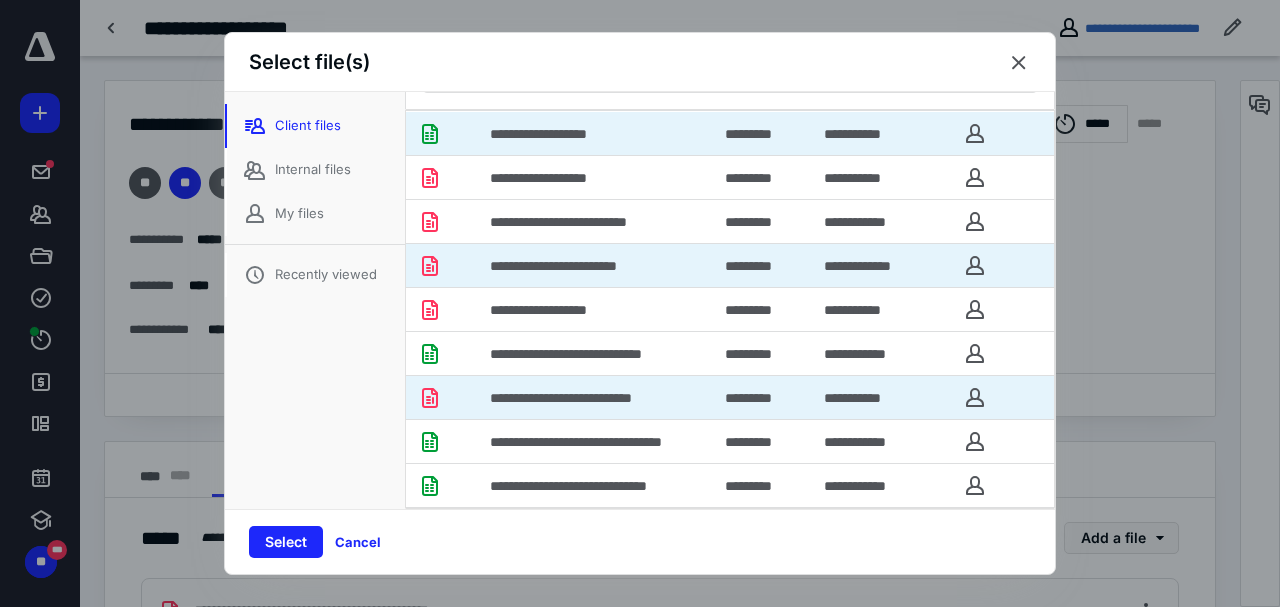 click at bounding box center (466, 265) 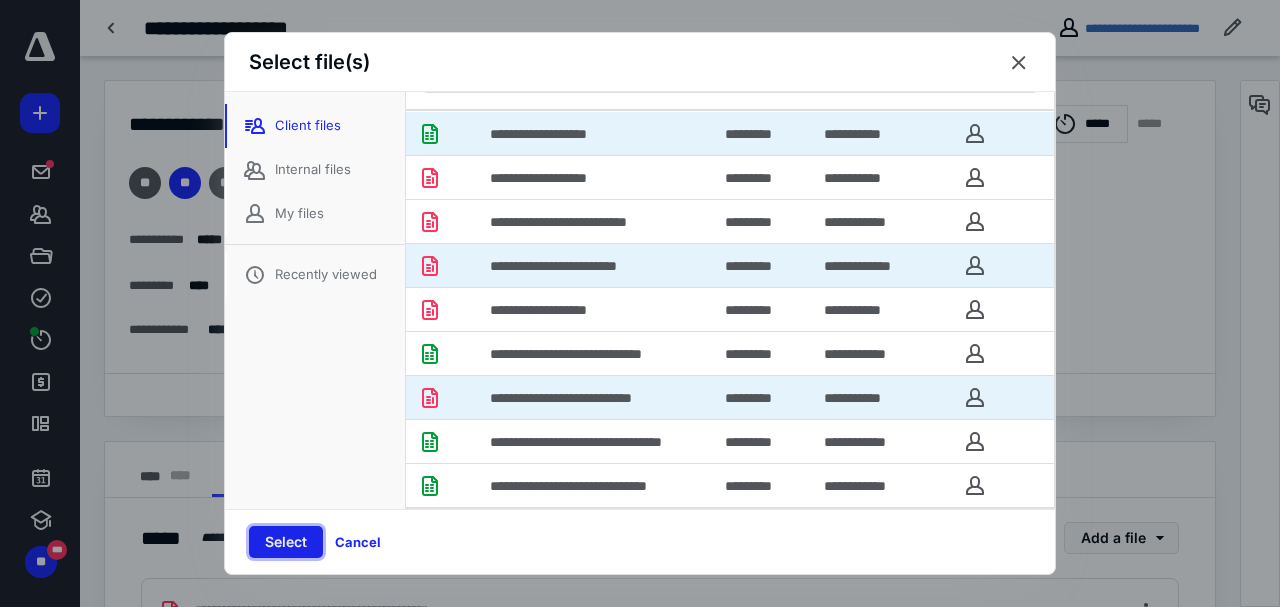click on "Select" at bounding box center [286, 542] 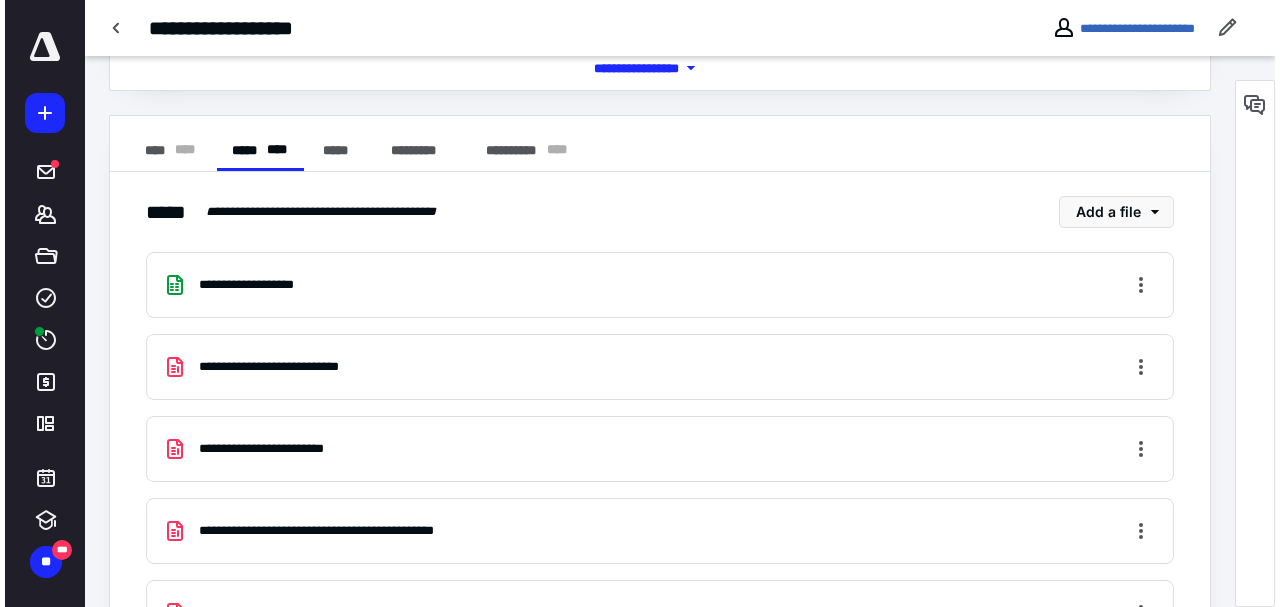 scroll, scrollTop: 333, scrollLeft: 0, axis: vertical 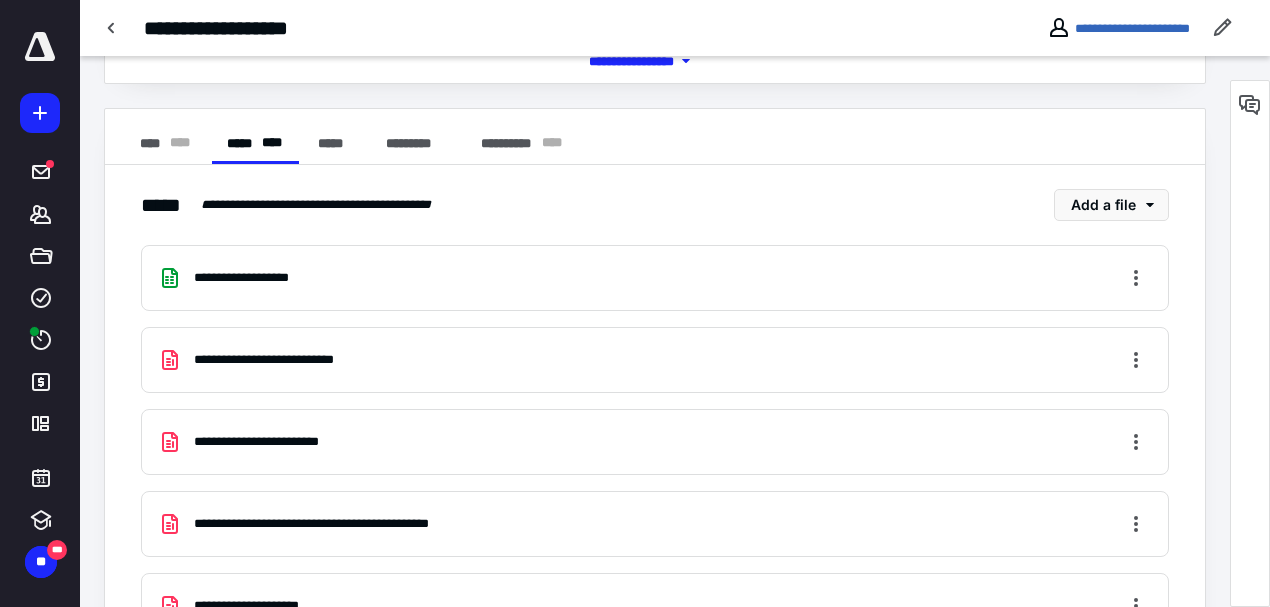 click on "**********" at bounding box center [299, 360] 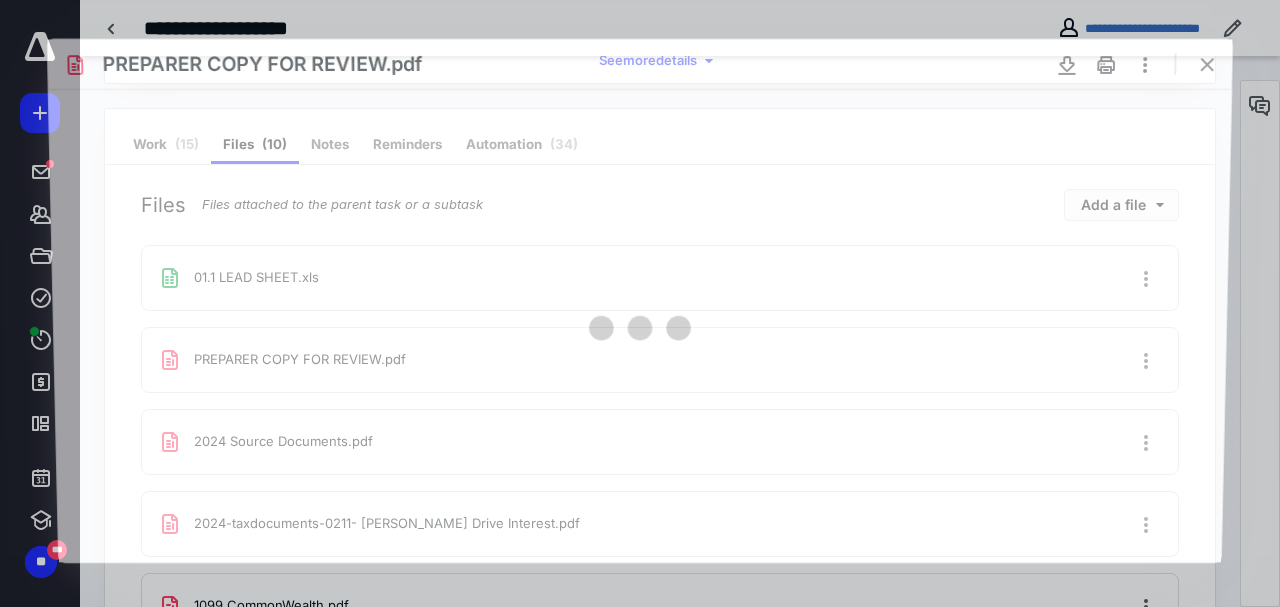 scroll, scrollTop: 0, scrollLeft: 0, axis: both 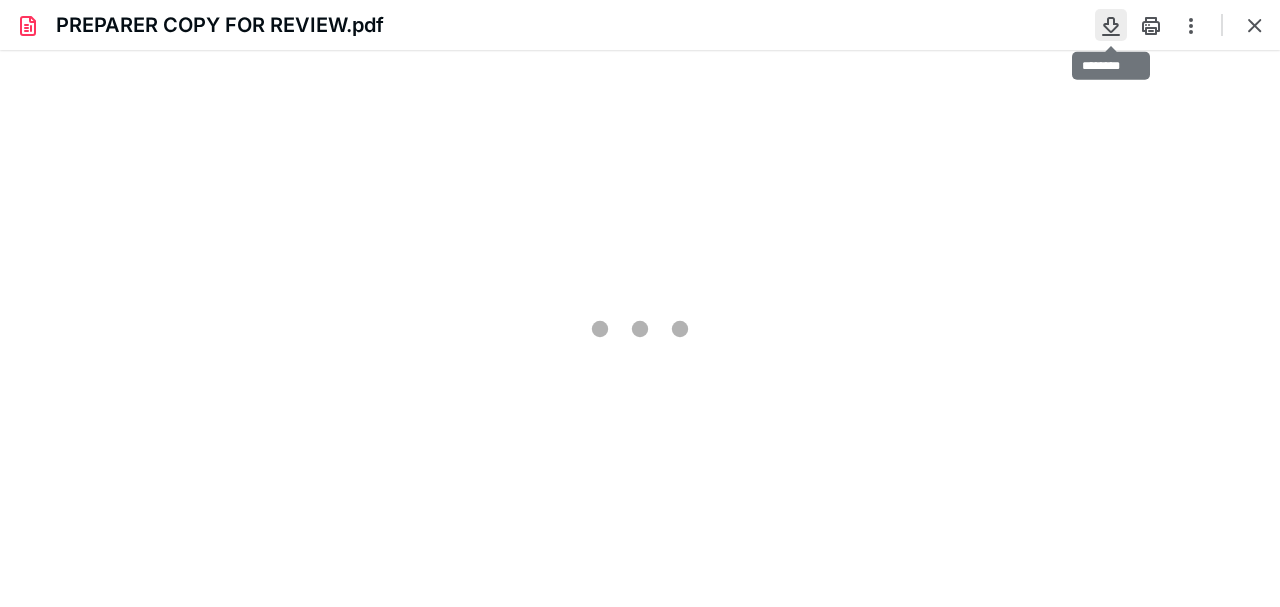 click at bounding box center (1111, 25) 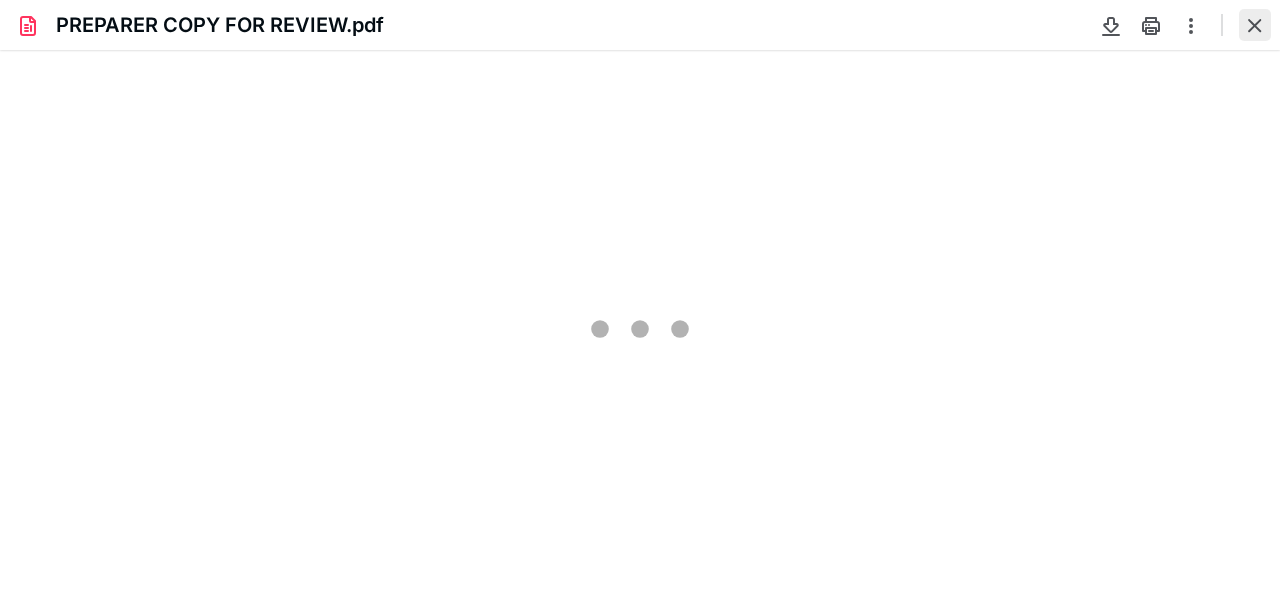 type on "205" 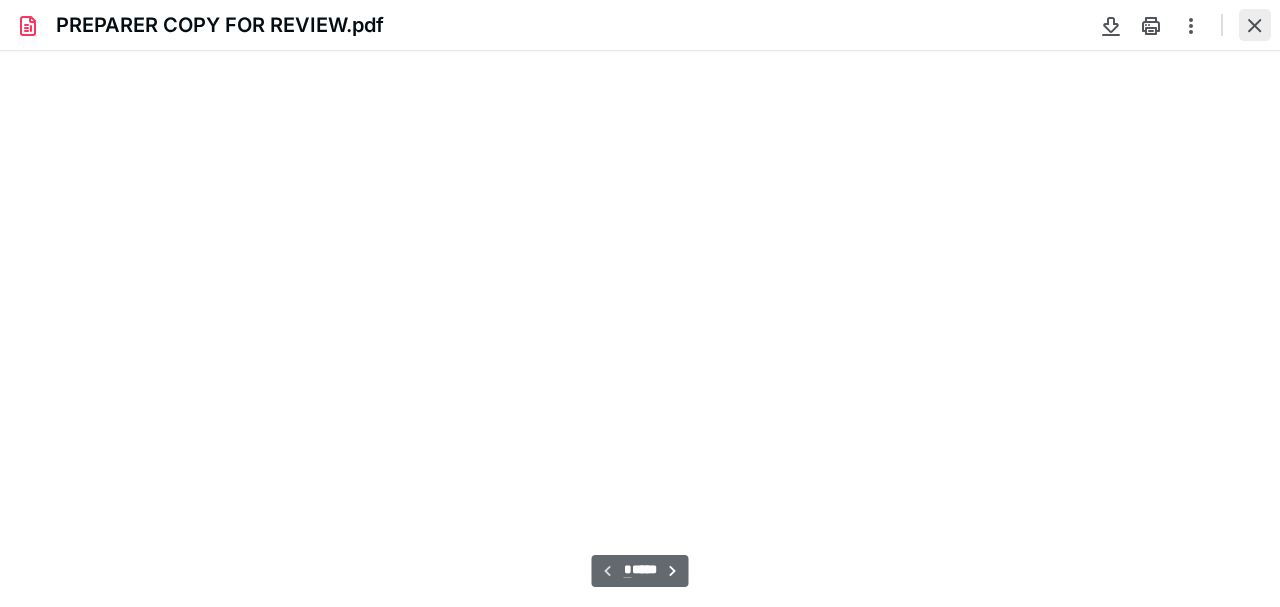 scroll, scrollTop: 84, scrollLeft: 181, axis: both 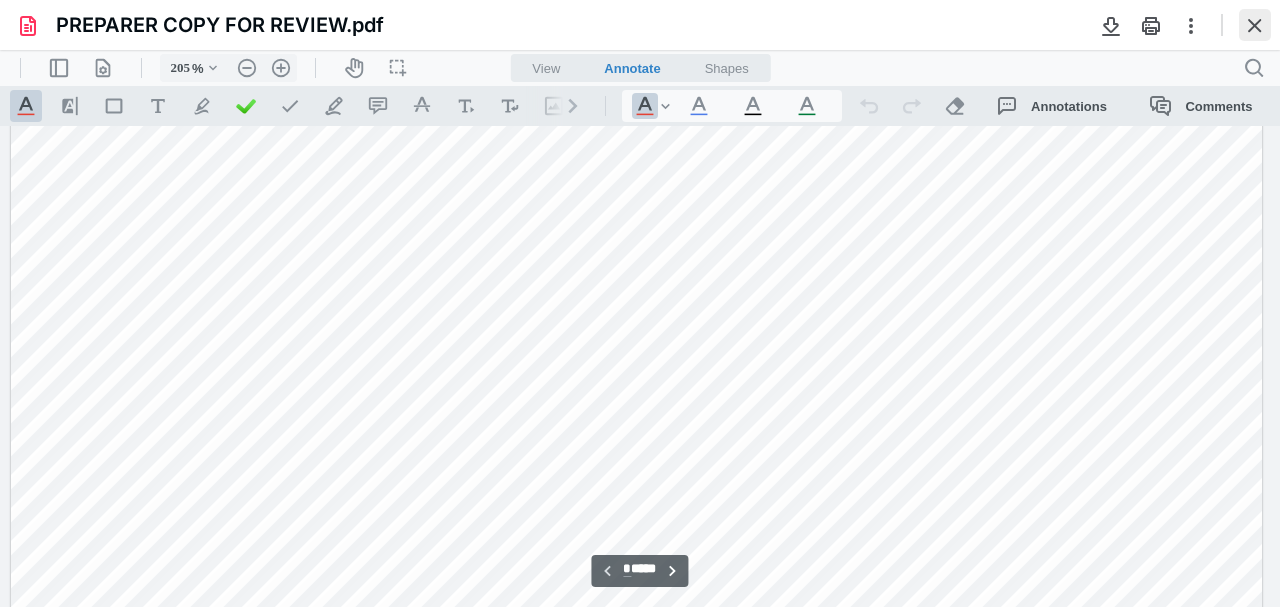 click at bounding box center (1255, 25) 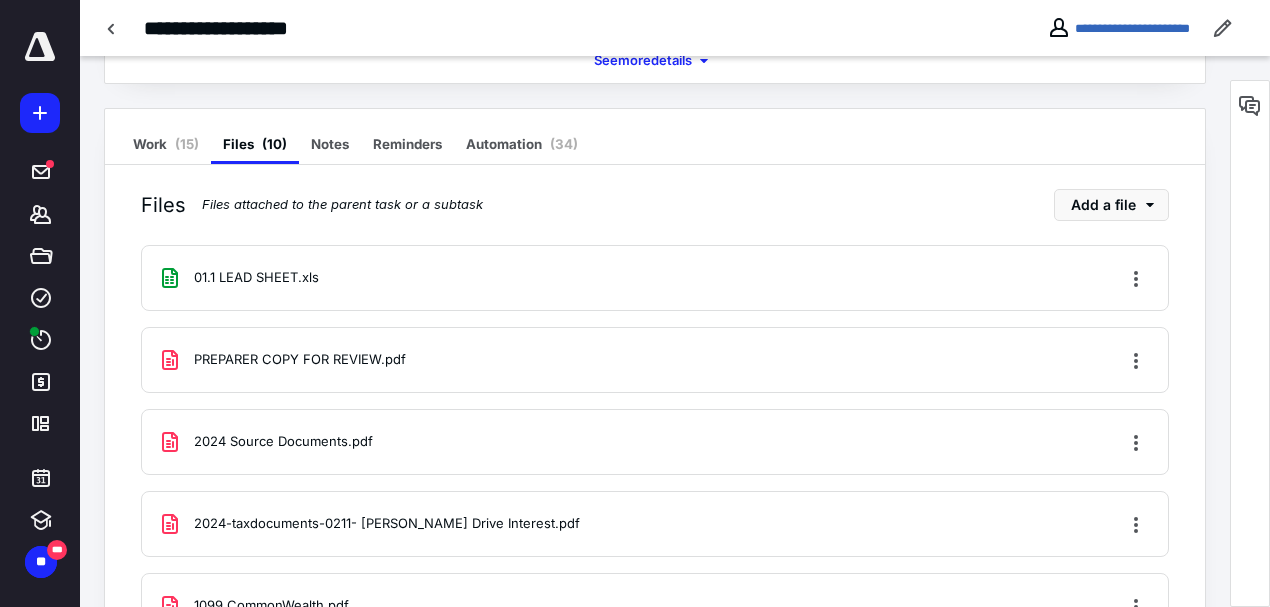 click on "2024 Source Documents.pdf" at bounding box center [265, 442] 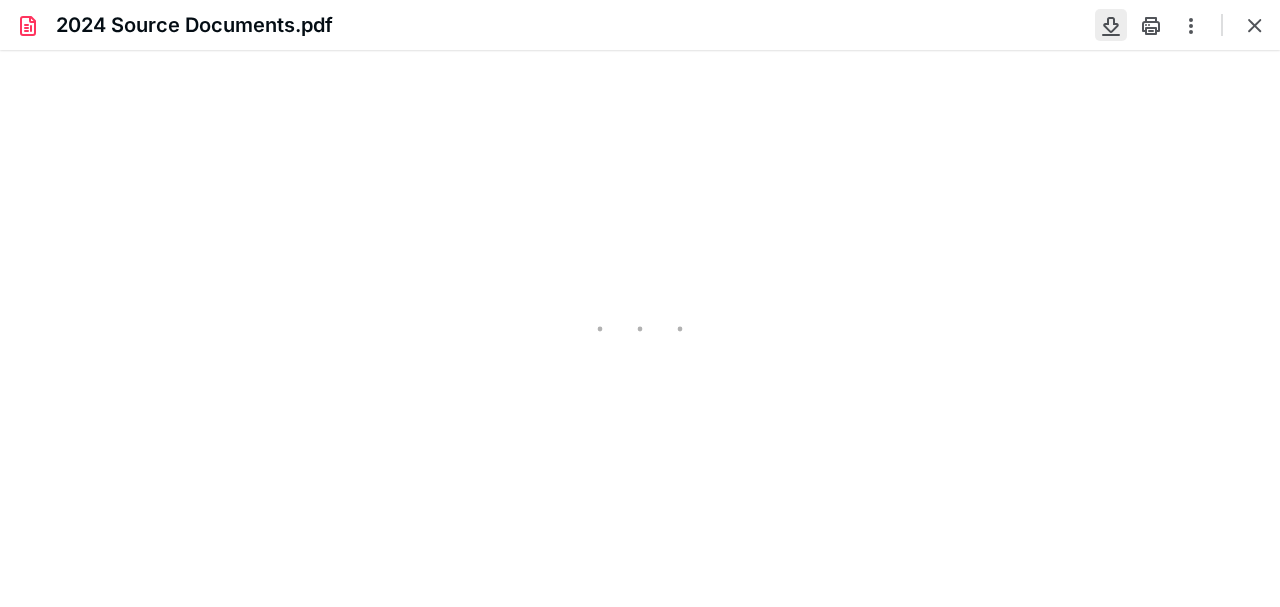 scroll, scrollTop: 0, scrollLeft: 0, axis: both 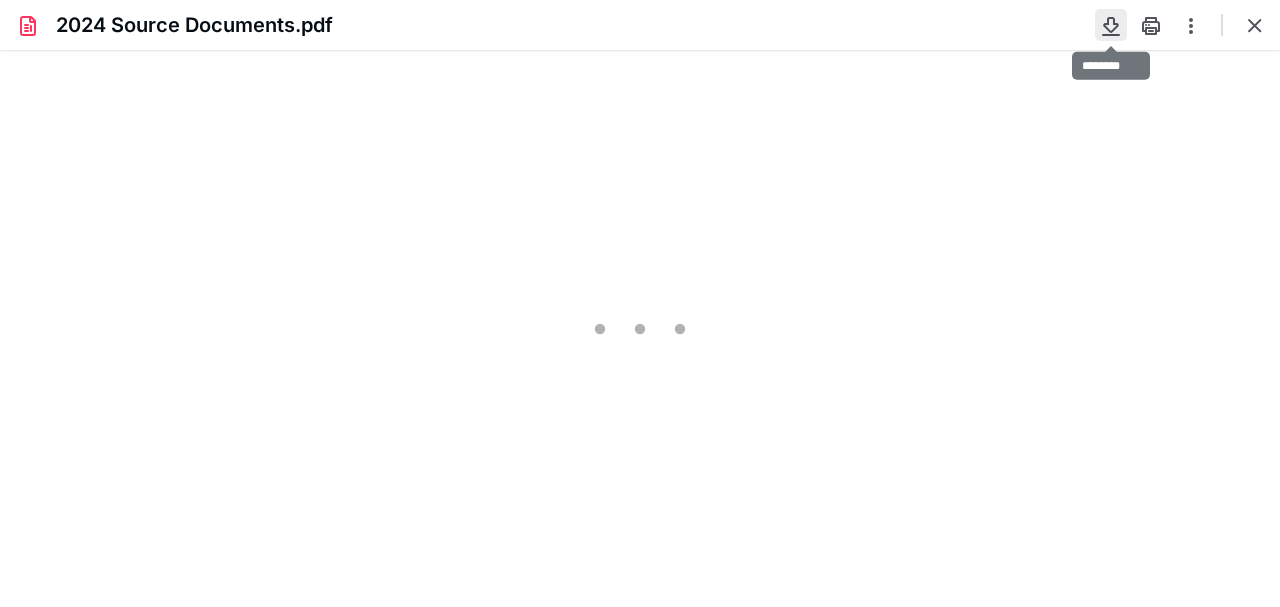 type on "143" 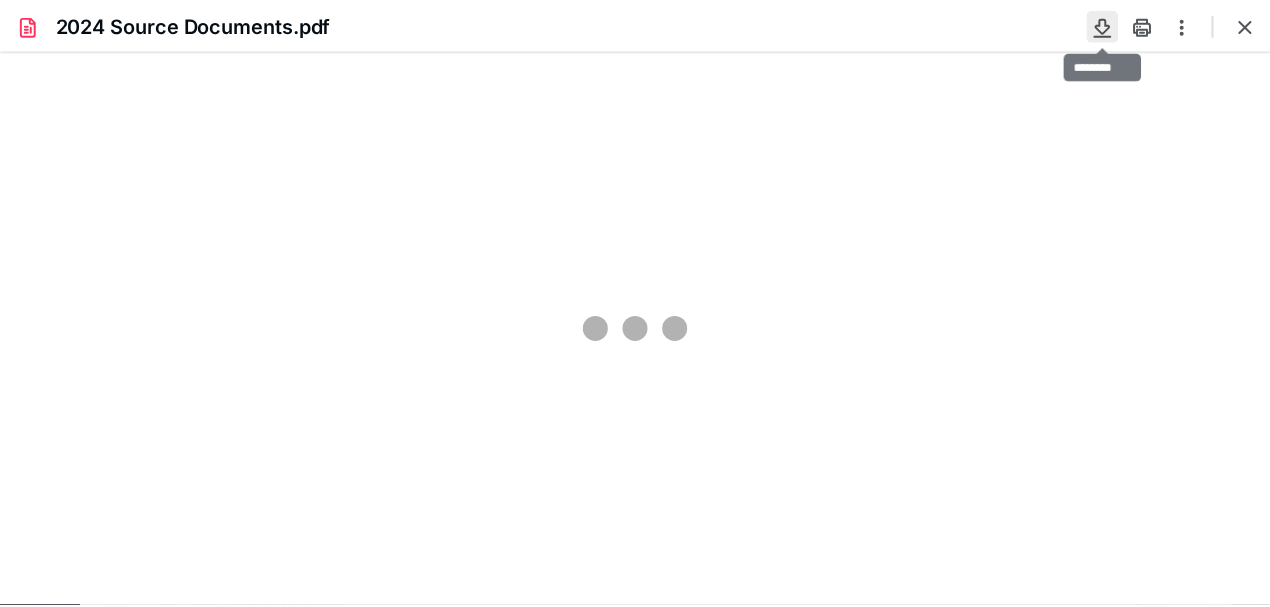 scroll, scrollTop: 82, scrollLeft: 179, axis: both 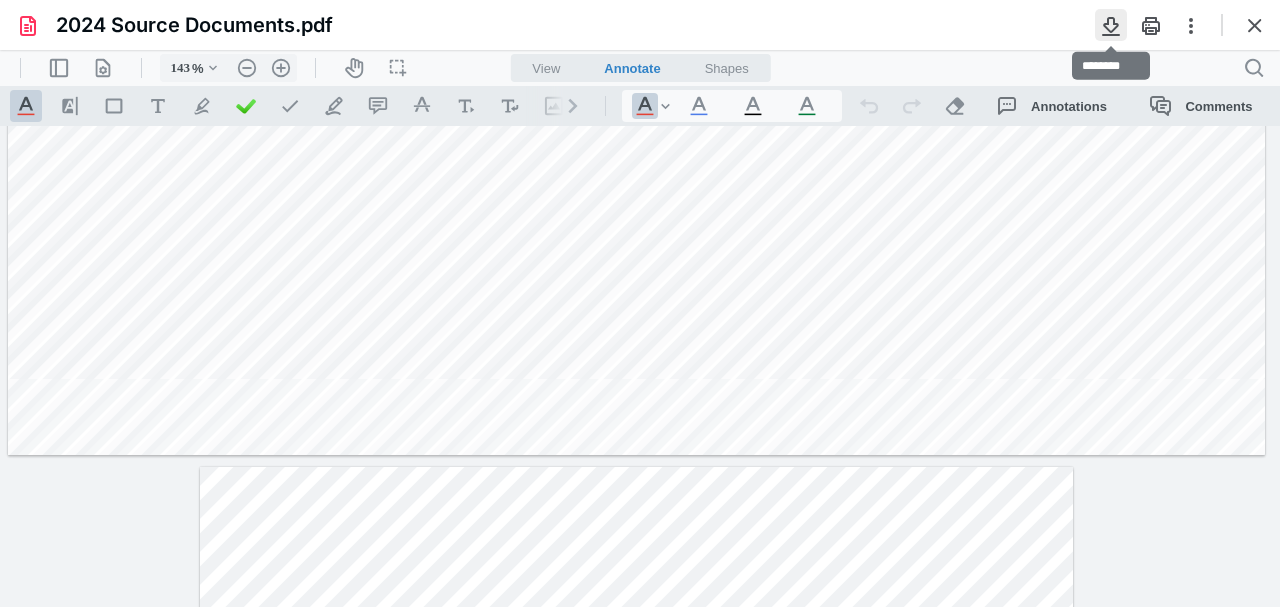 click at bounding box center (1111, 25) 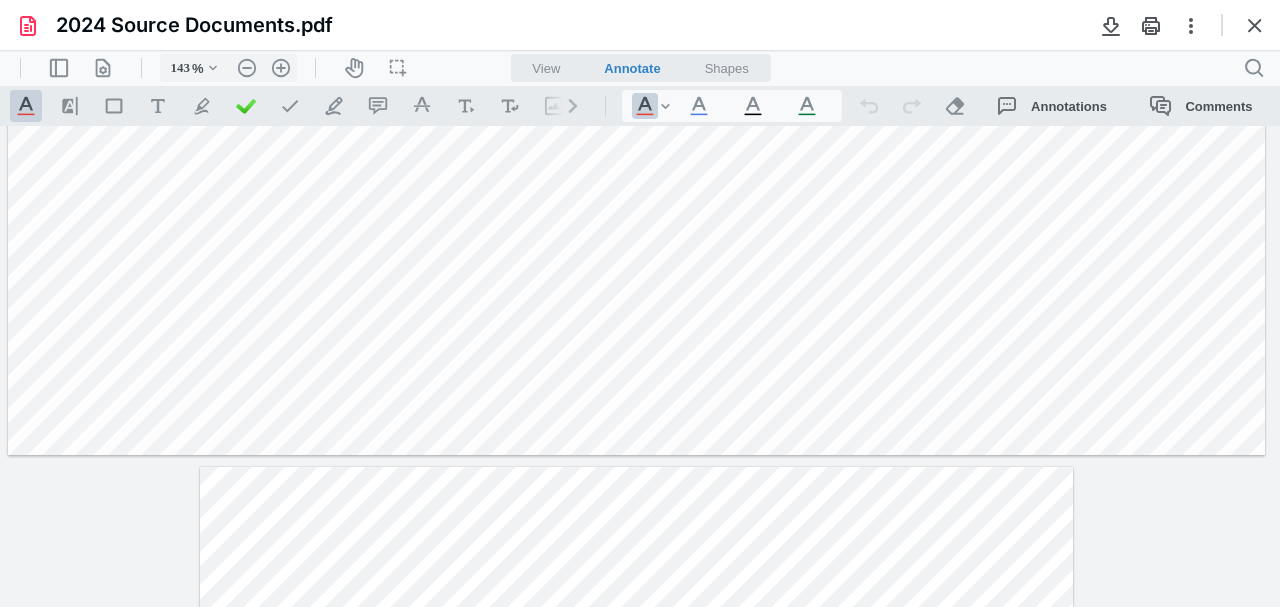 click at bounding box center [1255, 25] 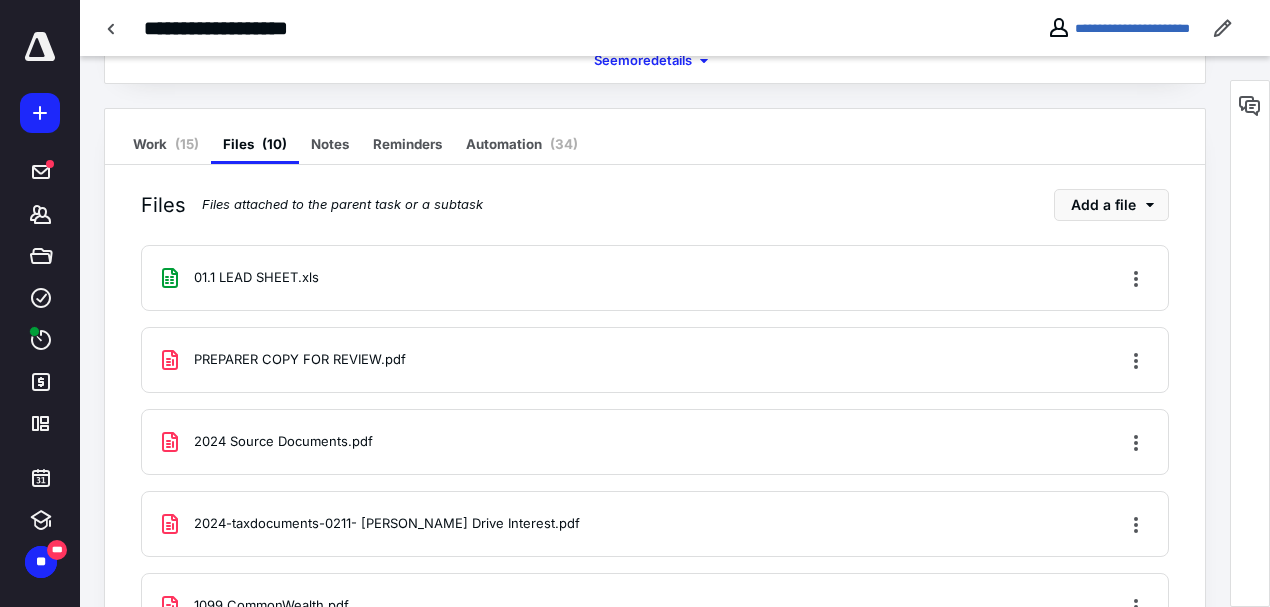 click on "**********" at bounding box center (470, 28) 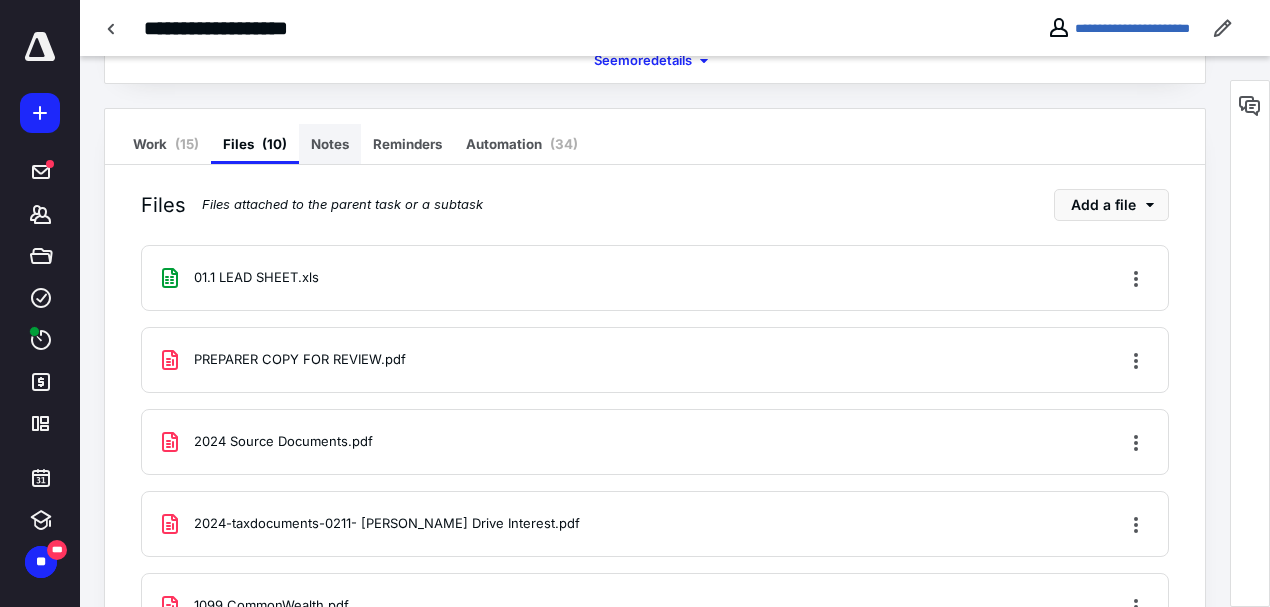 click on "Notes" at bounding box center [330, 144] 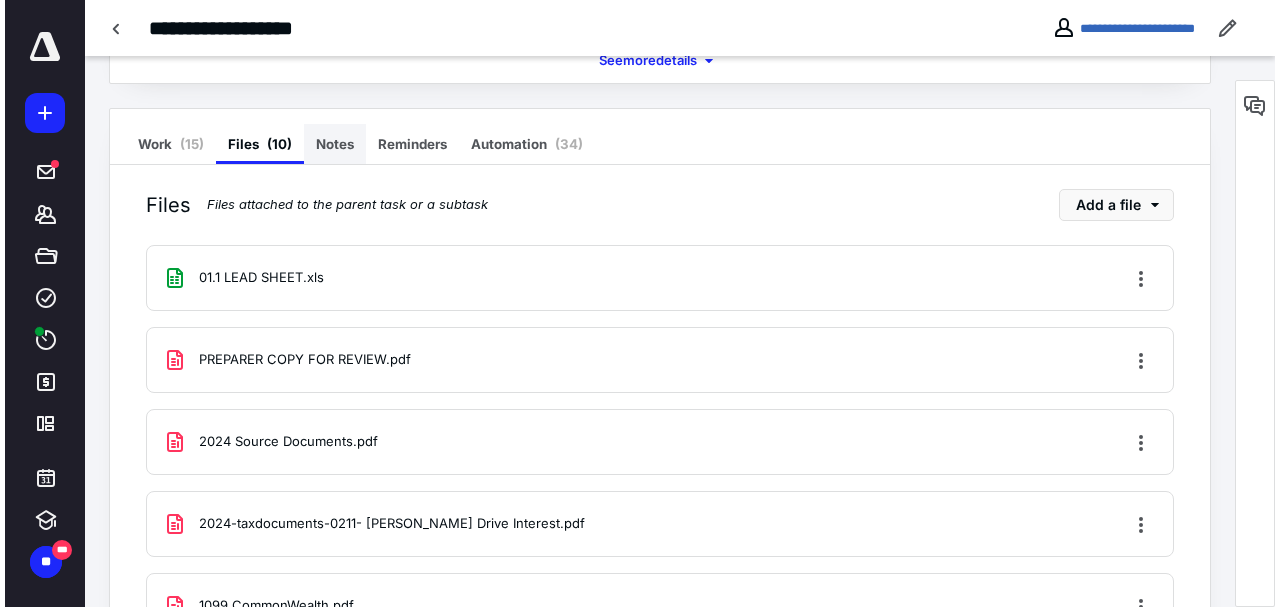 scroll, scrollTop: 191, scrollLeft: 0, axis: vertical 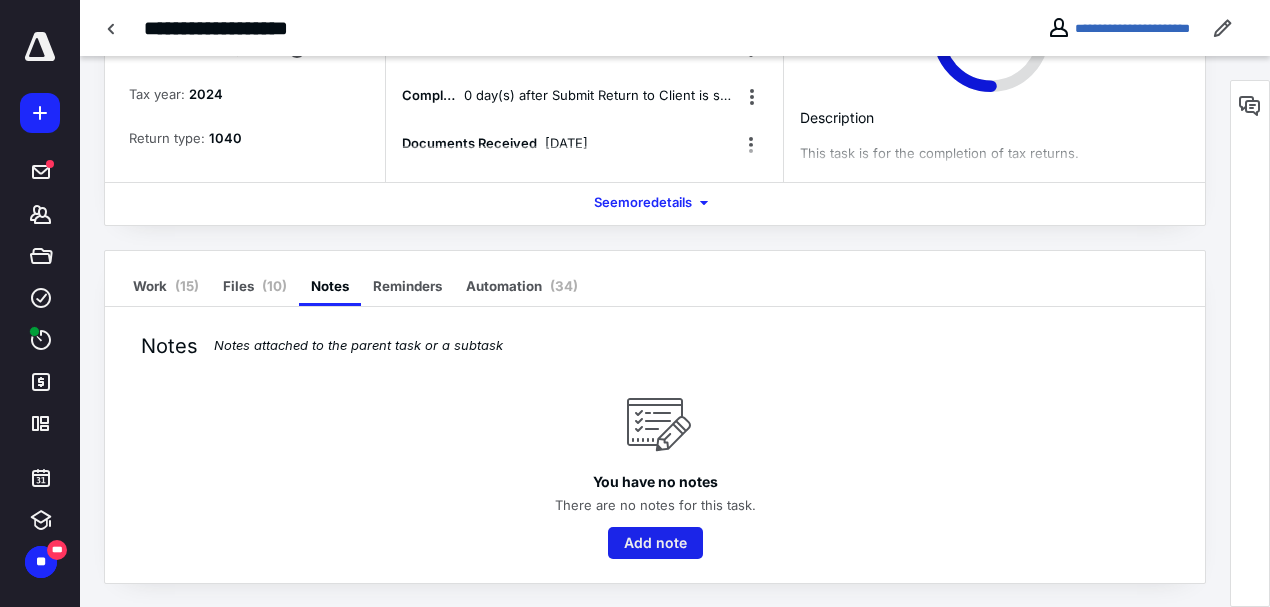 click on "Add note" at bounding box center (655, 543) 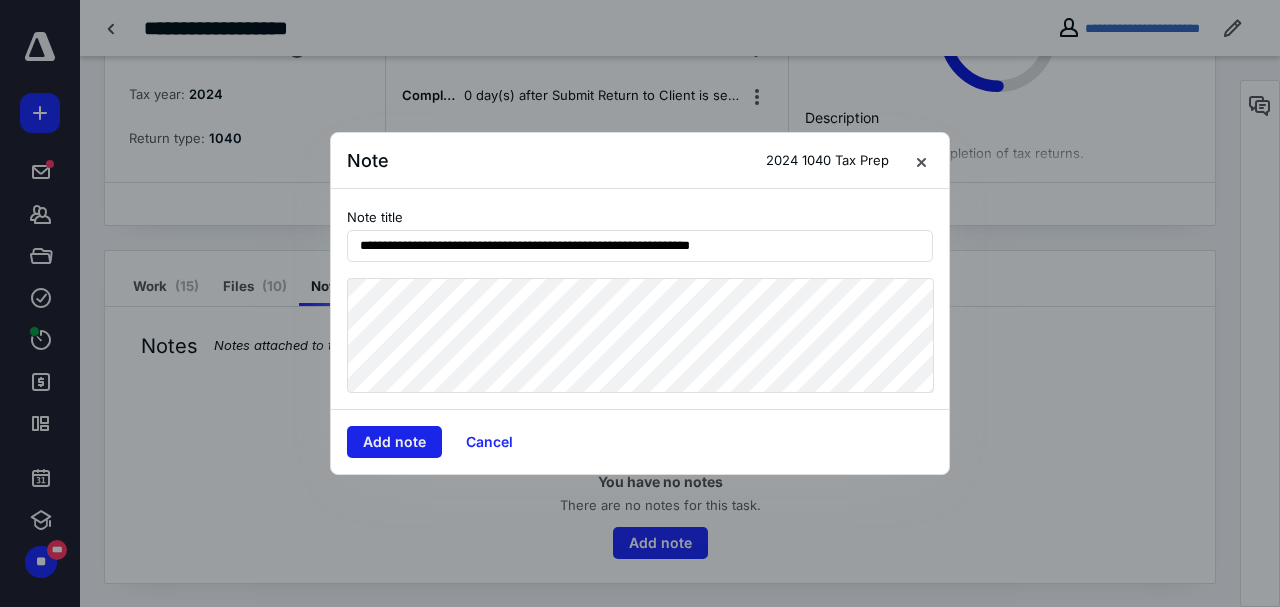 type on "**********" 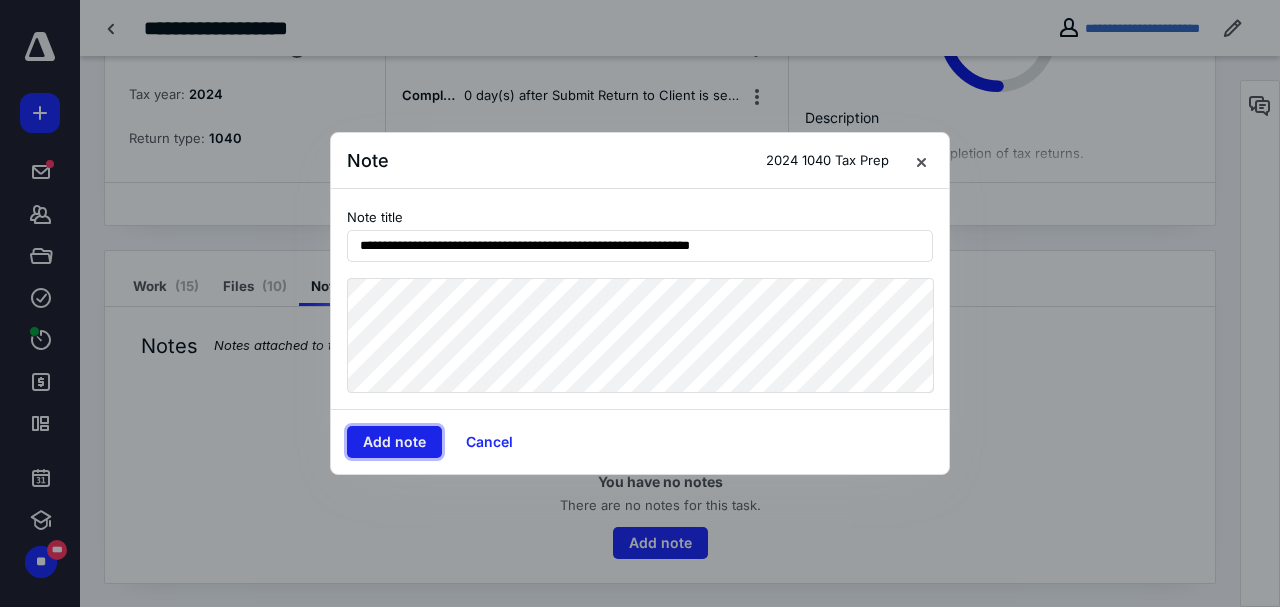 click on "Add note" at bounding box center [394, 442] 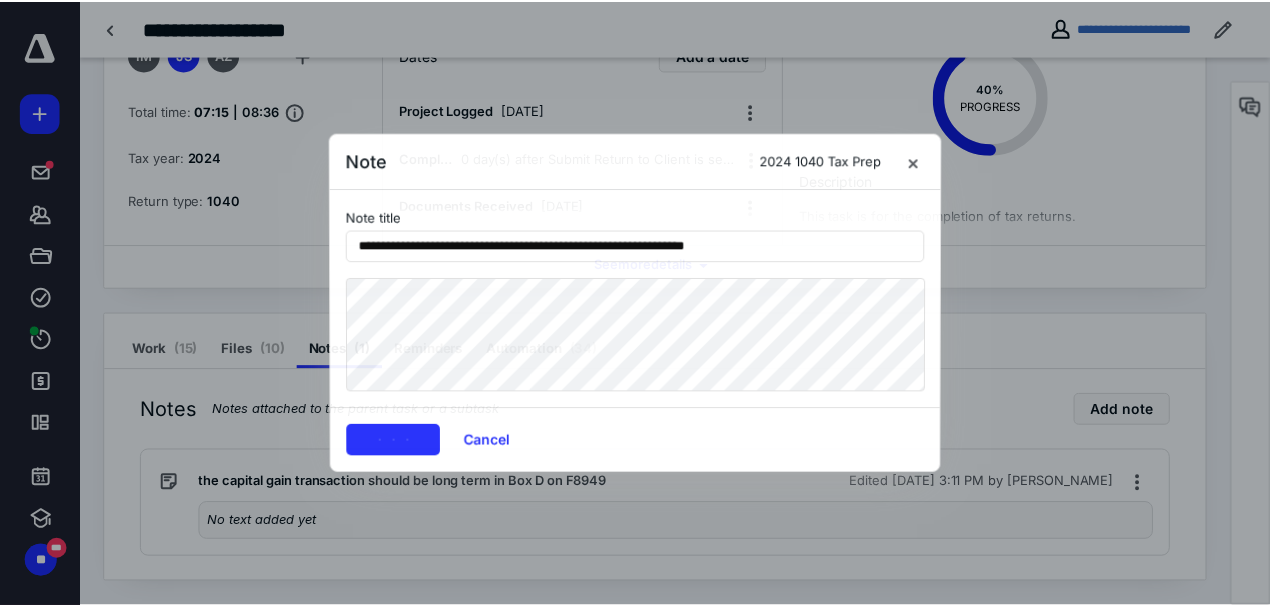 scroll, scrollTop: 125, scrollLeft: 0, axis: vertical 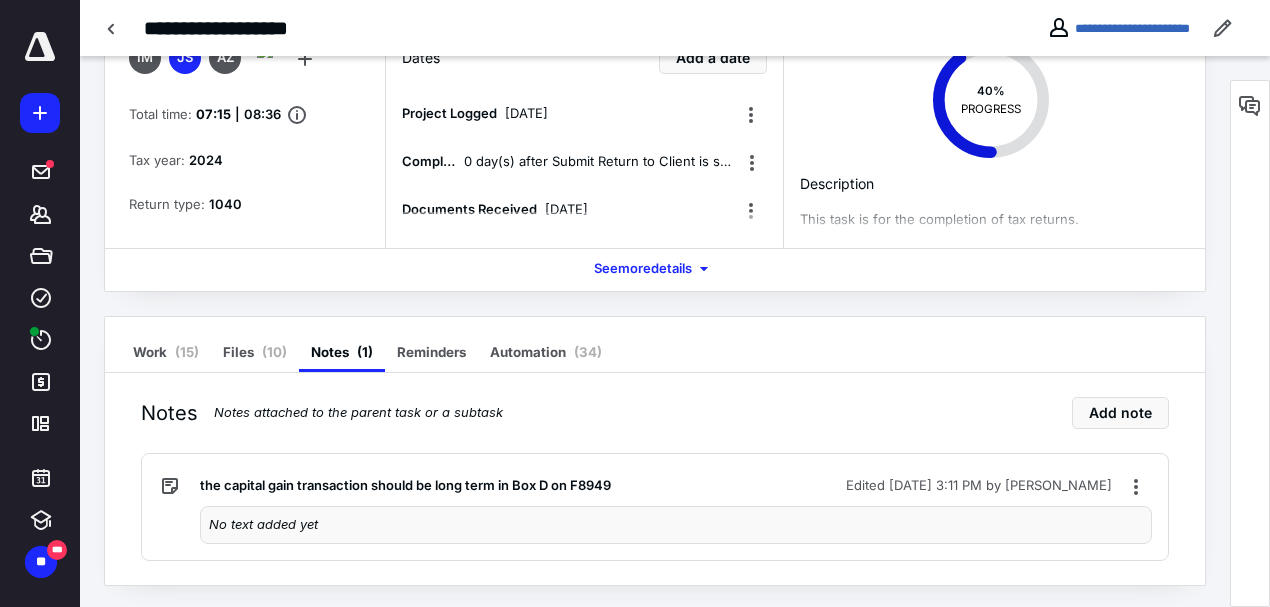 click on "**********" at bounding box center (470, 28) 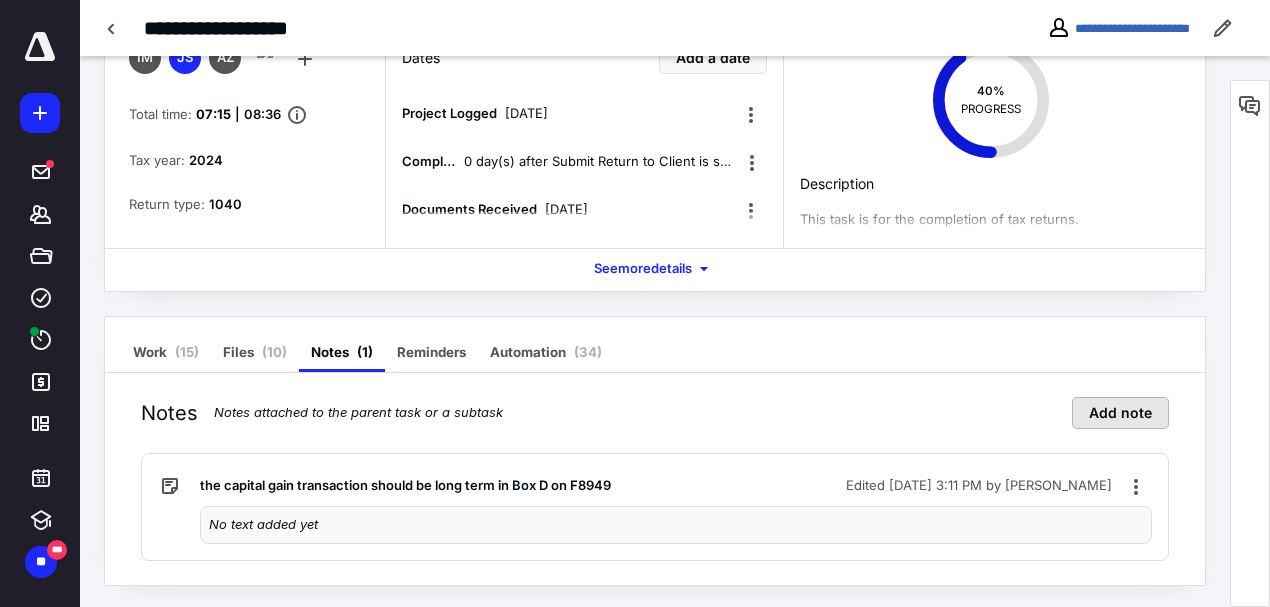 click on "Add note" at bounding box center (1120, 413) 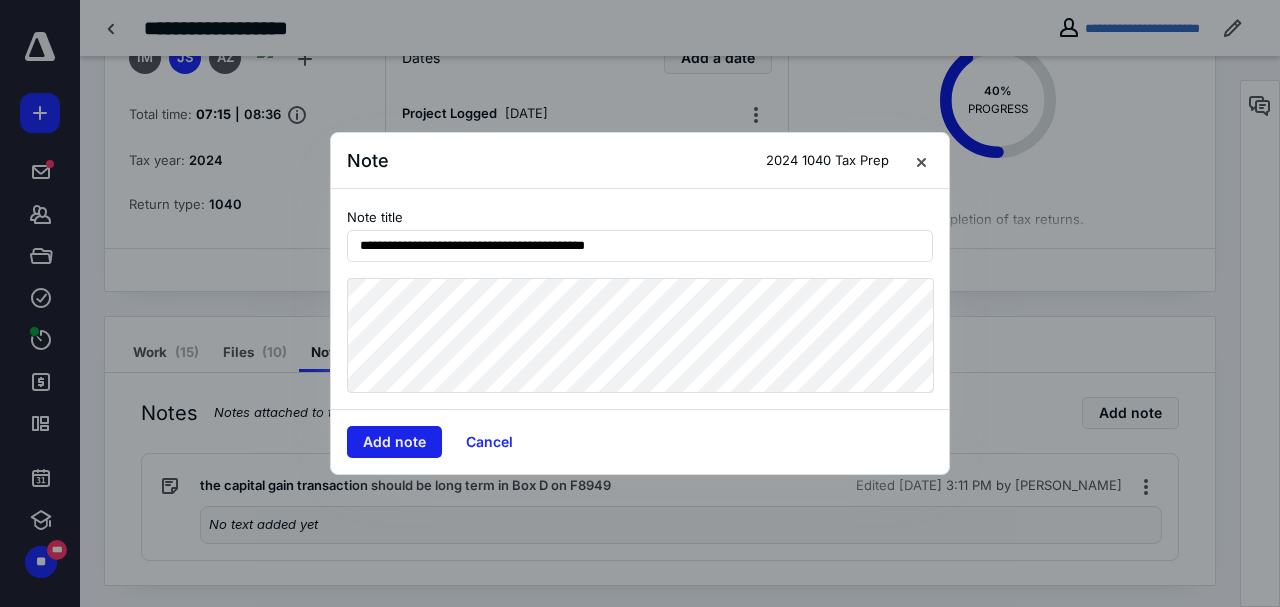 type on "**********" 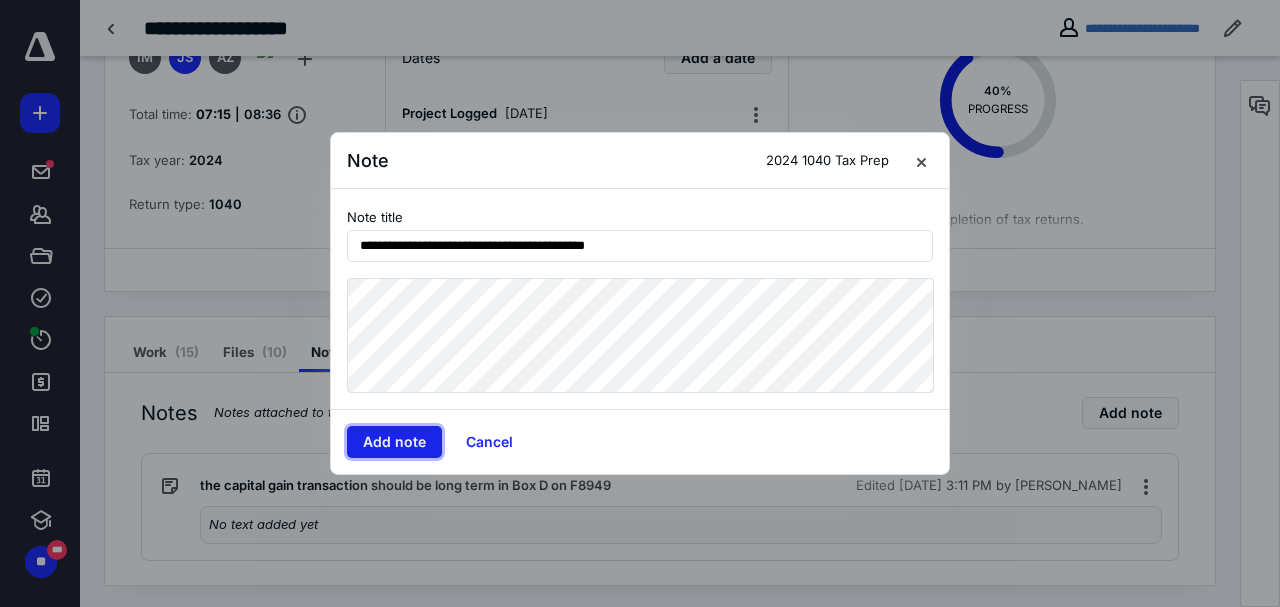 click on "Add note" at bounding box center [394, 442] 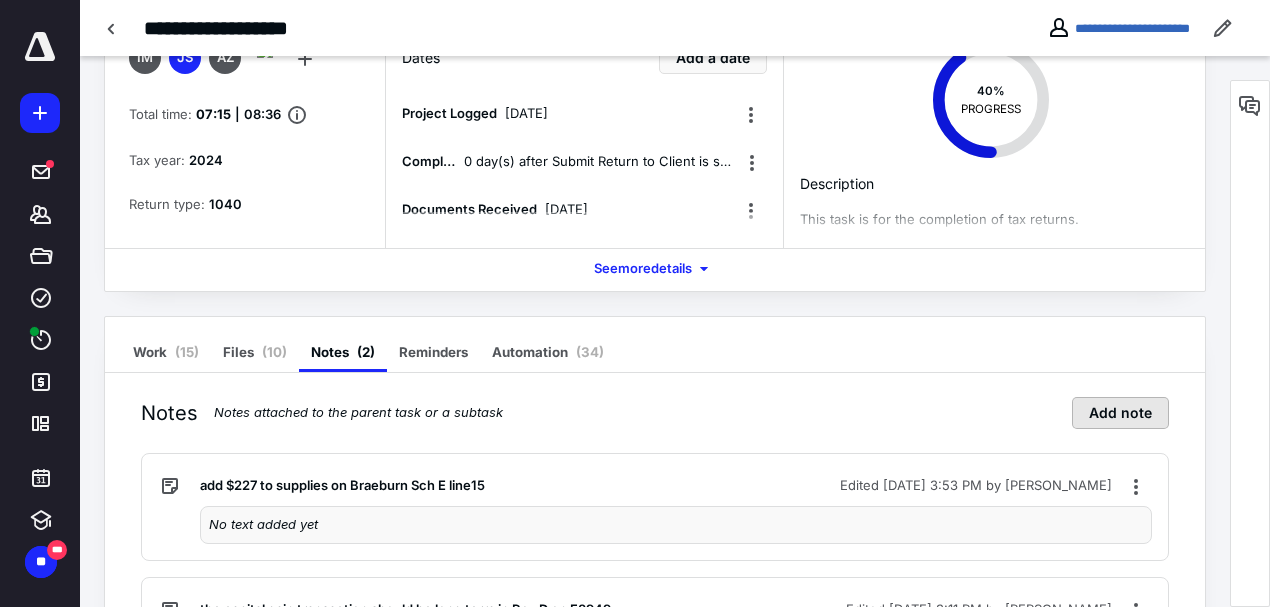 click on "Add note" at bounding box center (1120, 413) 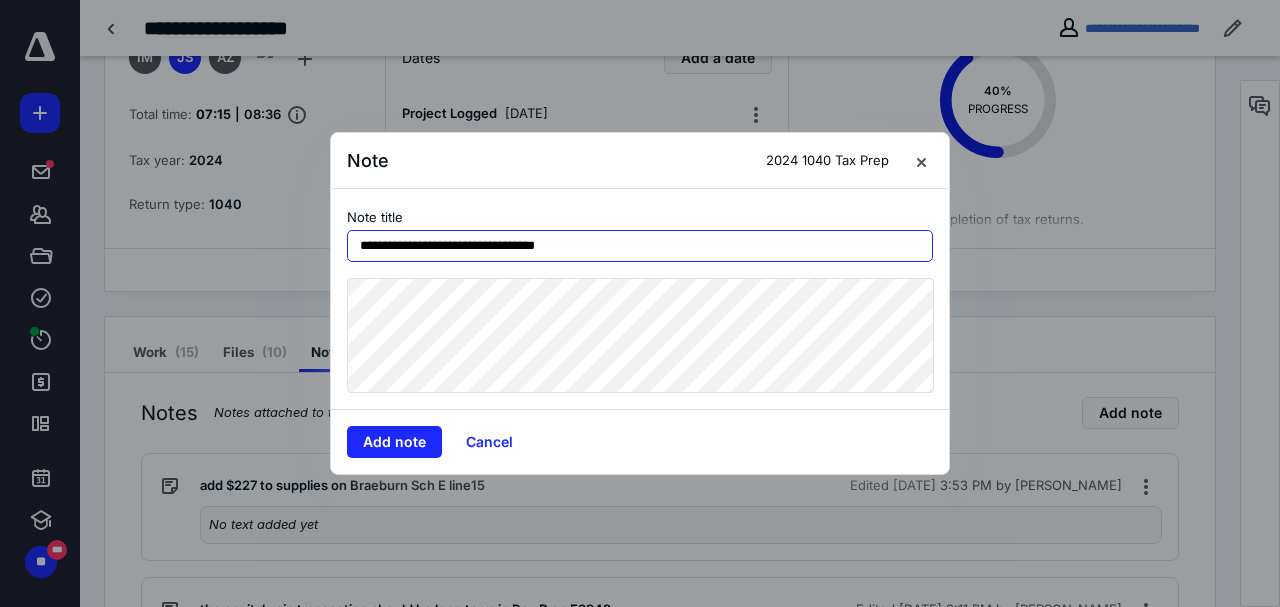 click on "**********" at bounding box center [640, 246] 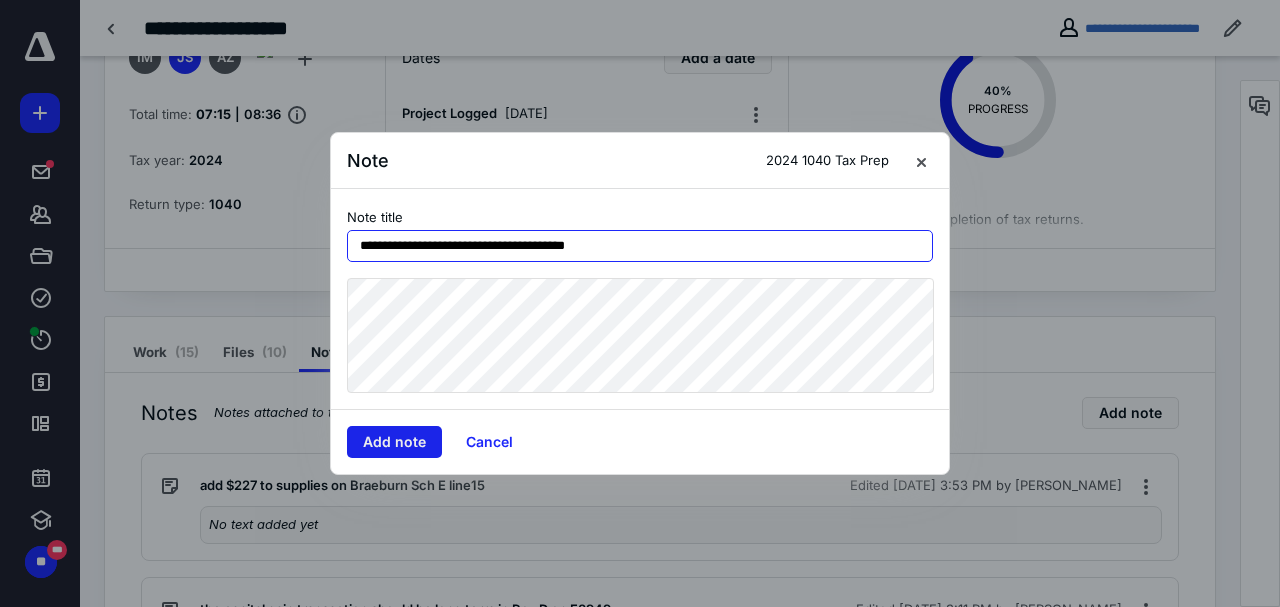 type on "**********" 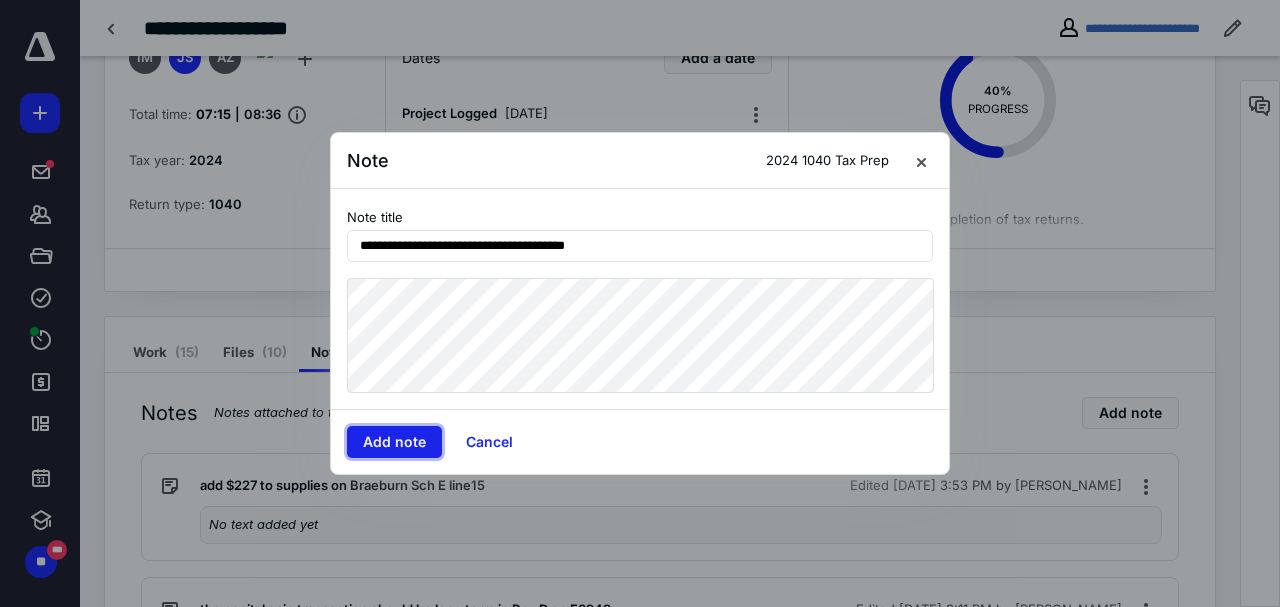 click on "Add note" at bounding box center [394, 442] 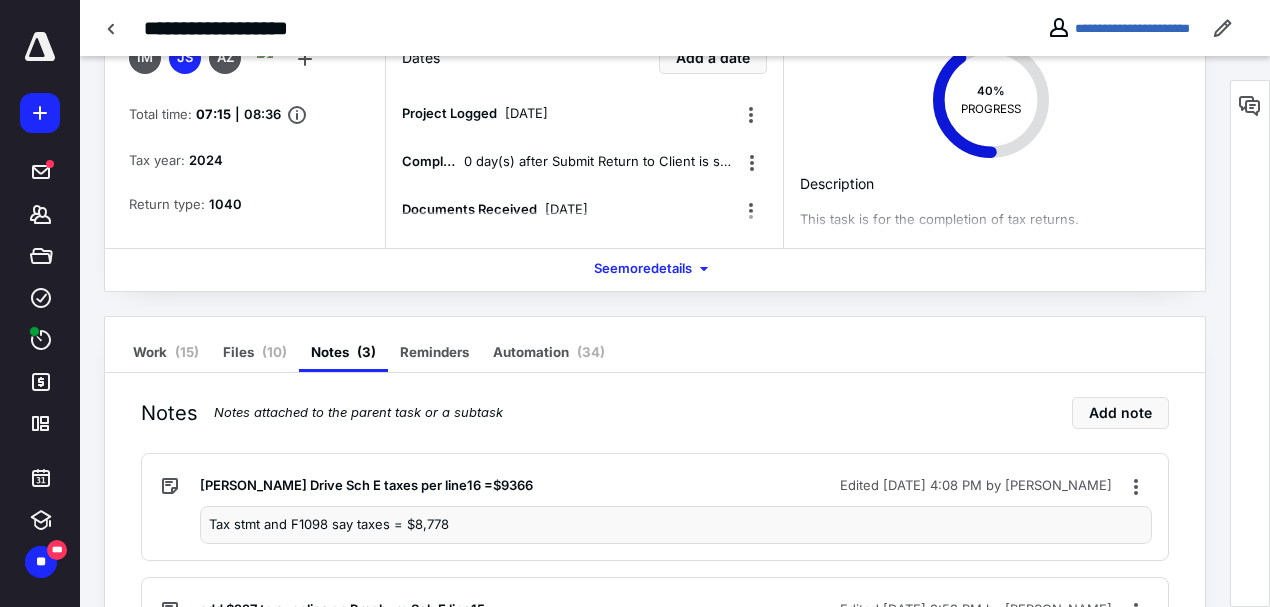 click on "Tax stmt and F1098 say taxes = $8,778" at bounding box center [676, 525] 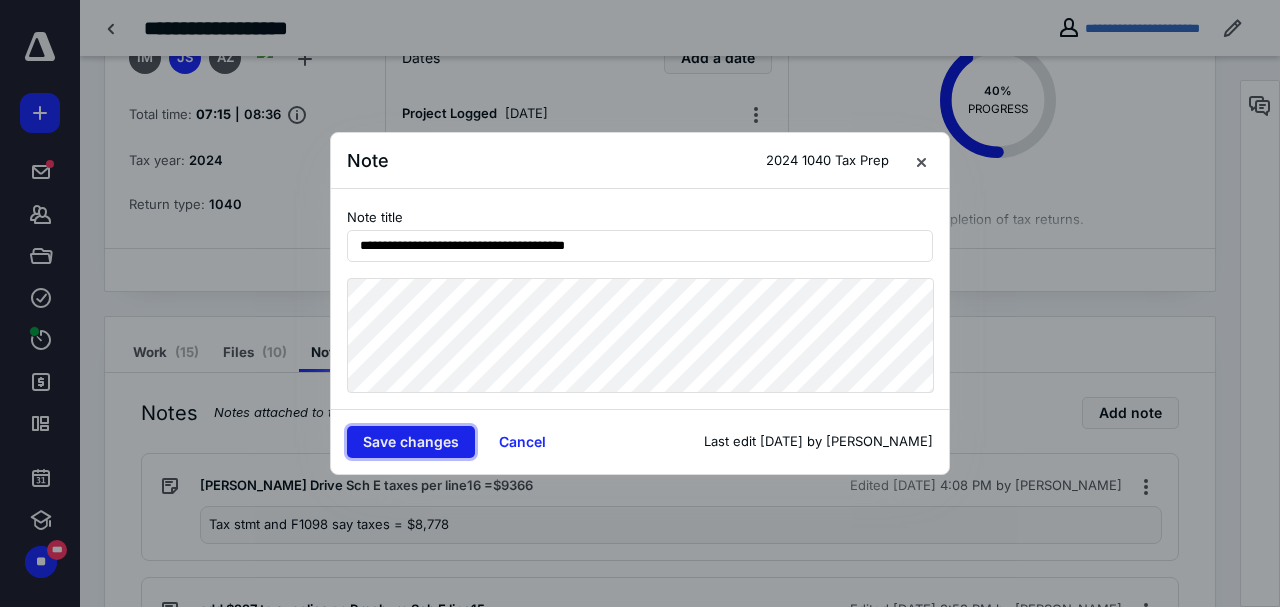 click on "Save changes" at bounding box center (411, 442) 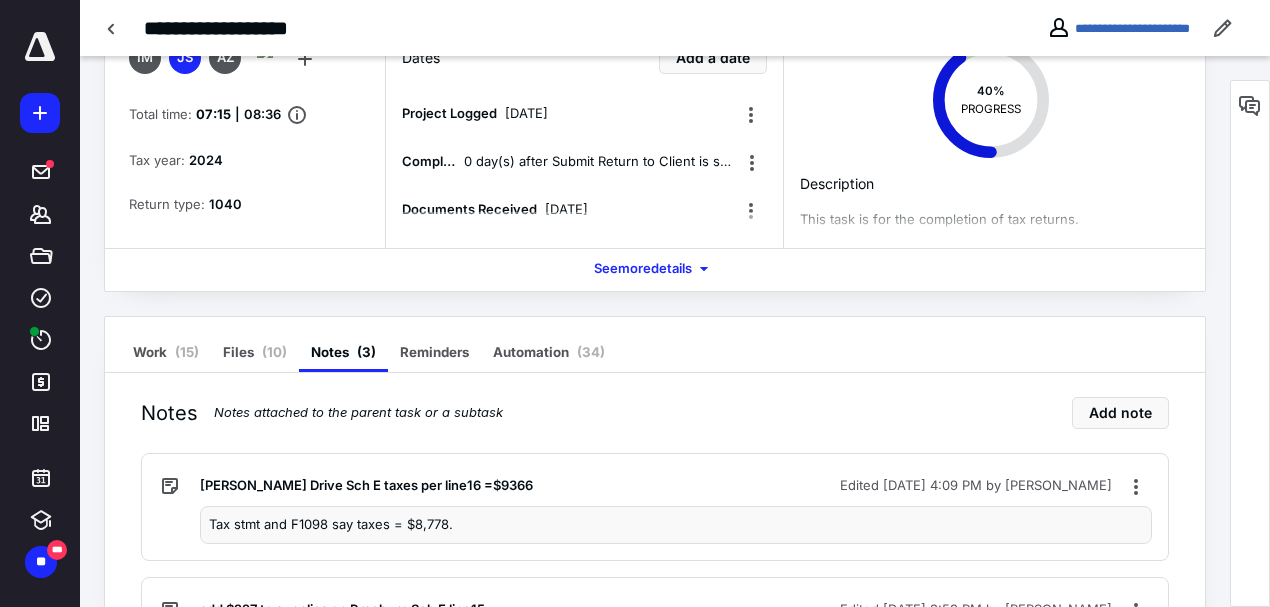 click on "Project Logged March 6, 2025" at bounding box center [568, 114] 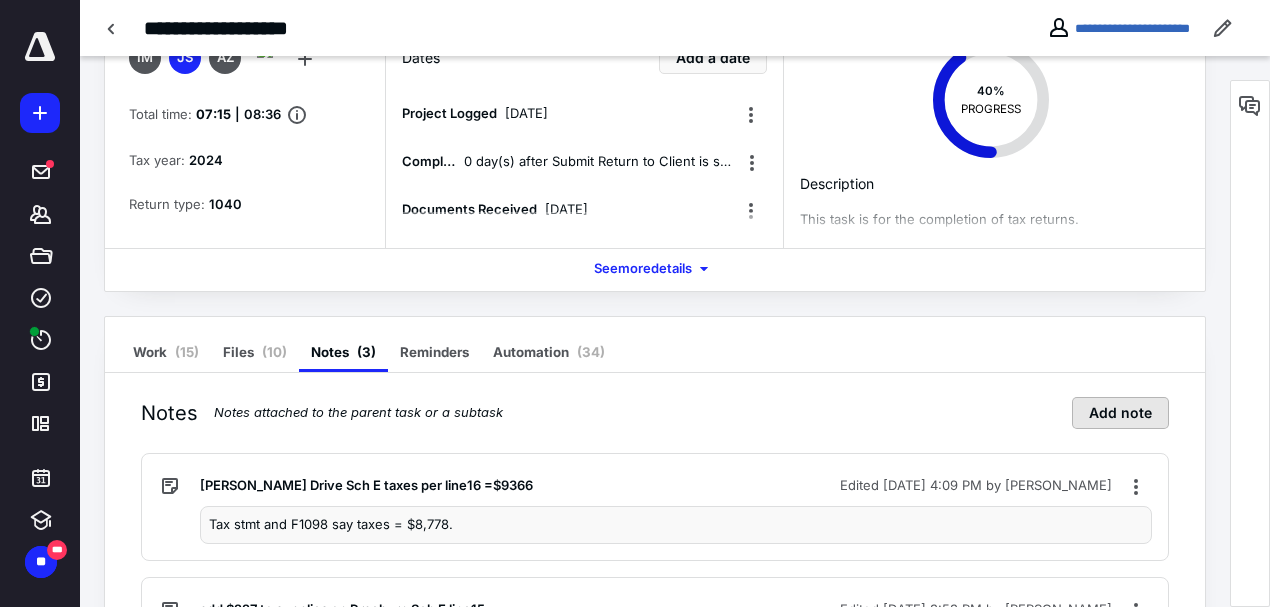 click on "Add note" at bounding box center [1120, 413] 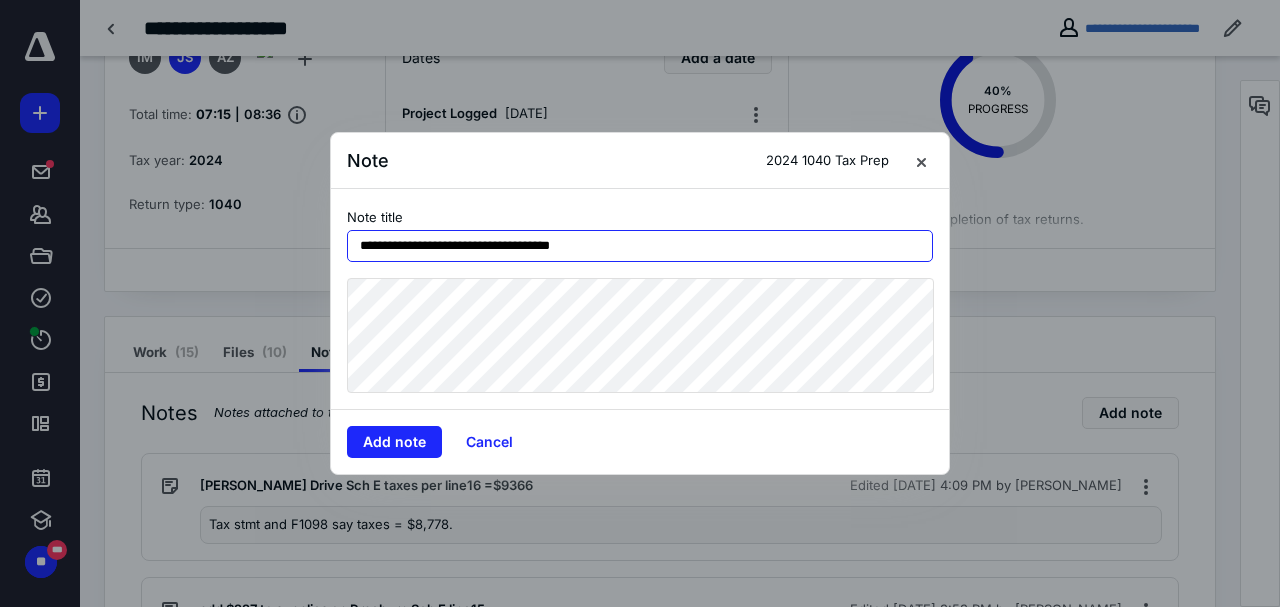 click on "**********" at bounding box center (640, 246) 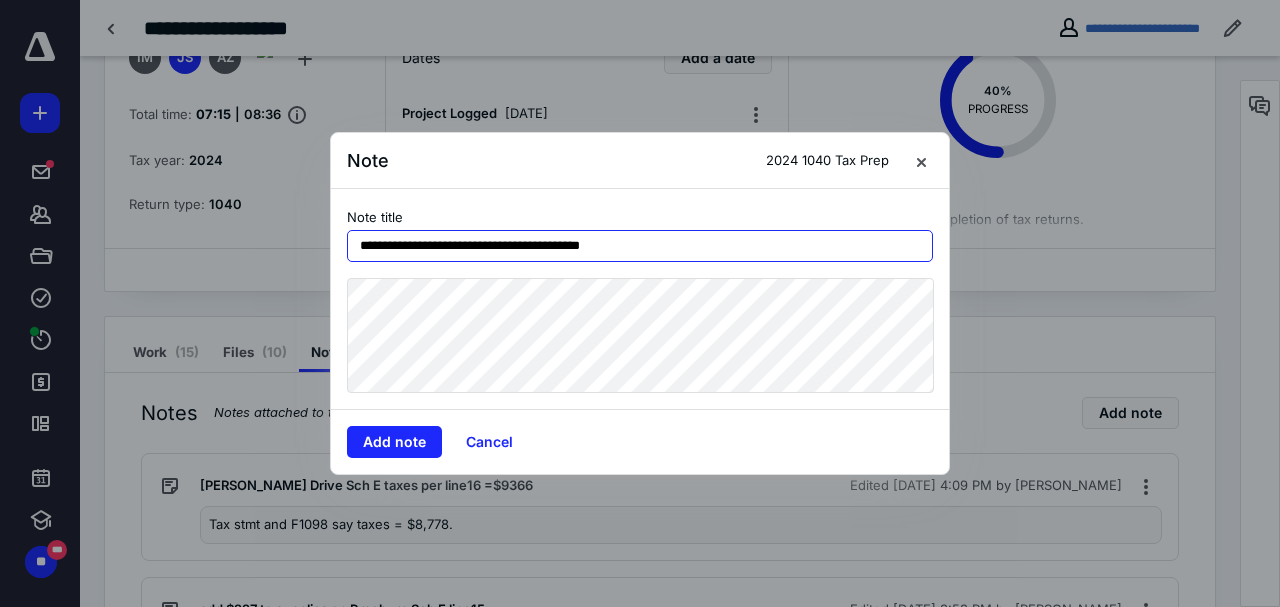 type on "**********" 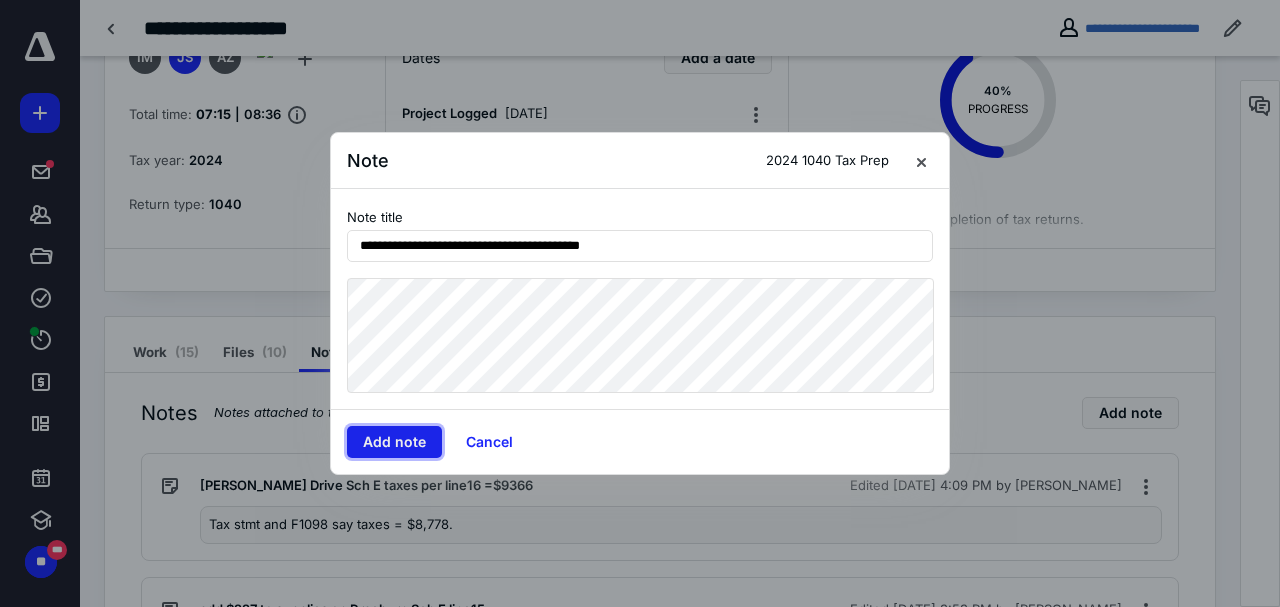 click on "Add note" at bounding box center [394, 442] 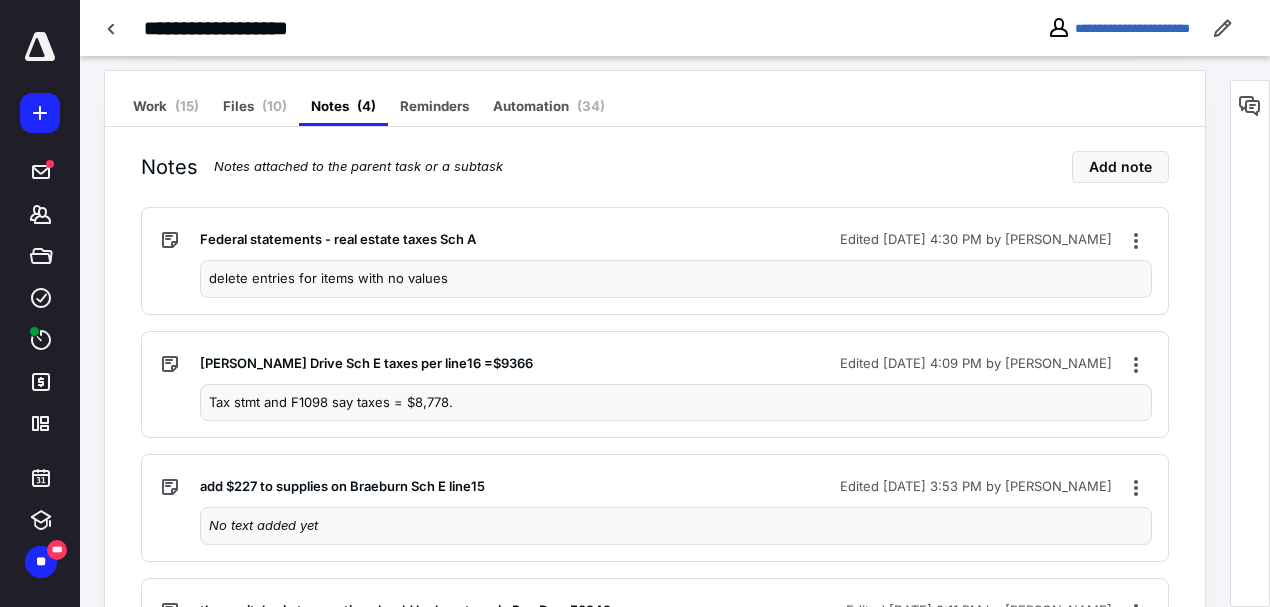 scroll, scrollTop: 392, scrollLeft: 0, axis: vertical 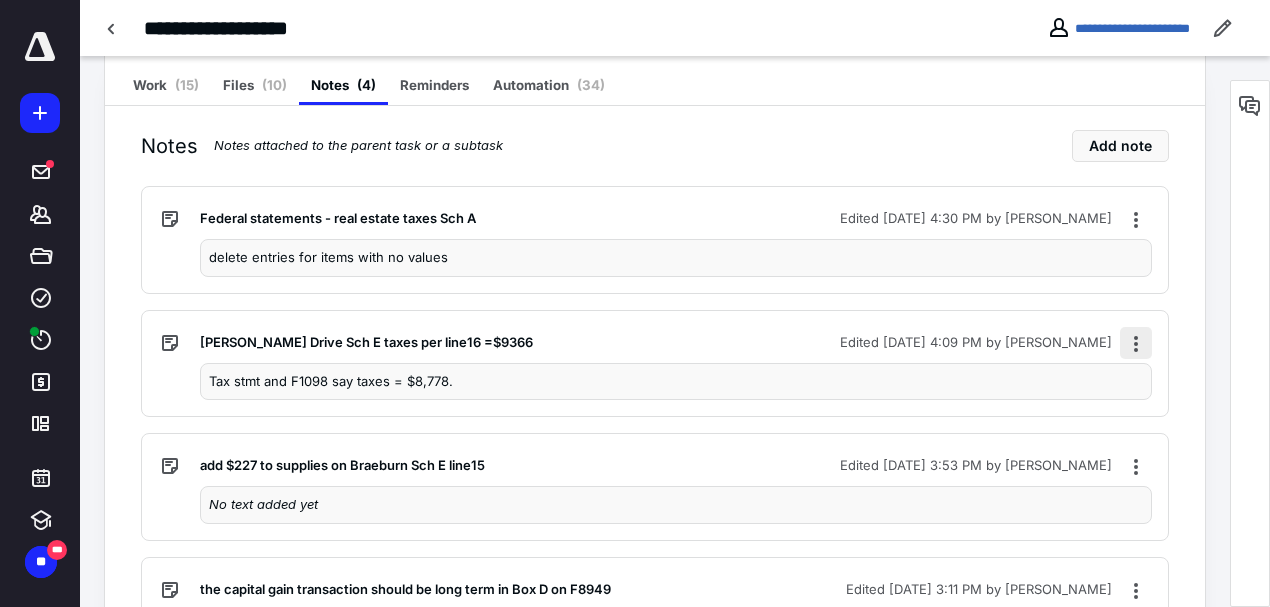 click at bounding box center [1136, 343] 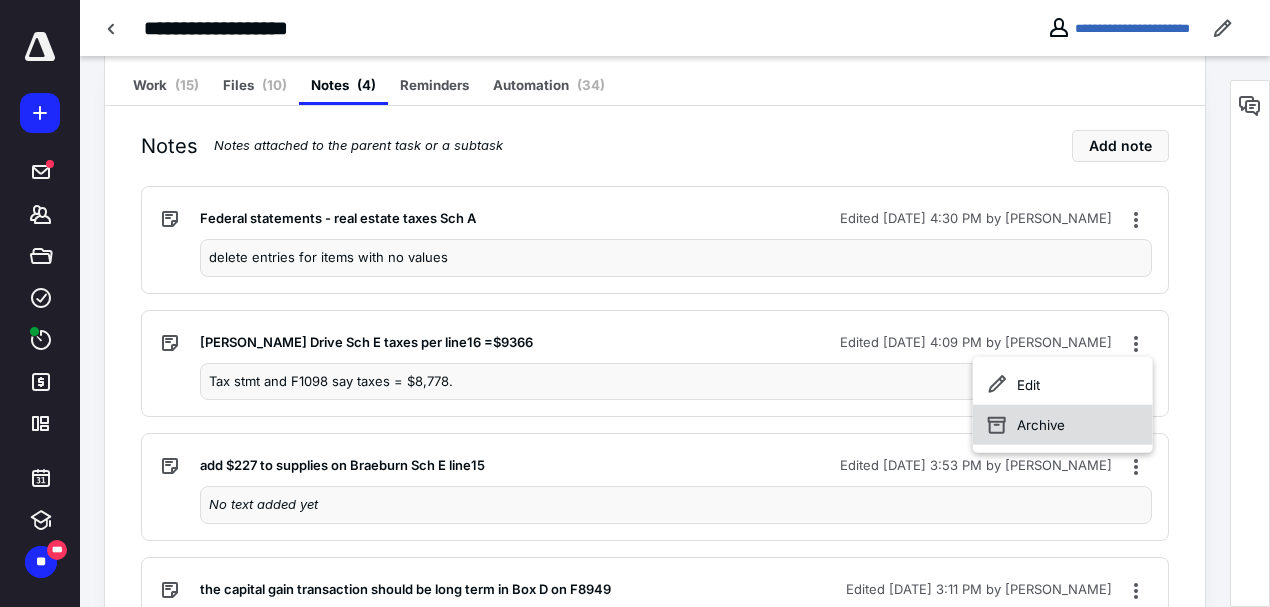 click on "Archive" at bounding box center [1063, 425] 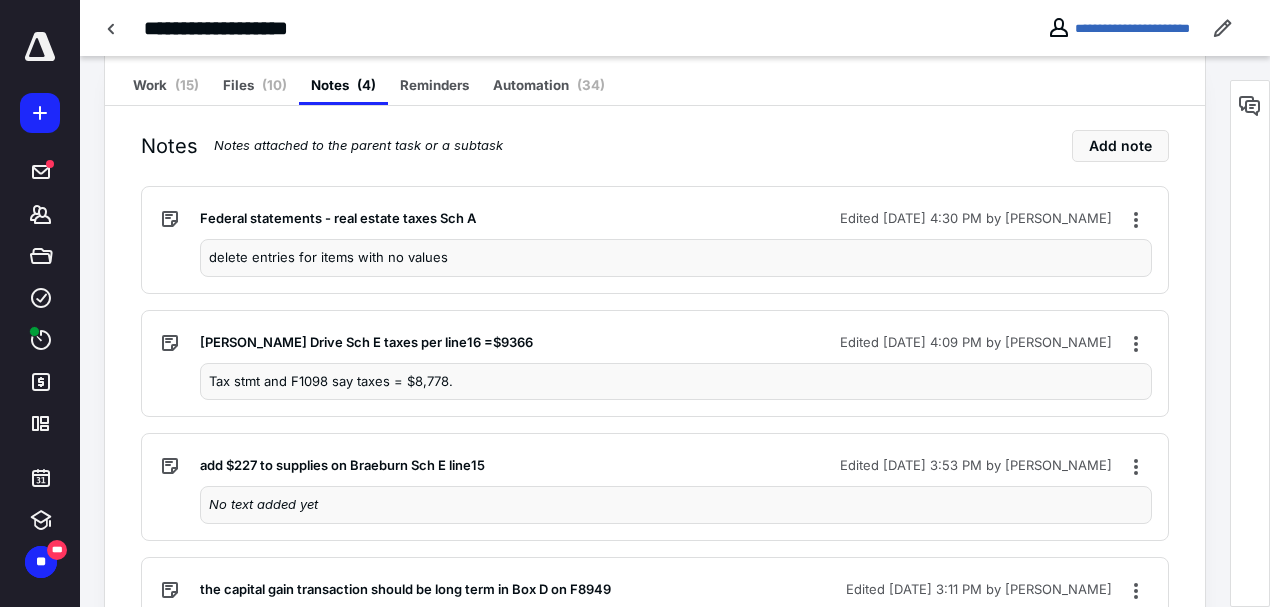 scroll, scrollTop: 369, scrollLeft: 0, axis: vertical 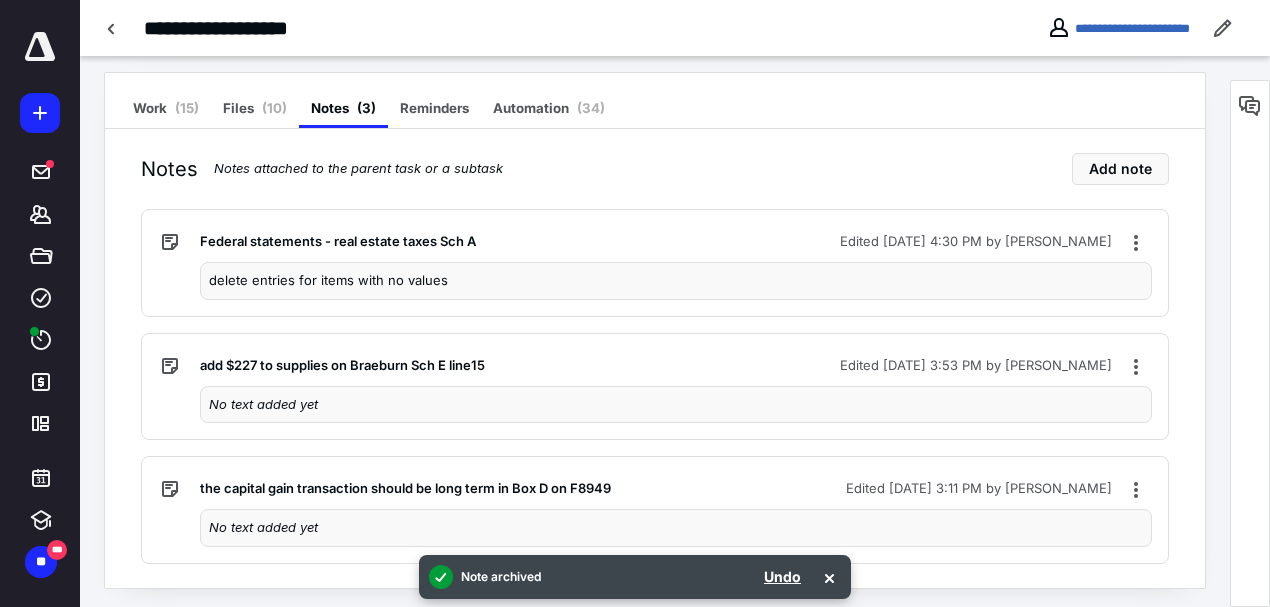 drag, startPoint x: 1050, startPoint y: 424, endPoint x: 650, endPoint y: 170, distance: 473.8312 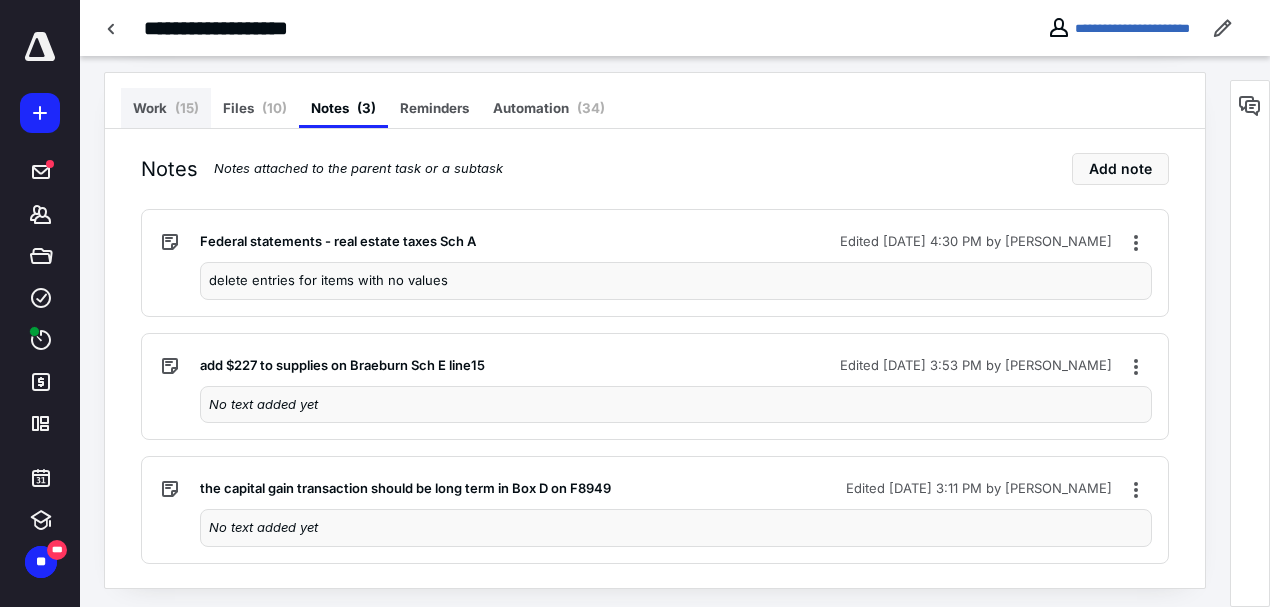 click on "Work ( 15 )" at bounding box center [166, 108] 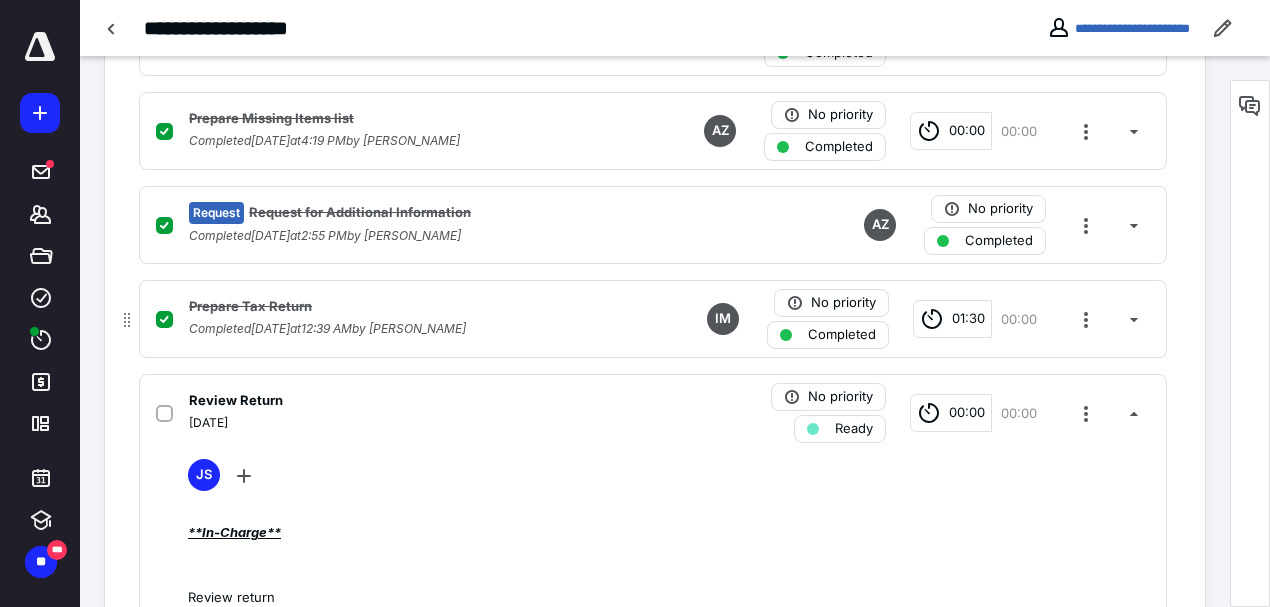 scroll, scrollTop: 769, scrollLeft: 0, axis: vertical 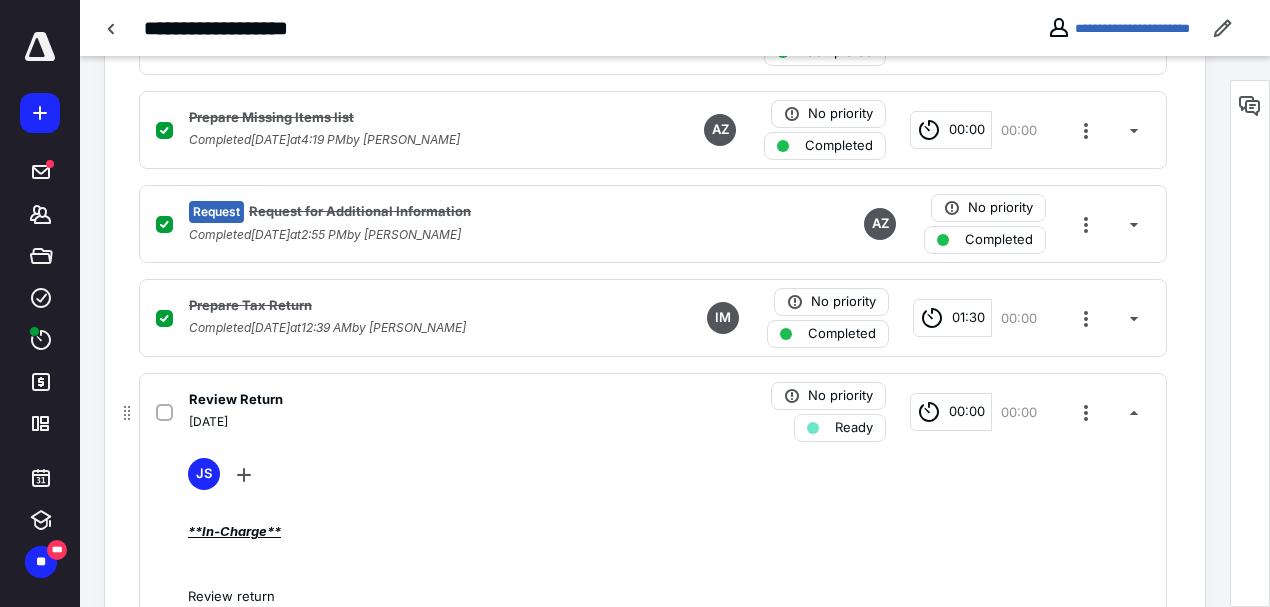 click 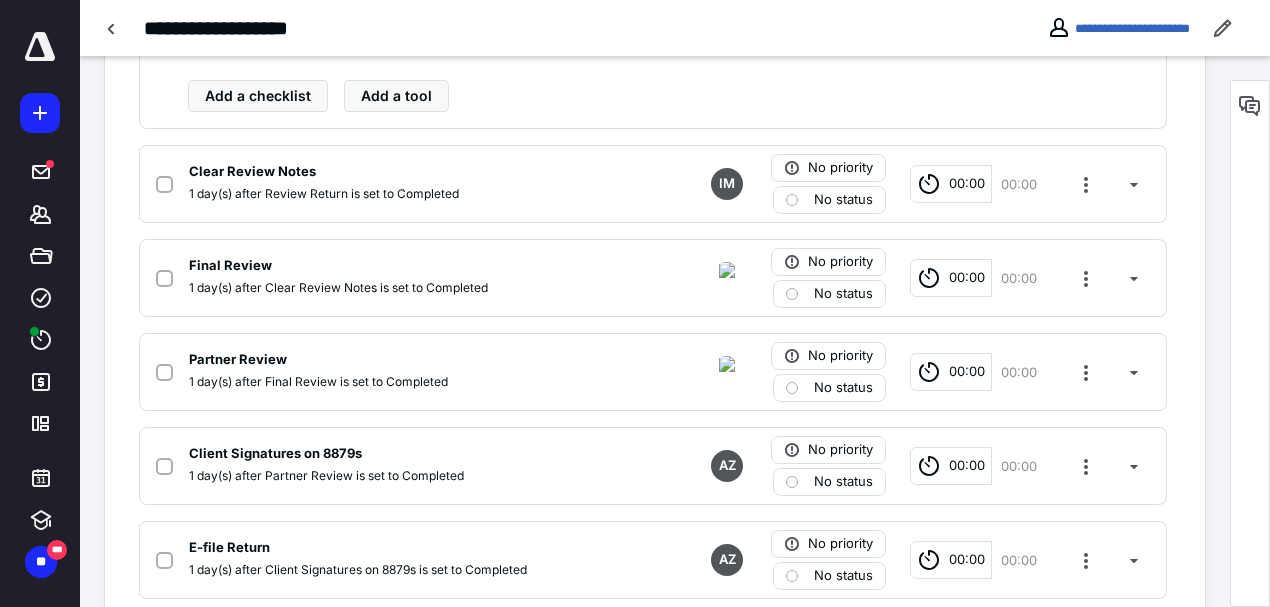 scroll, scrollTop: 1569, scrollLeft: 0, axis: vertical 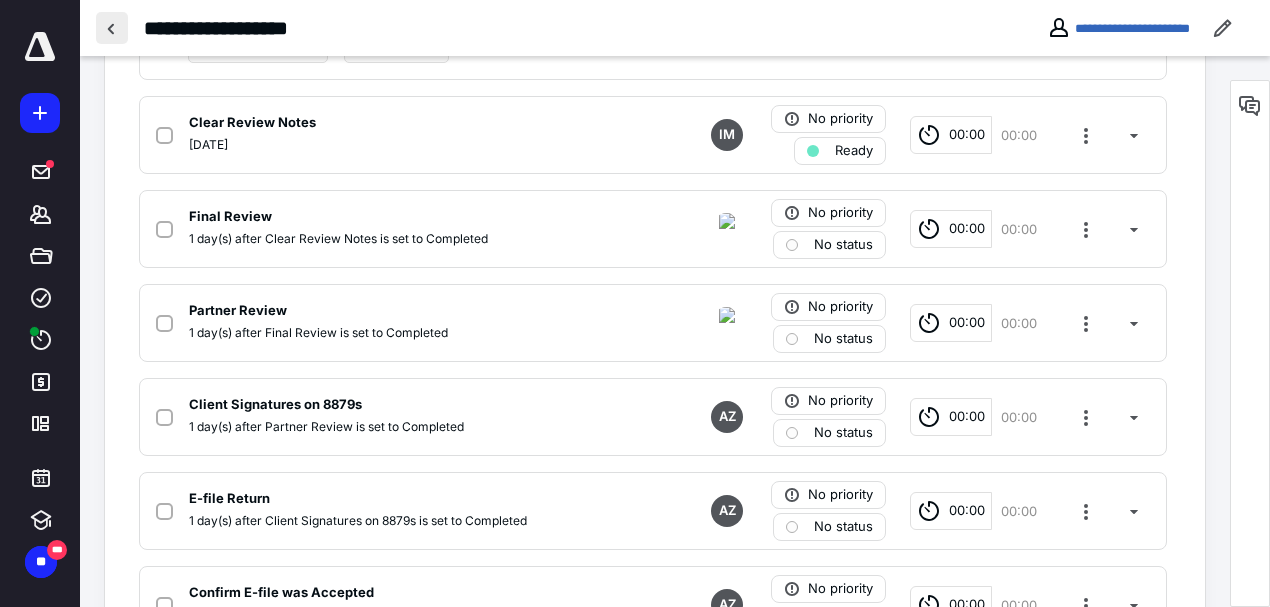 click at bounding box center (112, 28) 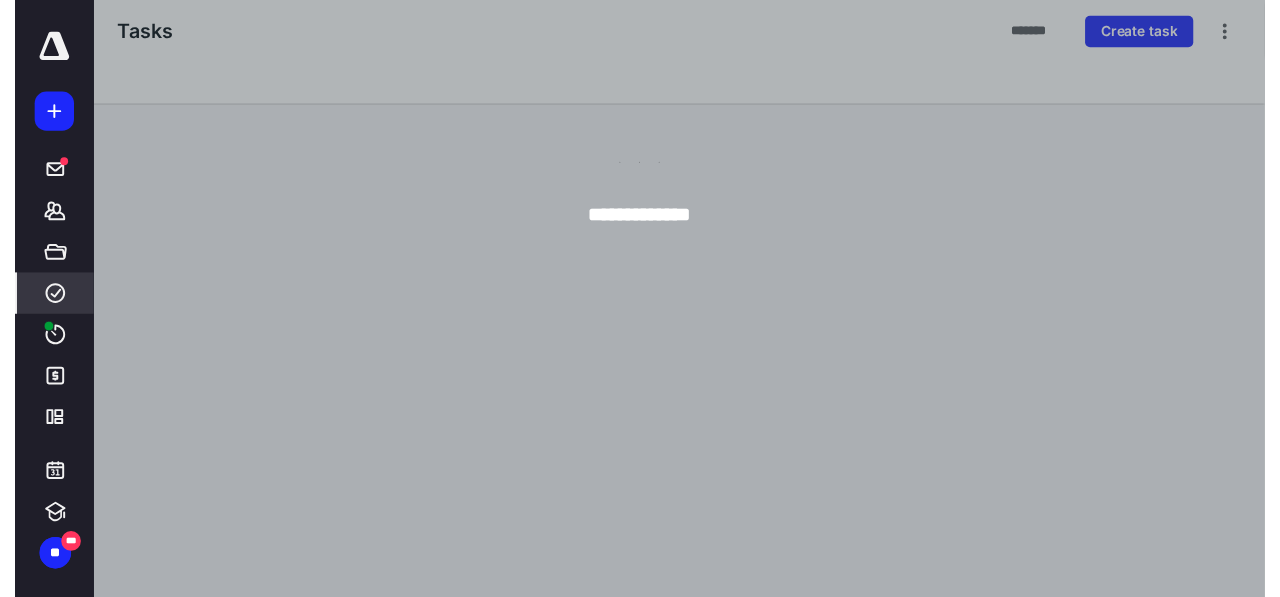 scroll, scrollTop: 0, scrollLeft: 0, axis: both 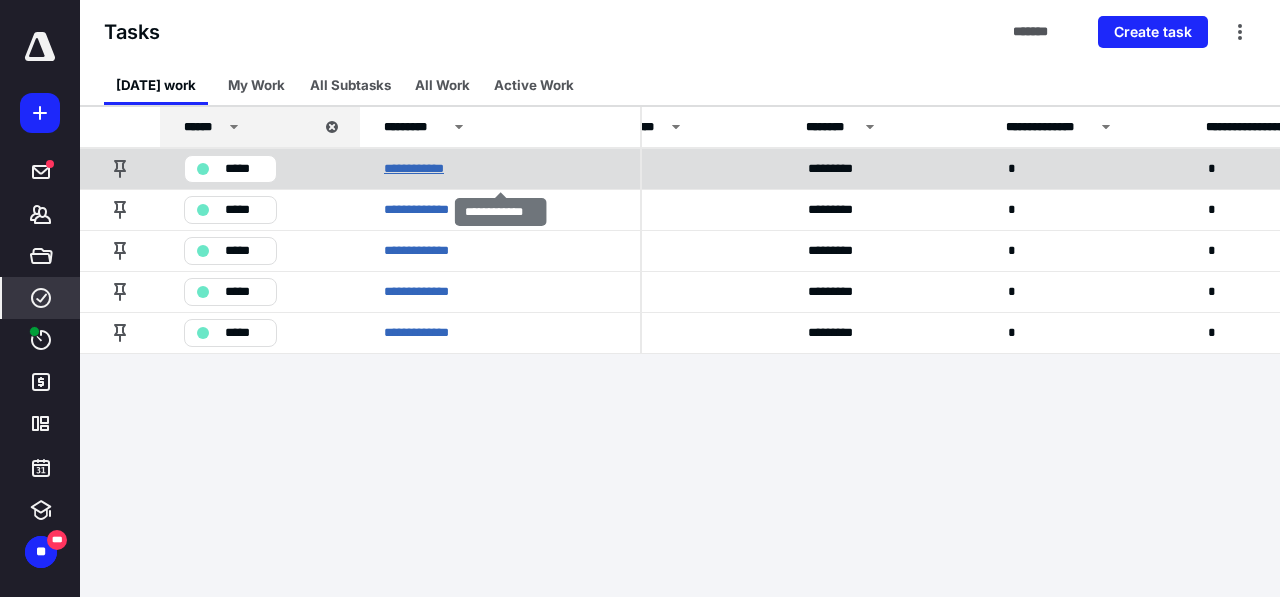 click on "**********" at bounding box center (422, 169) 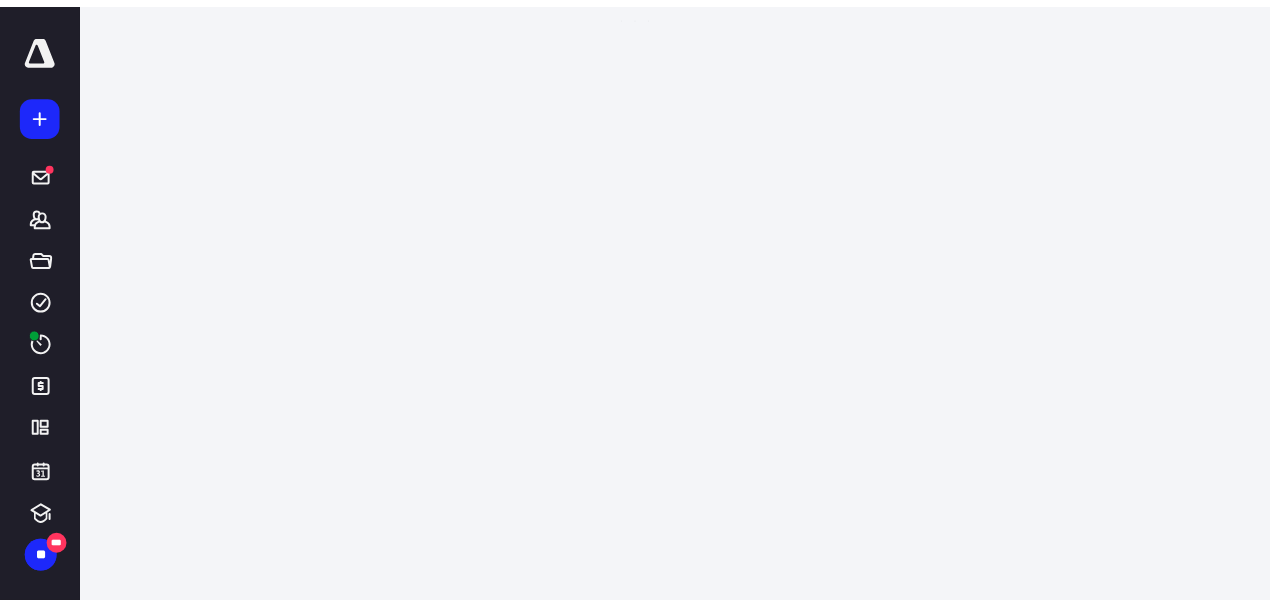 scroll, scrollTop: 0, scrollLeft: 0, axis: both 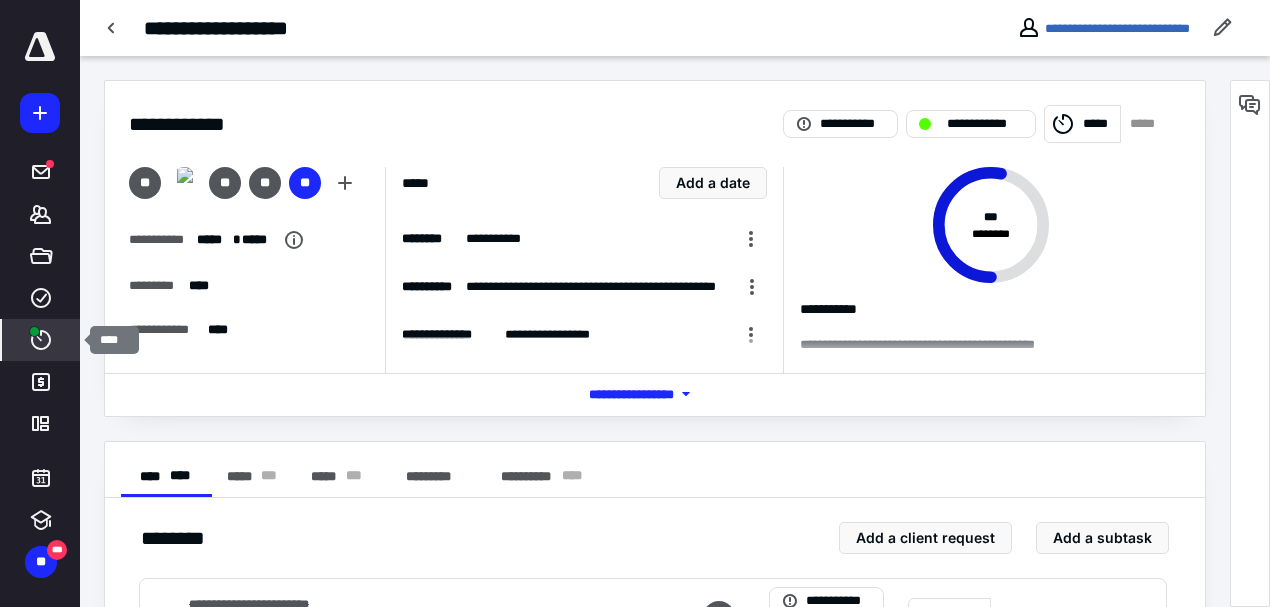 click at bounding box center [34, 331] 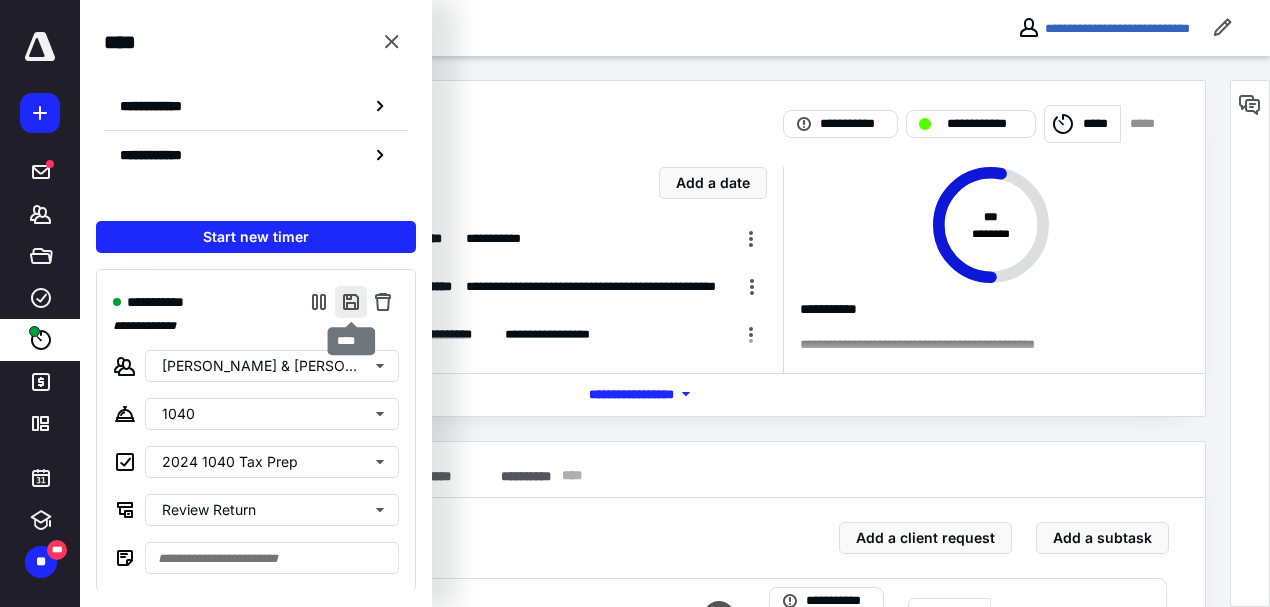 click at bounding box center [351, 302] 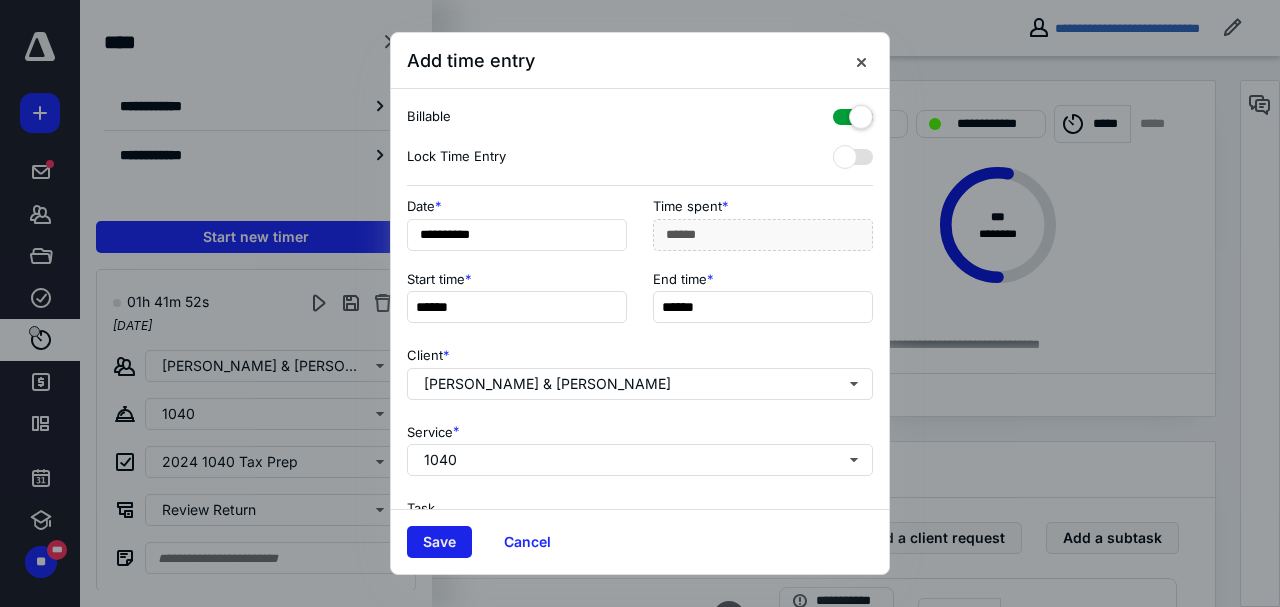 click on "Save" at bounding box center [439, 542] 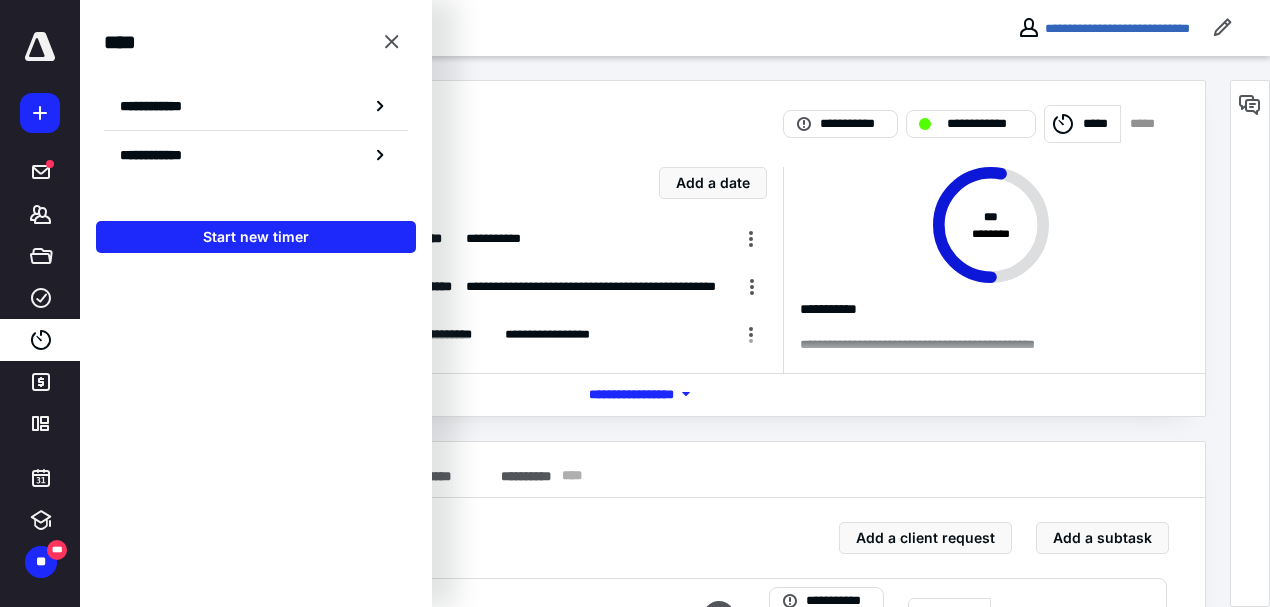 click at bounding box center [392, 42] 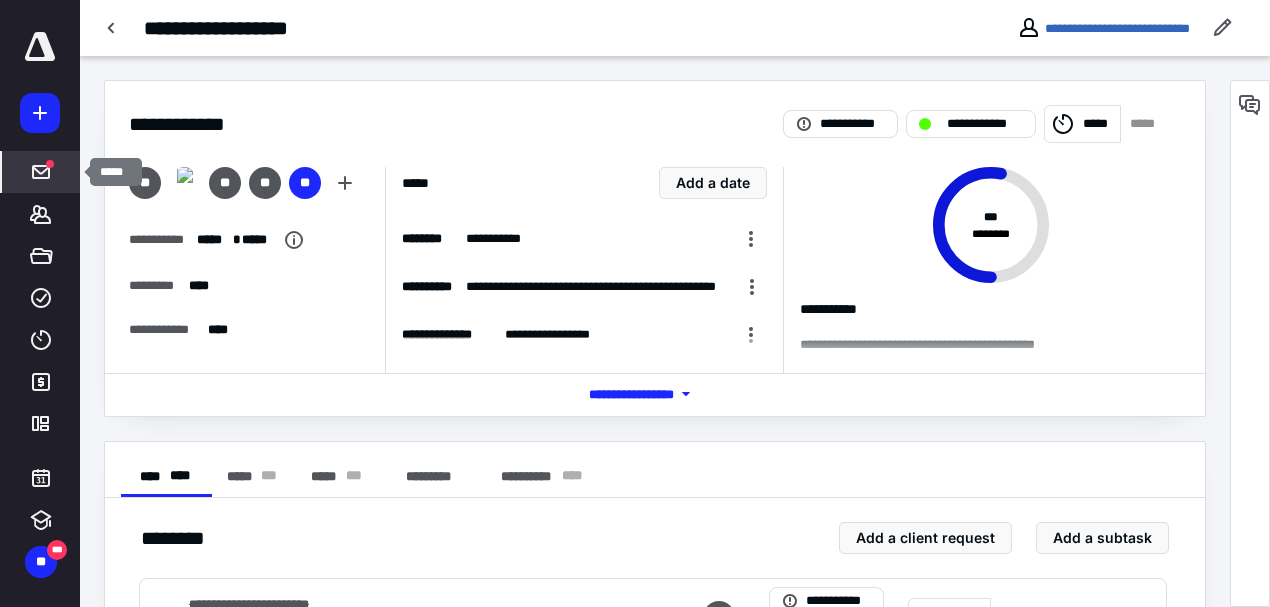 click 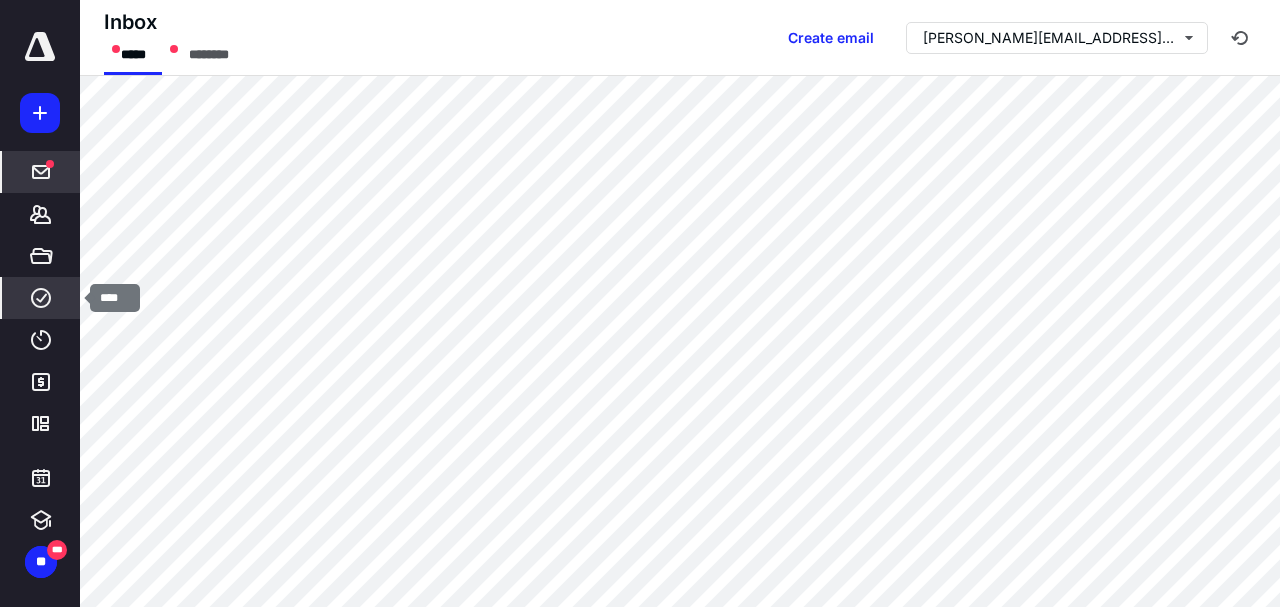 click 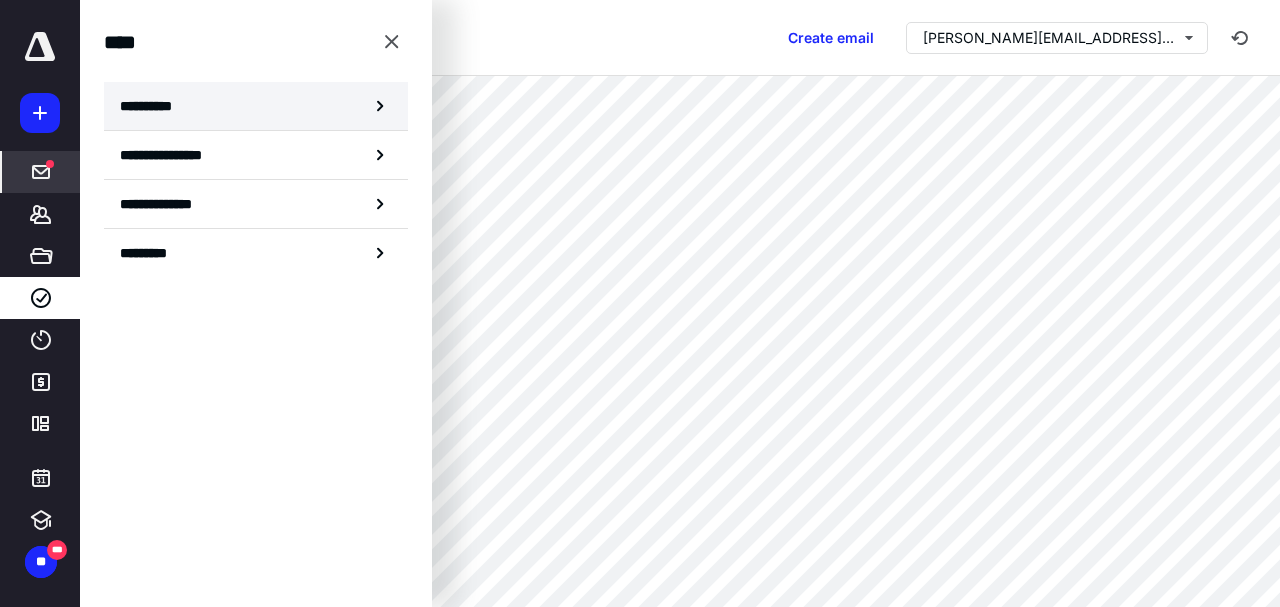 click on "**********" at bounding box center [153, 106] 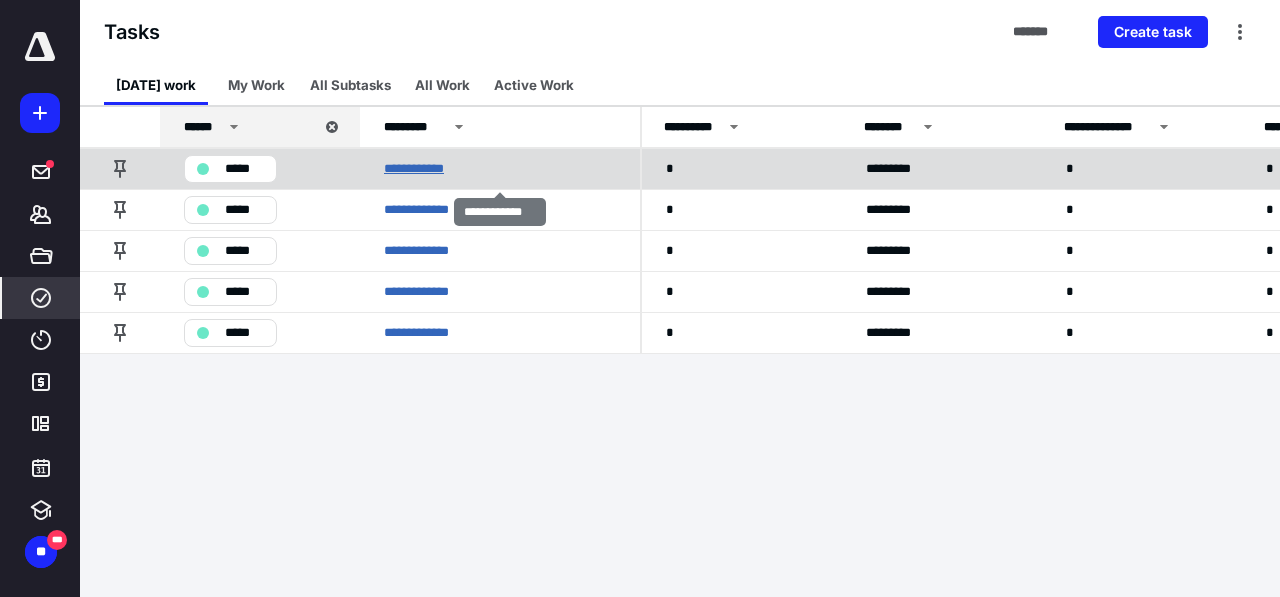 click on "**********" at bounding box center (422, 169) 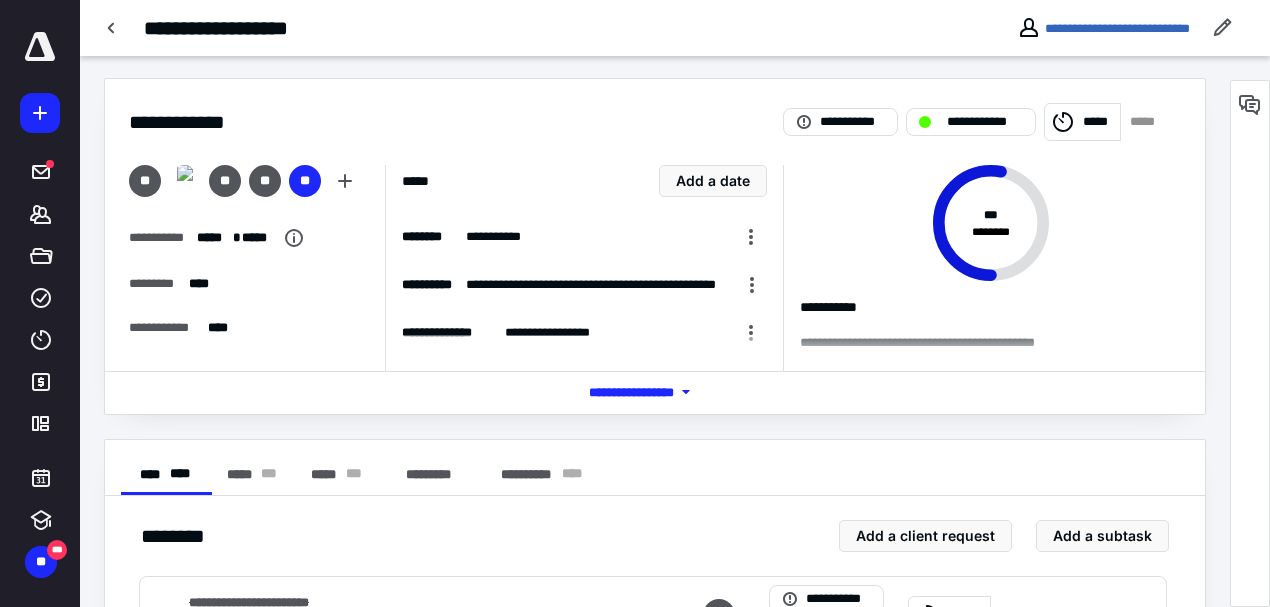 scroll, scrollTop: 0, scrollLeft: 0, axis: both 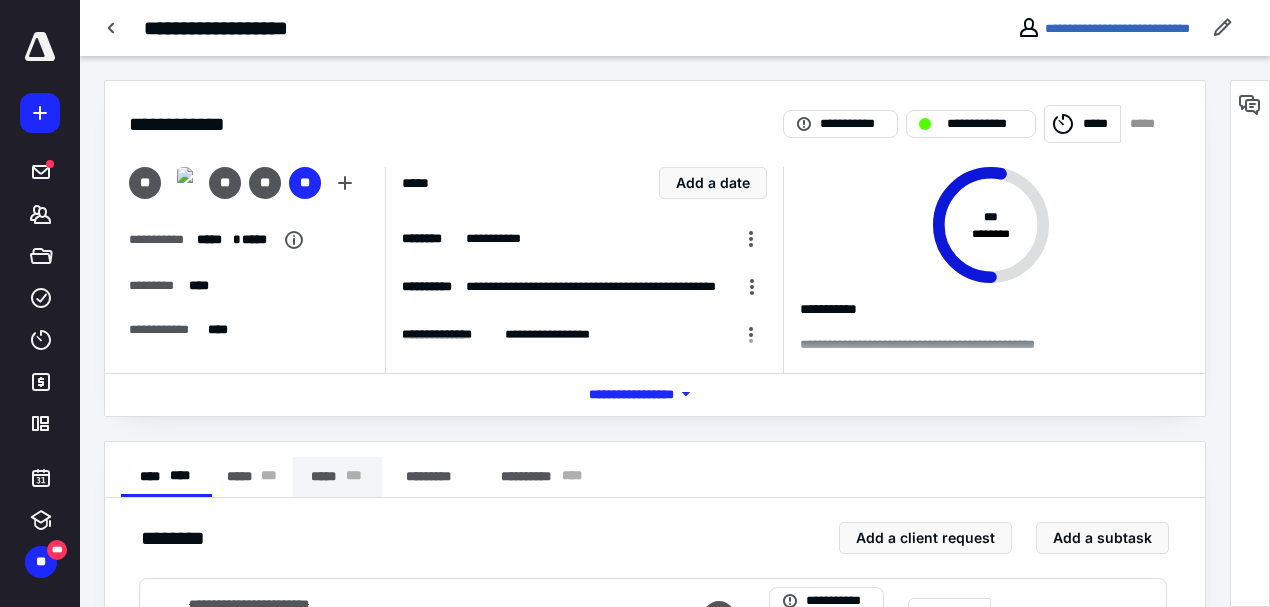 click on "***** * * *" at bounding box center (337, 477) 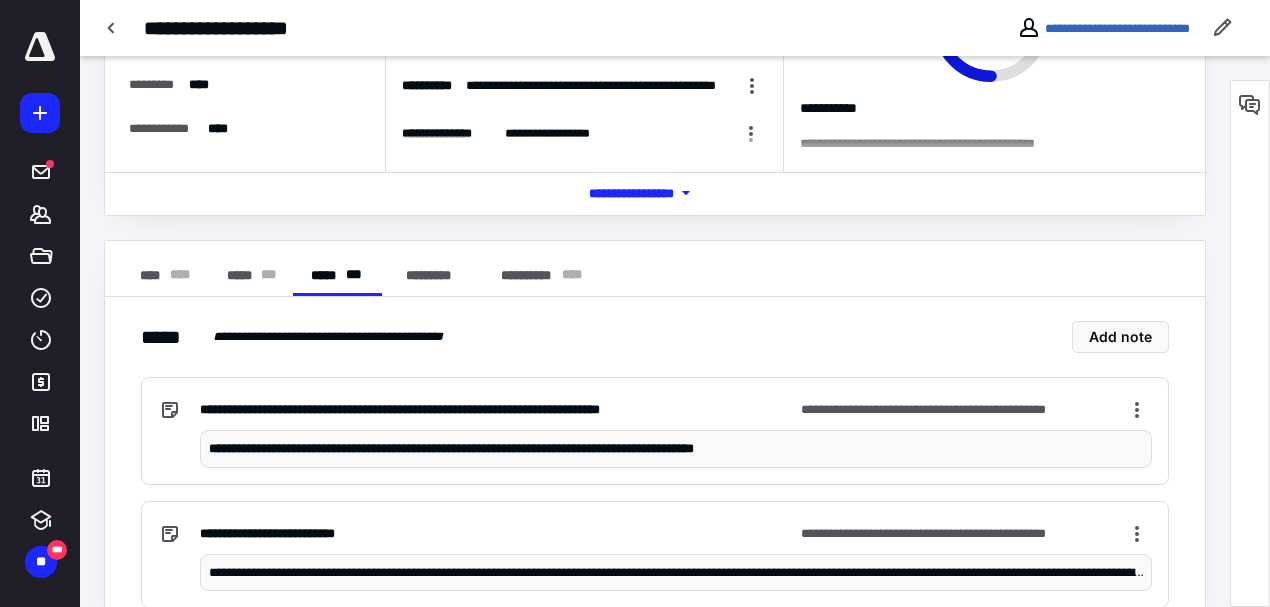 scroll, scrollTop: 247, scrollLeft: 0, axis: vertical 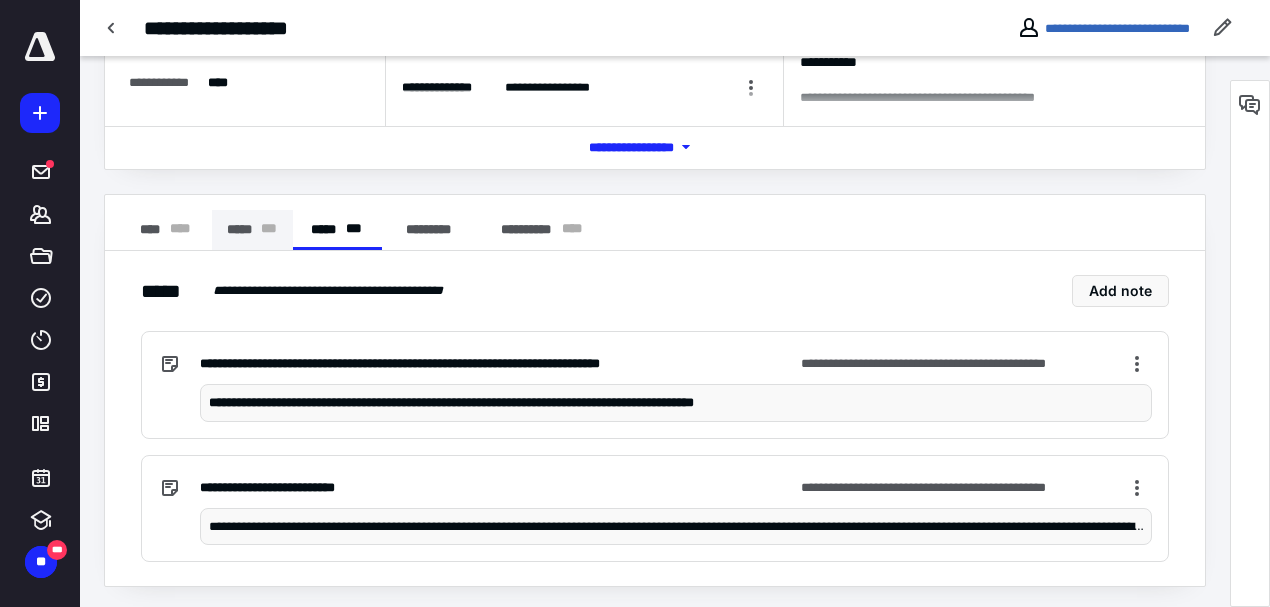 click on "***** * * *" at bounding box center (252, 230) 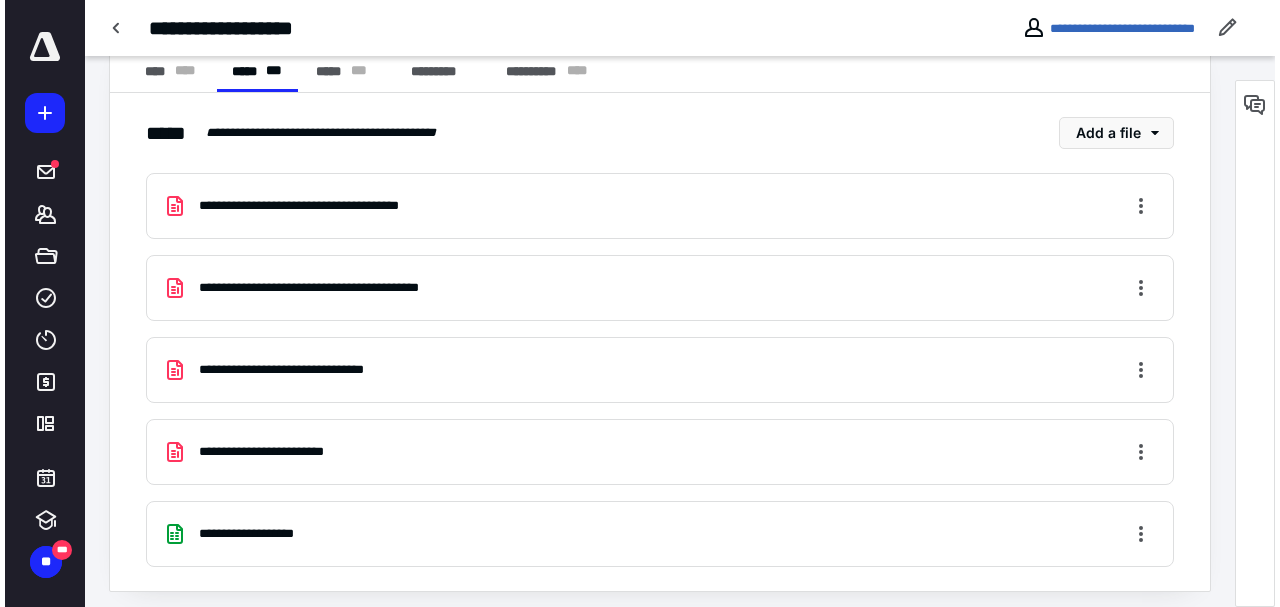 scroll, scrollTop: 410, scrollLeft: 0, axis: vertical 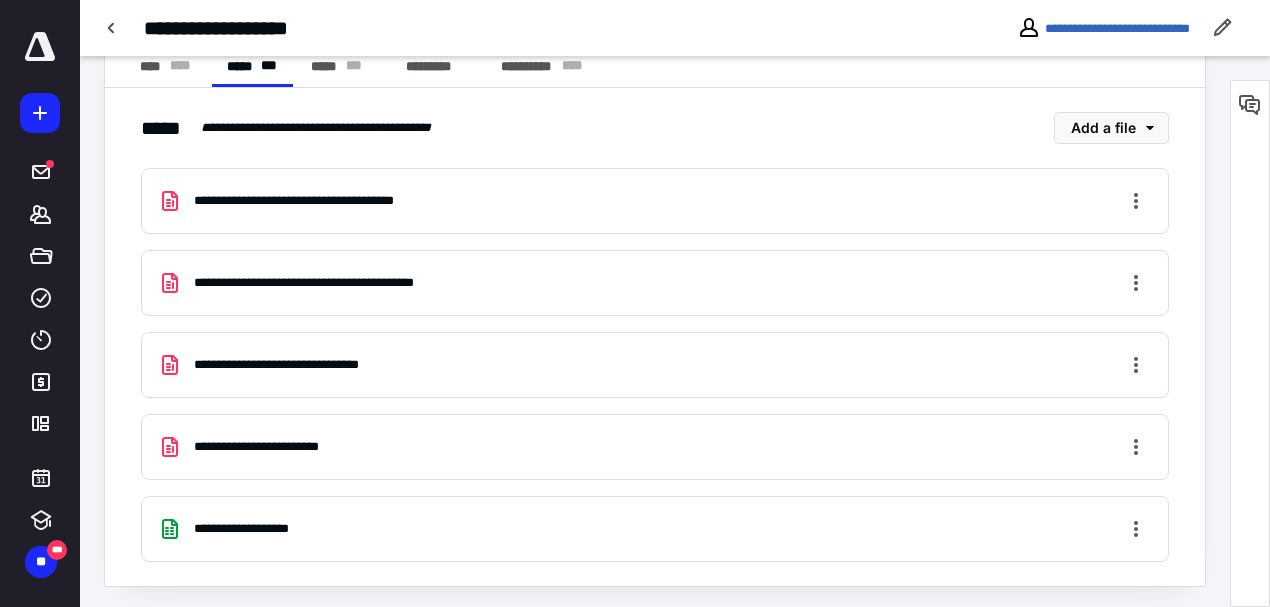 click on "**********" at bounding box center (354, 283) 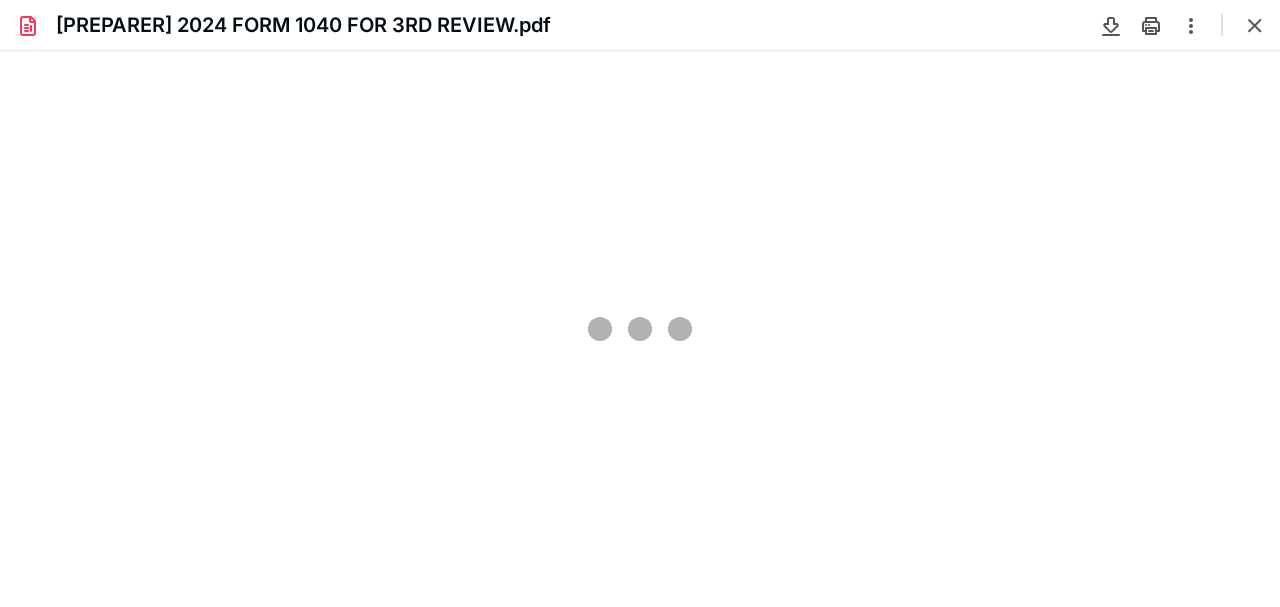 scroll, scrollTop: 0, scrollLeft: 0, axis: both 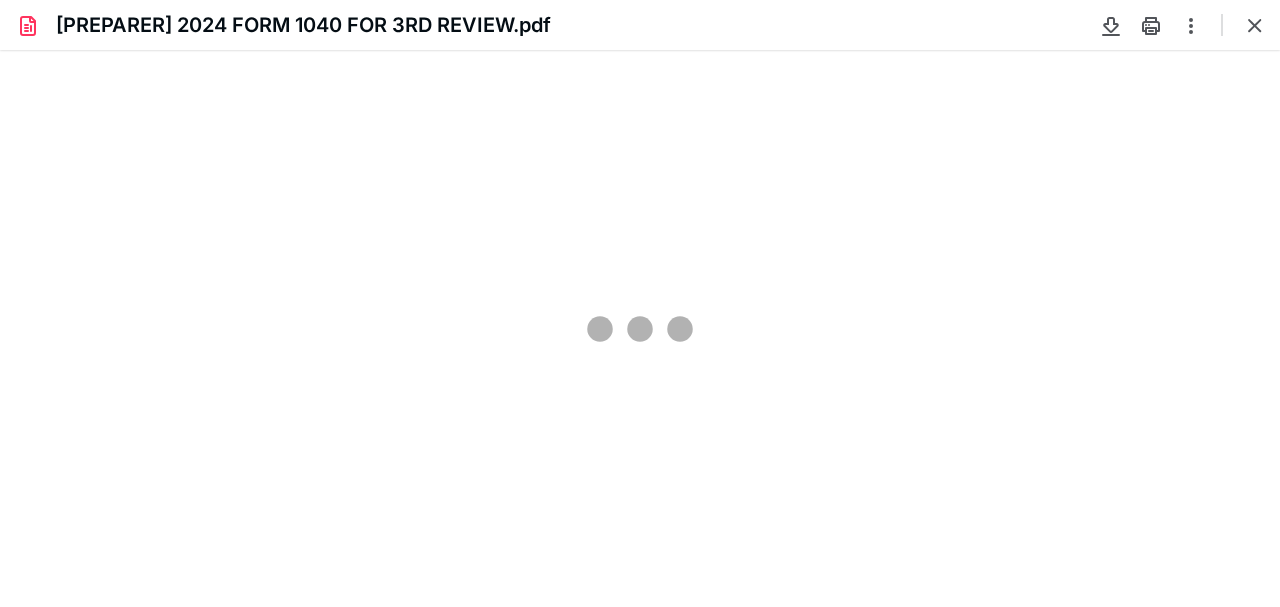 type on "194" 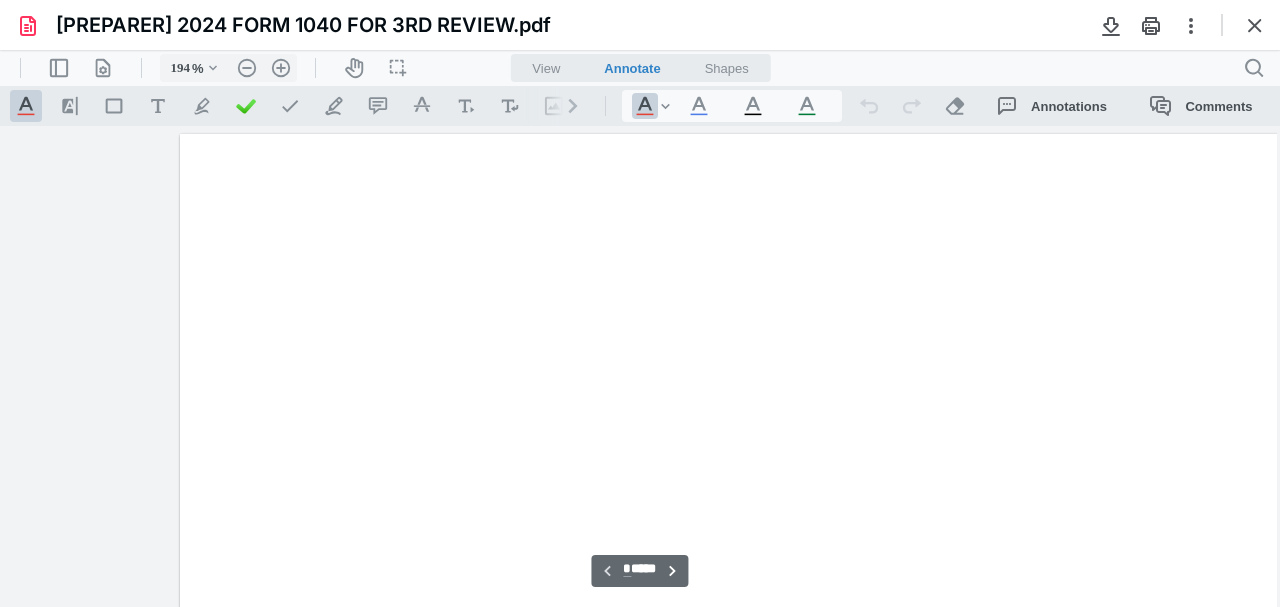 scroll, scrollTop: 84, scrollLeft: 170, axis: both 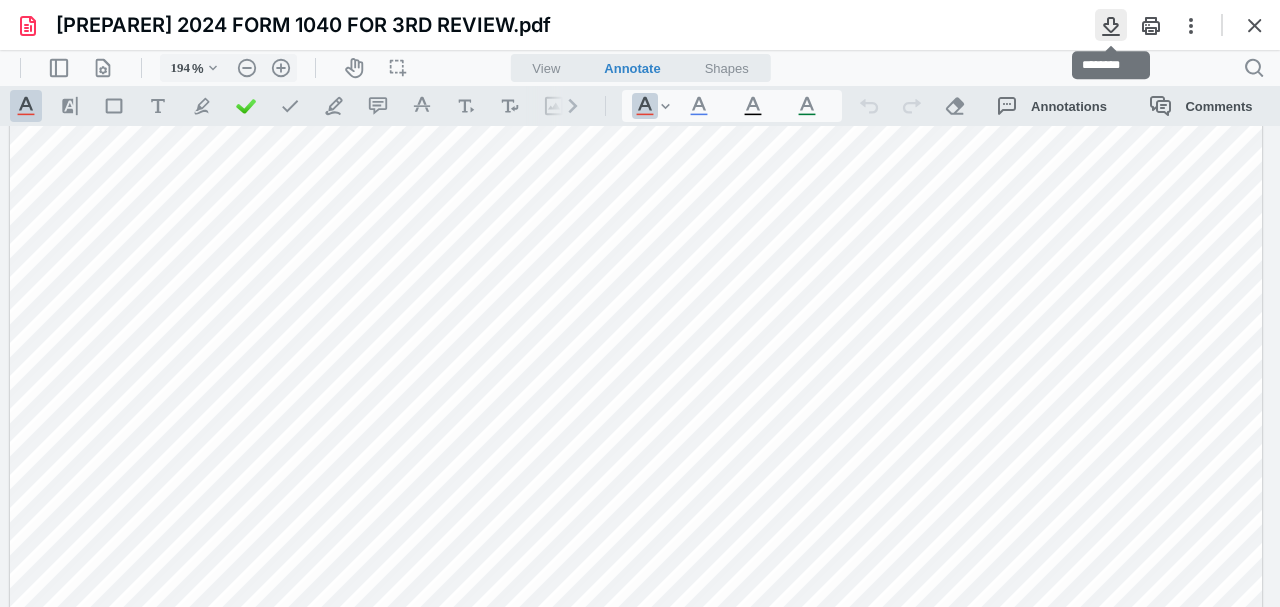 click at bounding box center (1111, 25) 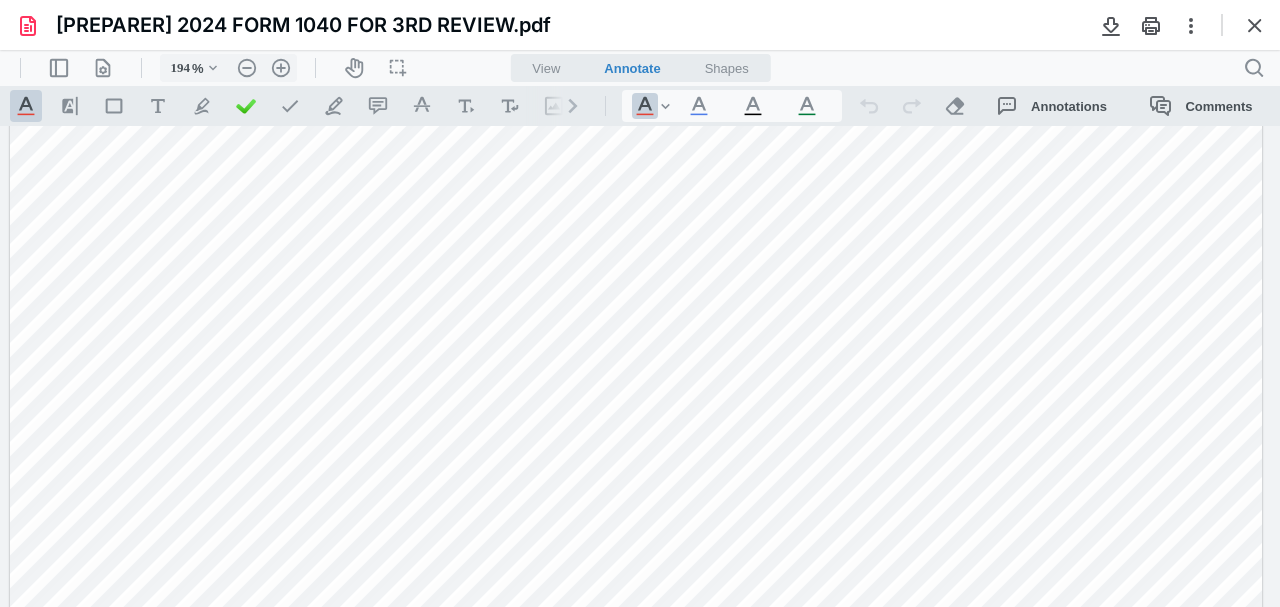 click at bounding box center (1255, 25) 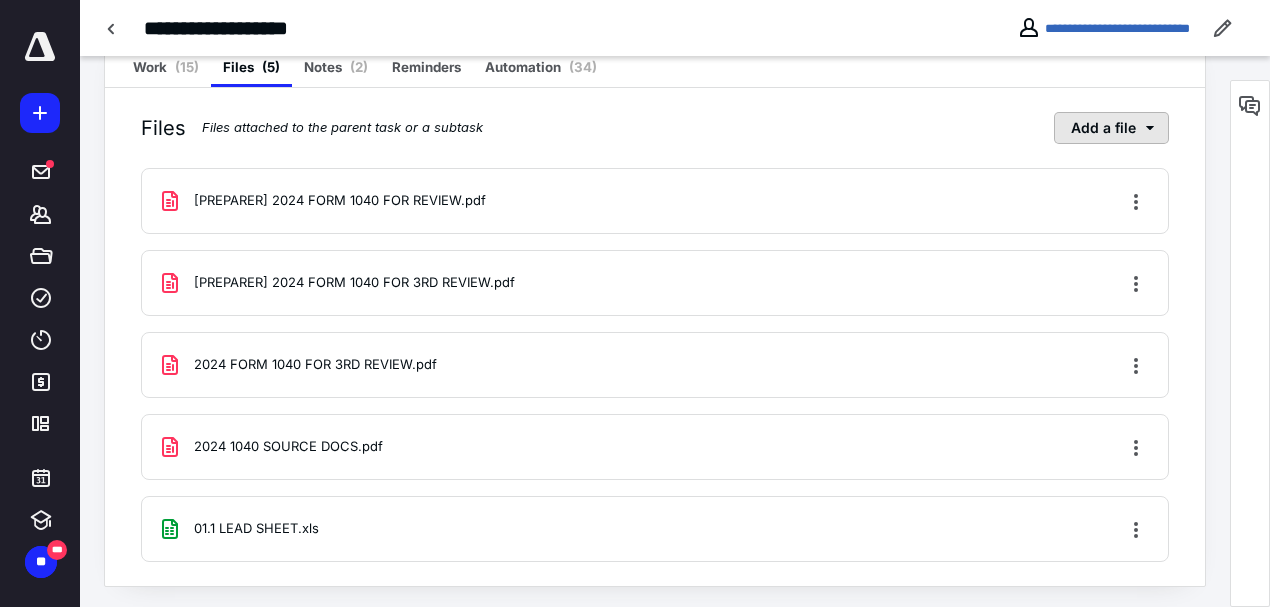 click on "Add a file" at bounding box center (1111, 128) 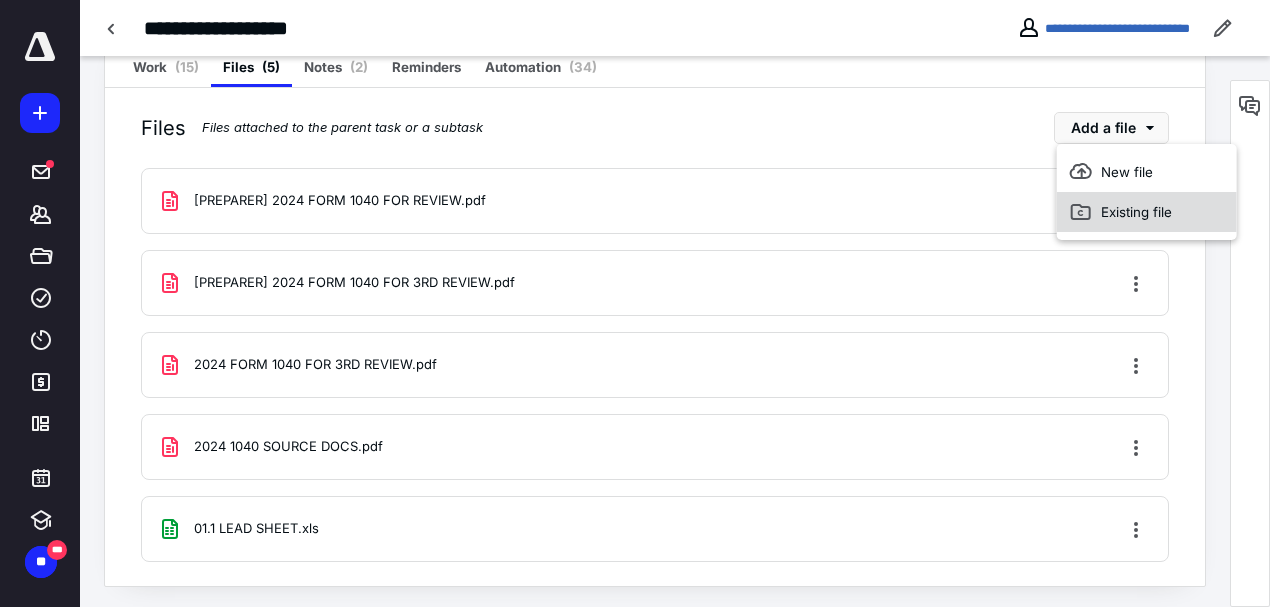 click on "Existing file" at bounding box center [1147, 212] 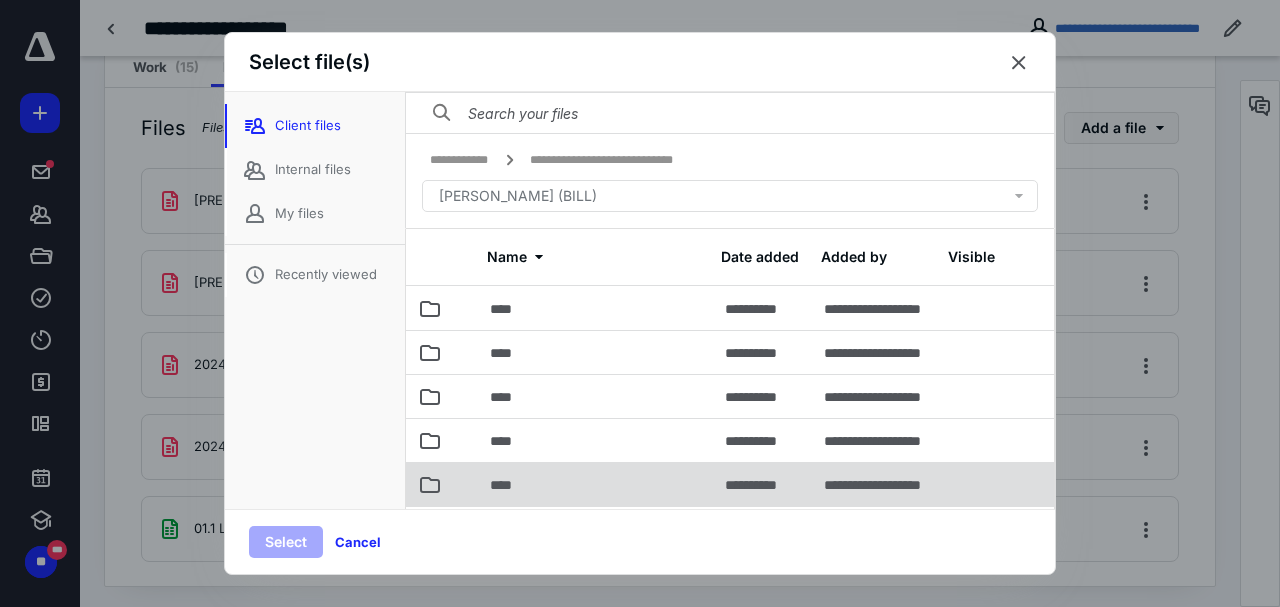scroll, scrollTop: 56, scrollLeft: 0, axis: vertical 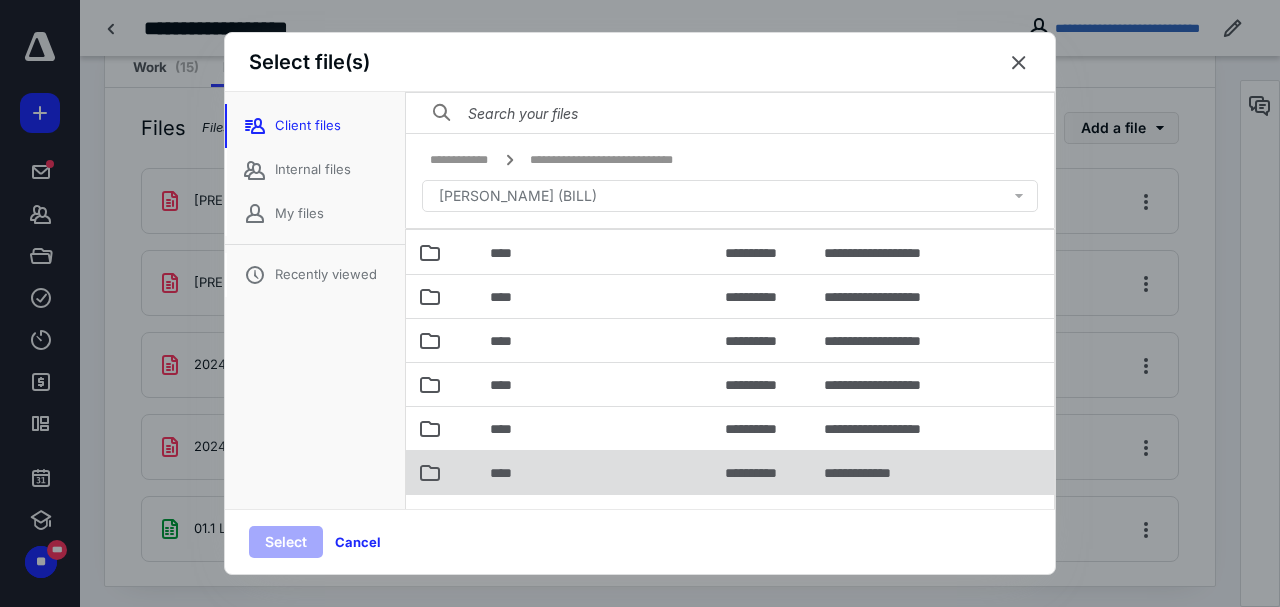click on "****" at bounding box center [595, 472] 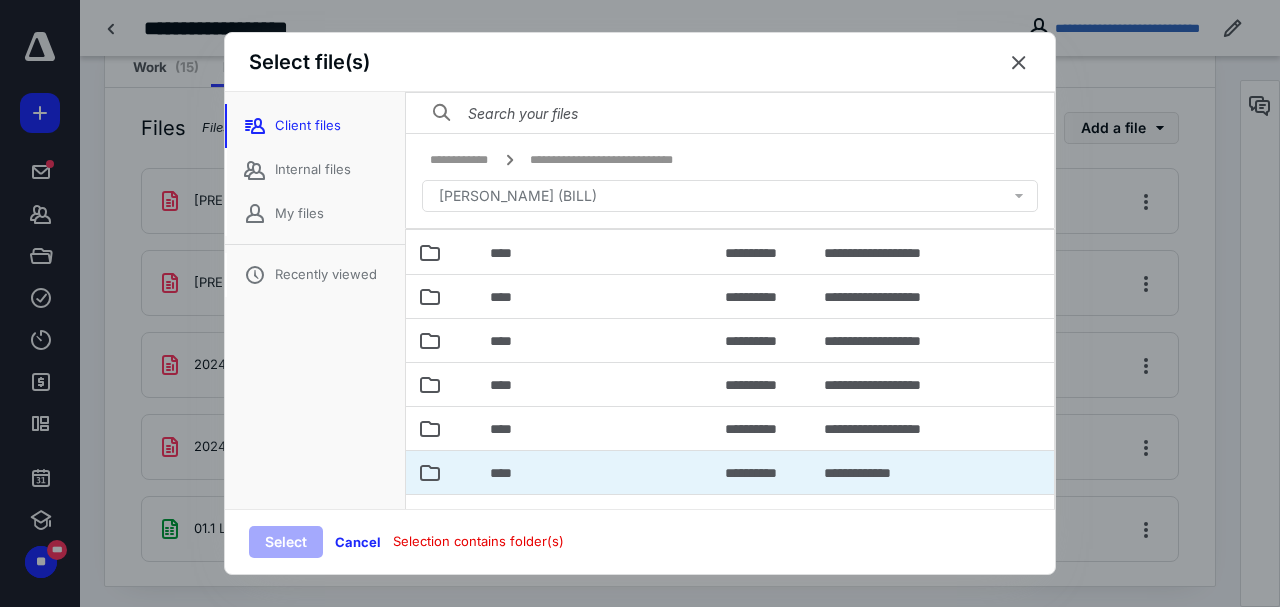 click on "****" at bounding box center (595, 472) 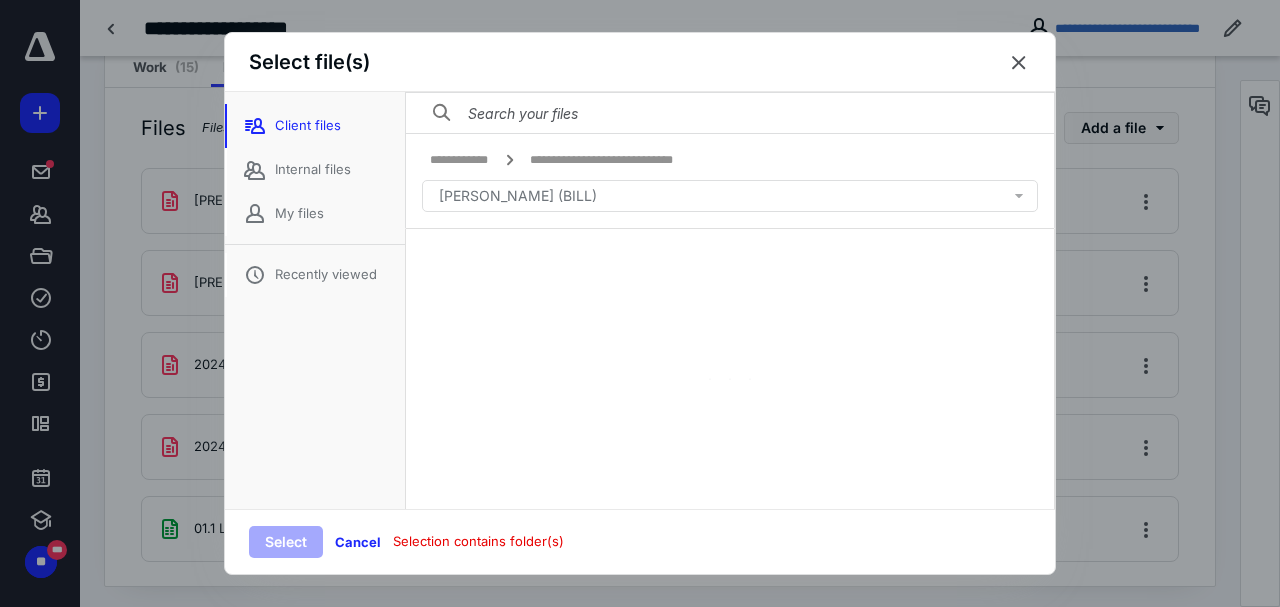 scroll, scrollTop: 0, scrollLeft: 0, axis: both 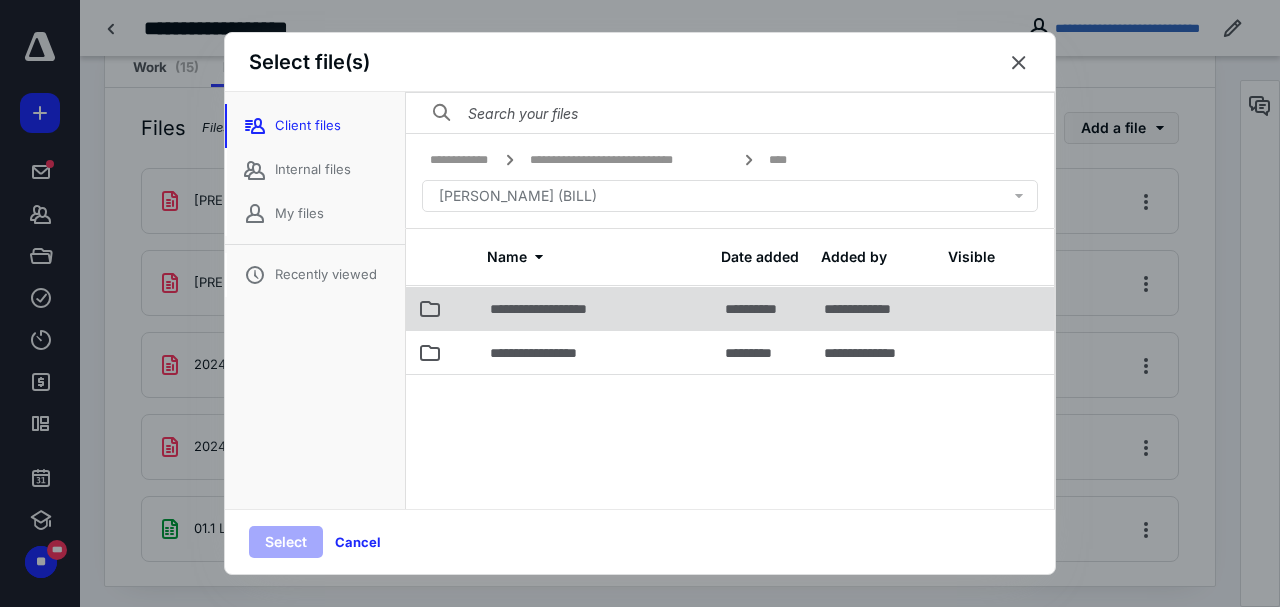 click on "**********" at bounding box center [563, 309] 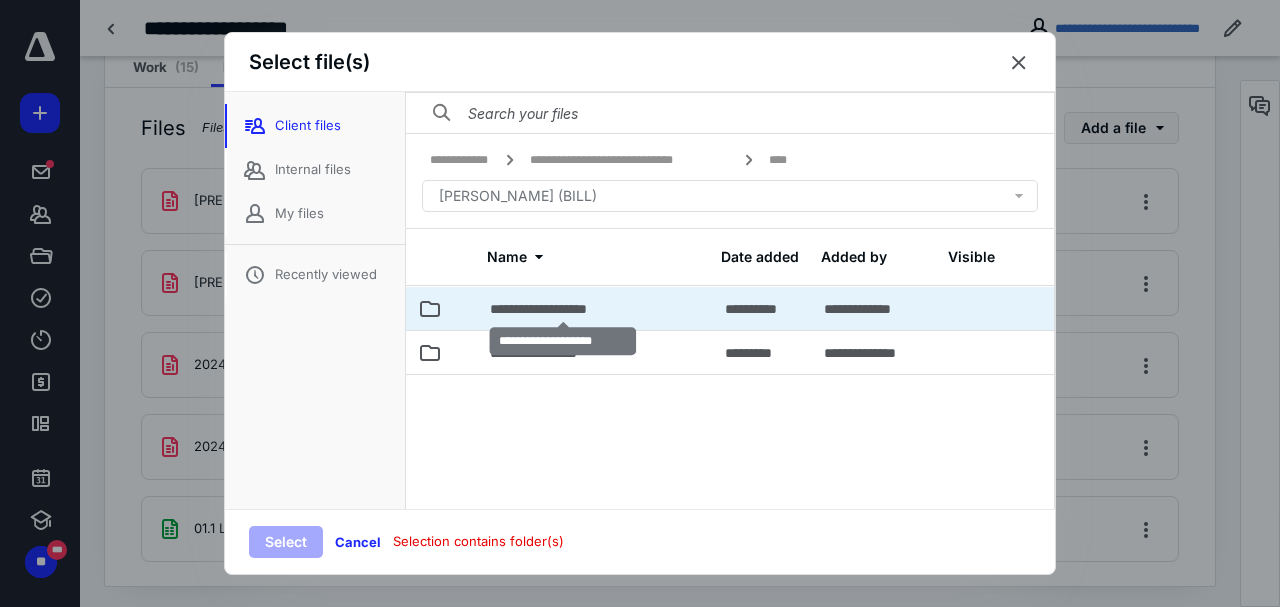 click on "**********" at bounding box center [563, 309] 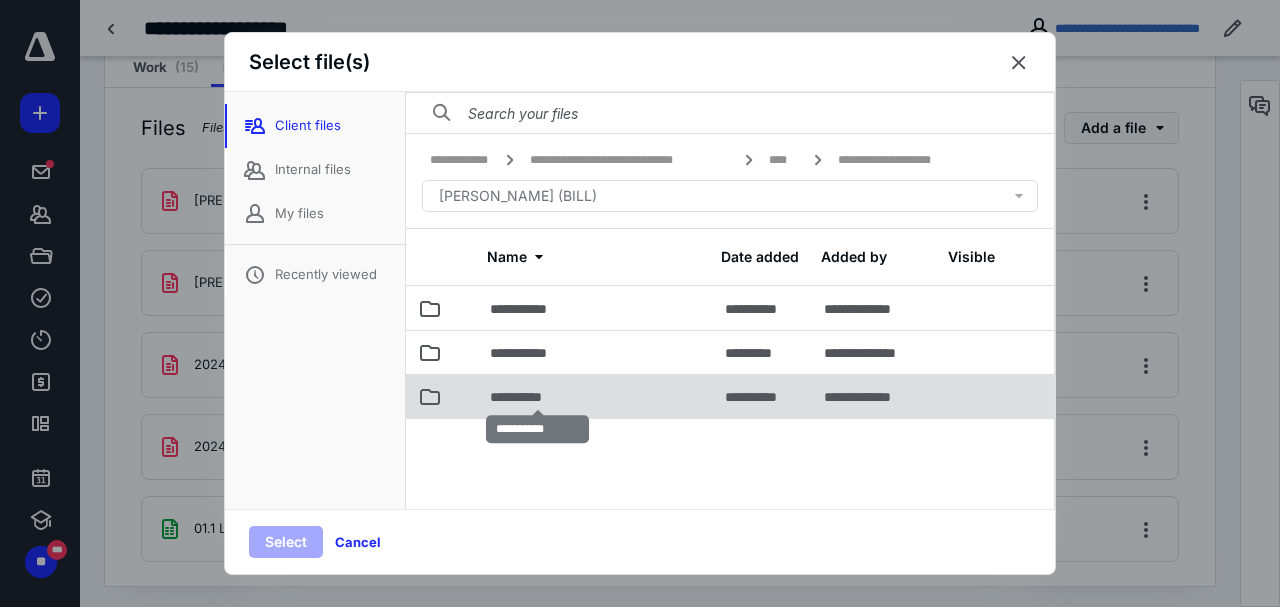 click on "**********" at bounding box center [538, 397] 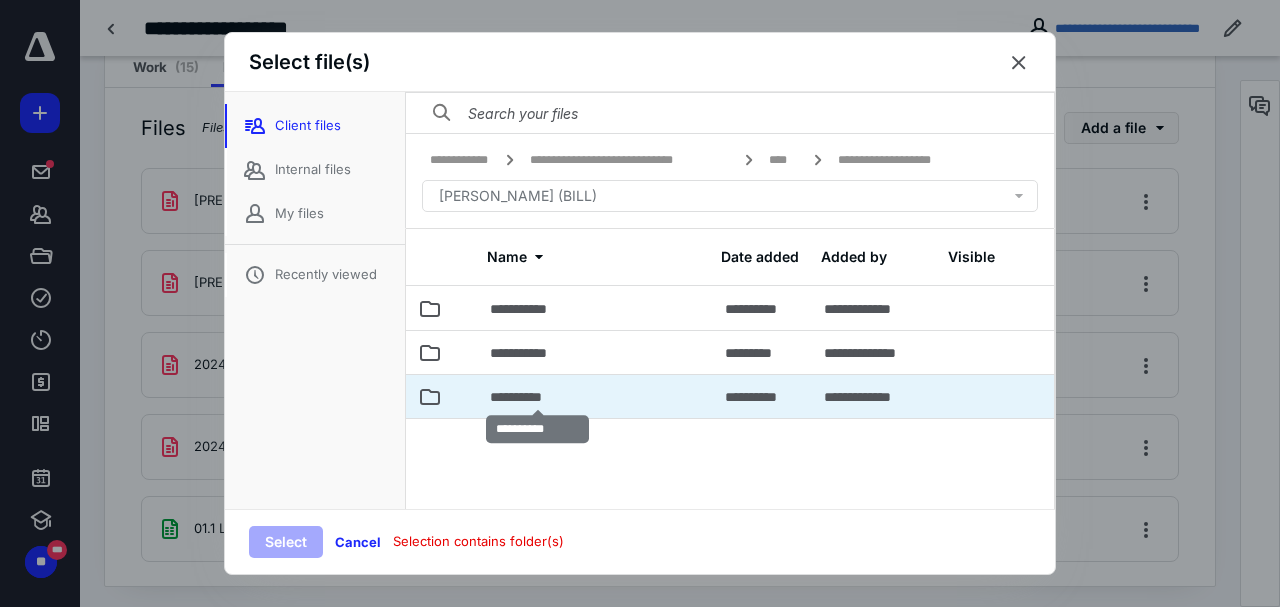 click on "**********" at bounding box center (538, 397) 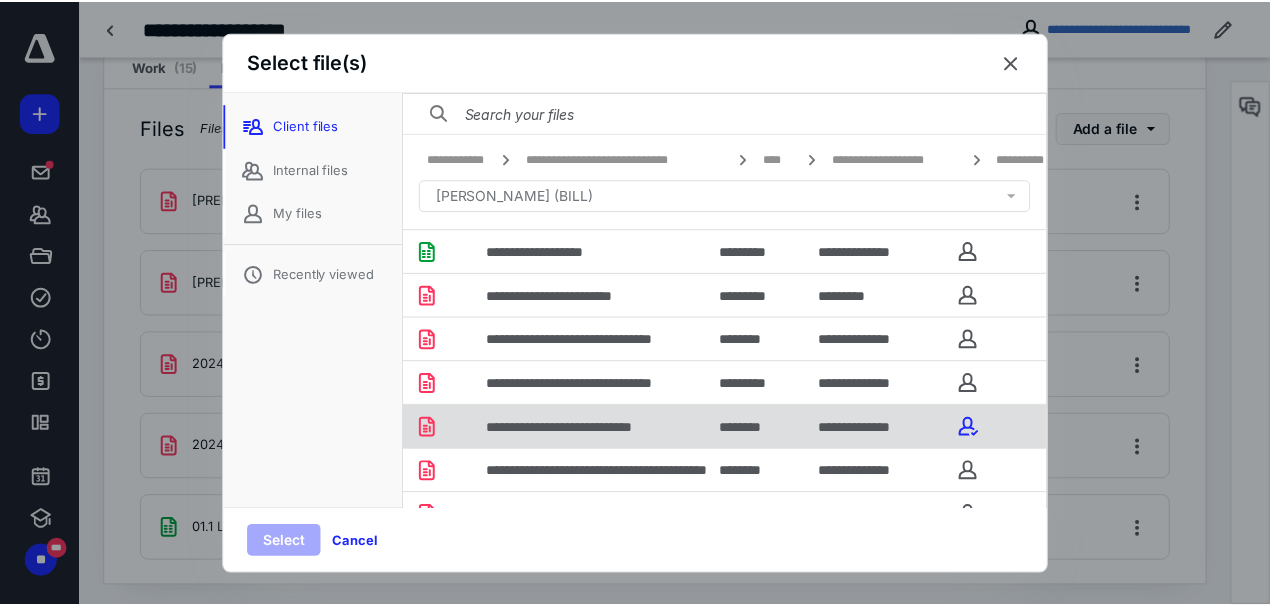 scroll, scrollTop: 133, scrollLeft: 0, axis: vertical 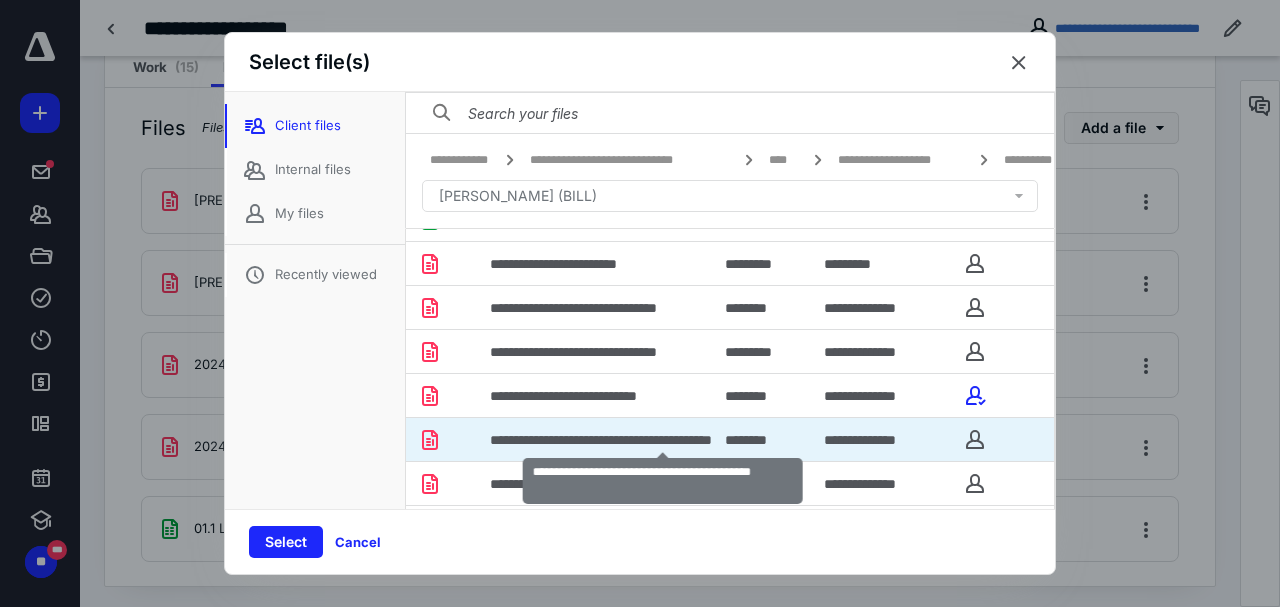 click on "**********" at bounding box center [663, 440] 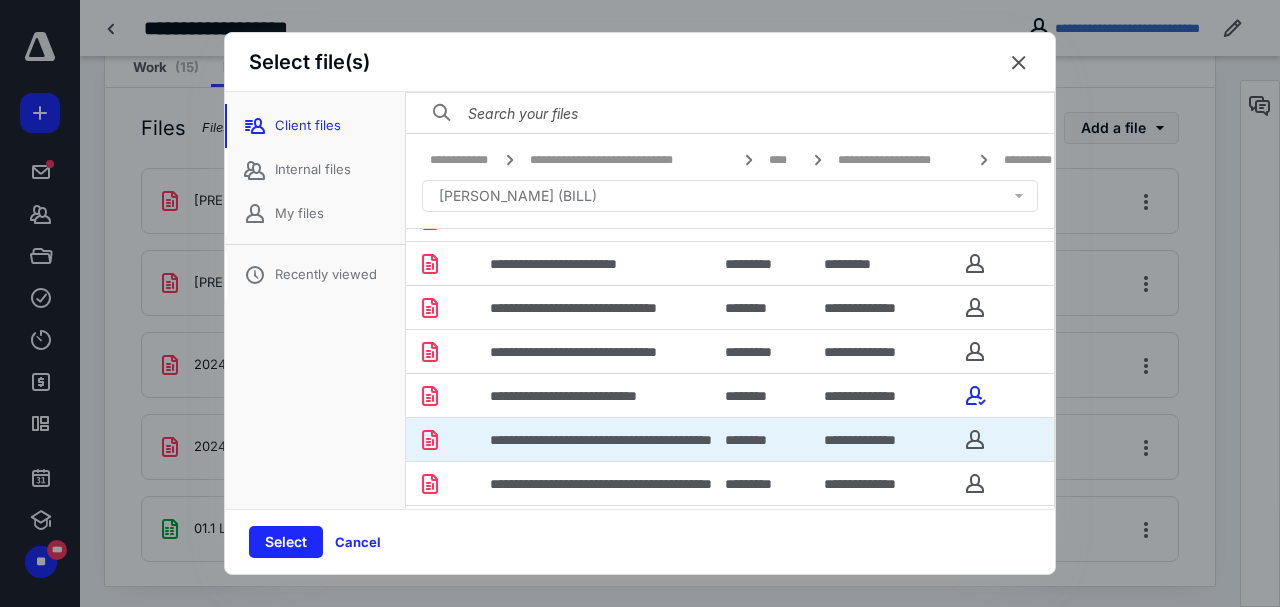 click on "Select" at bounding box center (286, 542) 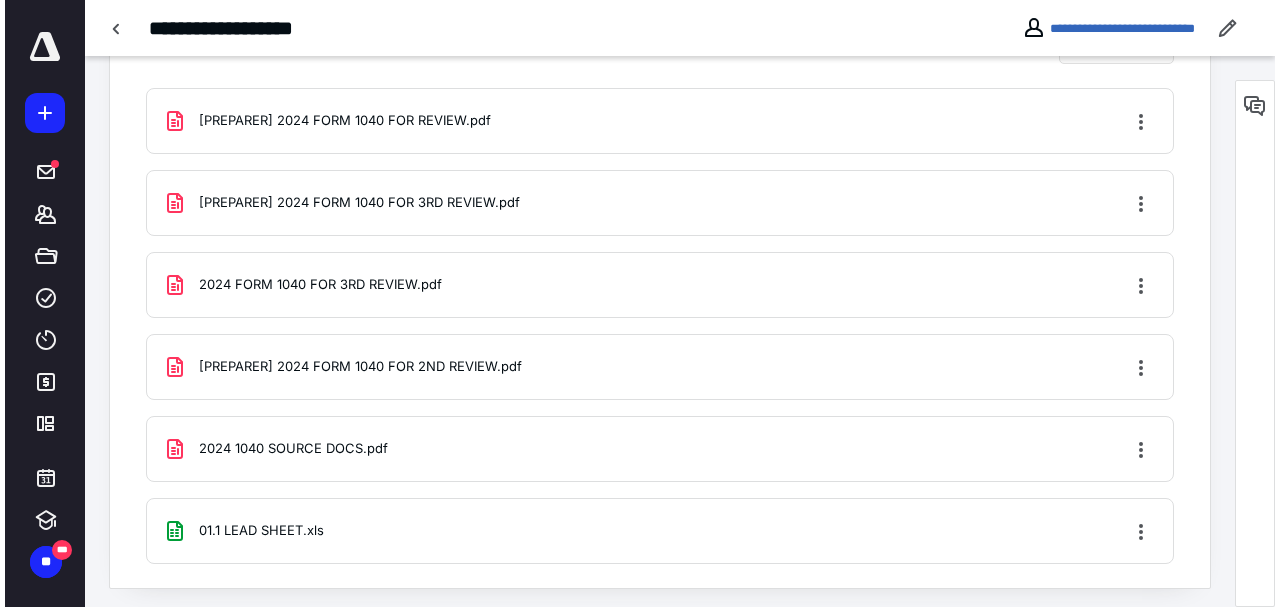 scroll, scrollTop: 491, scrollLeft: 0, axis: vertical 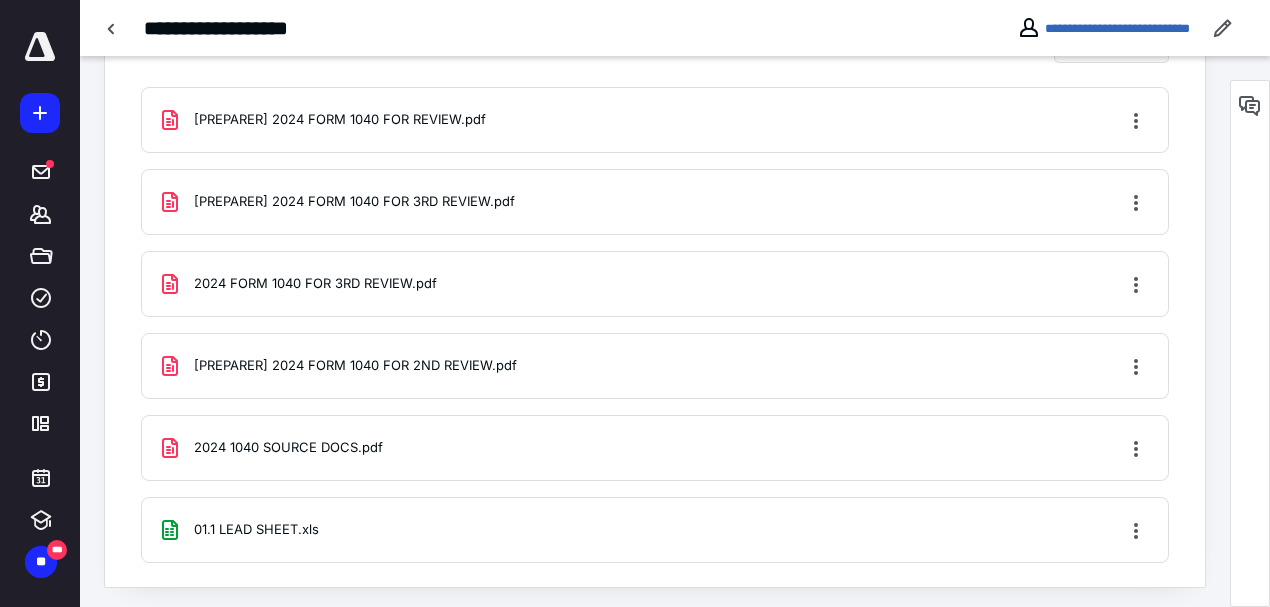 click on "[PREPARER] 2024 FORM 1040 FOR 2ND REVIEW.pdf" at bounding box center [355, 366] 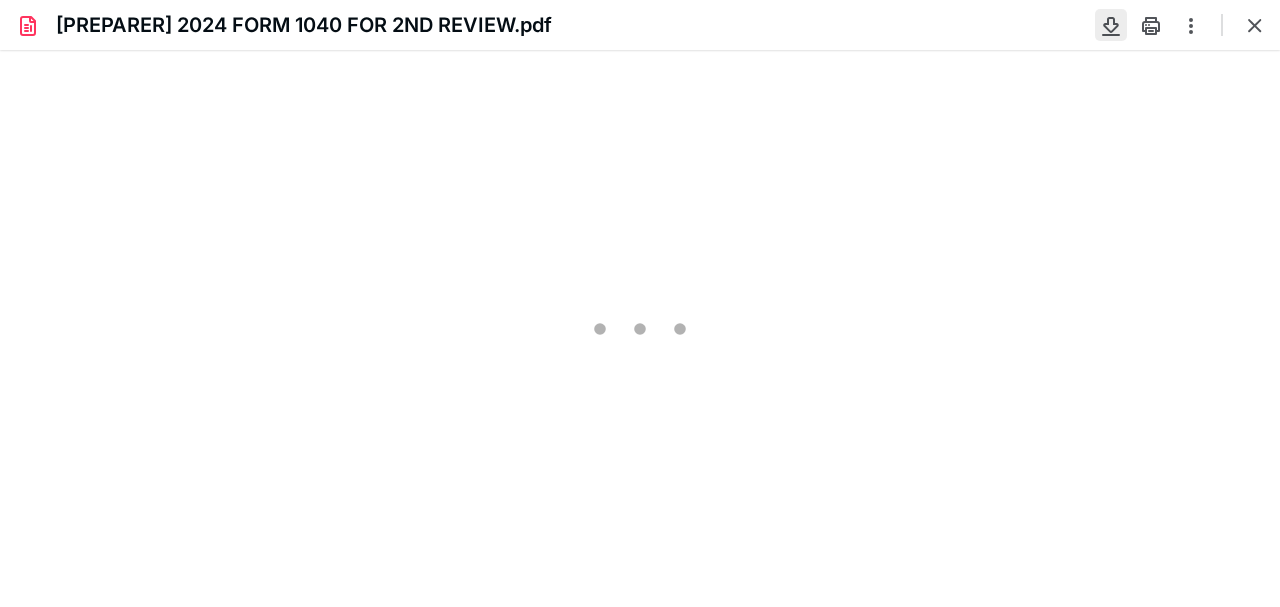 scroll, scrollTop: 0, scrollLeft: 0, axis: both 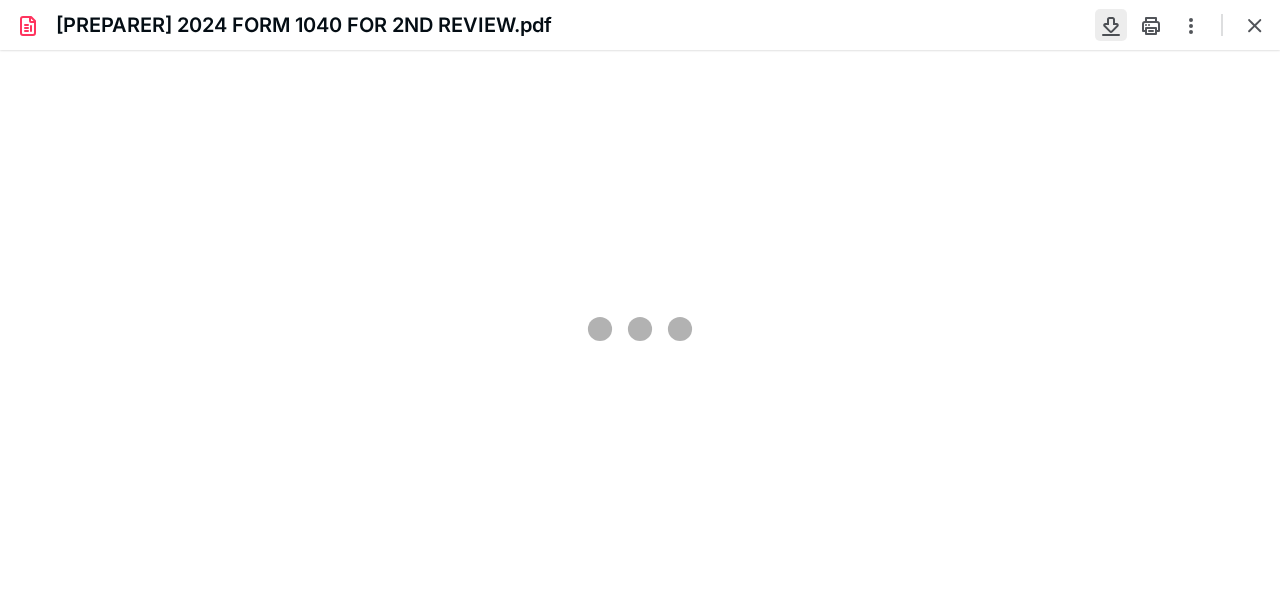 click at bounding box center [1111, 25] 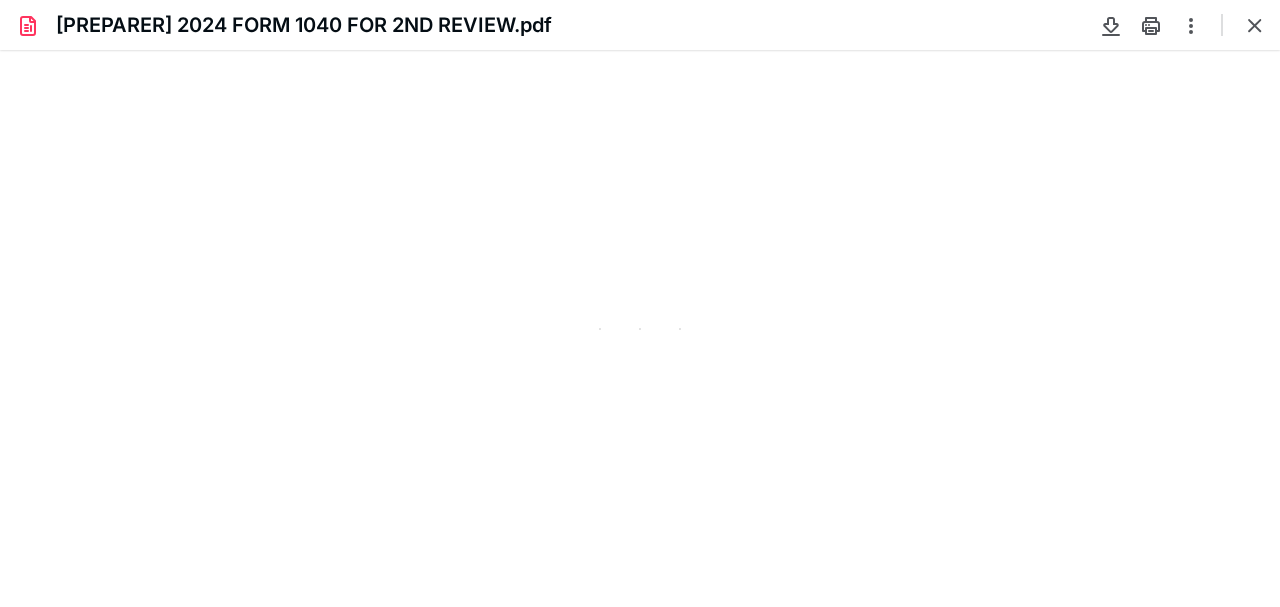 type on "194" 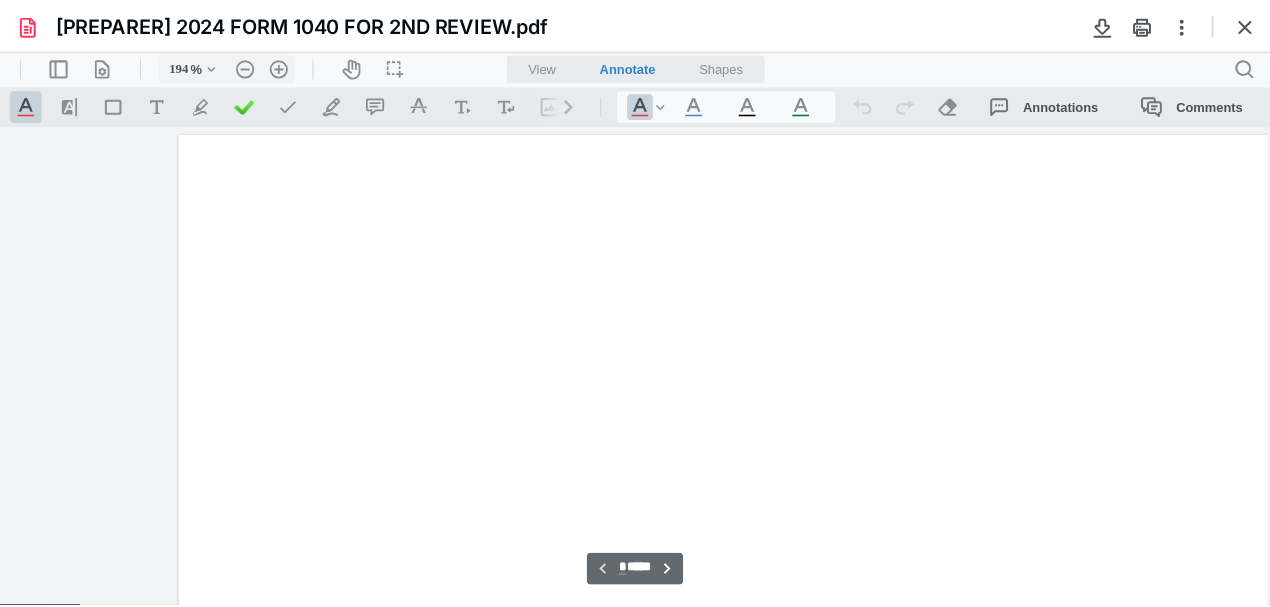 scroll, scrollTop: 84, scrollLeft: 170, axis: both 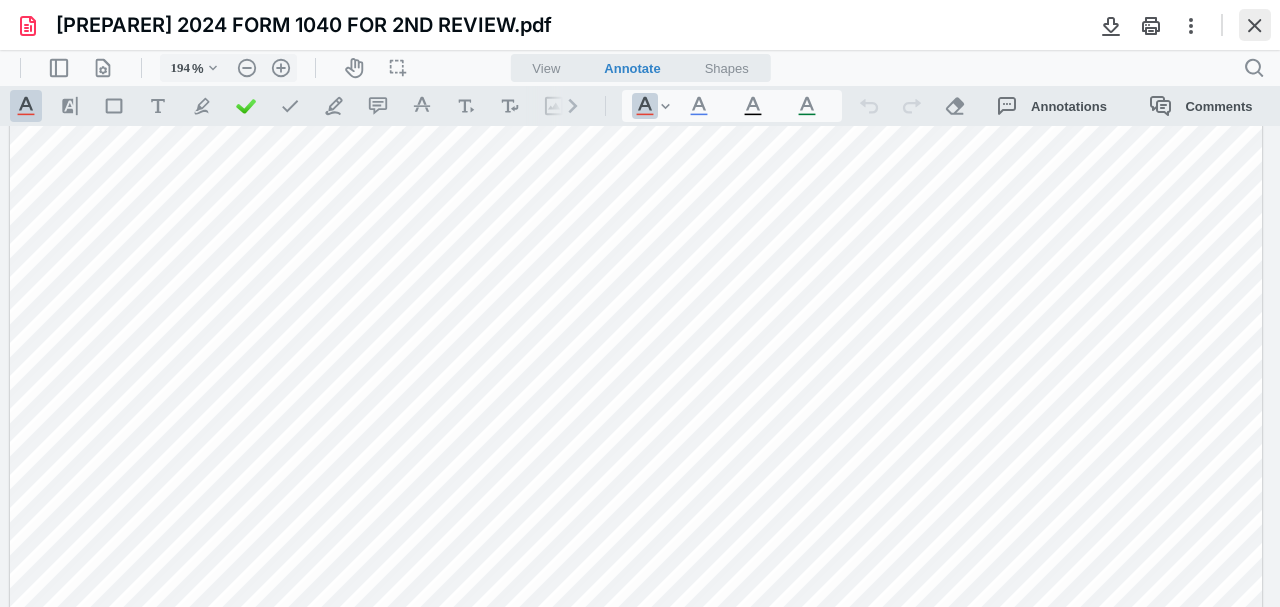 click at bounding box center [1255, 25] 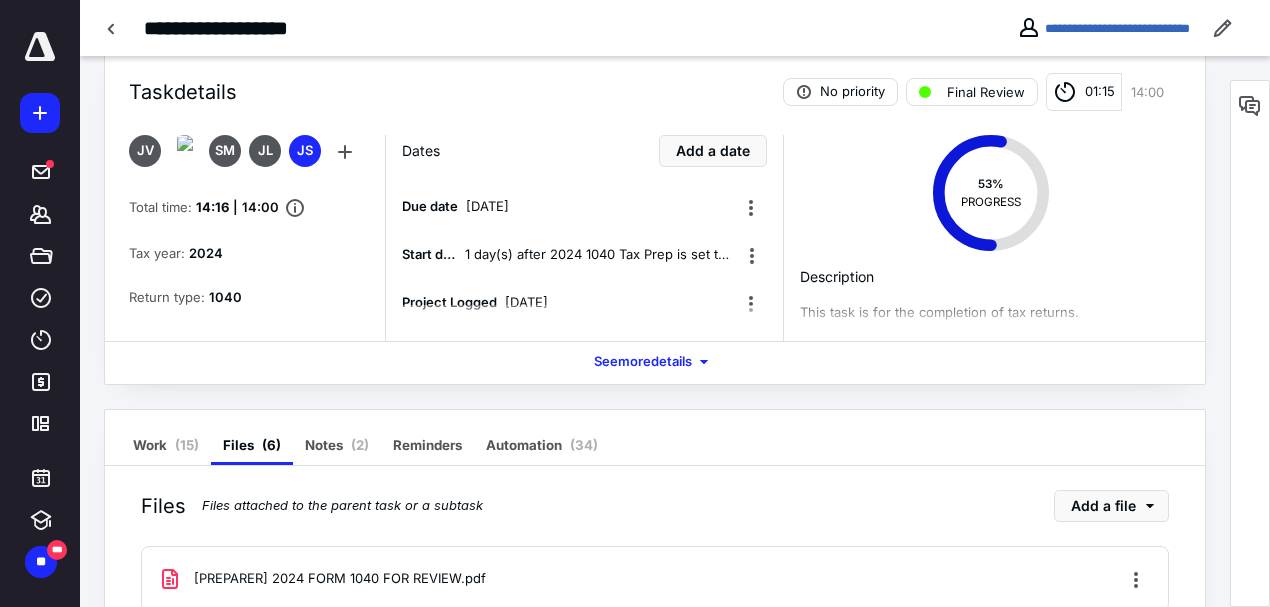 scroll, scrollTop: 0, scrollLeft: 0, axis: both 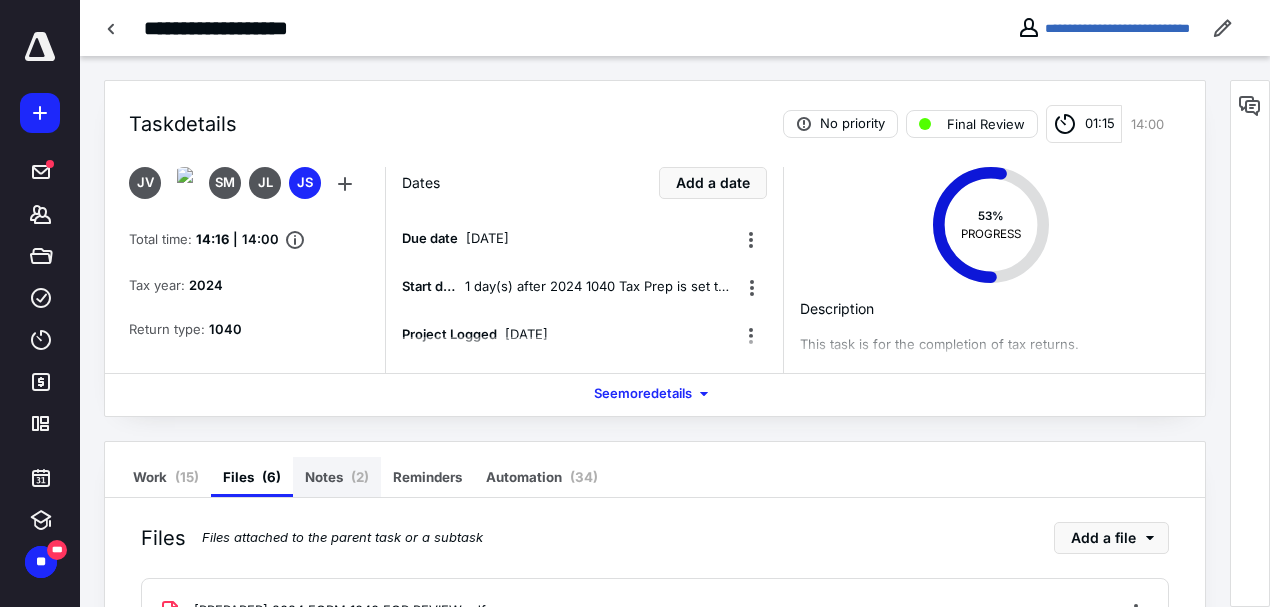 click on "Notes ( 2 )" at bounding box center [337, 477] 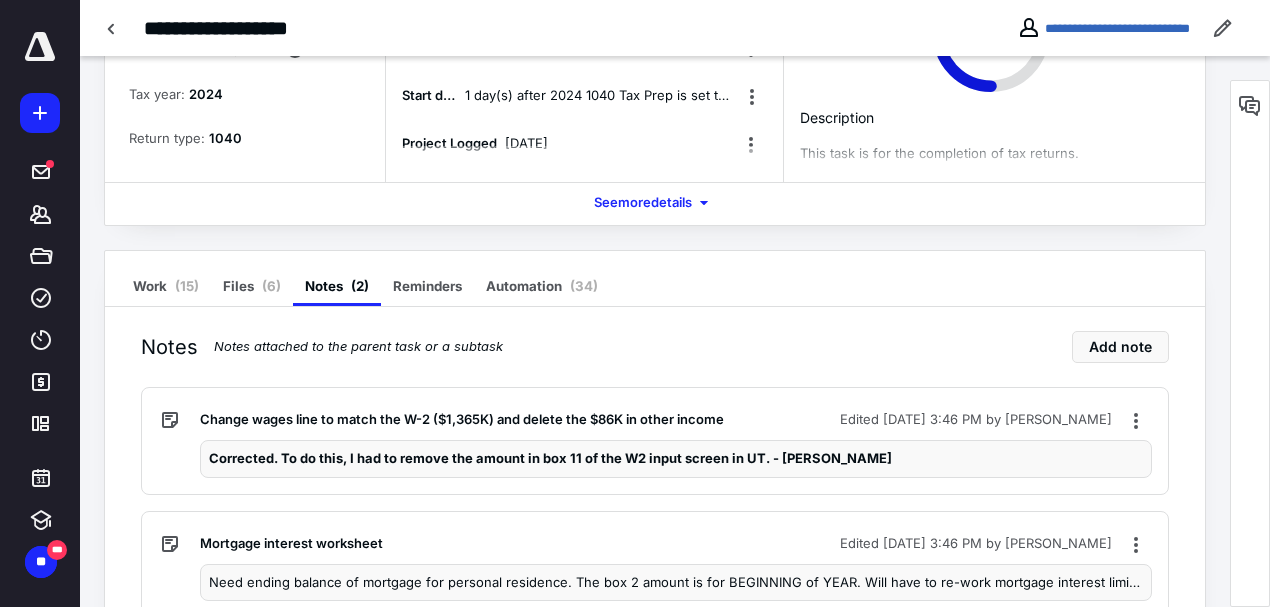 scroll, scrollTop: 247, scrollLeft: 0, axis: vertical 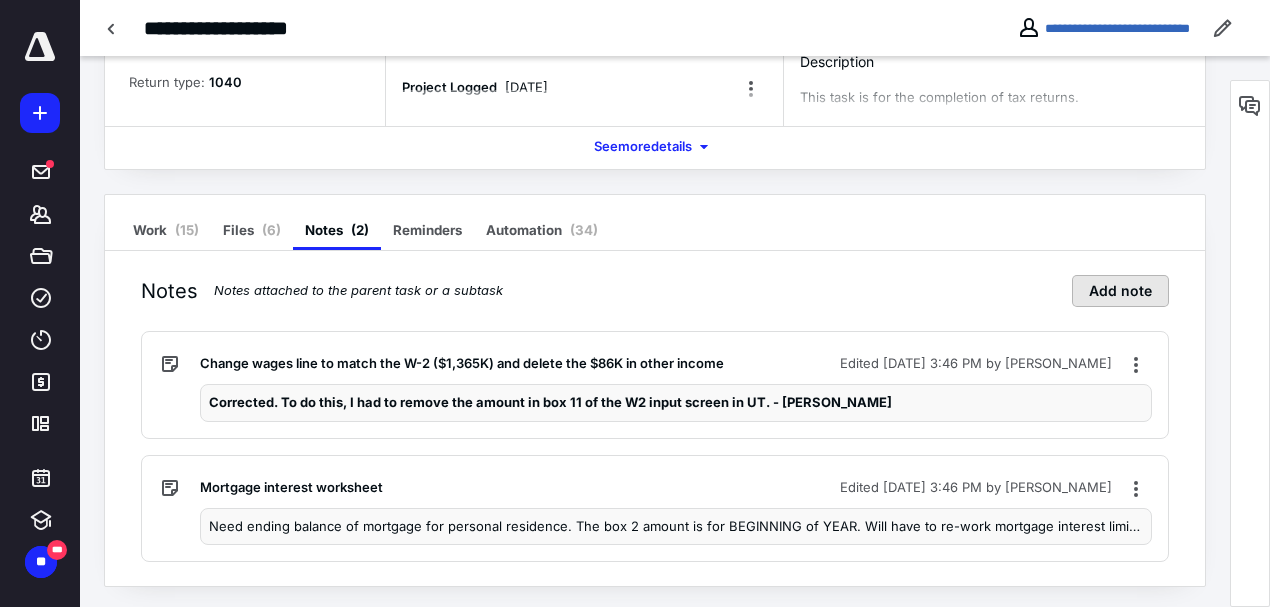 click on "Add note" at bounding box center (1120, 291) 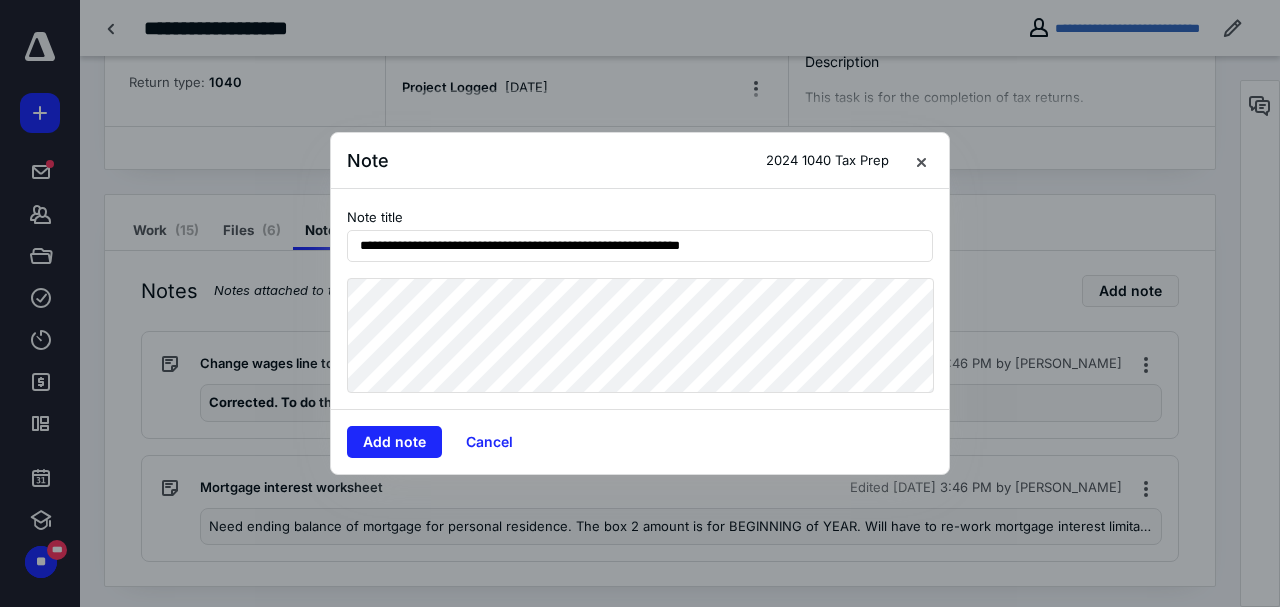 type on "**********" 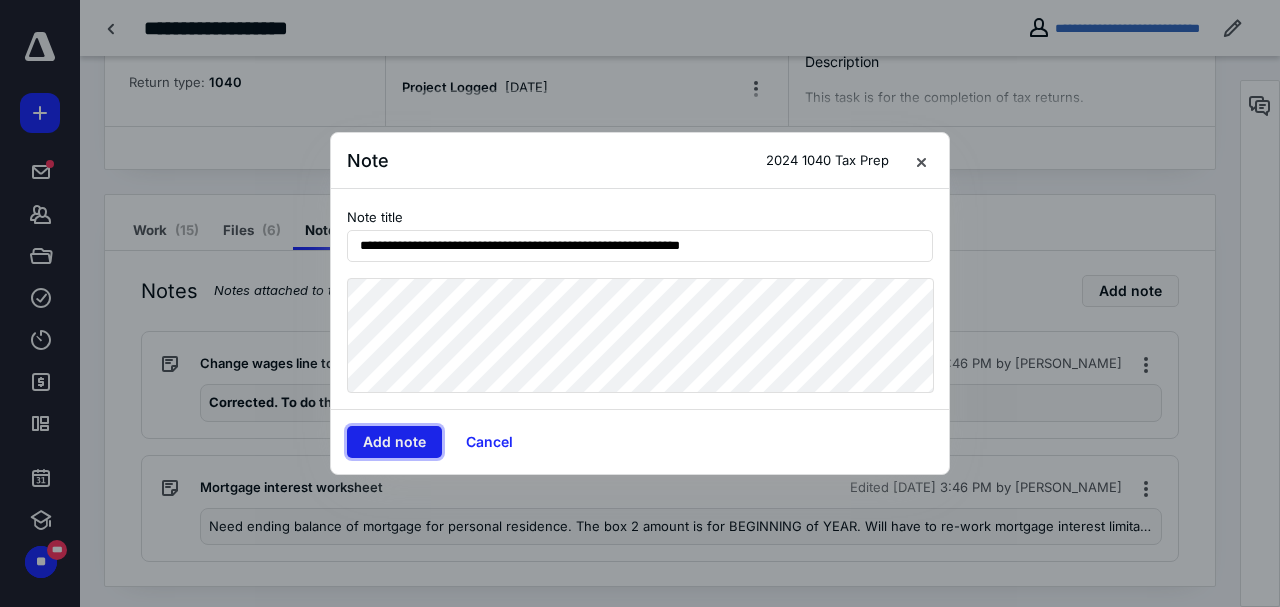 click on "Add note" at bounding box center (394, 442) 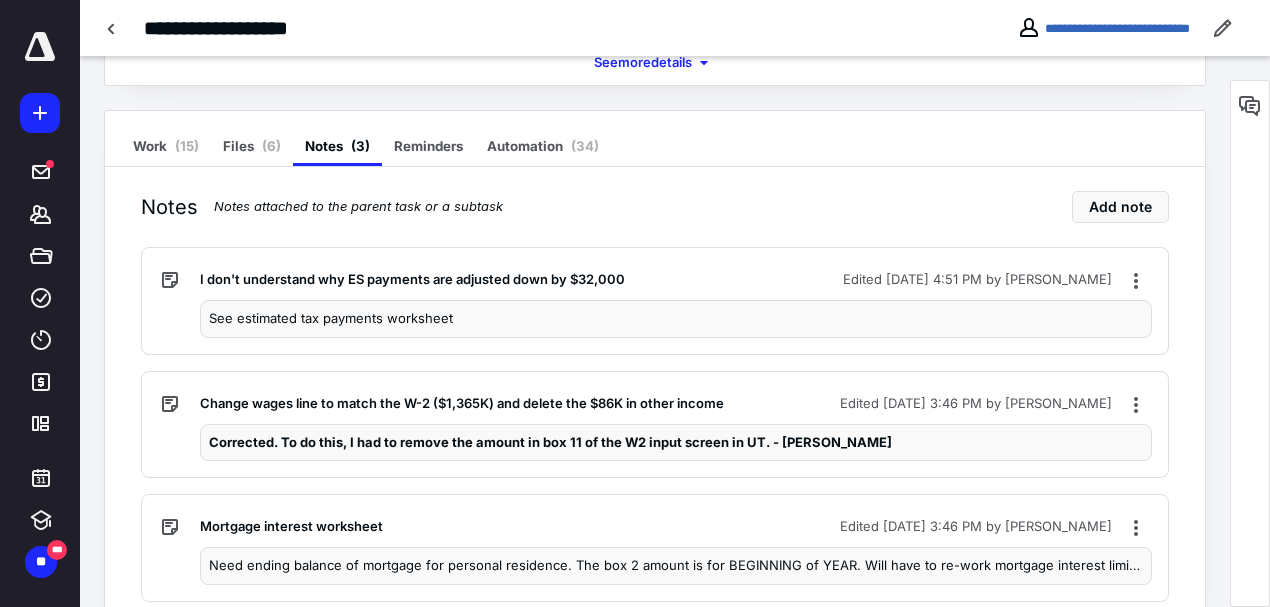 scroll, scrollTop: 369, scrollLeft: 0, axis: vertical 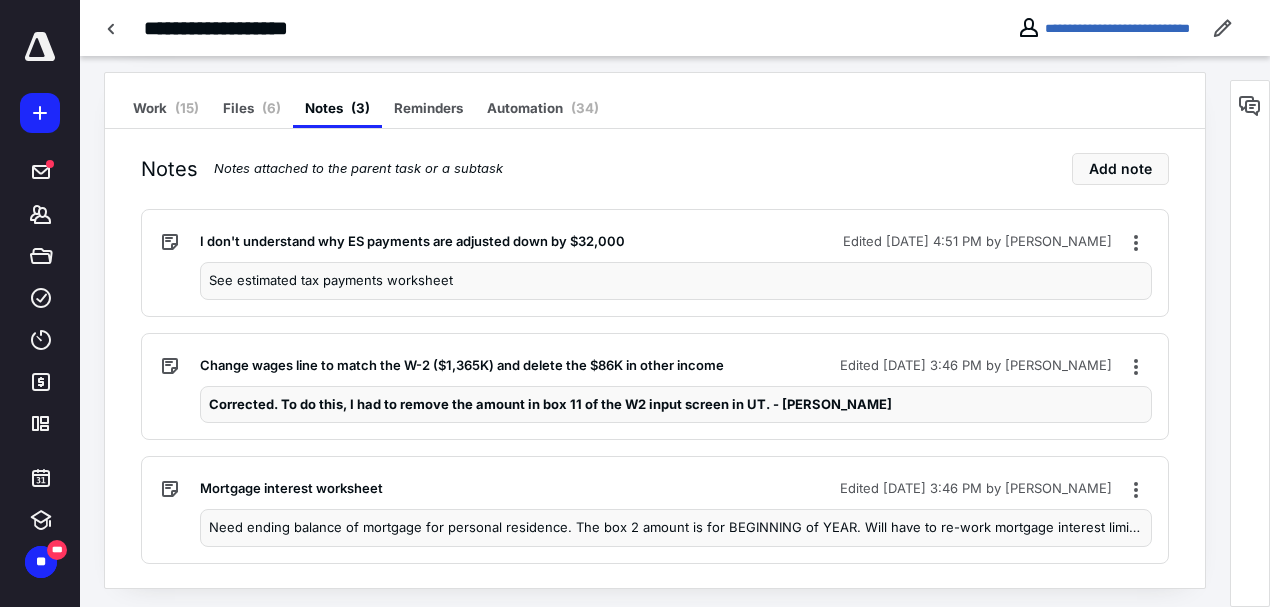 click on "Task  details No priority Final Review 01:15 14:00 JV SM JL JS Total time: 14:16 | 14:00 Tax year: 2024 Return type: 1040 Dates Add a date Due date May 2, 2025 Start date 1 day(s) after  2024 1040 Tax Prep is set to Ready Project Logged February 18, 2025 Completed 0 day(s) after  Submit Return to Client is set to Completed Documents Received February 18, 2025 53 % PROGRESS Description This task is for the completion of tax returns. See  more  details  Work ( 15 ) Files ( 6 ) Notes ( 3 ) Reminders Automation ( 34 ) Notes Notes attached to the parent task or a subtask Add note I don't understand why ES payments are adjusted down by $32,000 Edited July 10, 2025 at 4:51 PM by James Smith See estimated tax payments worksheet Change wages line to match the W-2 ($1,365K) and delete the $86K in other income Edited July 10, 2025 at 3:46 PM by Jacob Valverde Corrected. To do this, I had to remove the amount in box 11 of the W2 input screen in UT. - Jacob Mortgage interest worksheet" at bounding box center [655, 150] 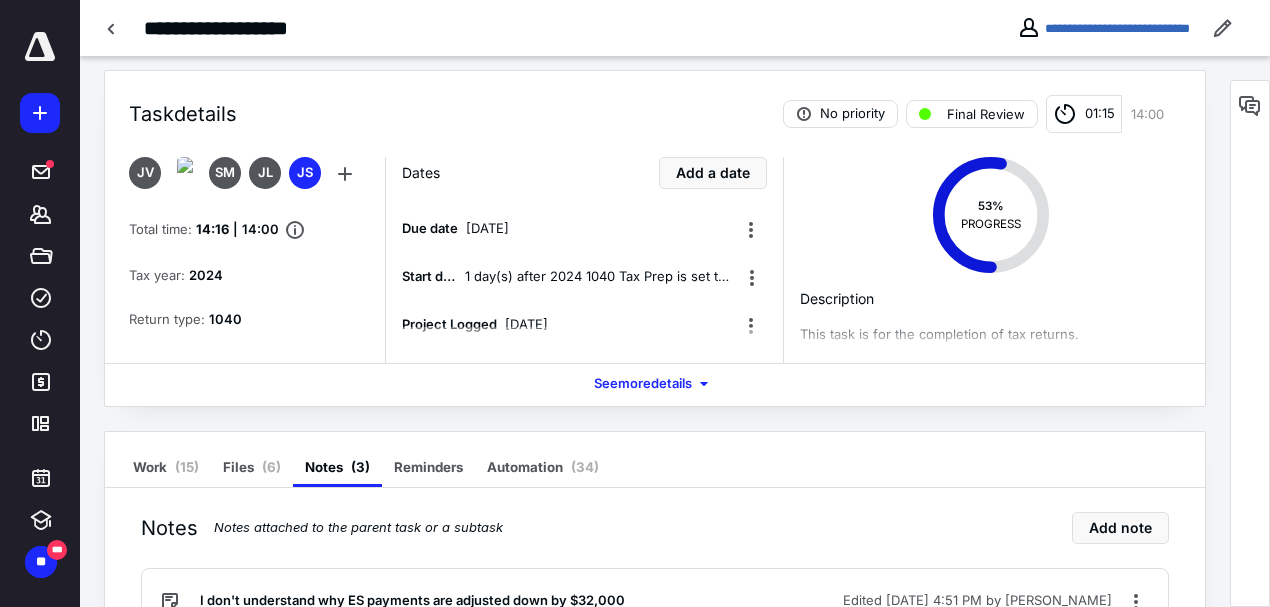 scroll, scrollTop: 0, scrollLeft: 0, axis: both 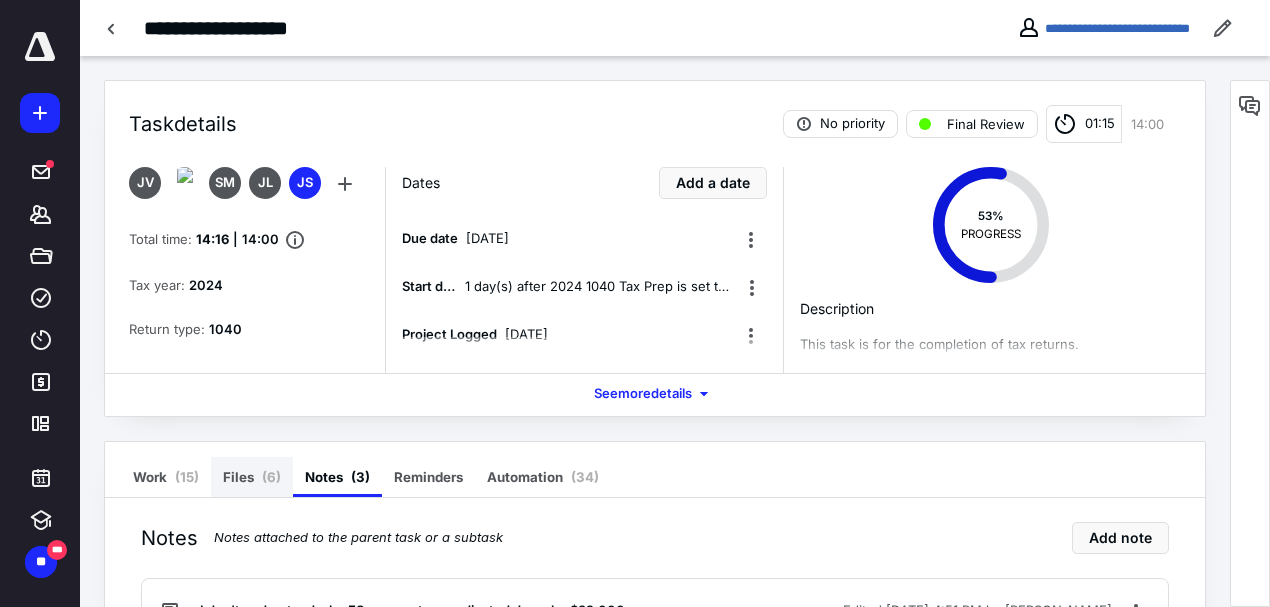 click on "Files ( 6 )" at bounding box center (252, 477) 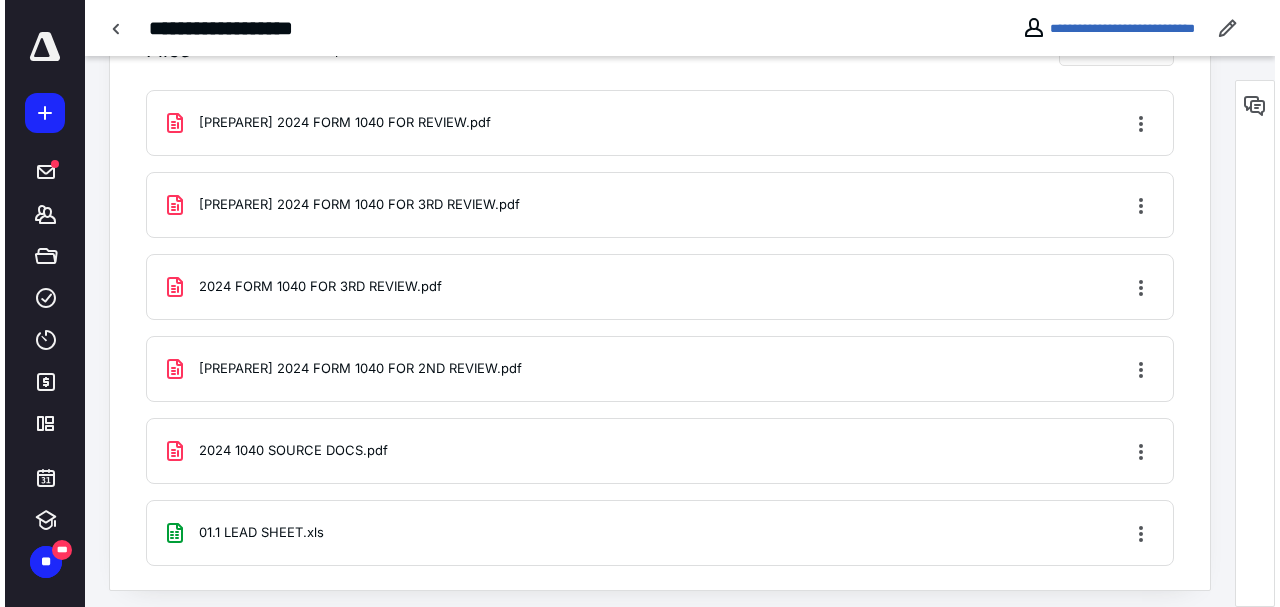 scroll, scrollTop: 491, scrollLeft: 0, axis: vertical 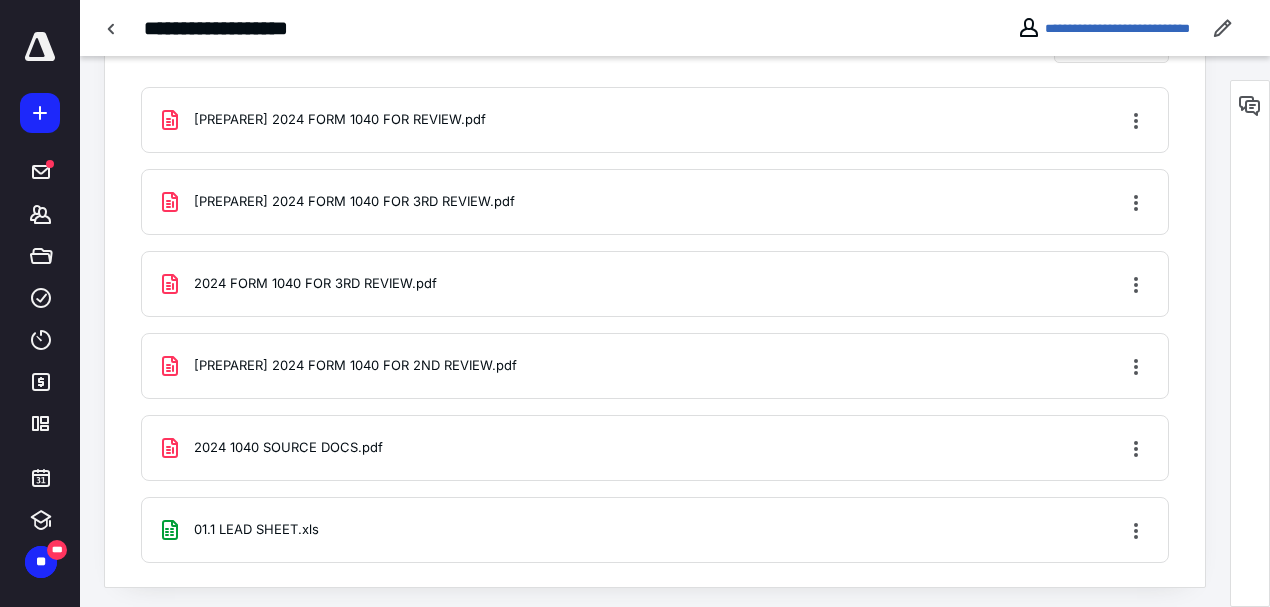 click on "[PREPARER] 2024 FORM 1040 FOR REVIEW.pdf" at bounding box center (340, 120) 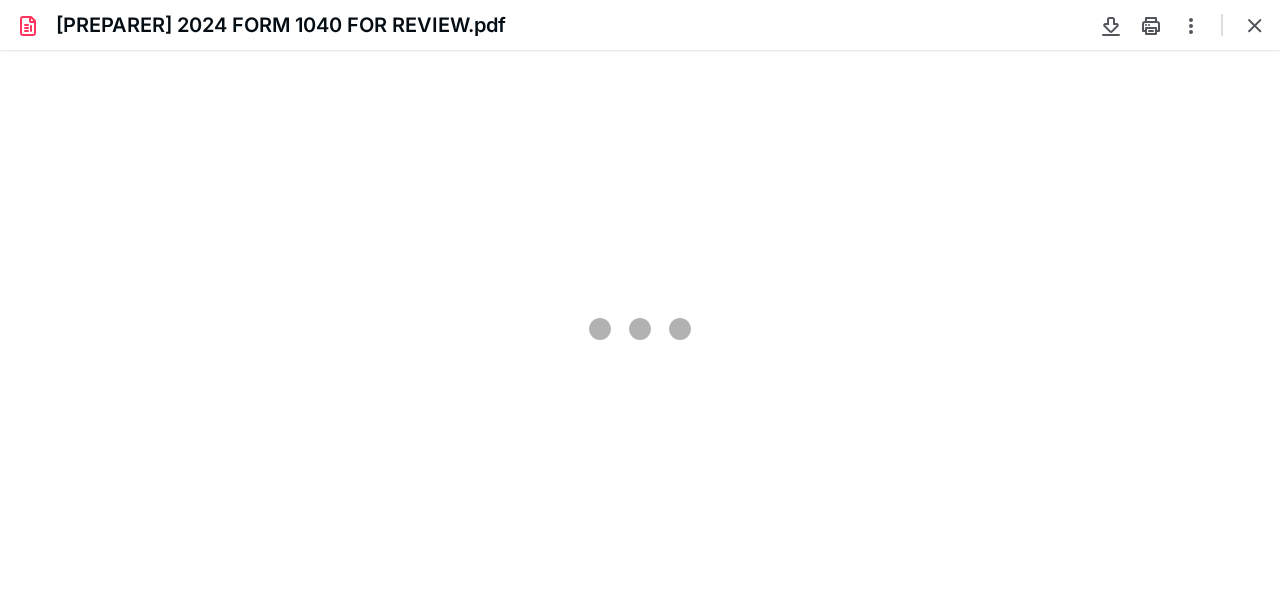 scroll, scrollTop: 0, scrollLeft: 0, axis: both 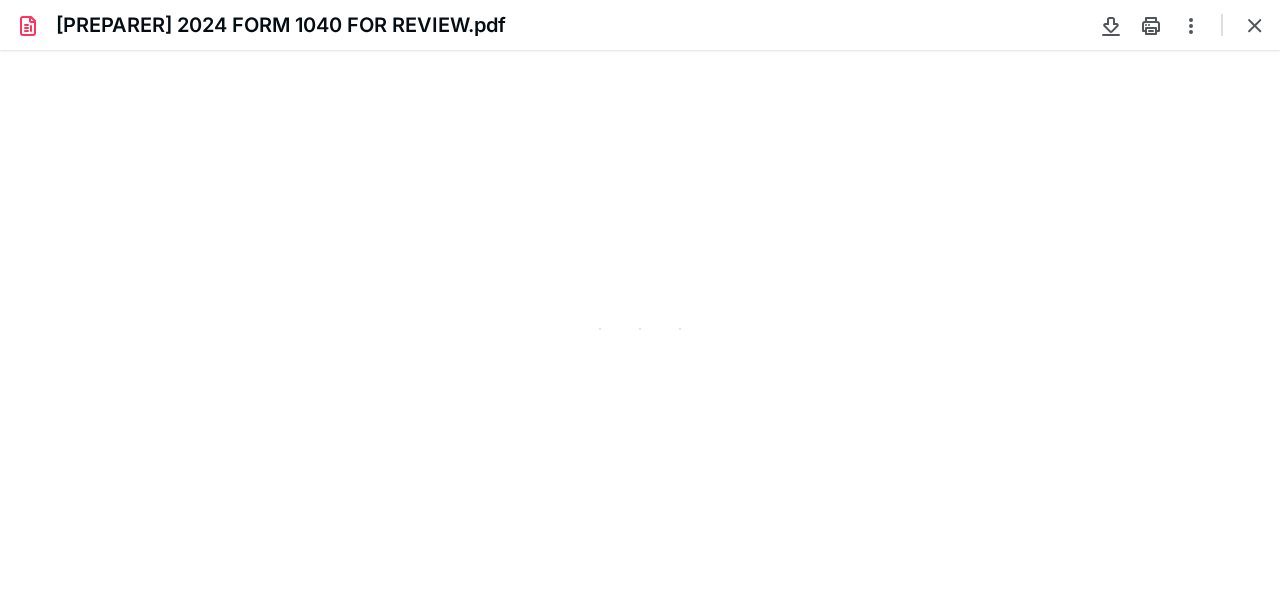 type on "205" 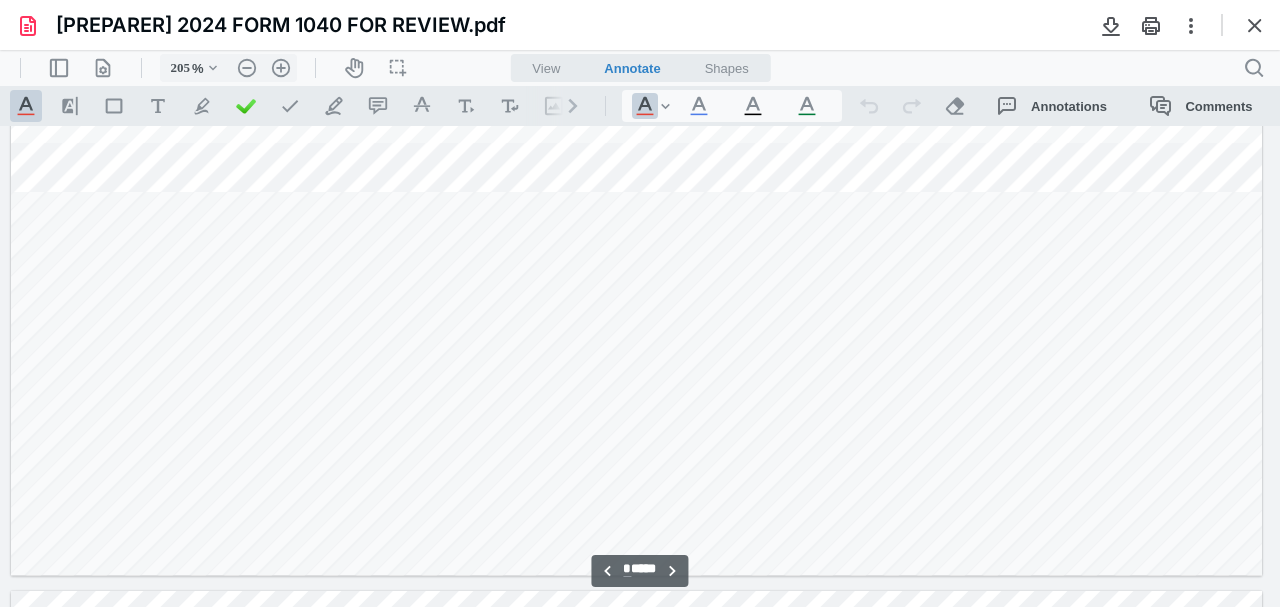 scroll, scrollTop: 4417, scrollLeft: 181, axis: both 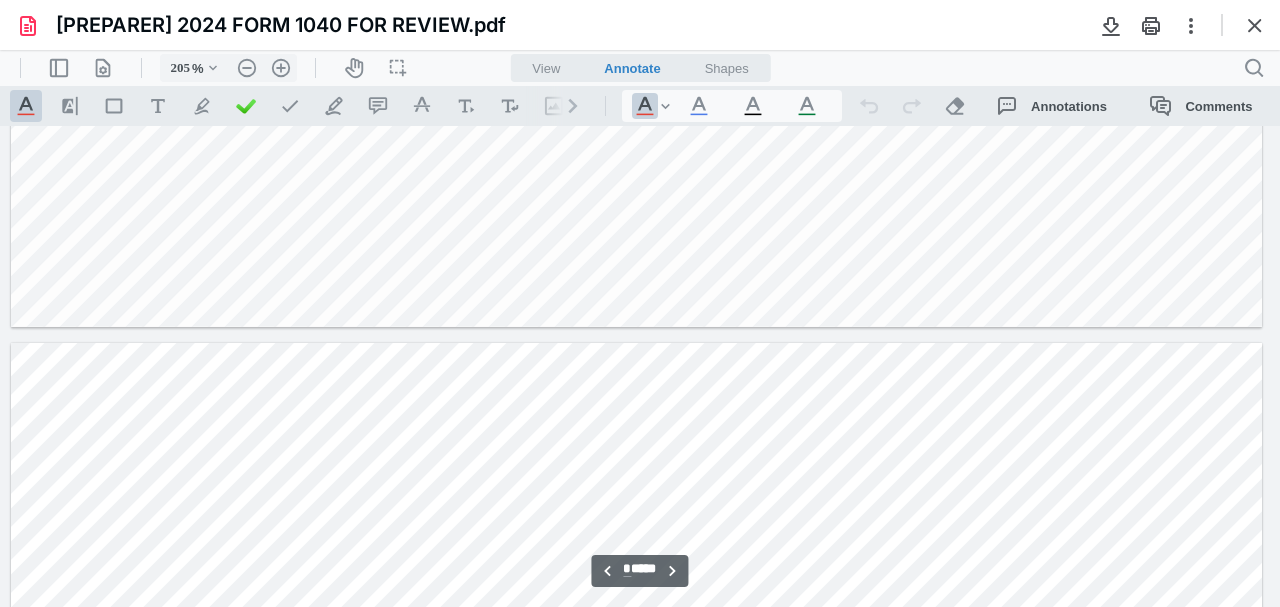 type on "*" 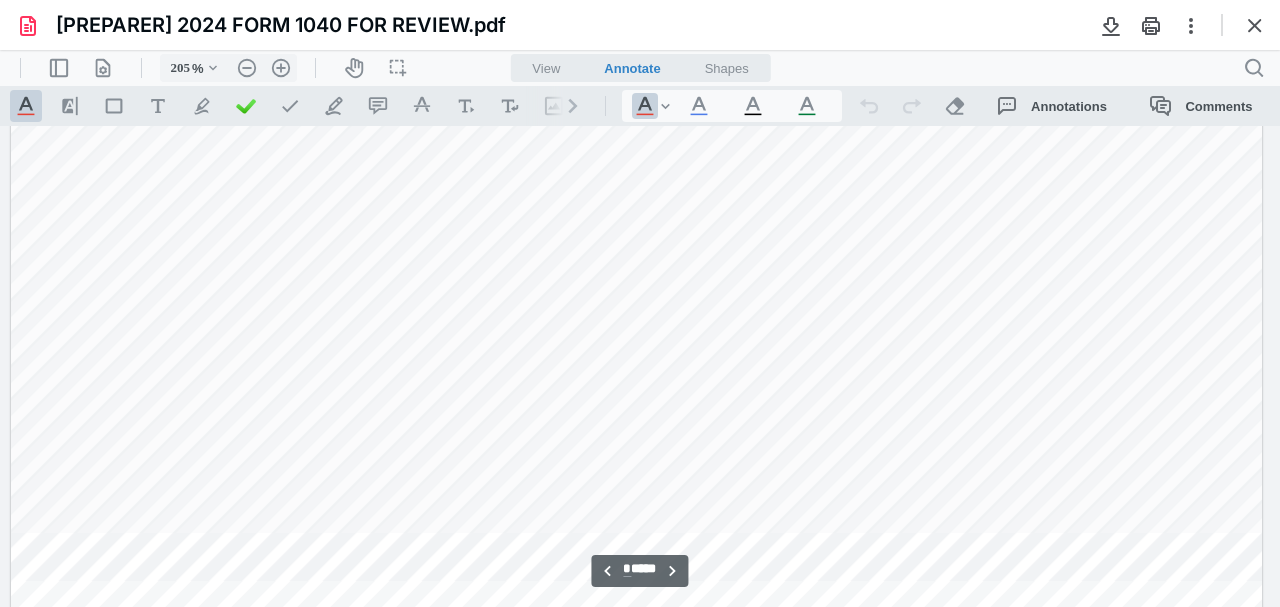 scroll, scrollTop: 4217, scrollLeft: 181, axis: both 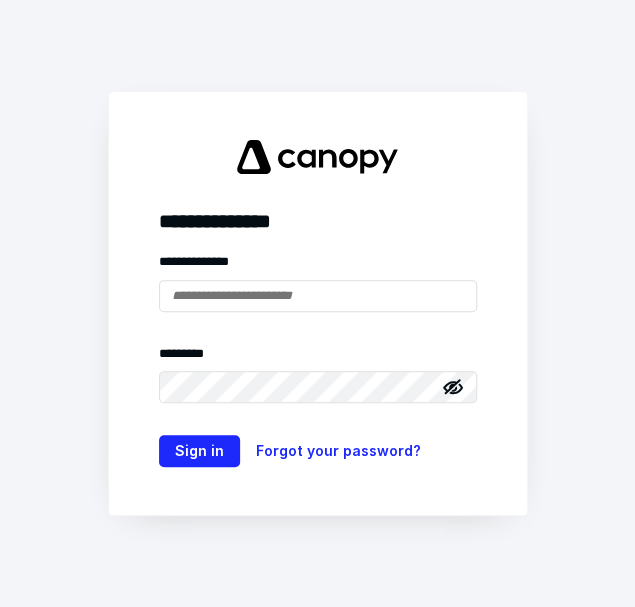 type on "**********" 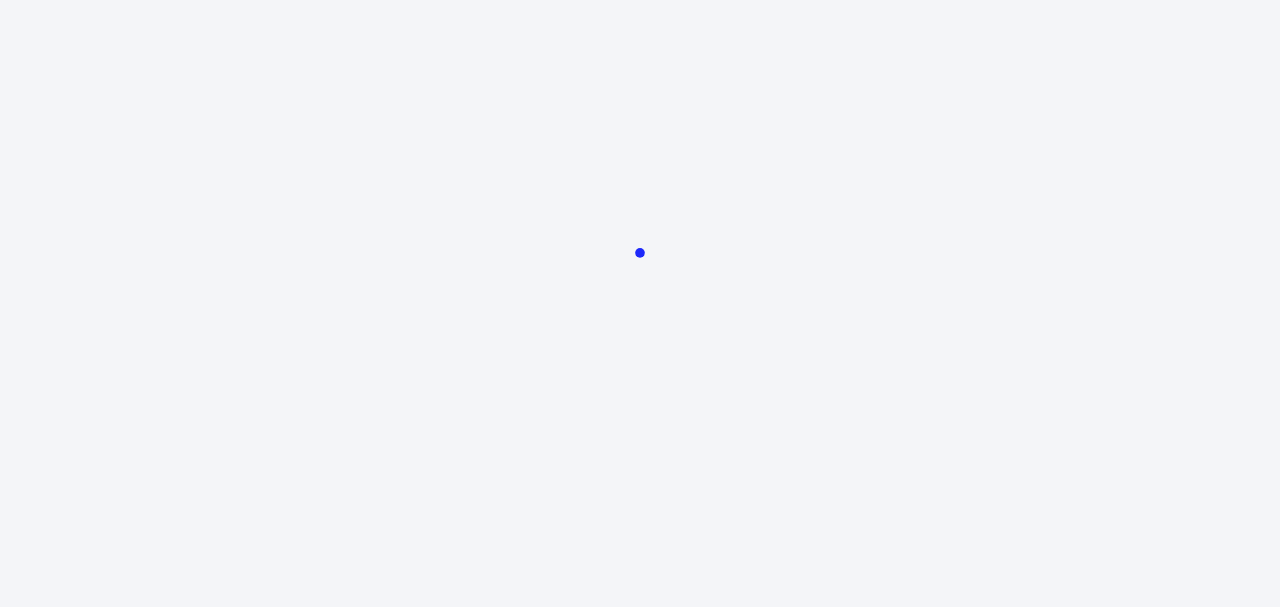 scroll, scrollTop: 0, scrollLeft: 0, axis: both 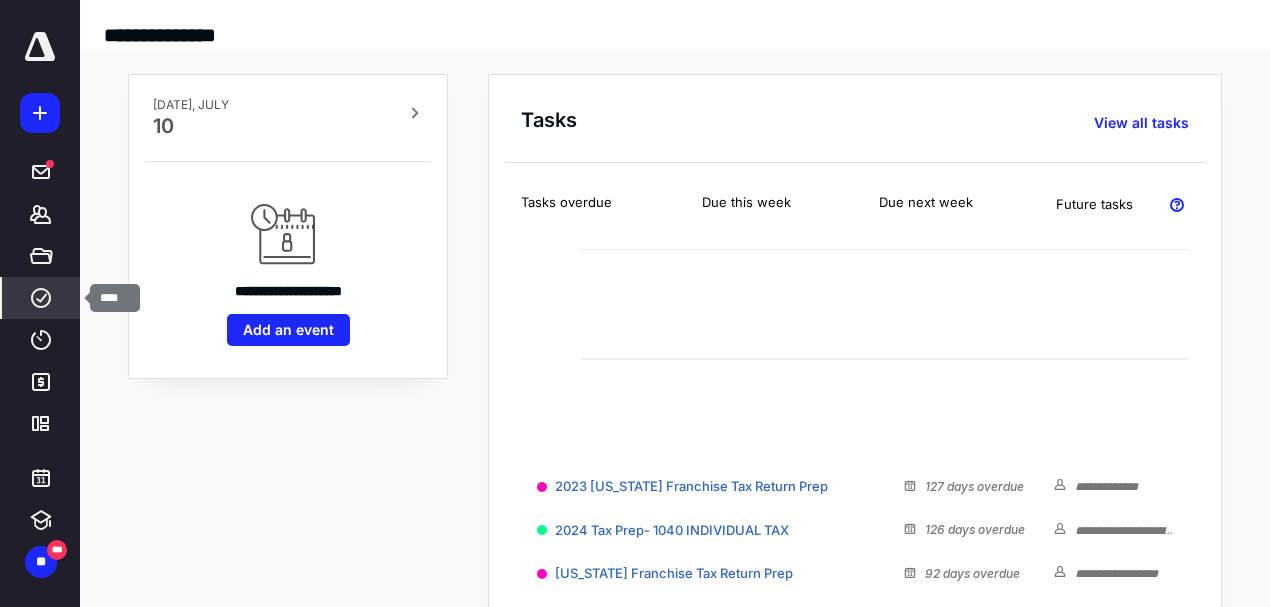 click 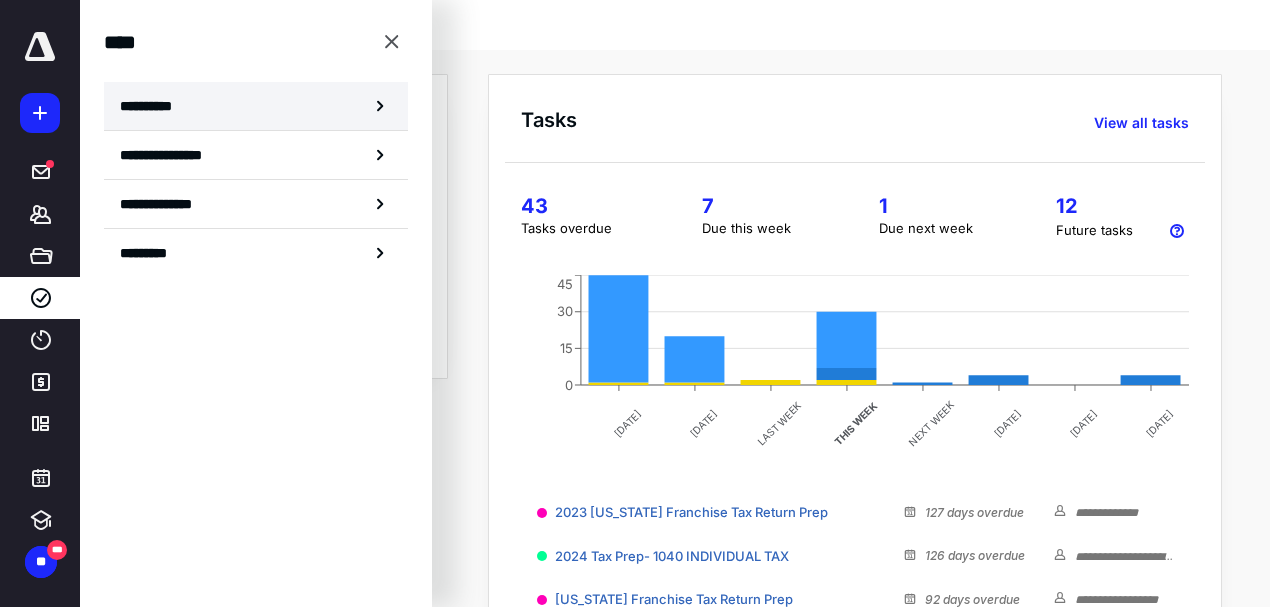 click 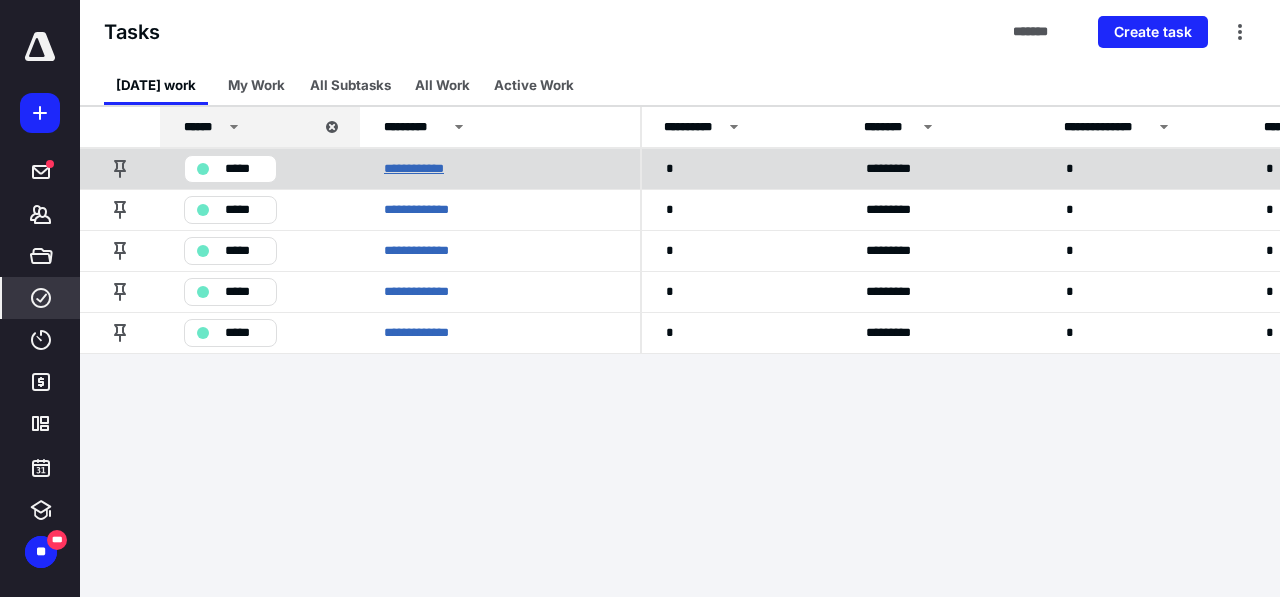 click on "**********" at bounding box center (422, 169) 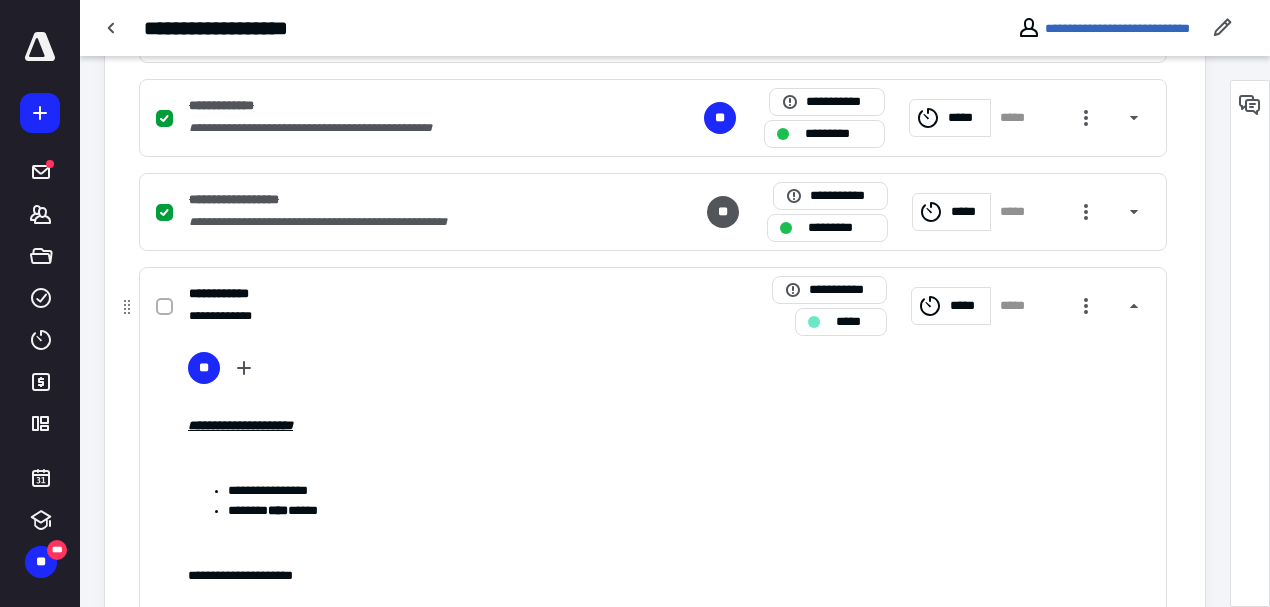 scroll, scrollTop: 1066, scrollLeft: 0, axis: vertical 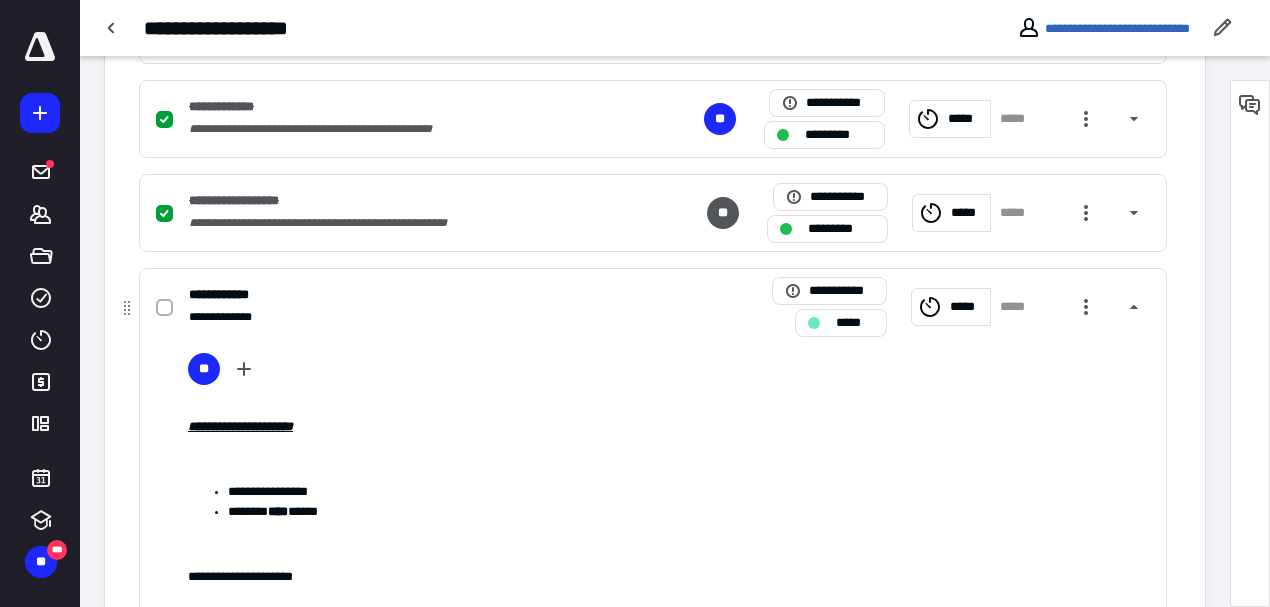 click at bounding box center [814, 323] 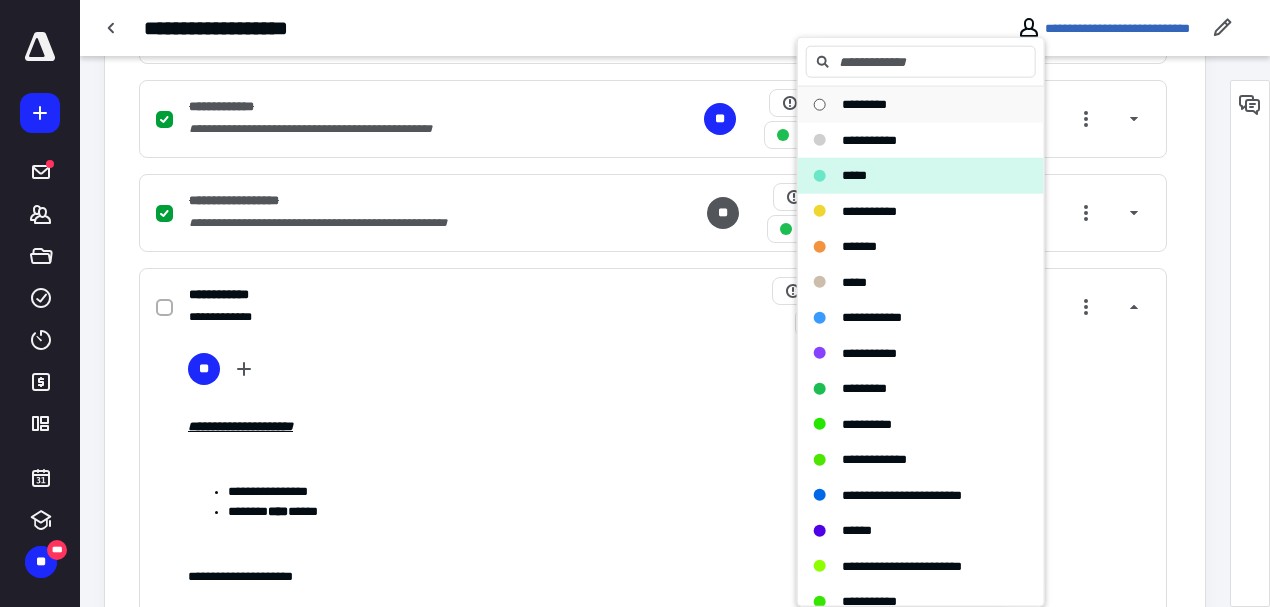 click on "*********" at bounding box center (864, 104) 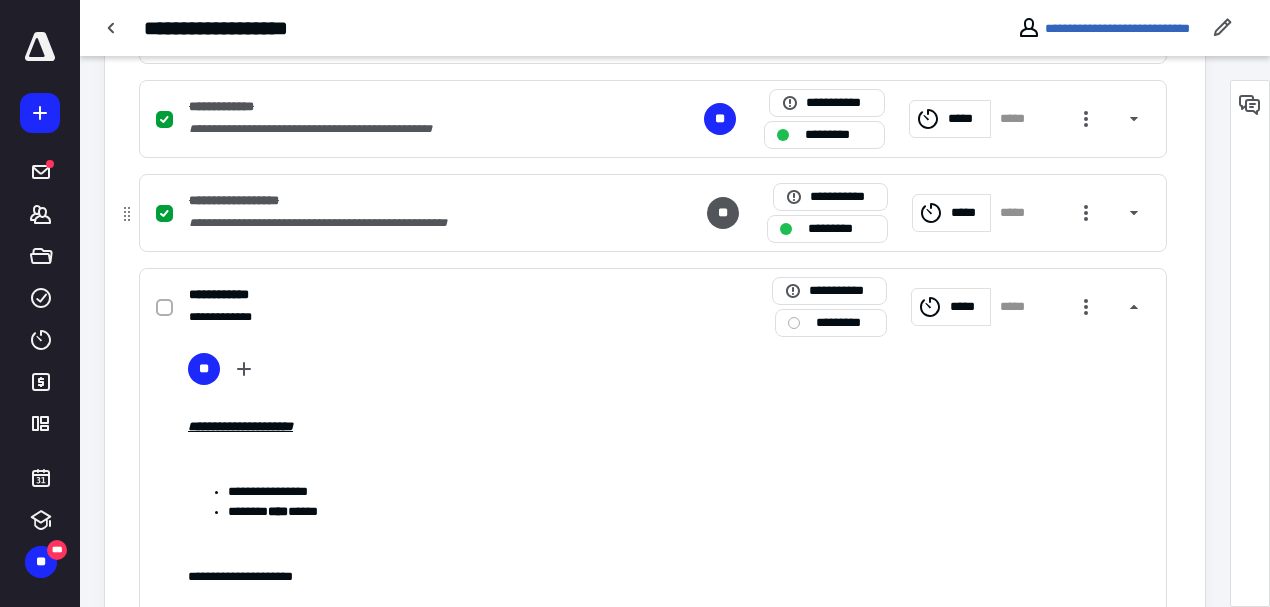 click on "*********" at bounding box center [841, 229] 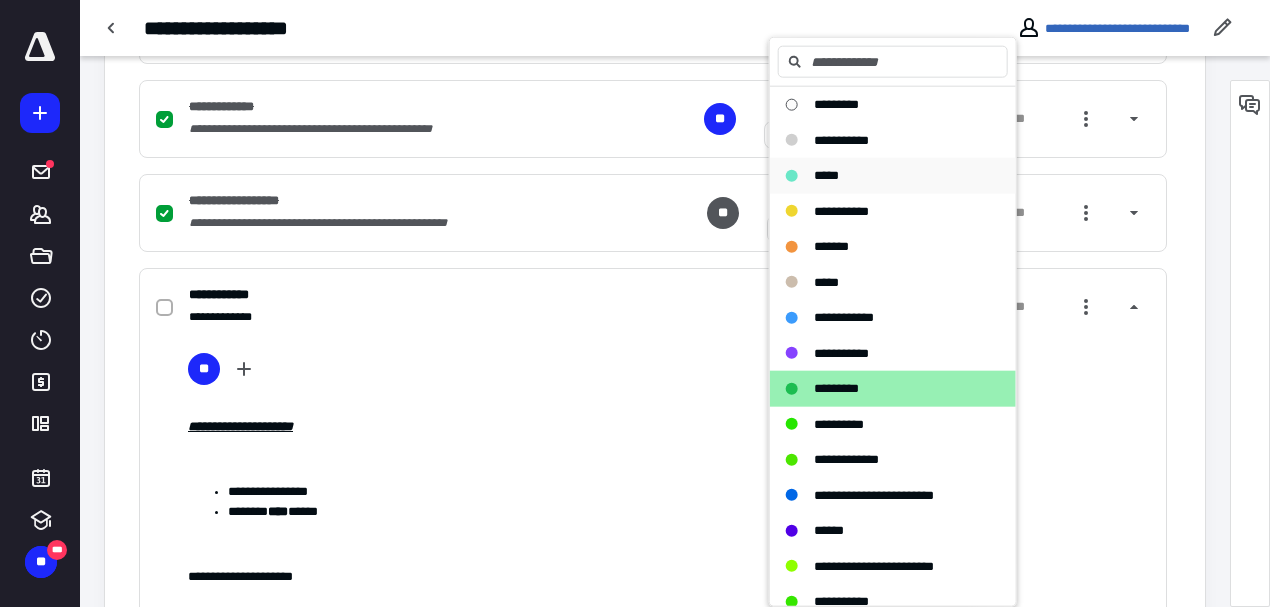 click on "*****" at bounding box center (826, 175) 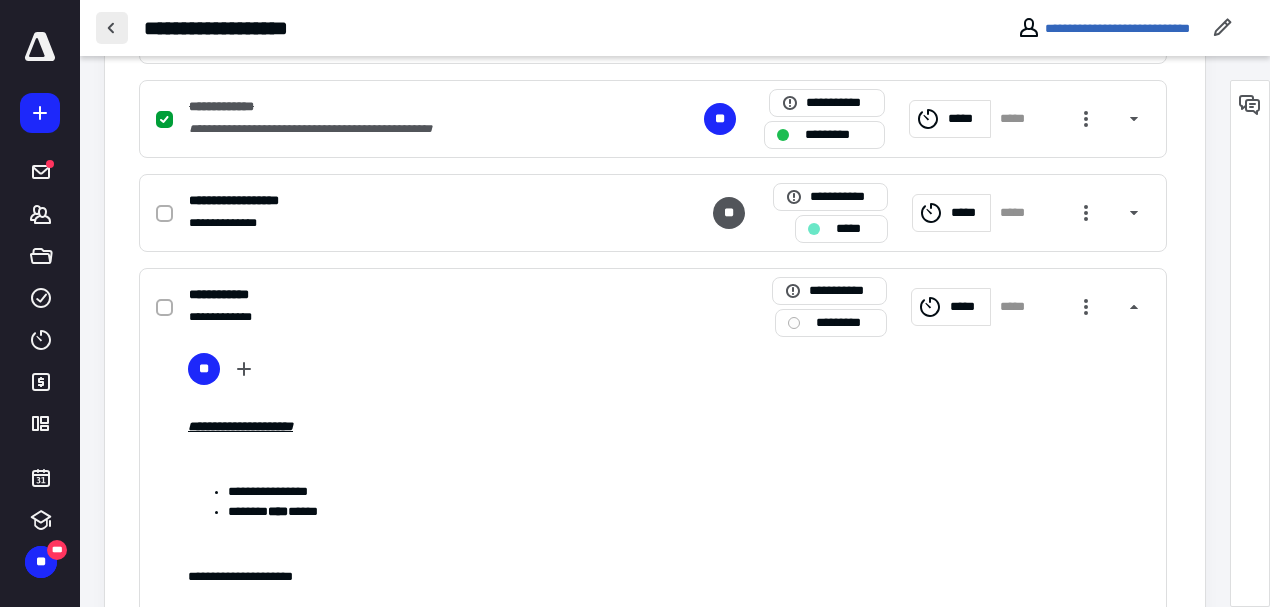 click at bounding box center [112, 28] 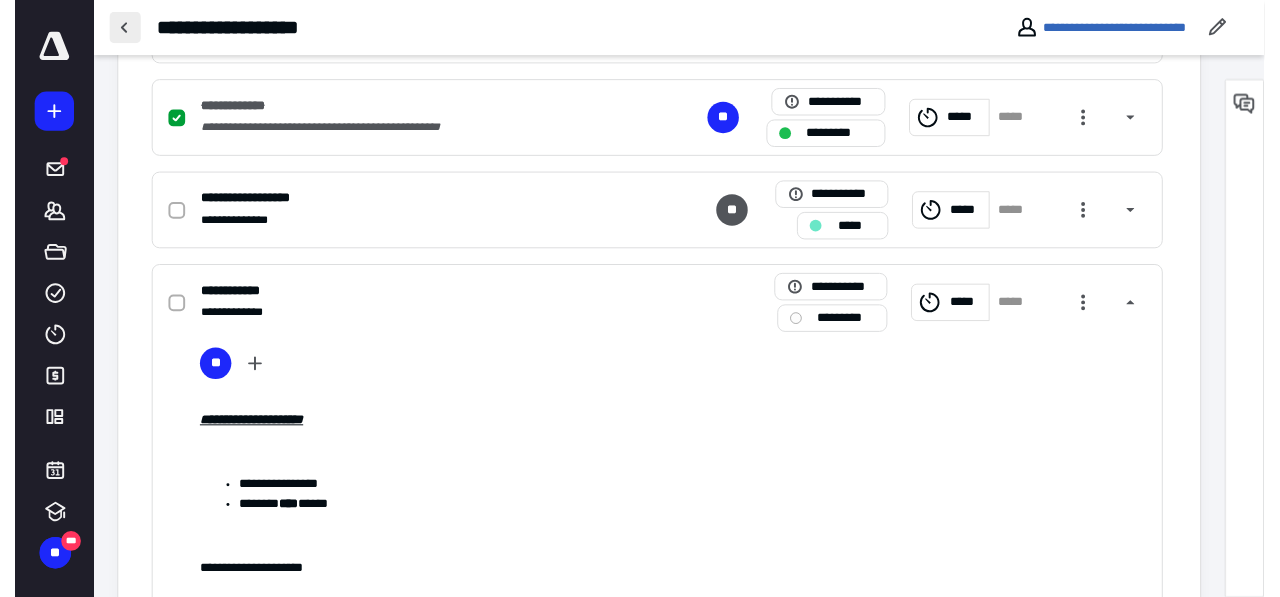 scroll, scrollTop: 0, scrollLeft: 0, axis: both 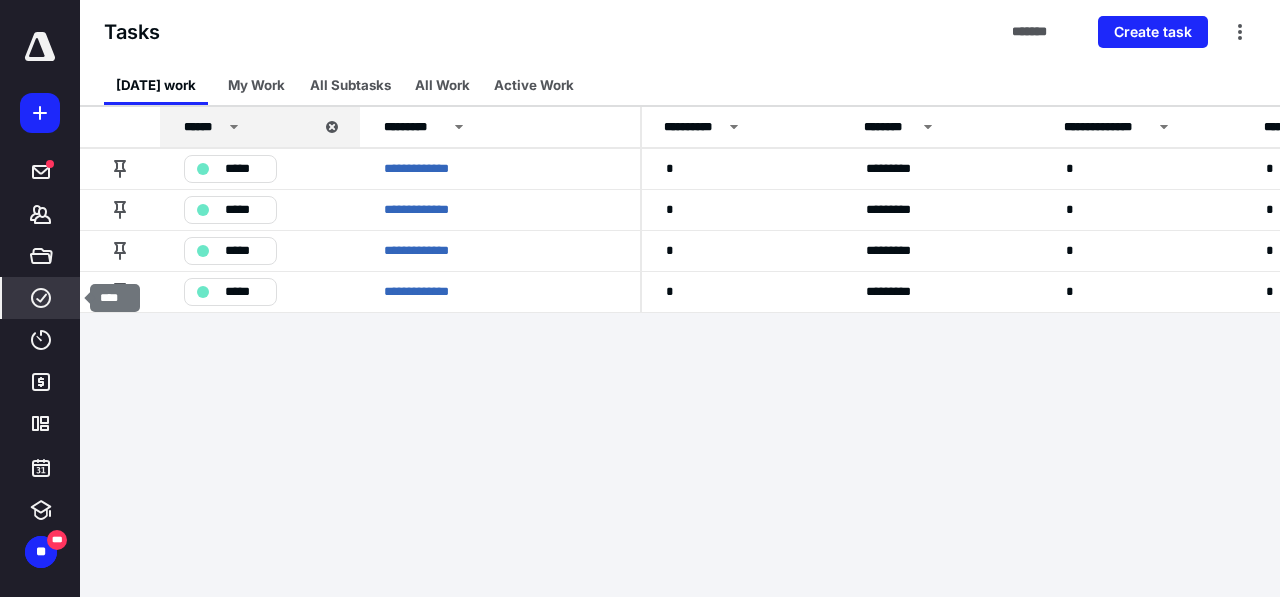 click 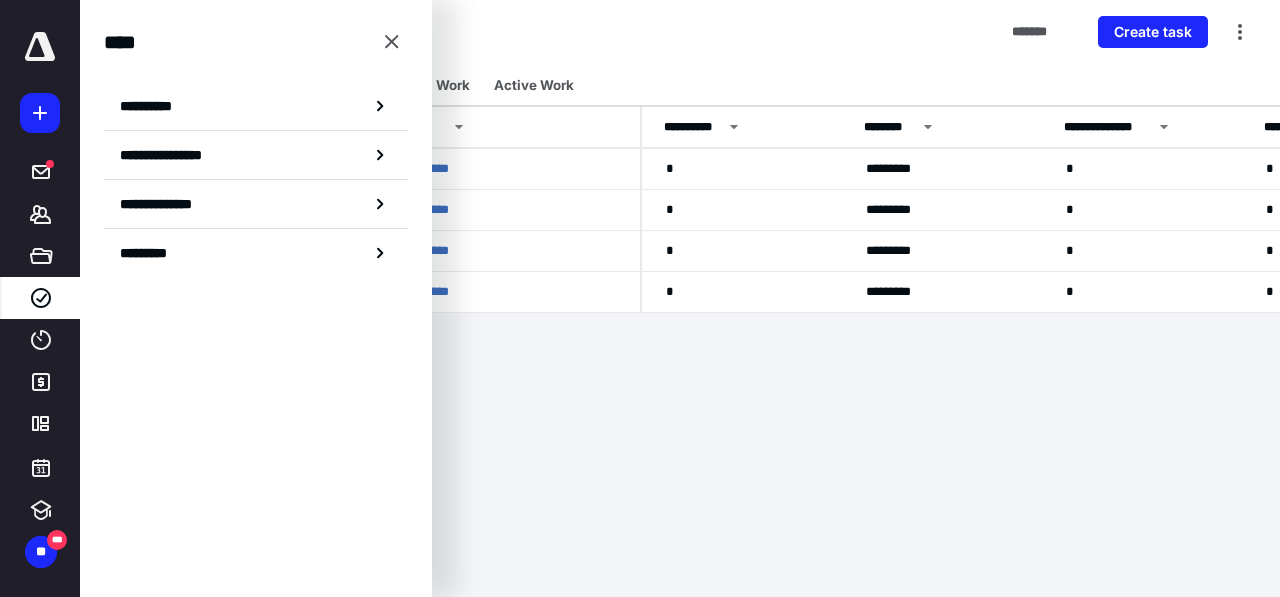 click on "**********" at bounding box center (640, 298) 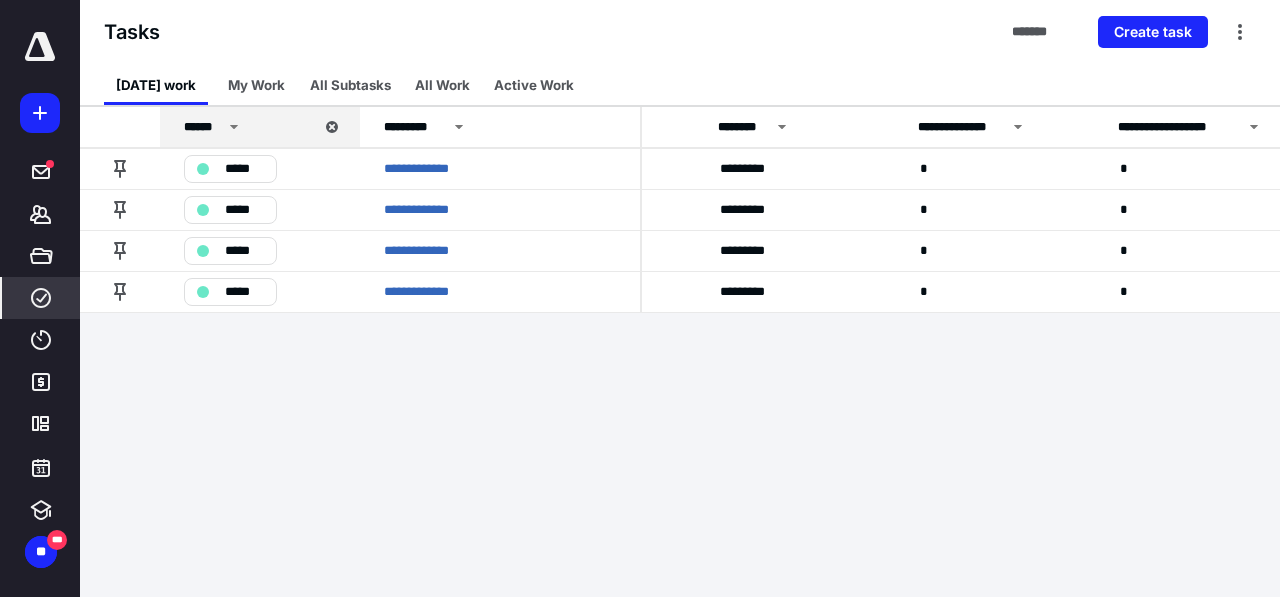 scroll, scrollTop: 0, scrollLeft: 96, axis: horizontal 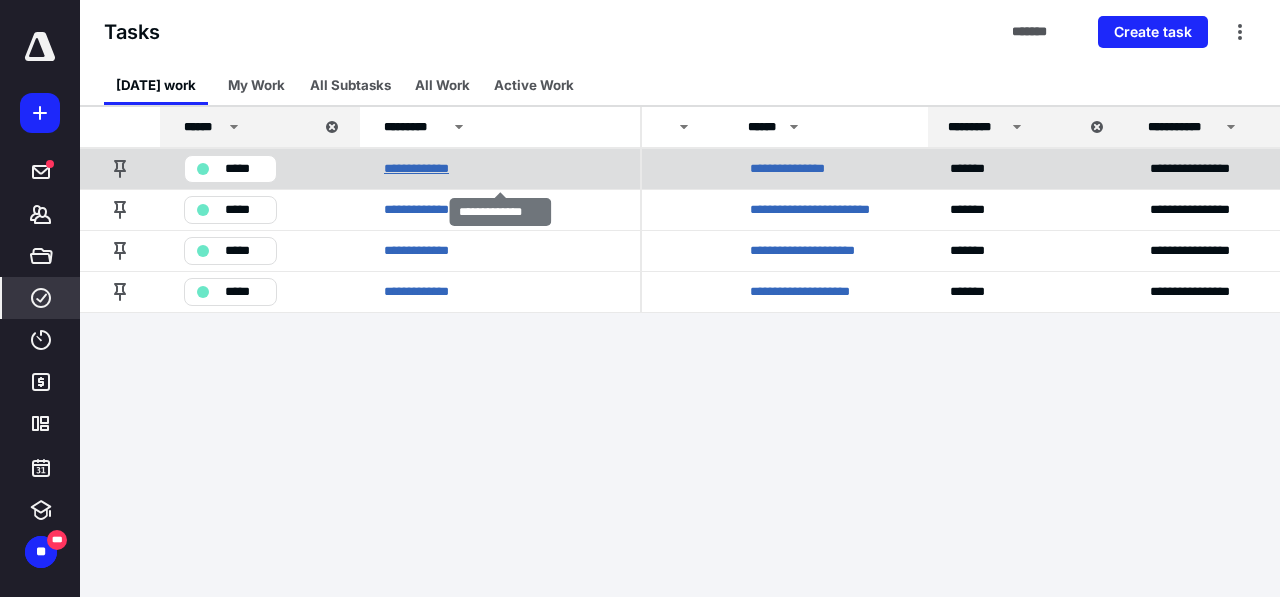 click on "**********" at bounding box center (428, 169) 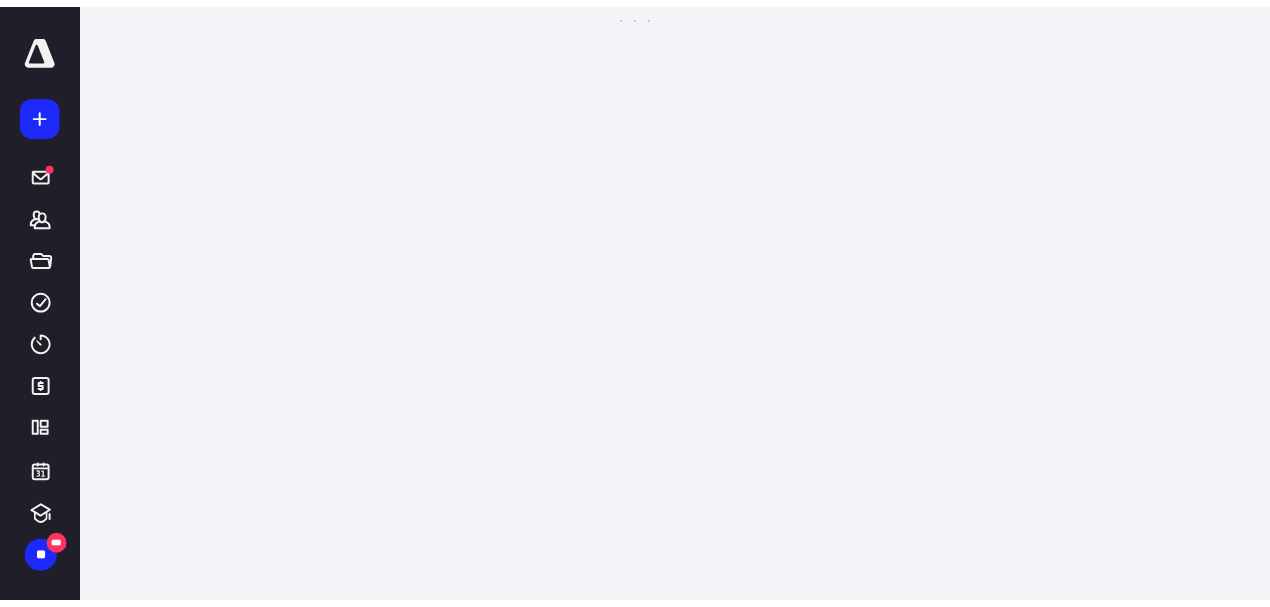scroll, scrollTop: 0, scrollLeft: 0, axis: both 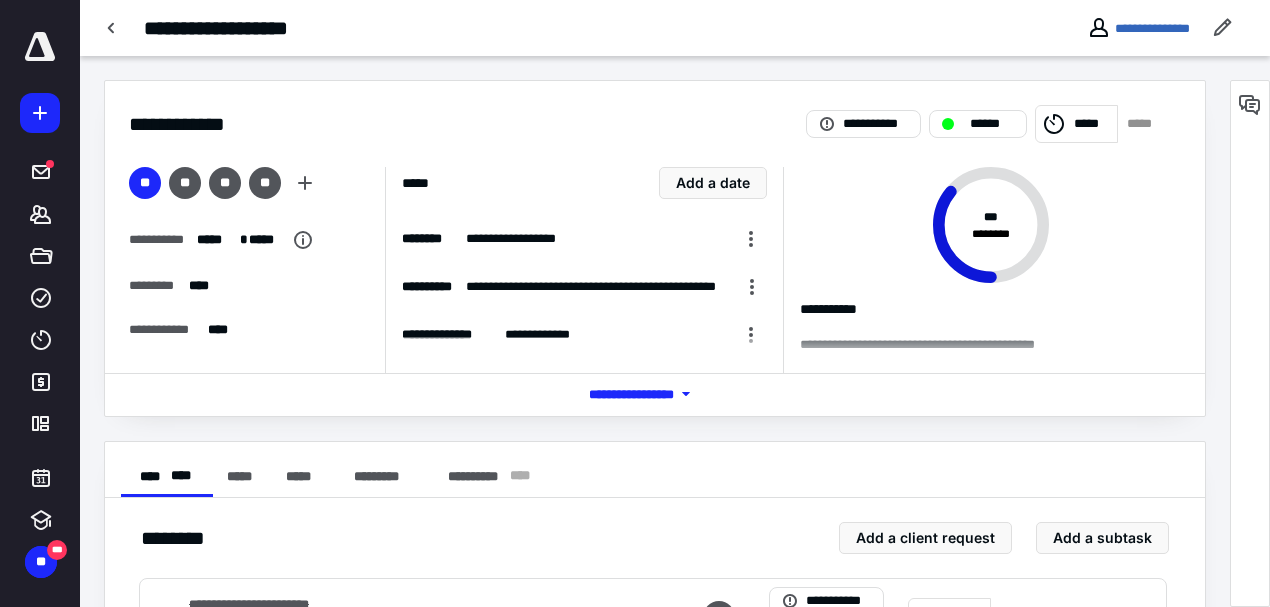 click on "*****" at bounding box center (1092, 124) 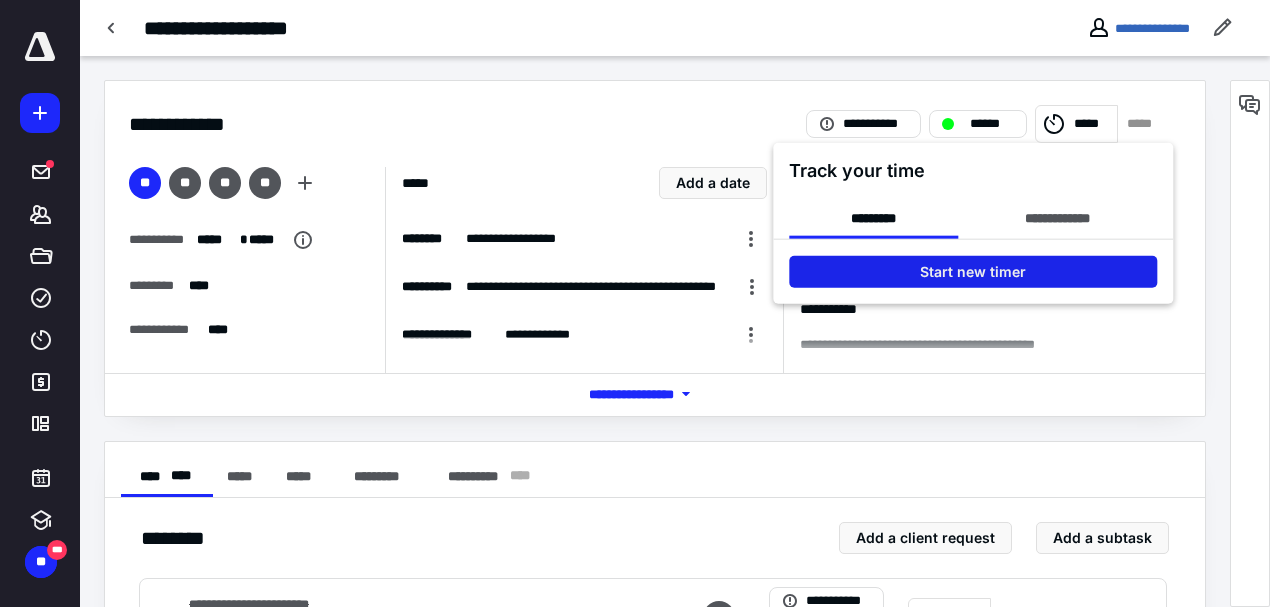click on "Start new timer" at bounding box center [973, 272] 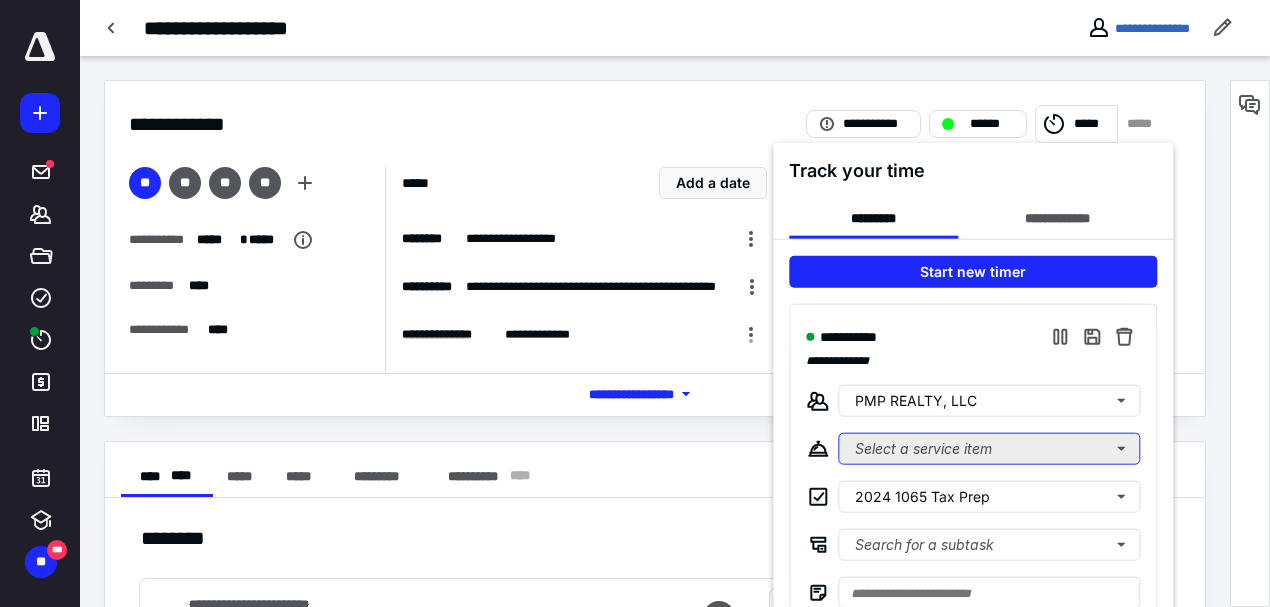 click on "Select a service item" at bounding box center (989, 449) 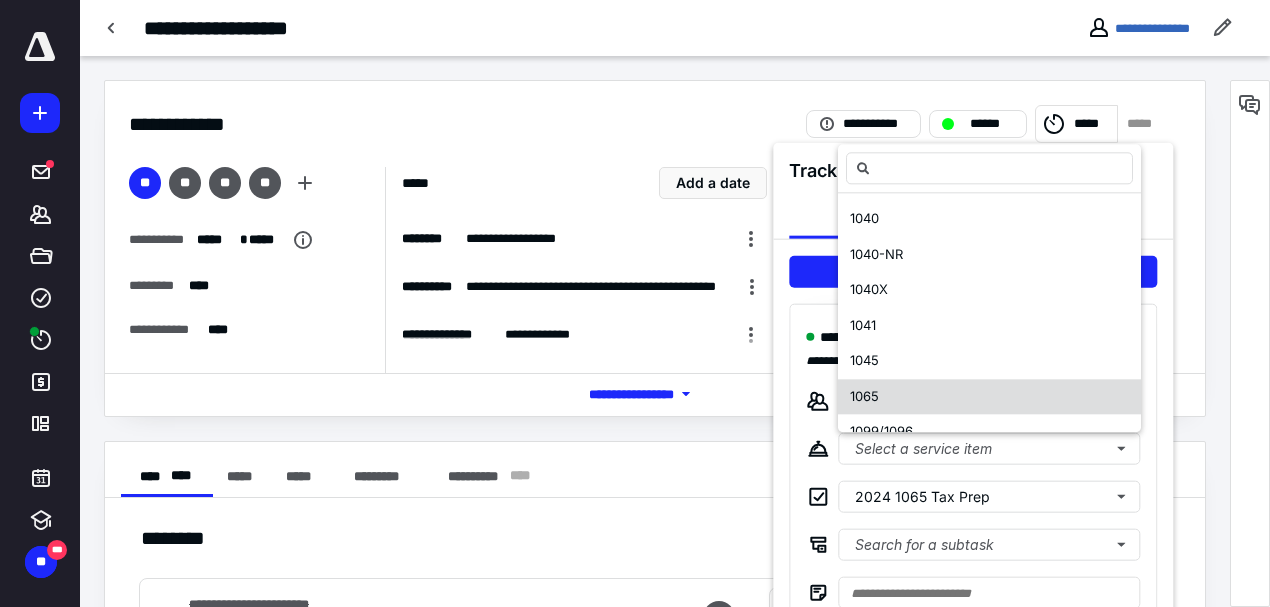 click on "1065" at bounding box center (989, 397) 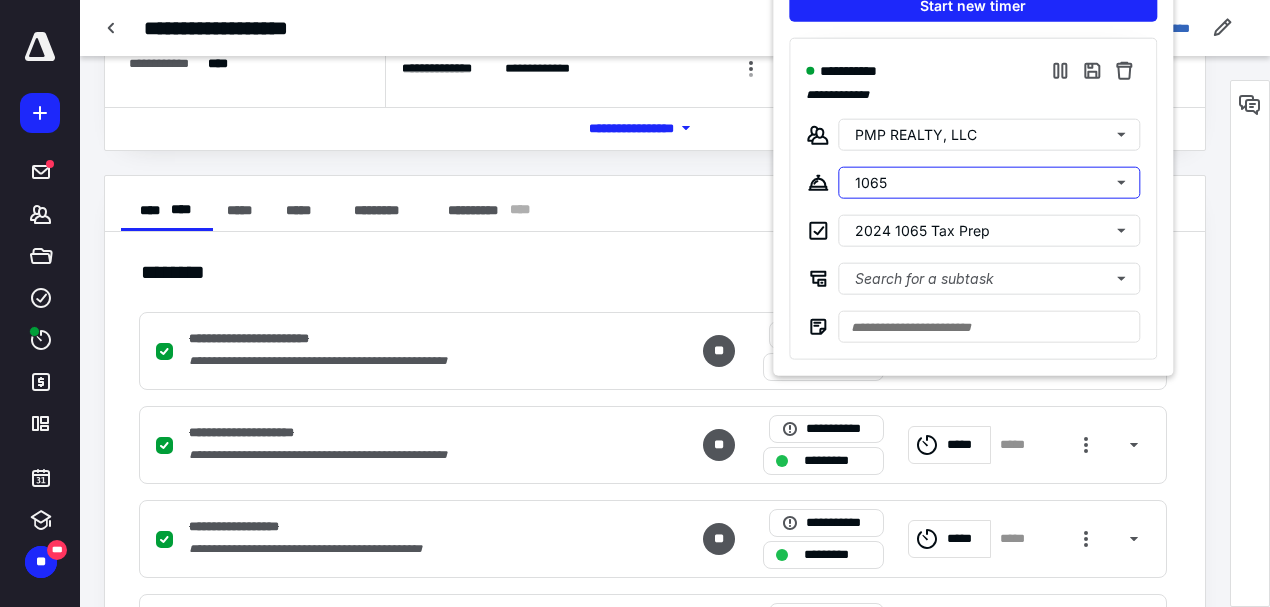 scroll, scrollTop: 266, scrollLeft: 0, axis: vertical 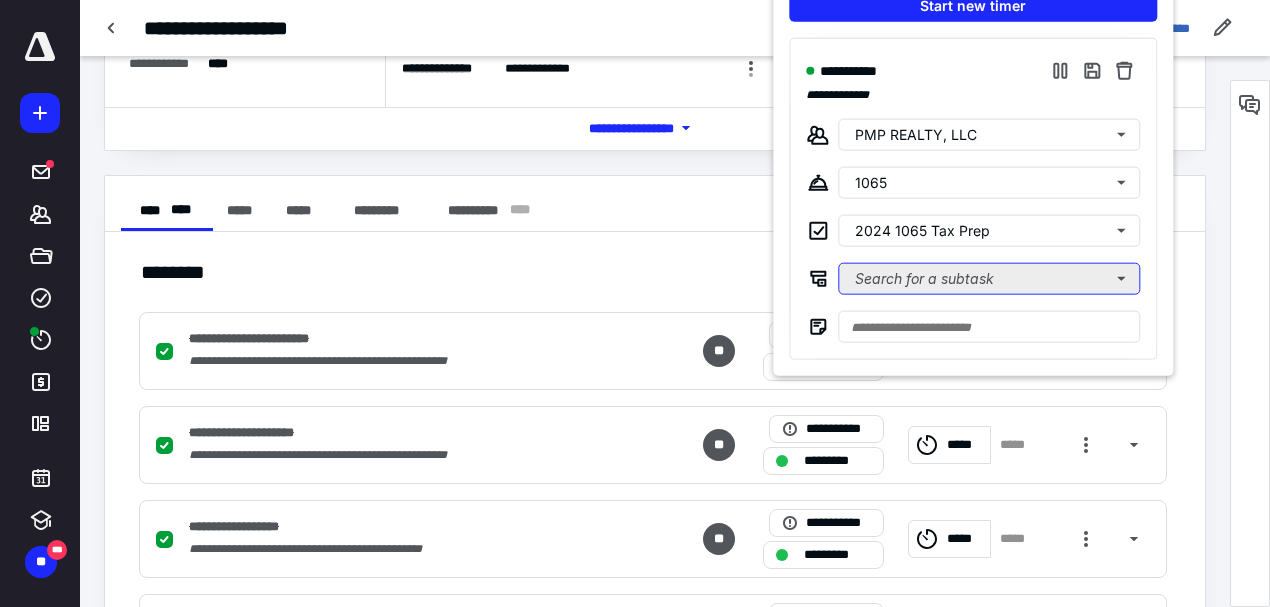 click on "Search for a subtask" at bounding box center [989, 279] 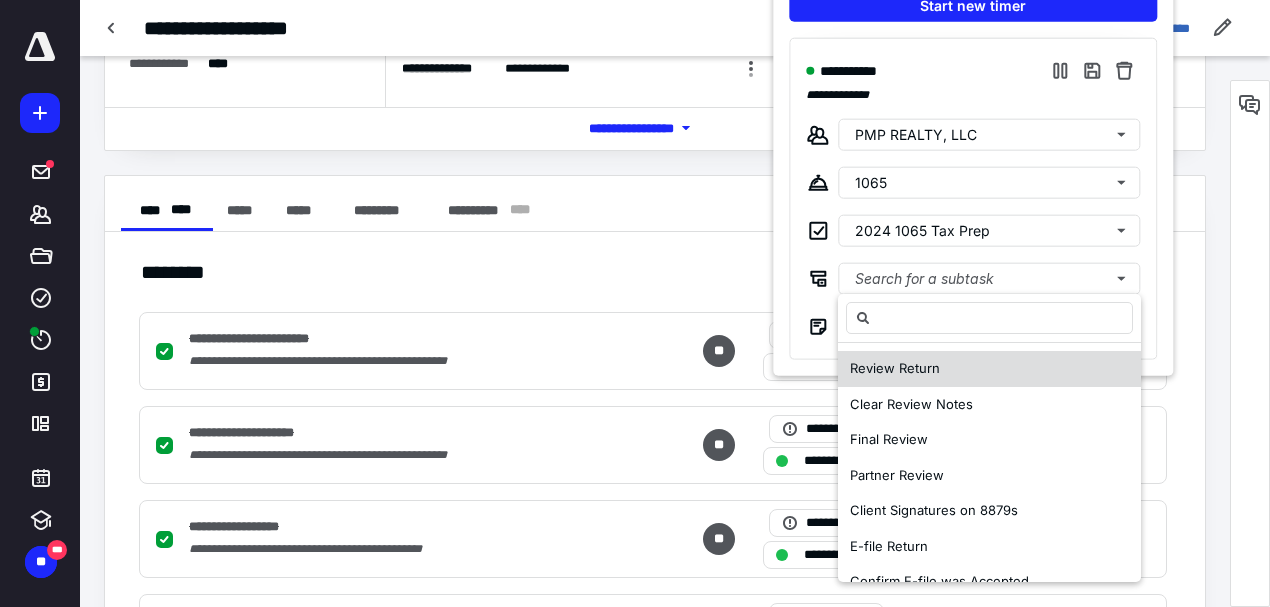 click on "Review Return" at bounding box center (895, 368) 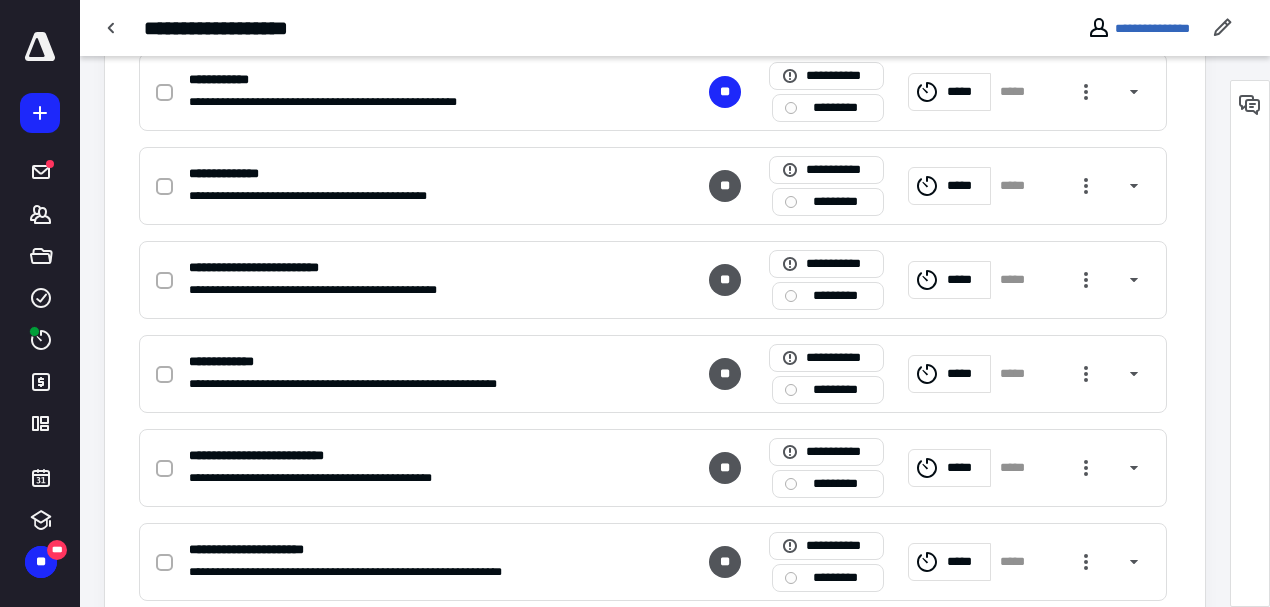 scroll, scrollTop: 1546, scrollLeft: 0, axis: vertical 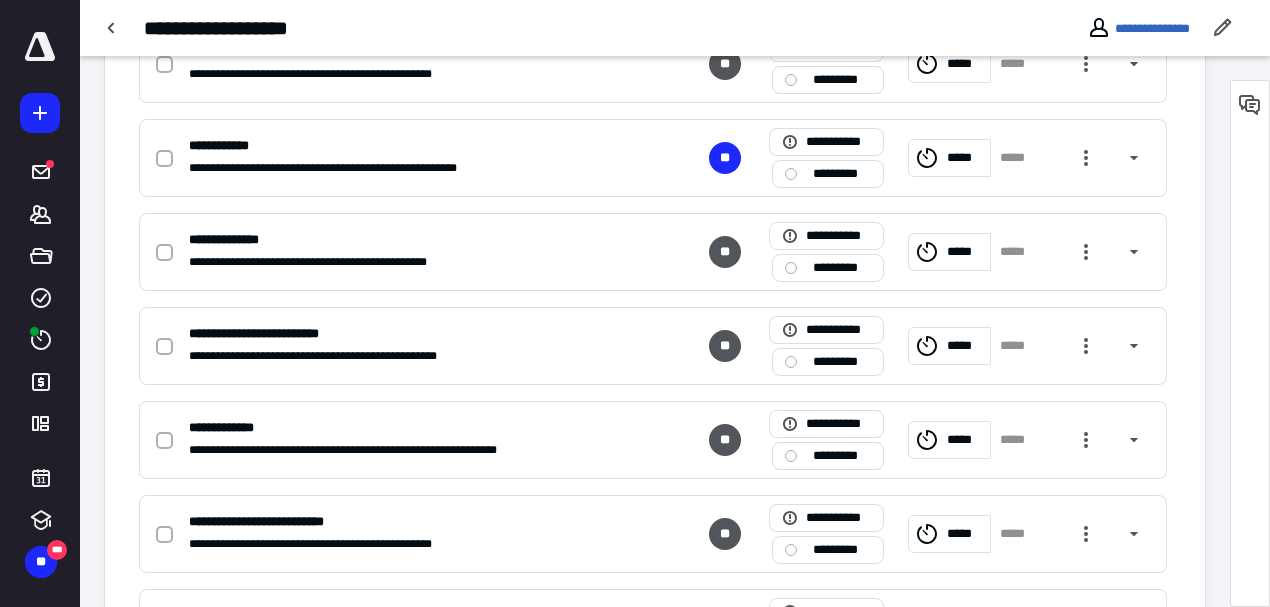 click at bounding box center (635, 303) 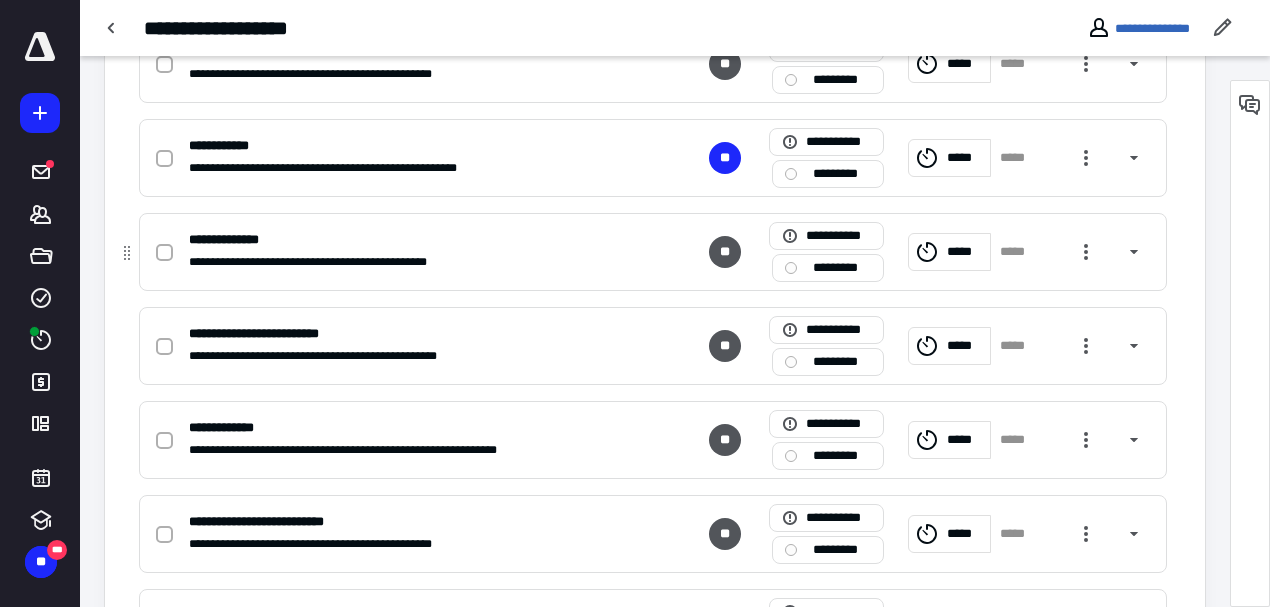 click on "**********" at bounding box center (653, 252) 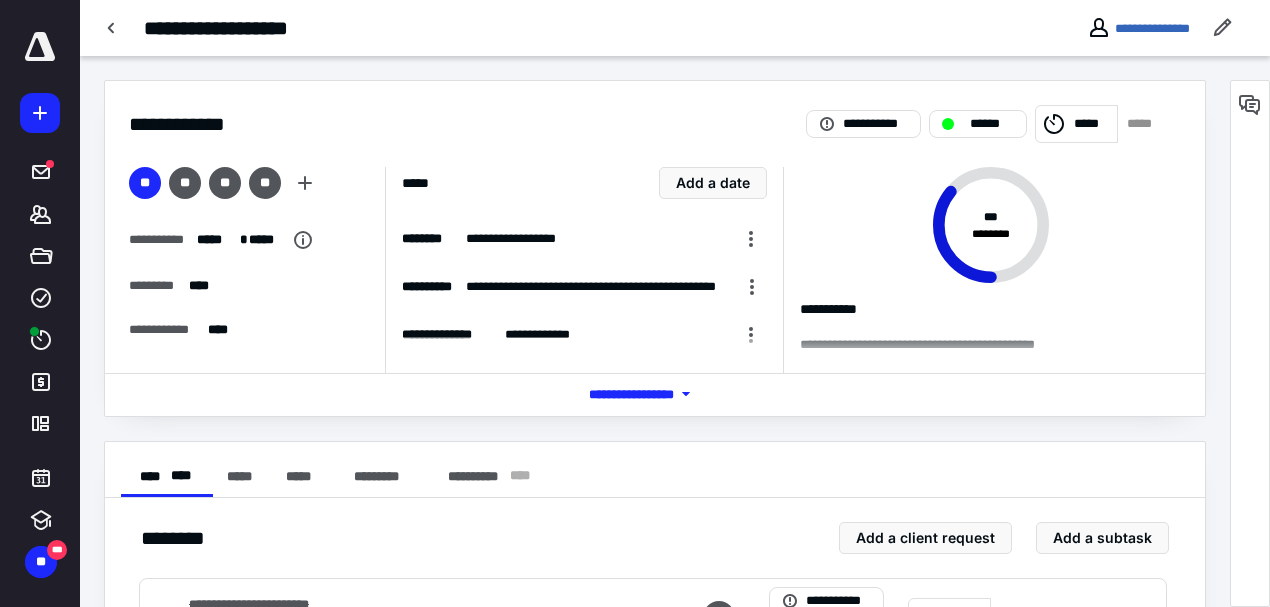 scroll, scrollTop: 0, scrollLeft: 0, axis: both 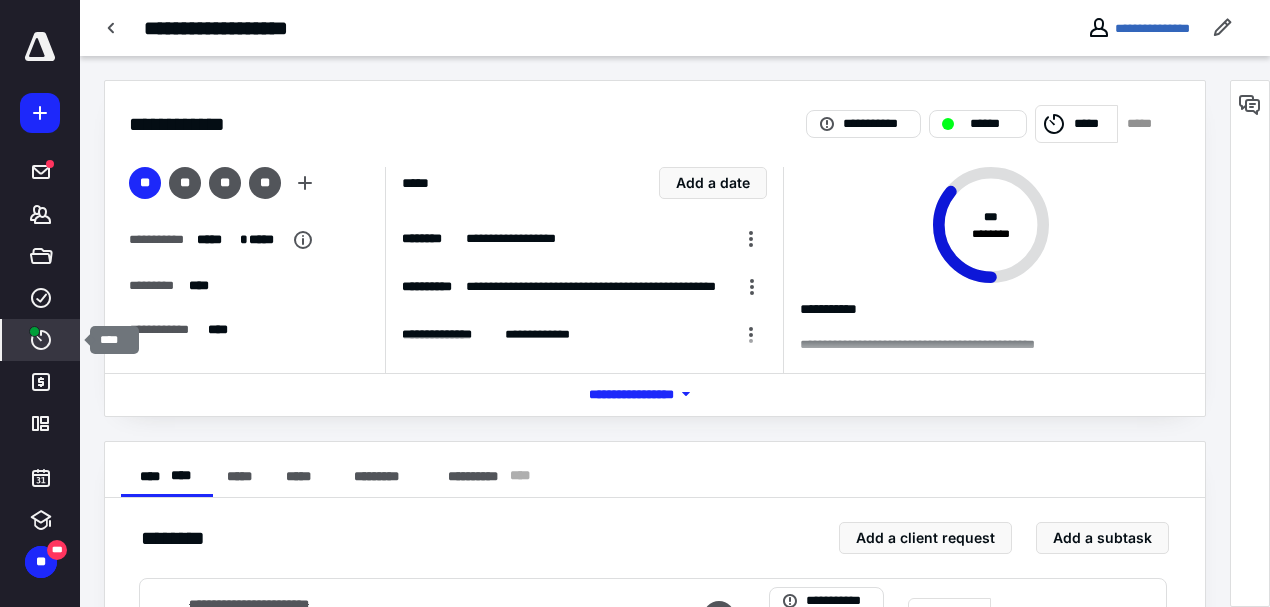 click 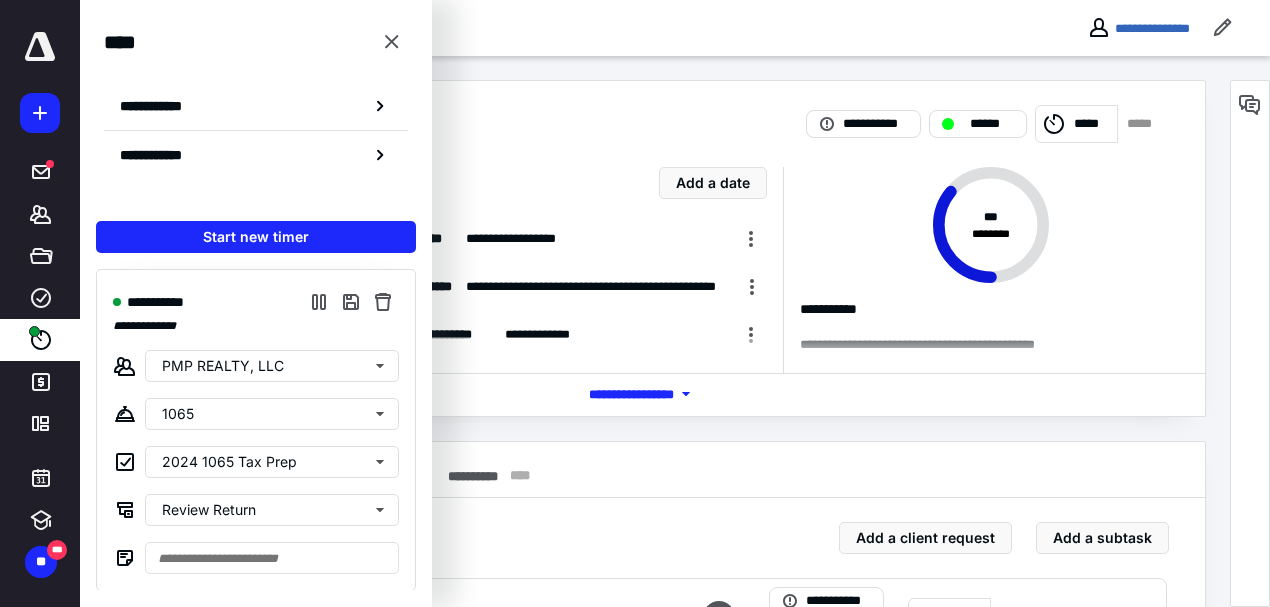 click on "**********" at bounding box center (584, 335) 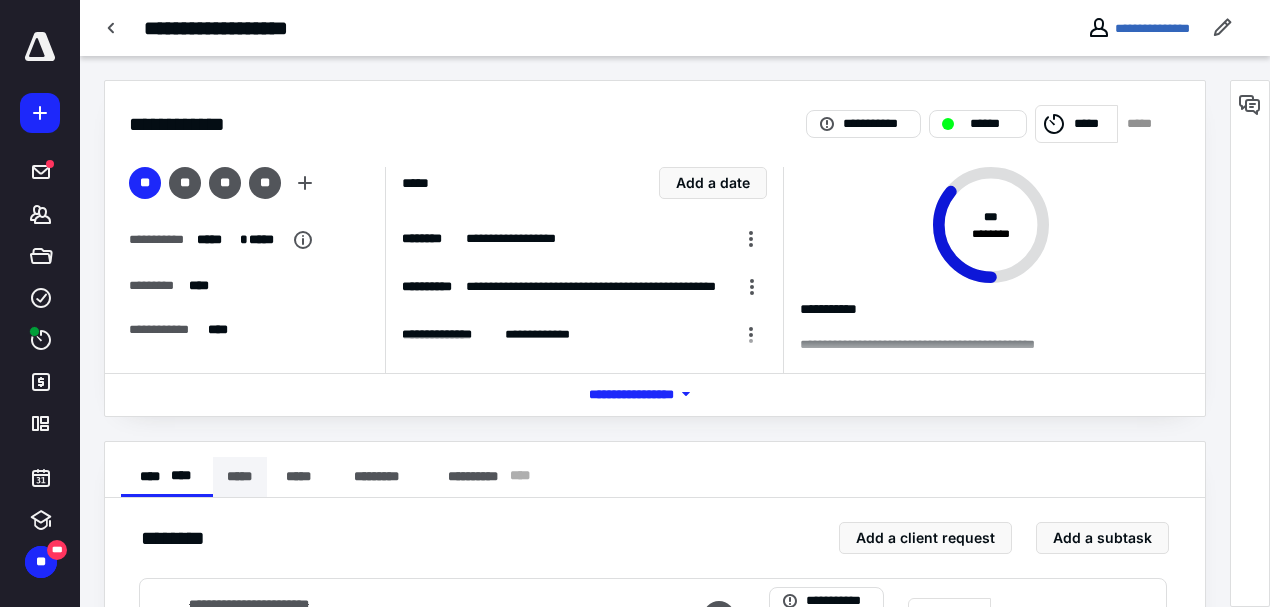 click on "*****" at bounding box center [240, 477] 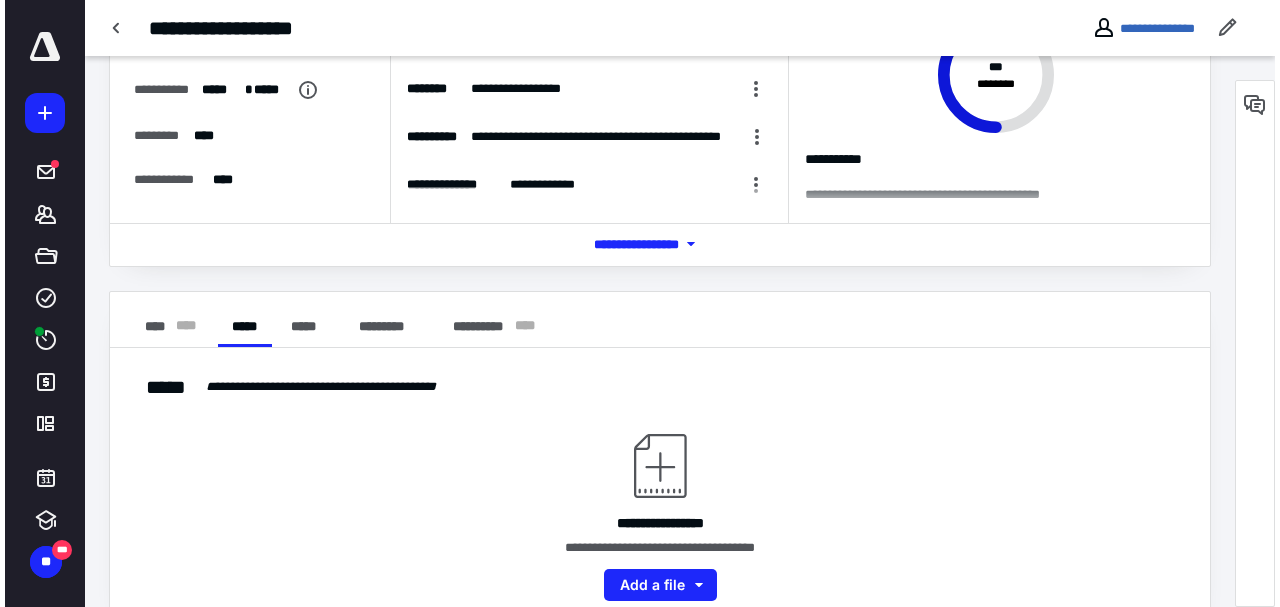 scroll, scrollTop: 191, scrollLeft: 0, axis: vertical 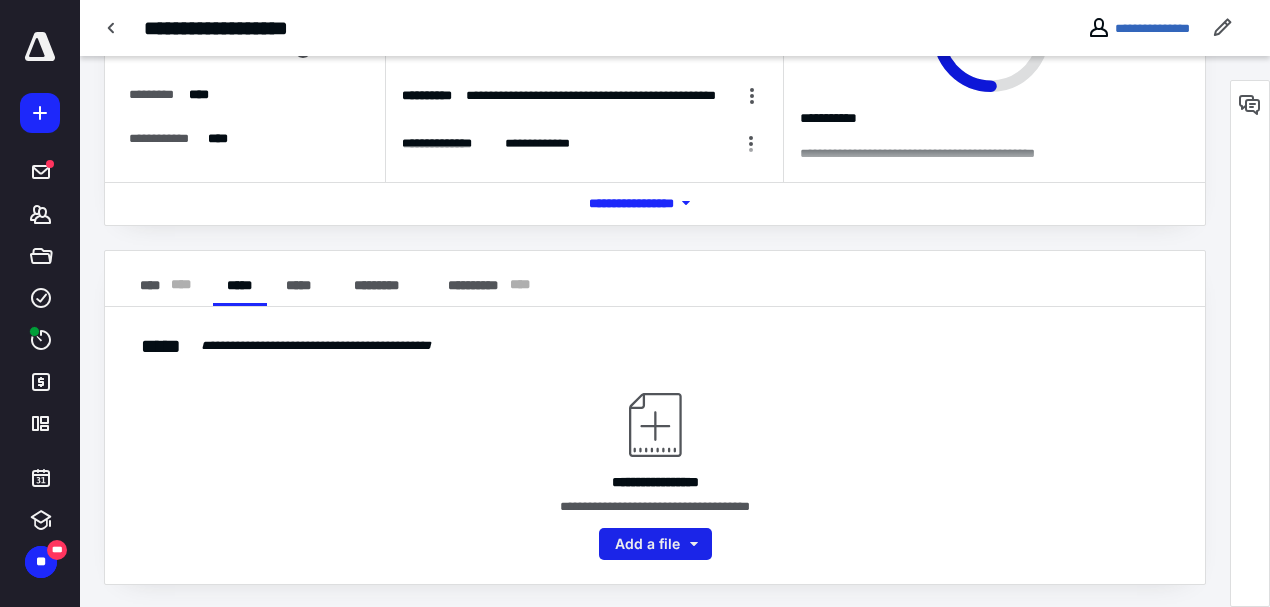 click on "Add a file" at bounding box center (655, 544) 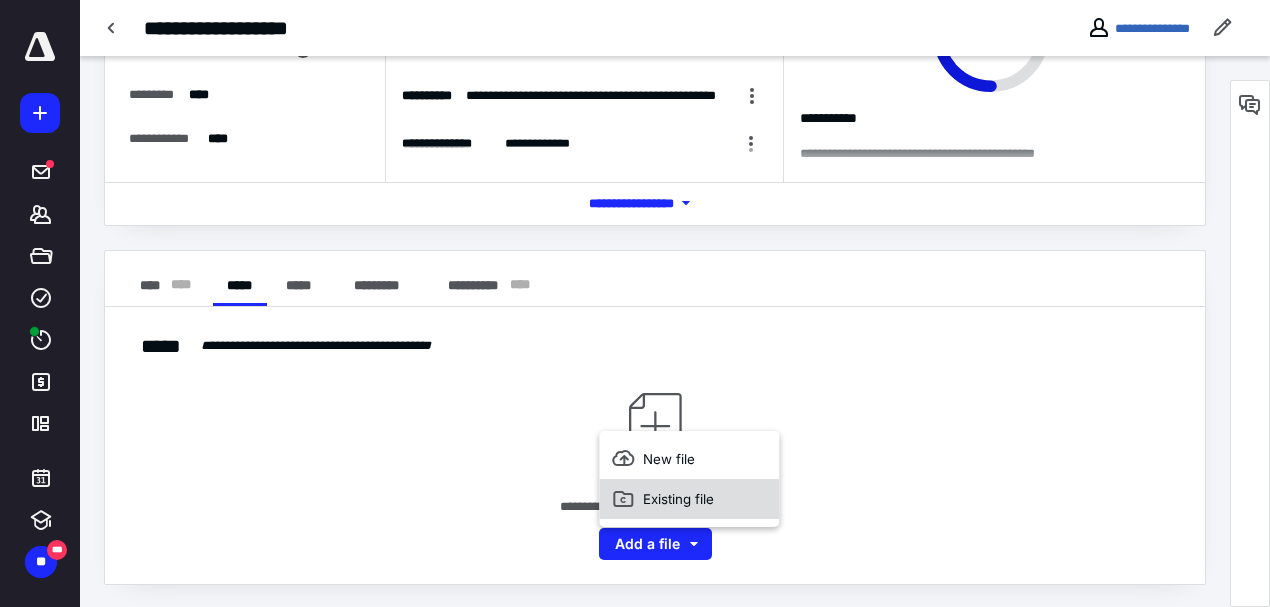 click on "Existing file" at bounding box center [689, 499] 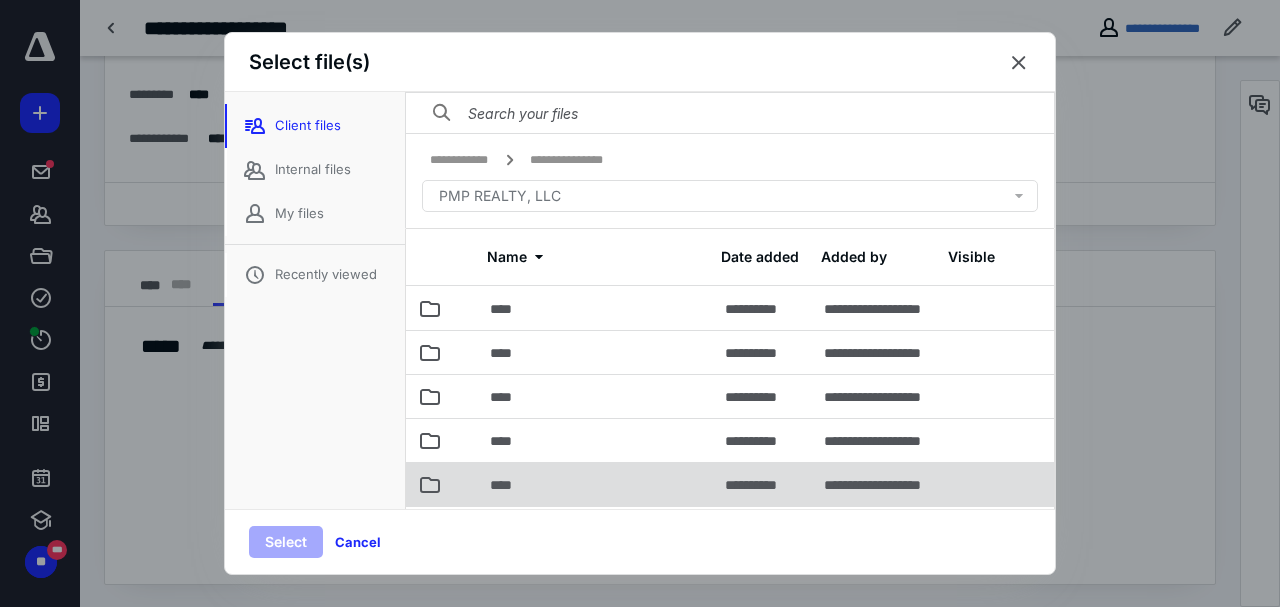 scroll, scrollTop: 56, scrollLeft: 0, axis: vertical 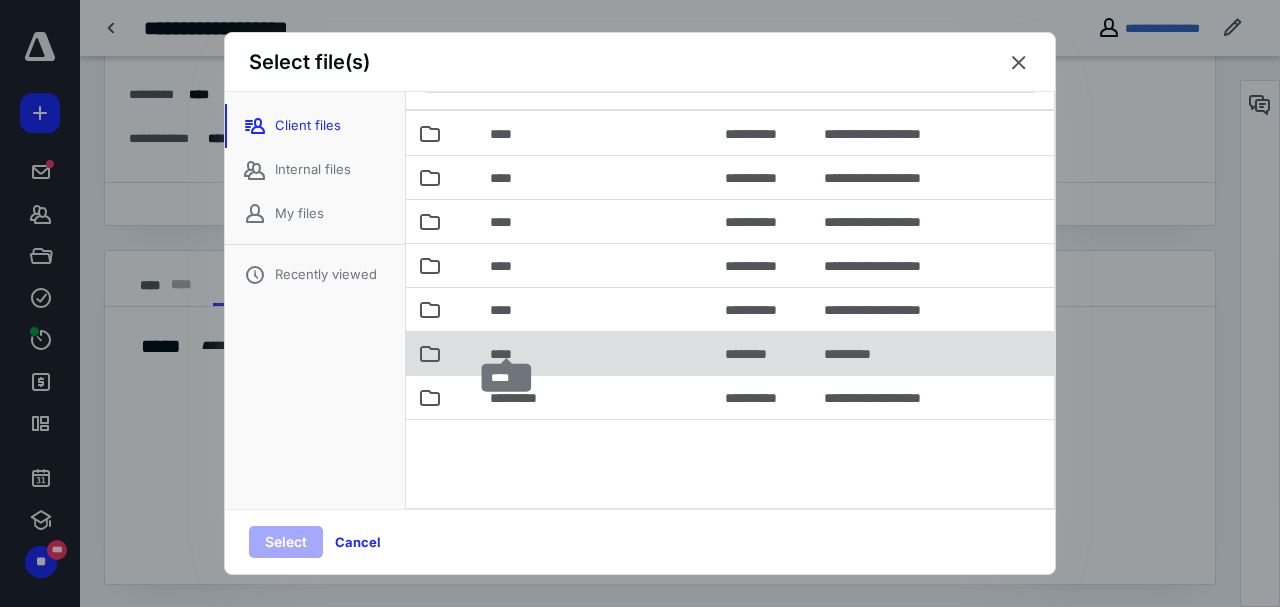 click on "****" at bounding box center (507, 354) 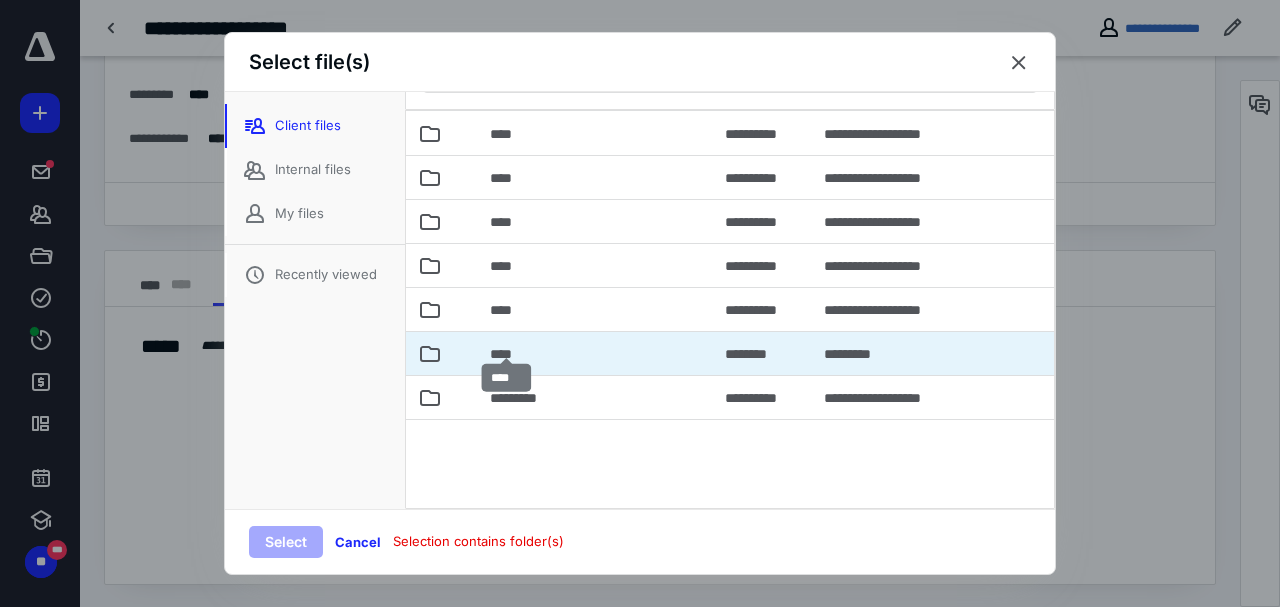 click on "****" at bounding box center [507, 354] 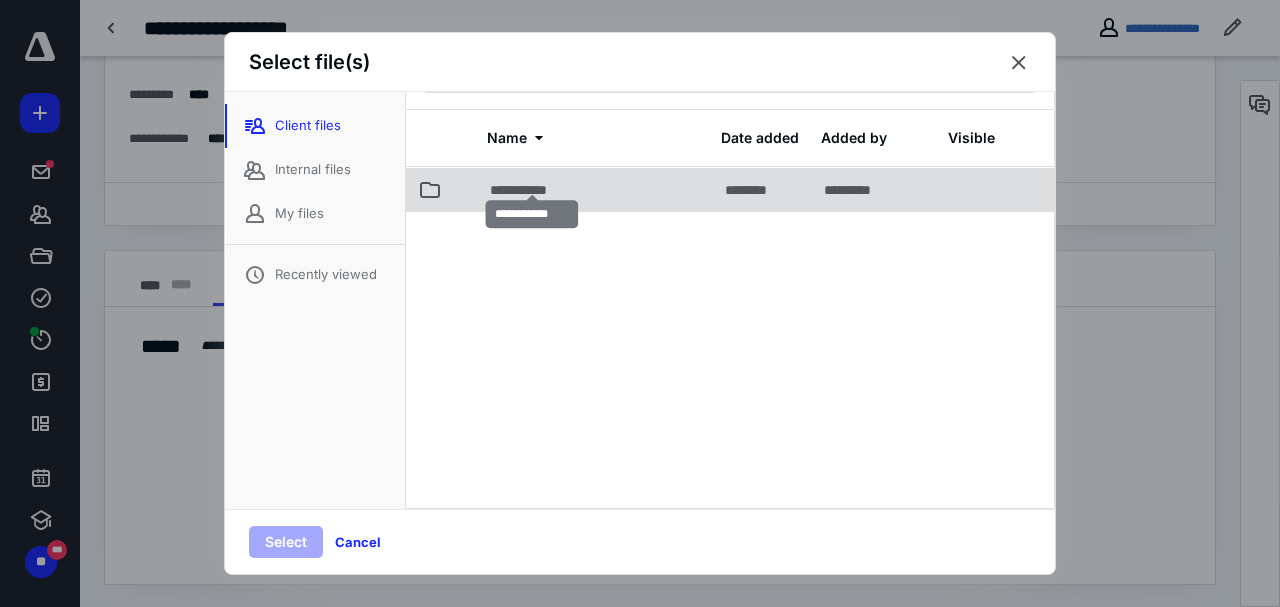 click on "**********" at bounding box center [532, 190] 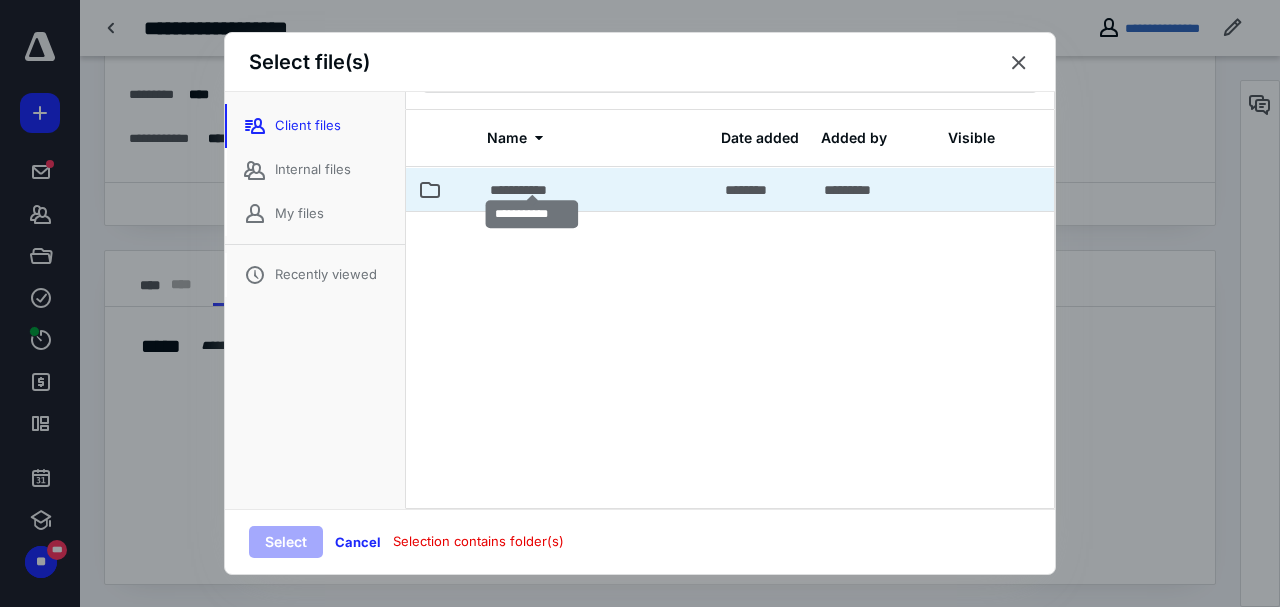 click on "**********" at bounding box center (532, 190) 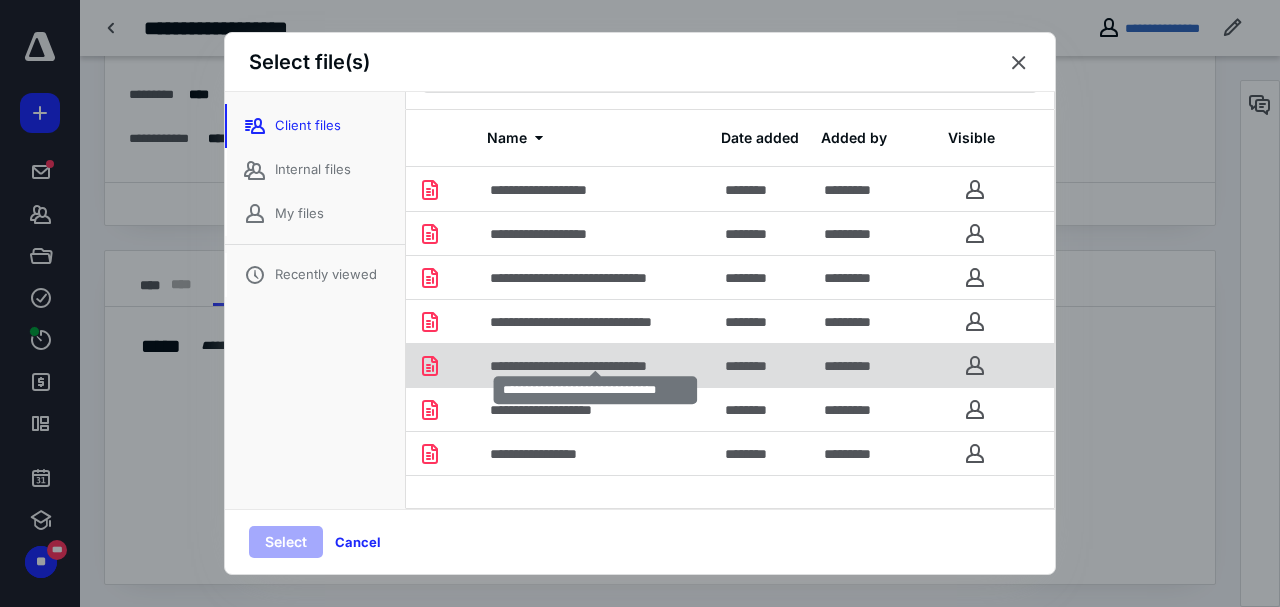 click on "**********" at bounding box center (596, 366) 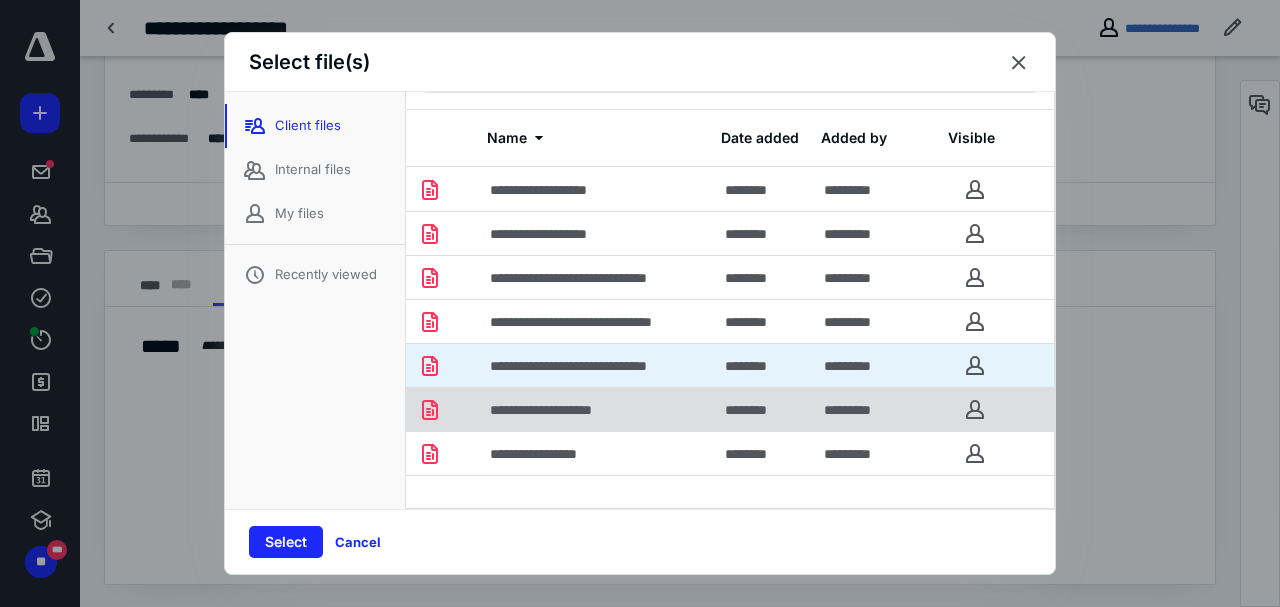 click 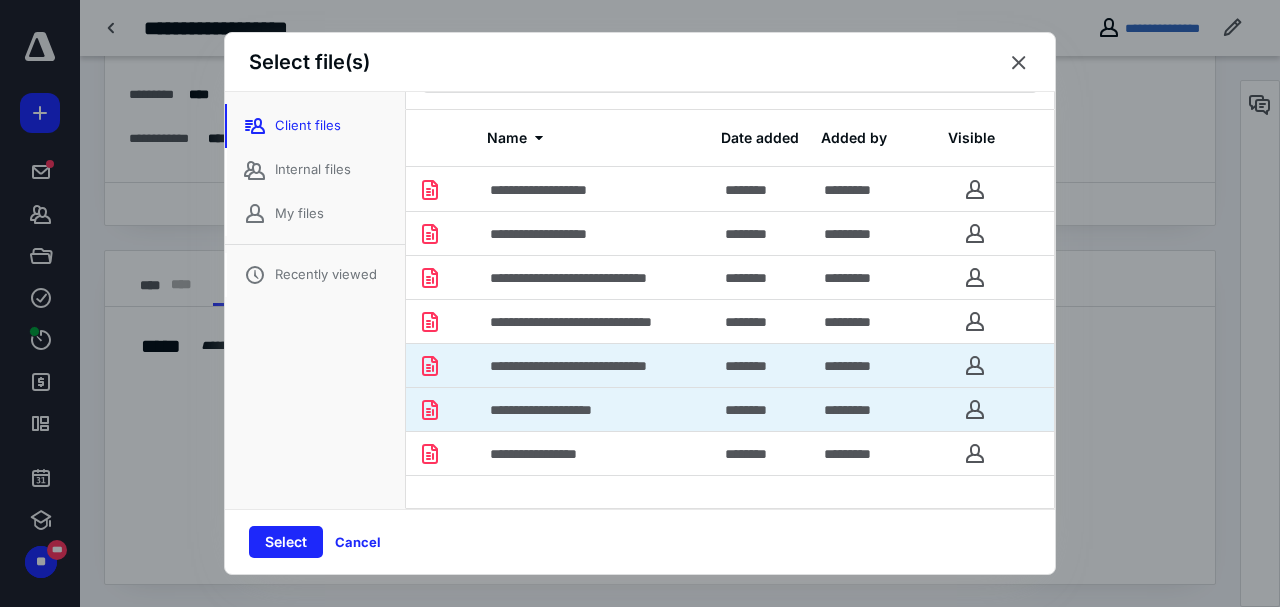 scroll, scrollTop: 56, scrollLeft: 0, axis: vertical 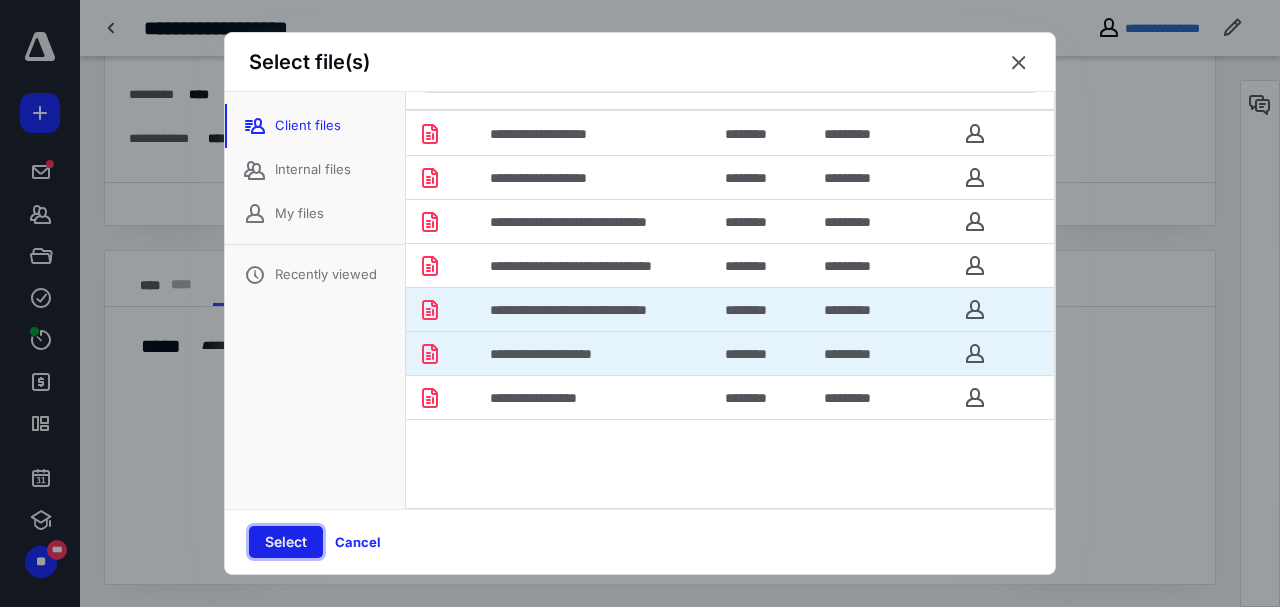 click on "Select" at bounding box center (286, 542) 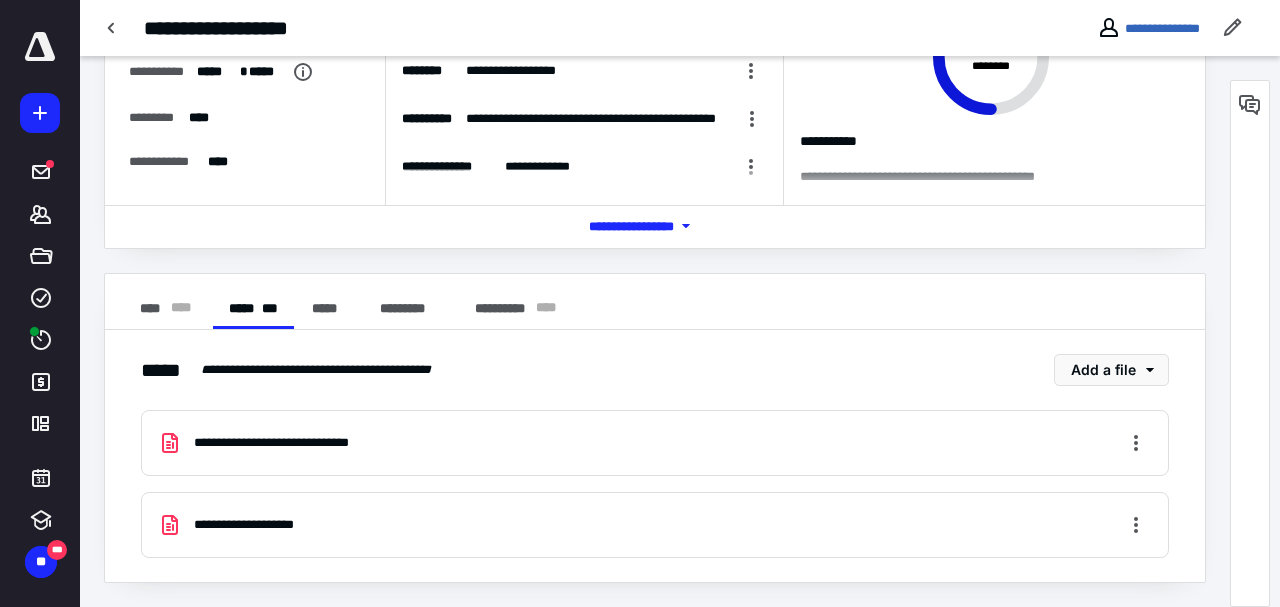 scroll, scrollTop: 166, scrollLeft: 0, axis: vertical 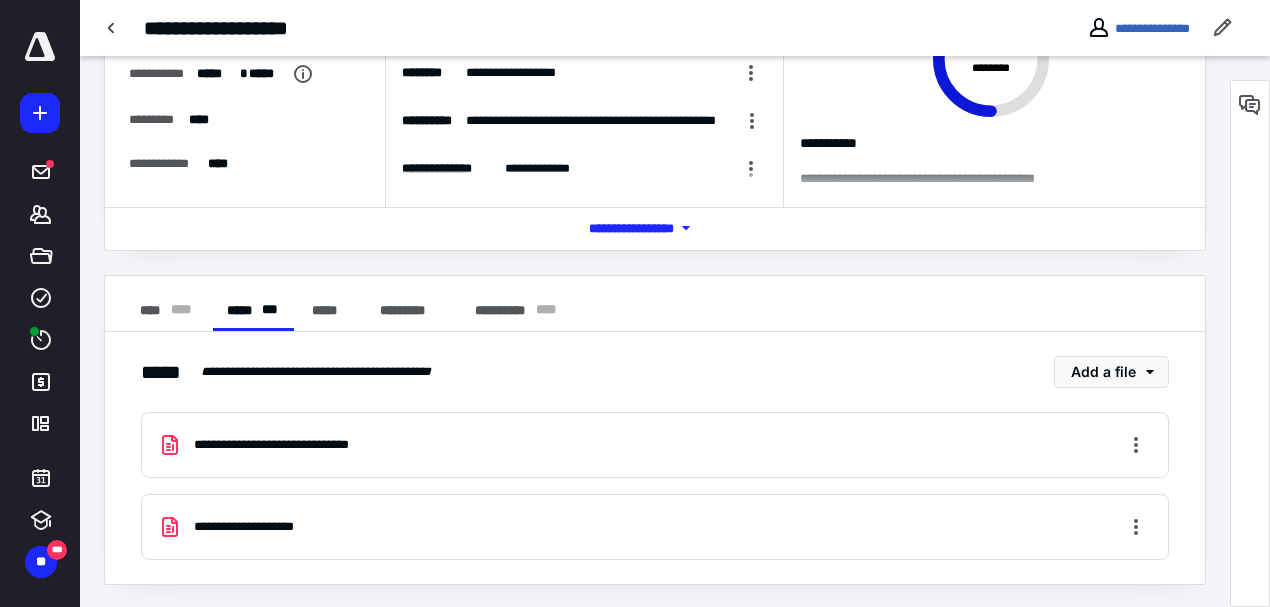 click on "**********" at bounding box center (292, 445) 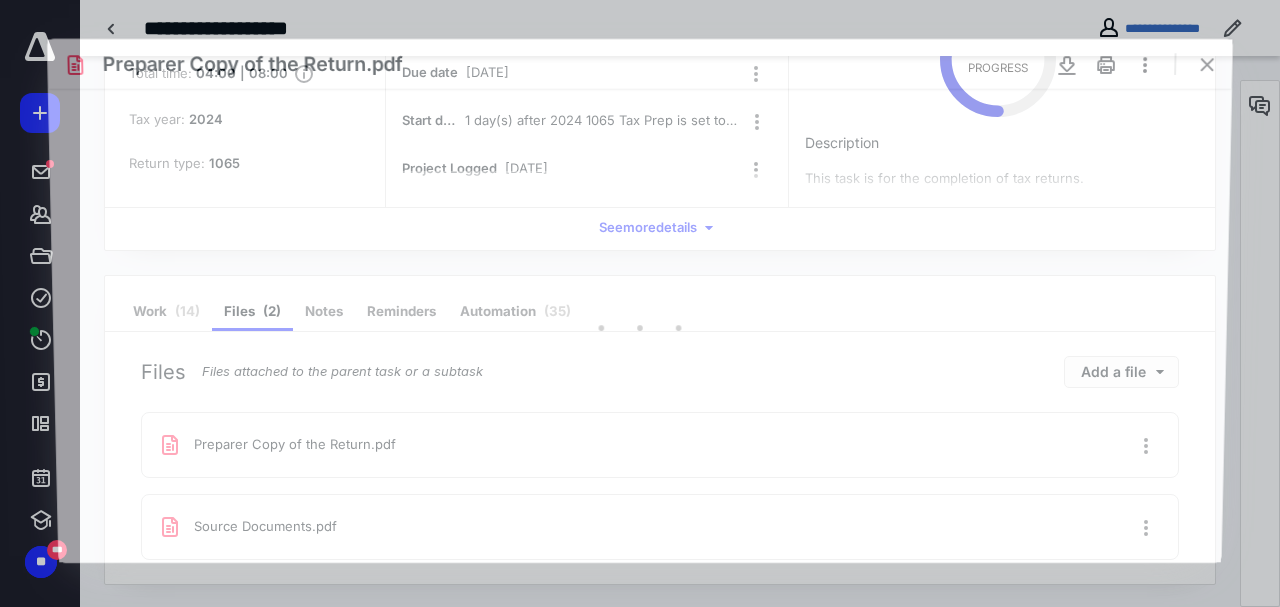scroll, scrollTop: 0, scrollLeft: 0, axis: both 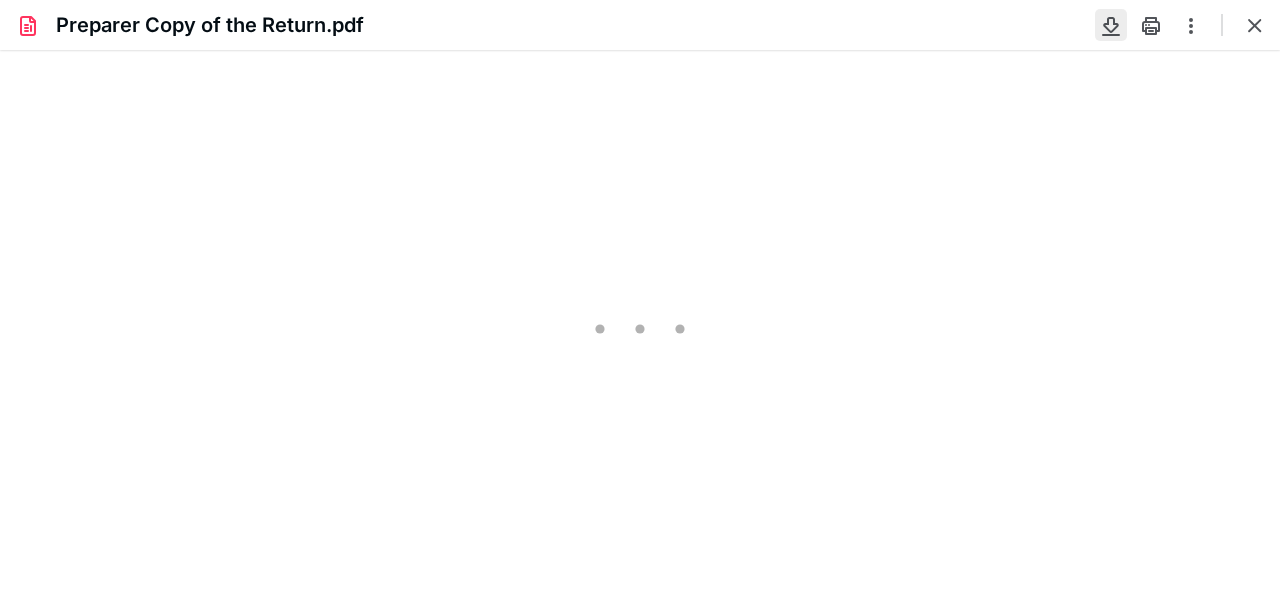 click at bounding box center (1111, 25) 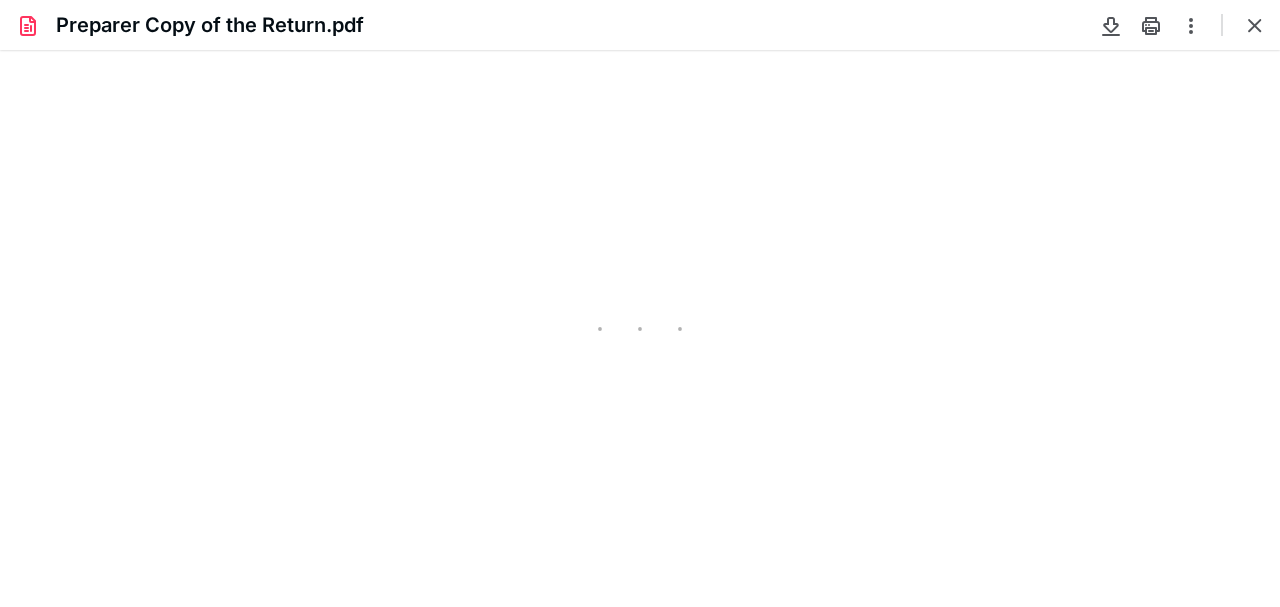 type on "205" 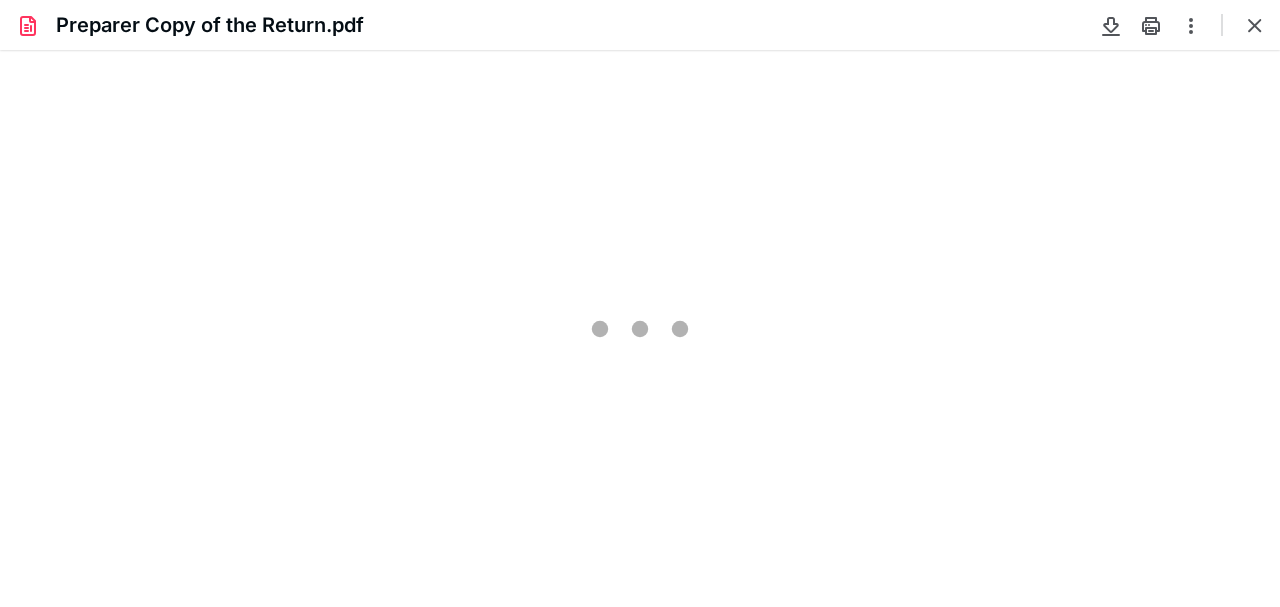 scroll, scrollTop: 84, scrollLeft: 181, axis: both 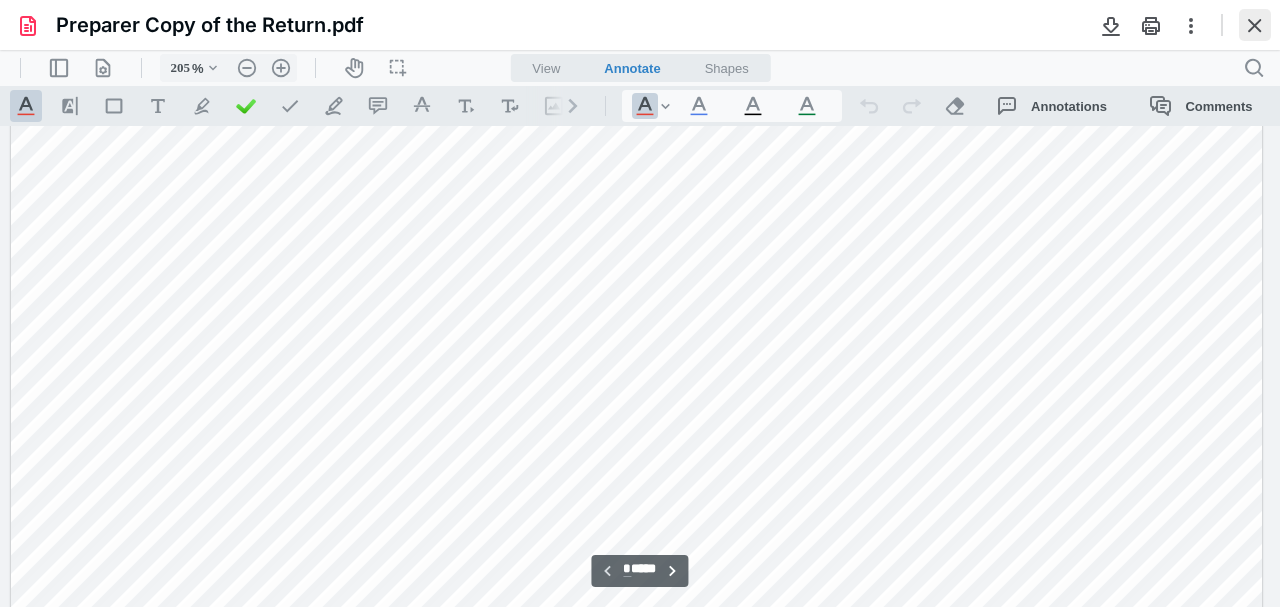 click at bounding box center (1255, 25) 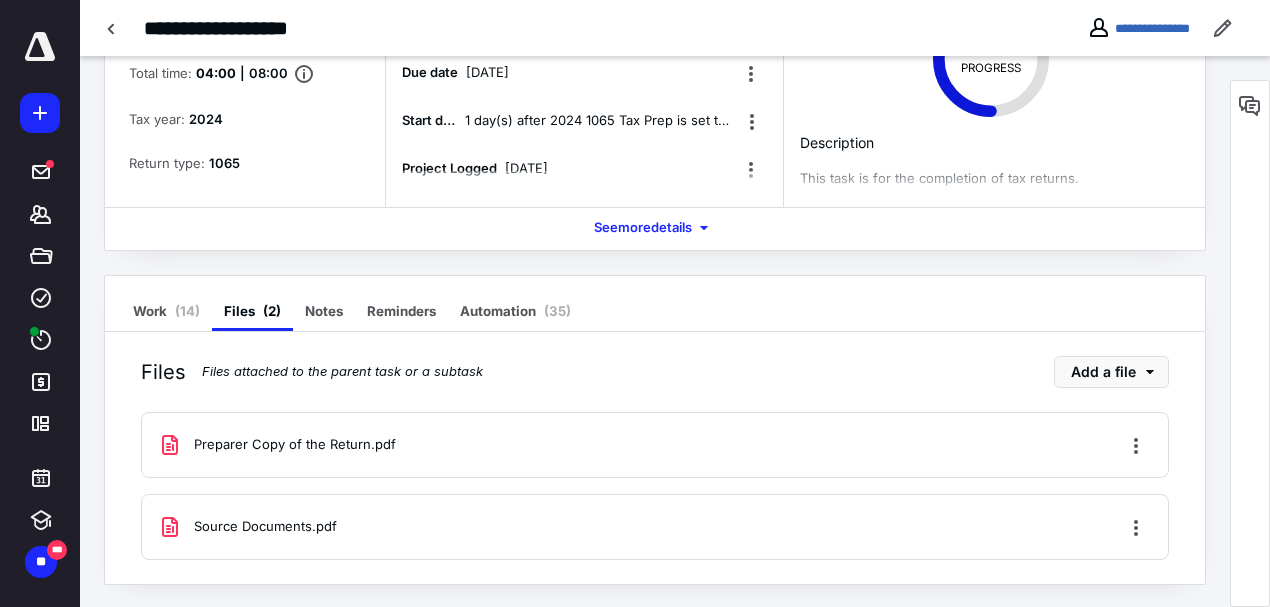 click on "Source Documents.pdf" at bounding box center [265, 527] 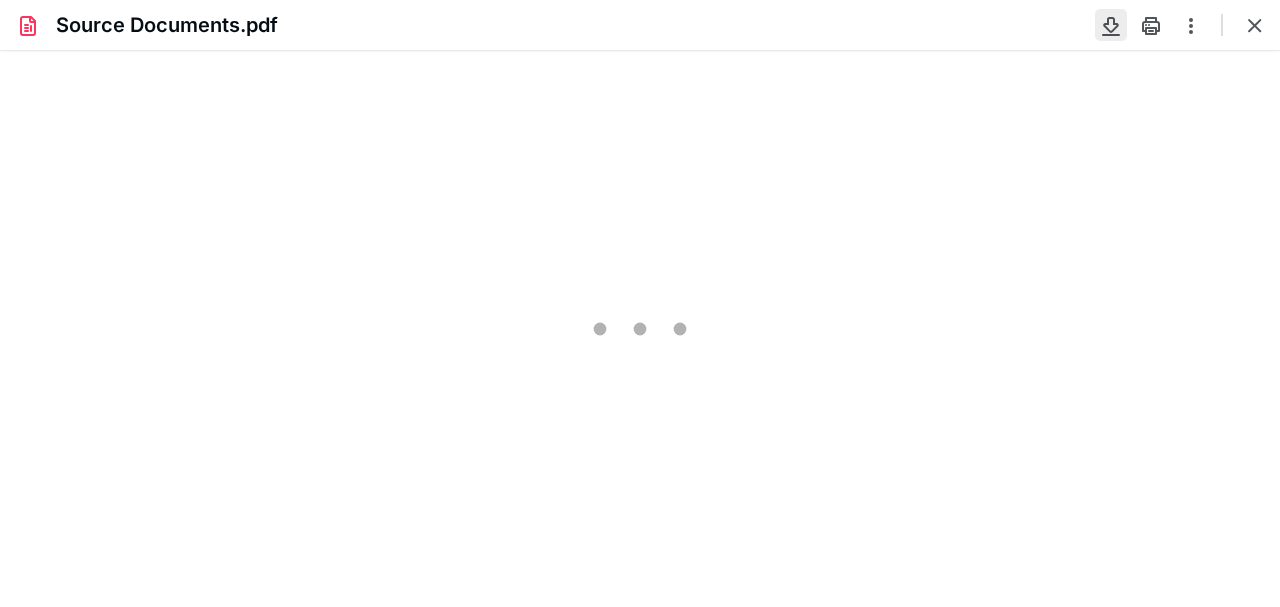 scroll, scrollTop: 0, scrollLeft: 0, axis: both 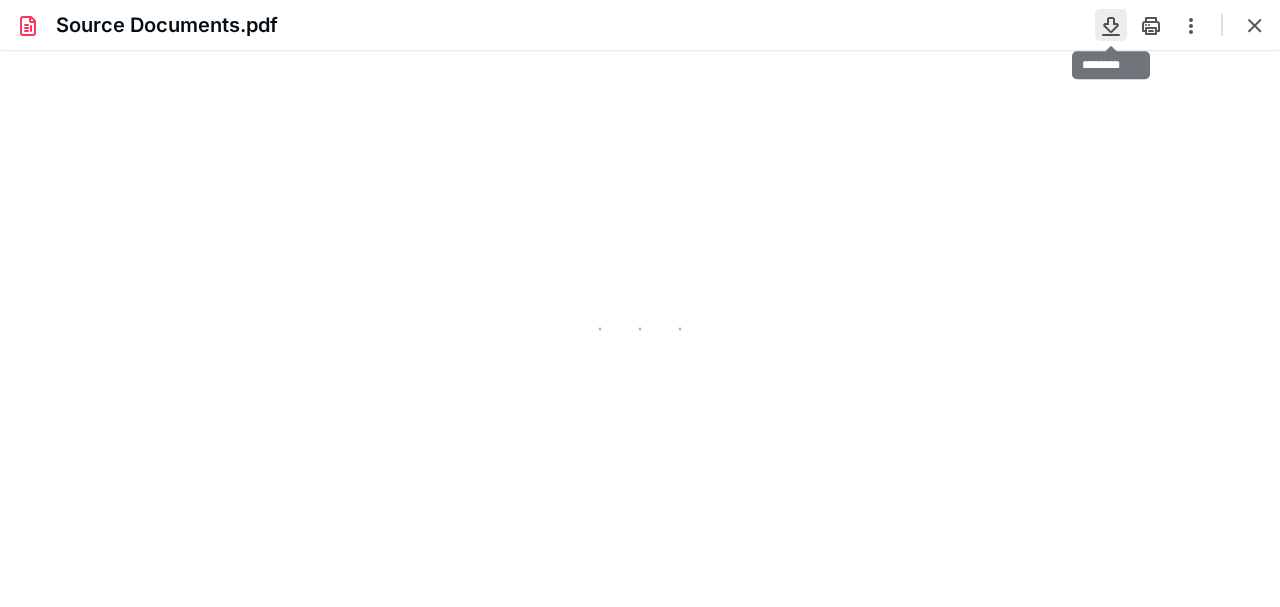 type on "205" 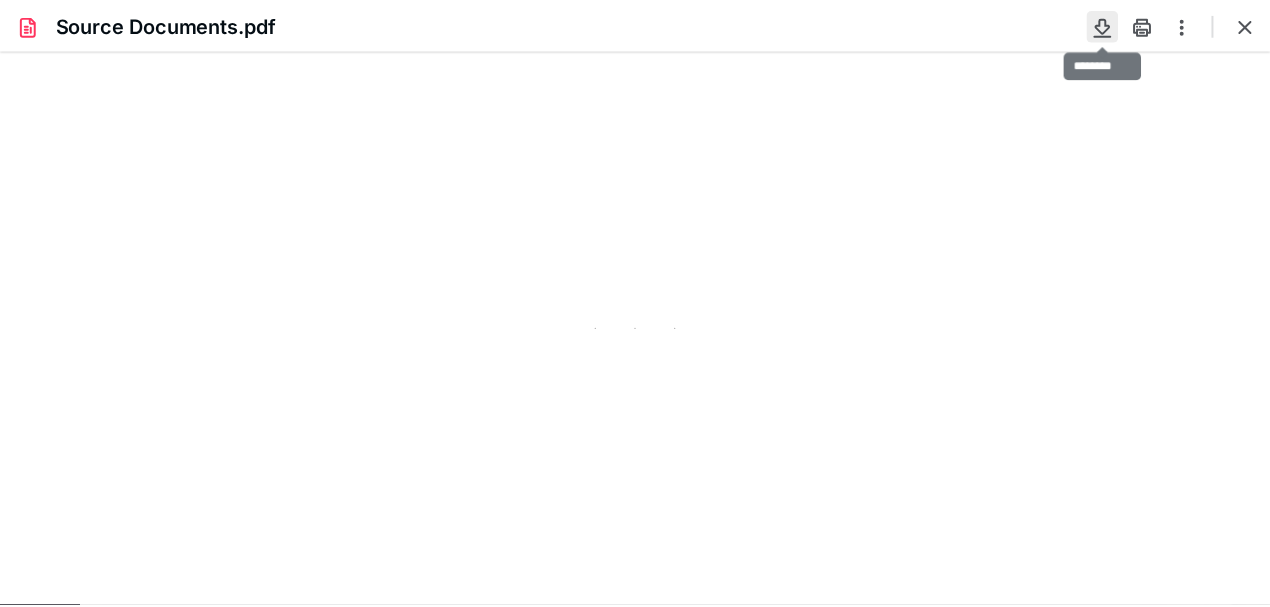 scroll, scrollTop: 84, scrollLeft: 181, axis: both 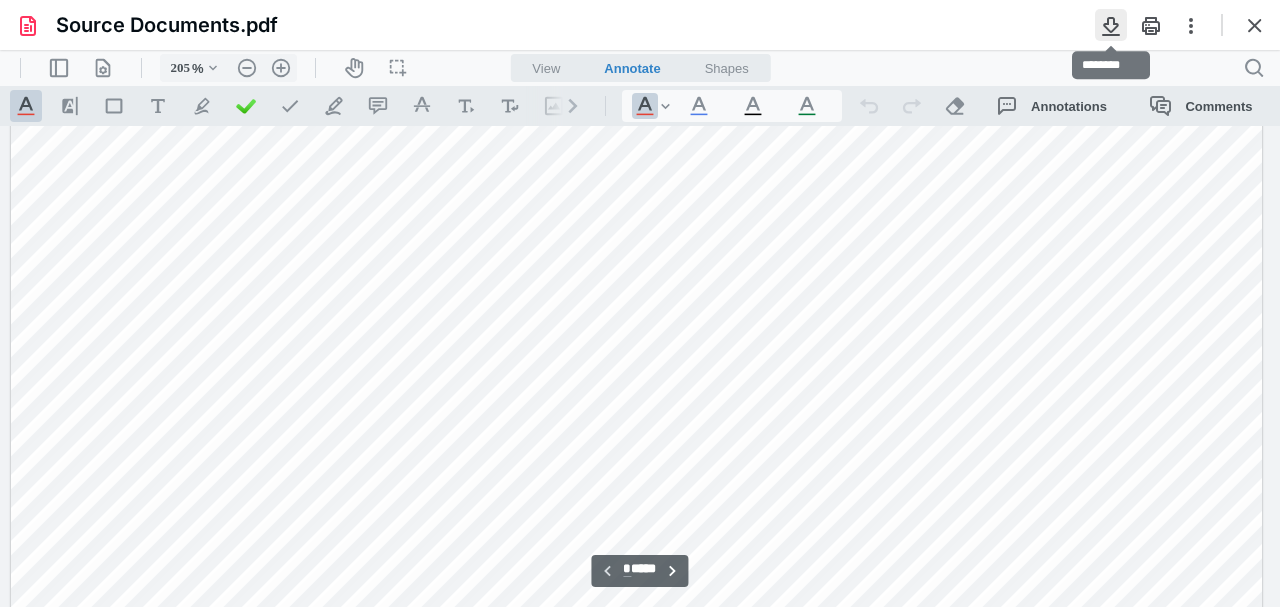 click at bounding box center (1111, 25) 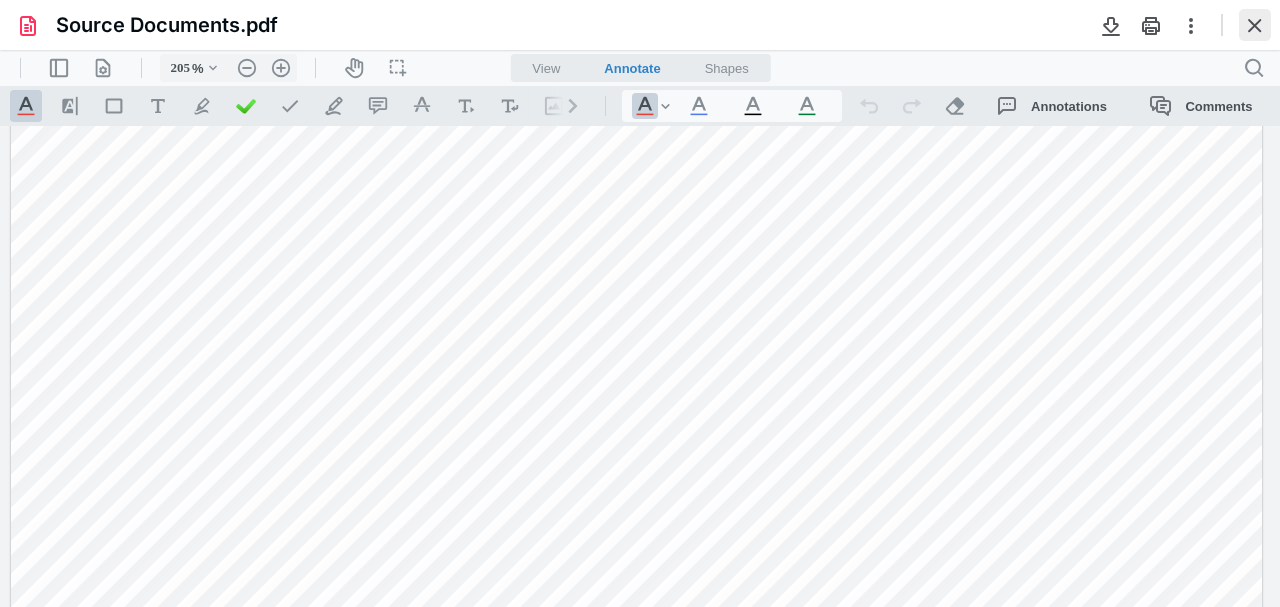 click at bounding box center (1255, 25) 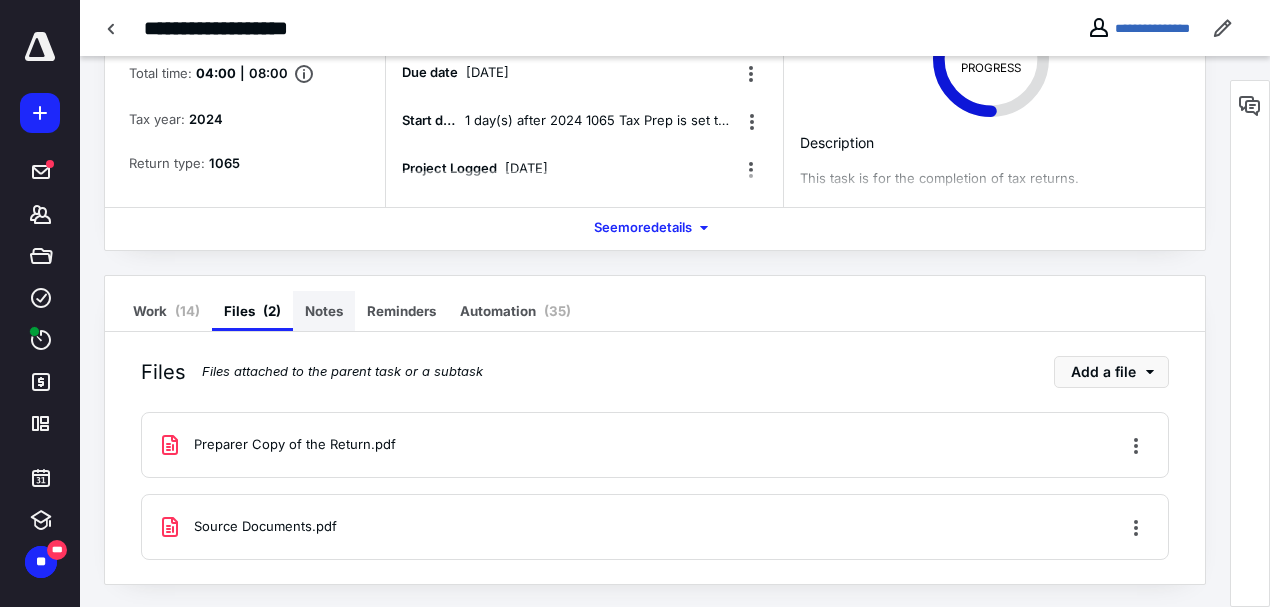 click on "Notes" at bounding box center (324, 311) 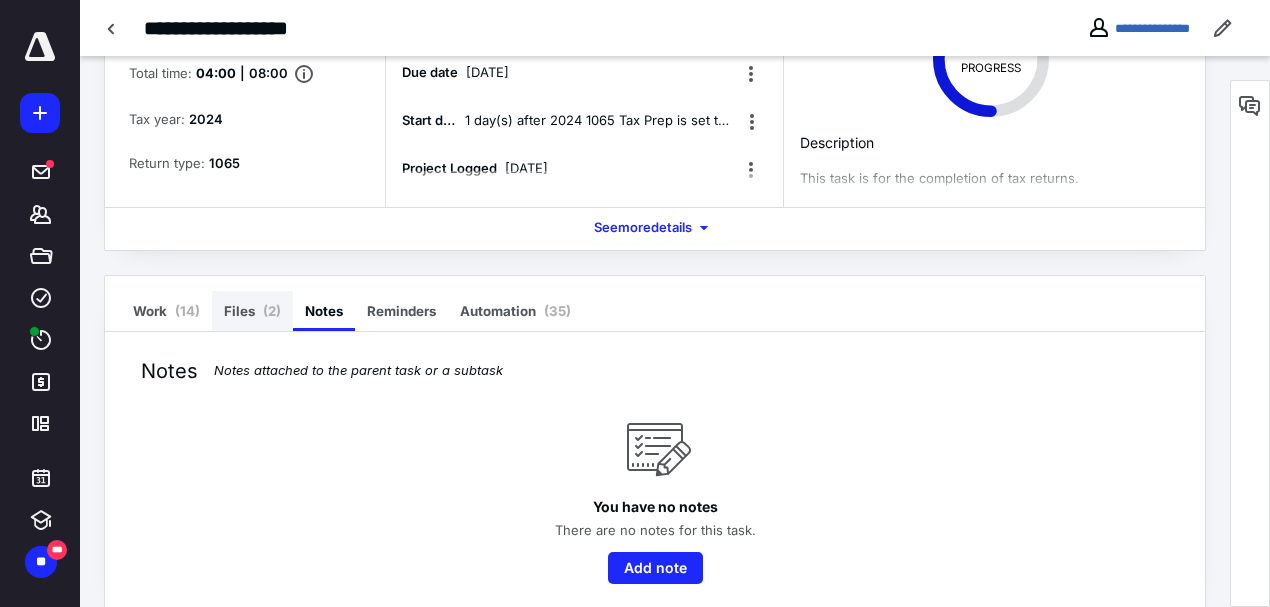 click on "Files ( 2 )" at bounding box center [252, 311] 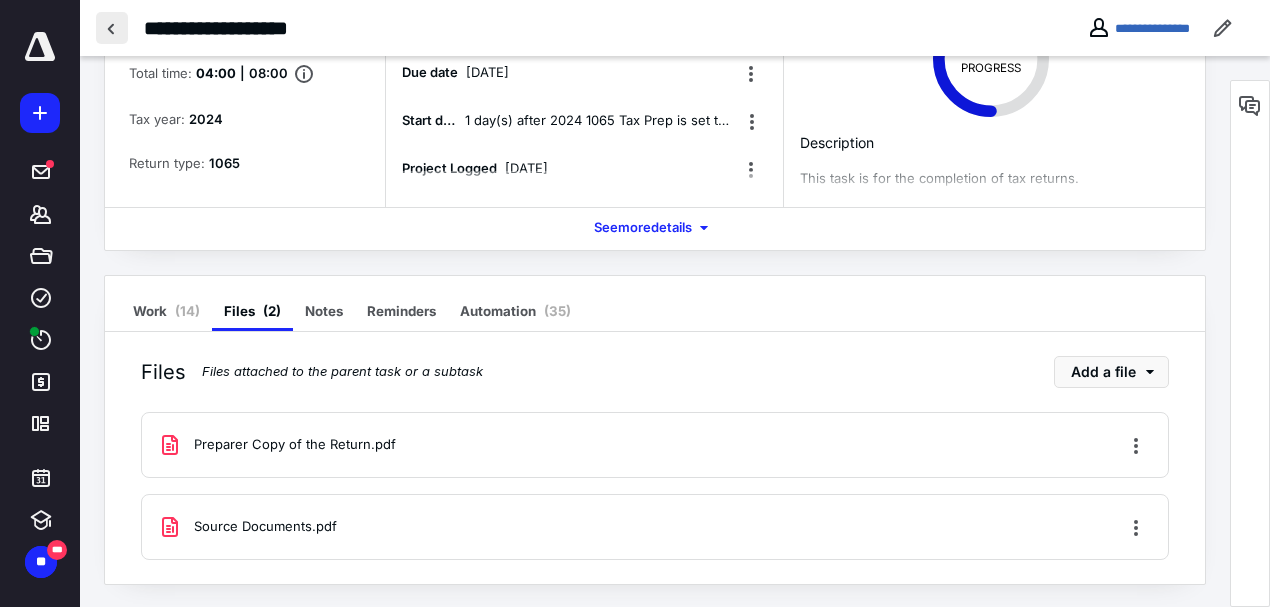 click at bounding box center [112, 28] 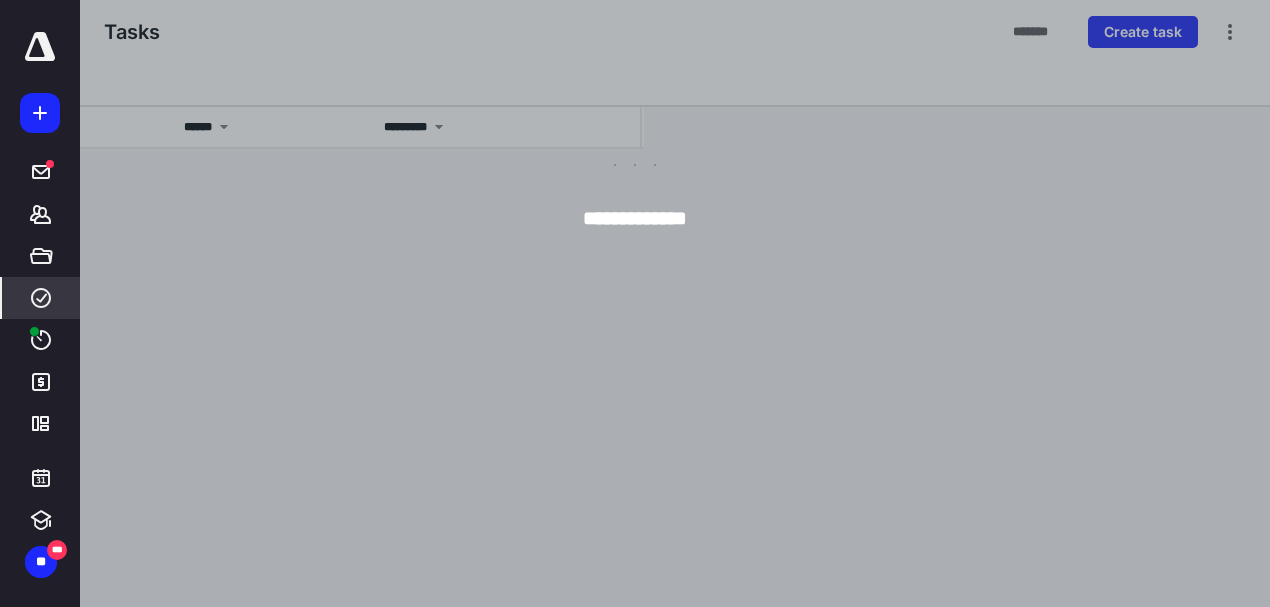 scroll, scrollTop: 0, scrollLeft: 0, axis: both 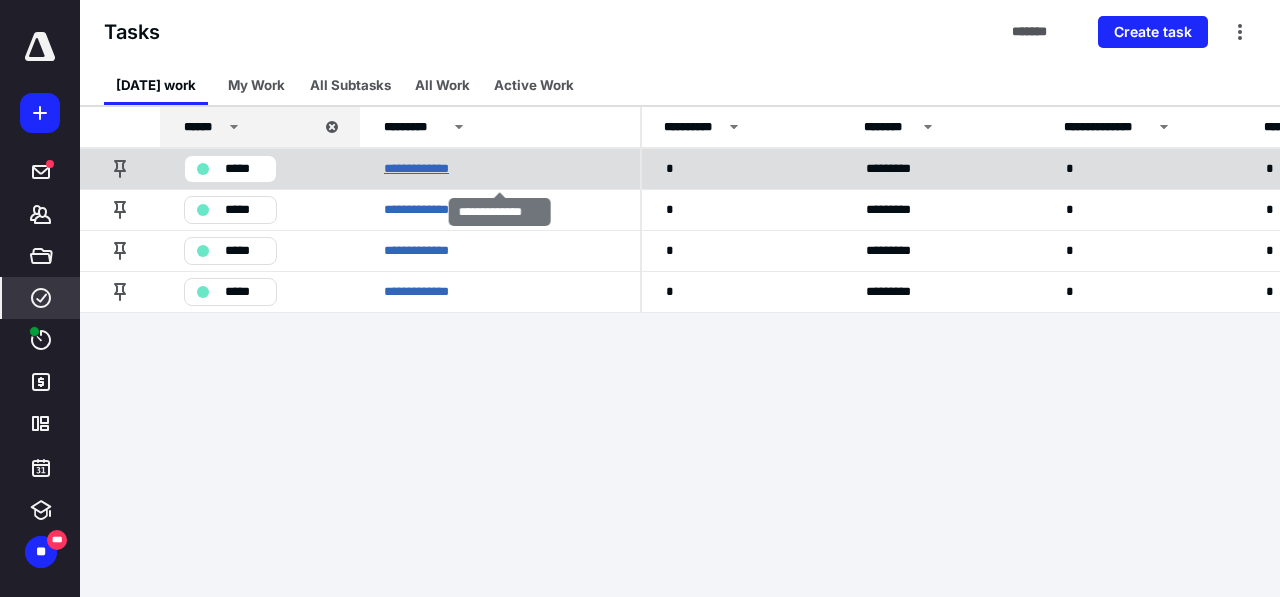 click on "**********" at bounding box center [428, 169] 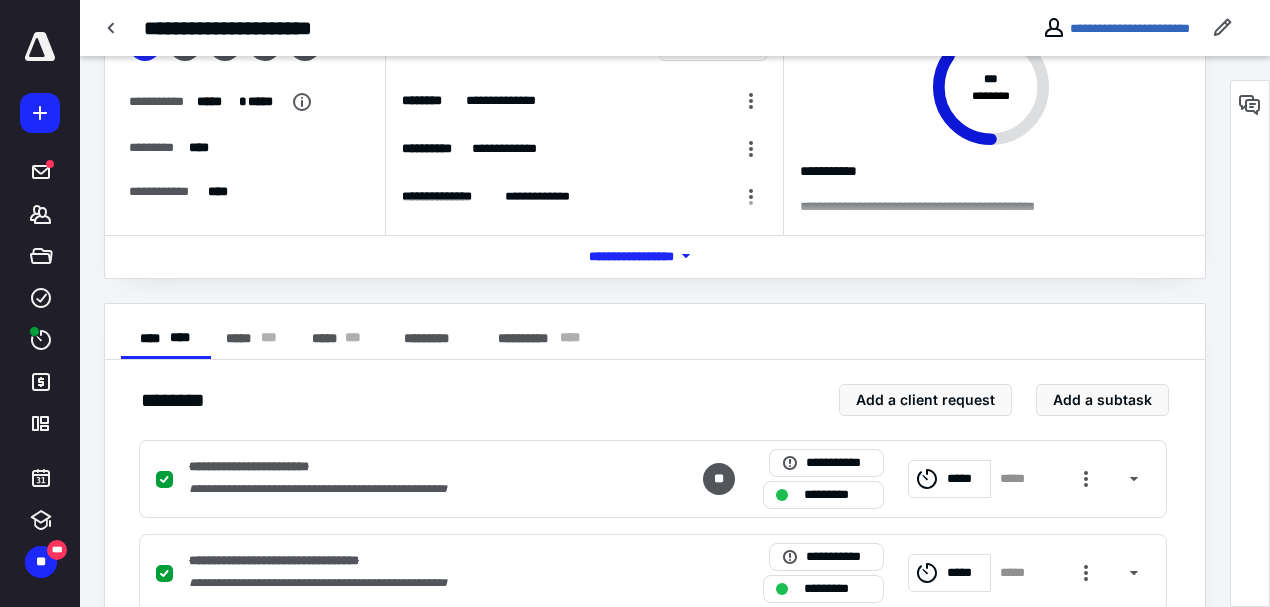 scroll, scrollTop: 133, scrollLeft: 0, axis: vertical 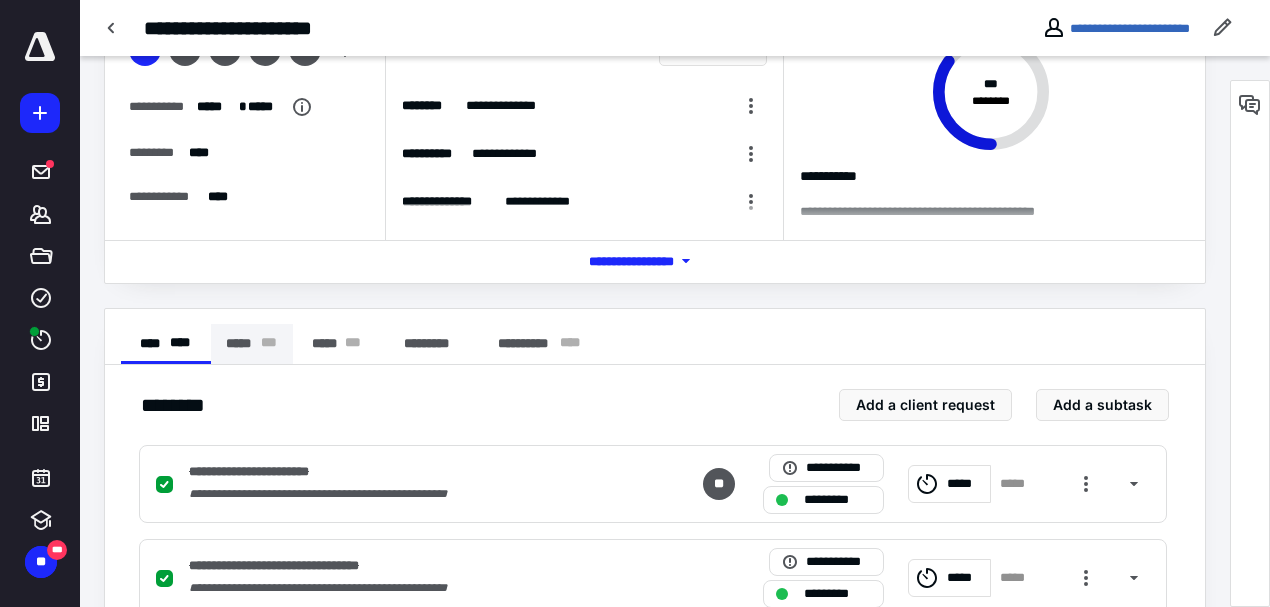 click on "***** * * *" at bounding box center [252, 344] 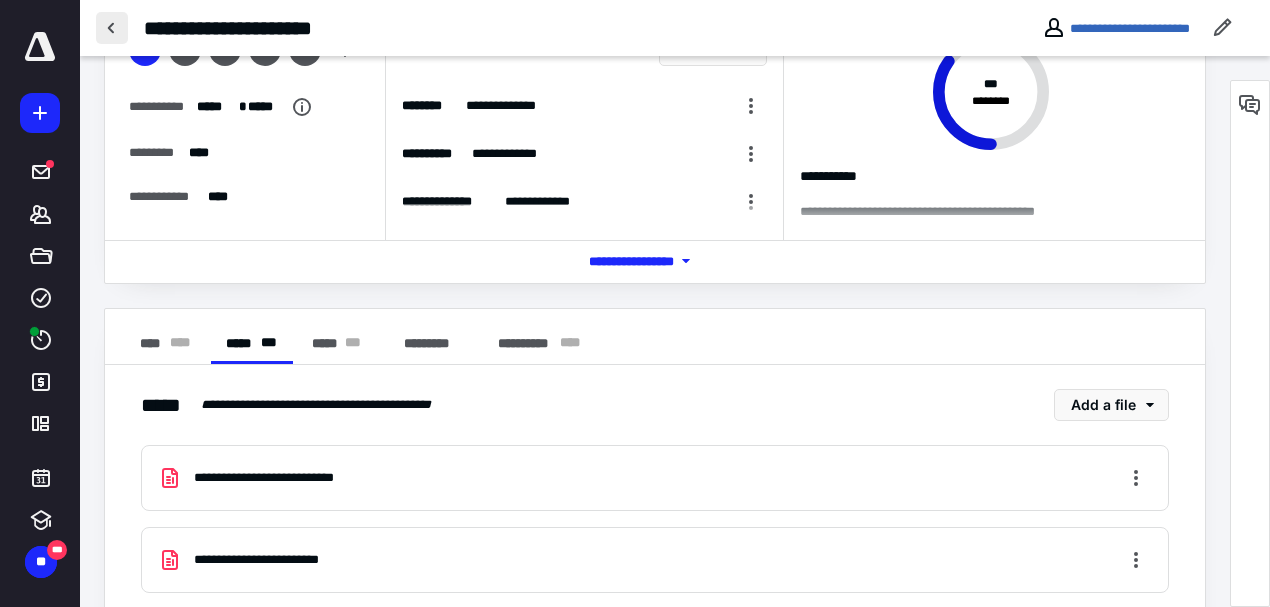 click at bounding box center [112, 28] 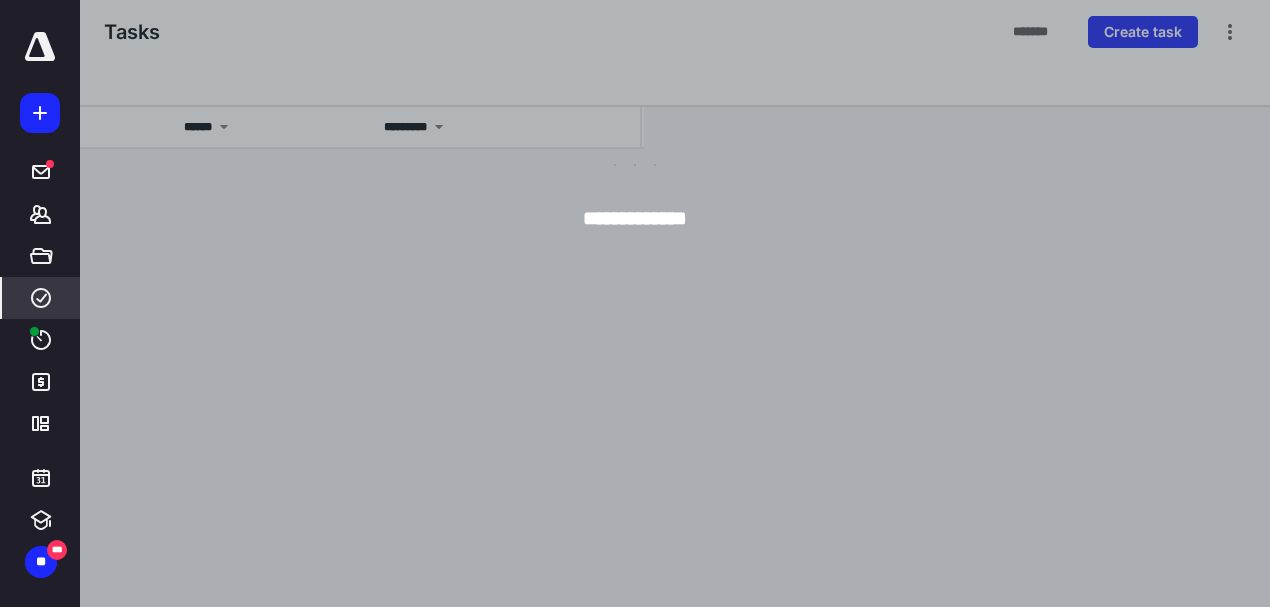 scroll, scrollTop: 0, scrollLeft: 0, axis: both 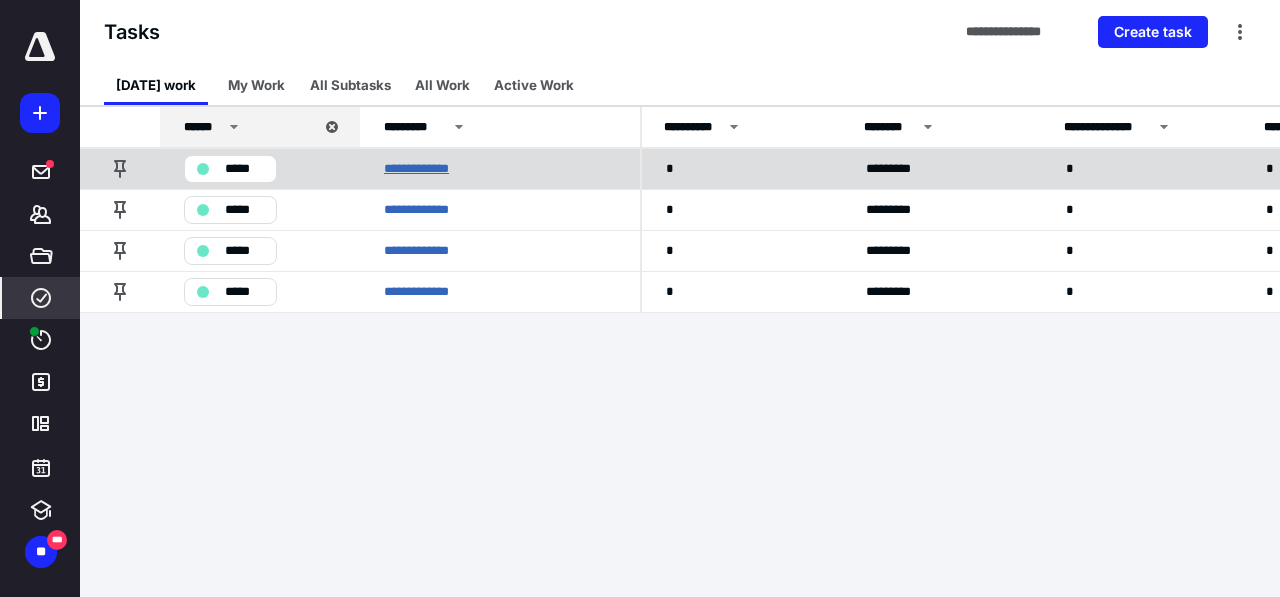 click on "**********" at bounding box center (428, 169) 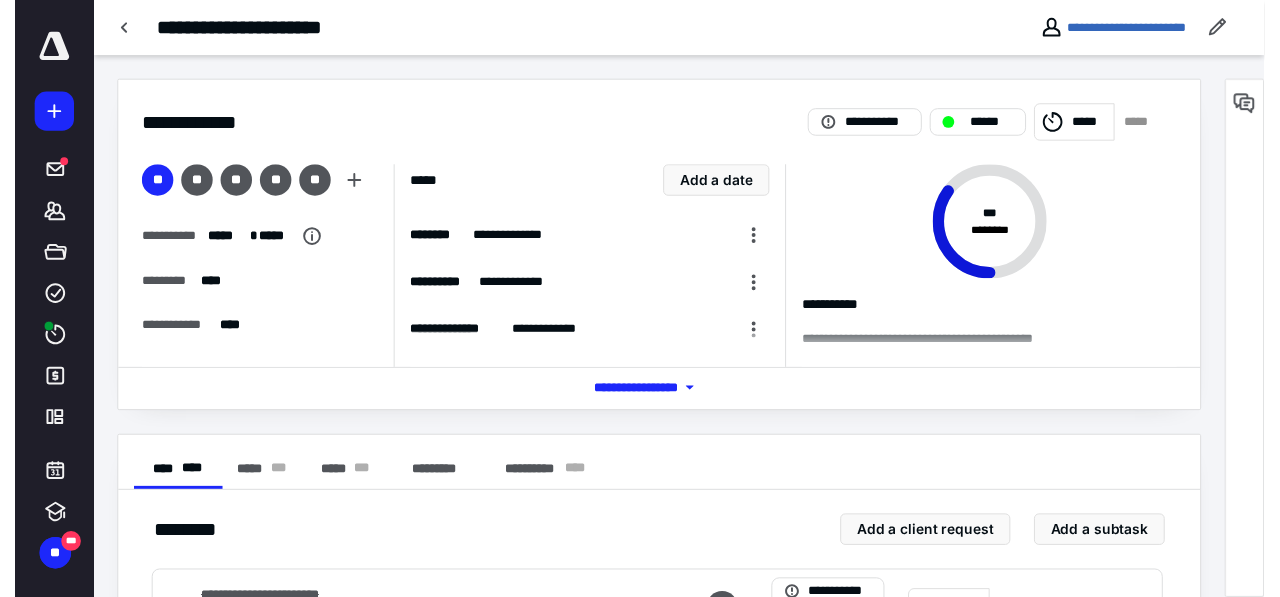 scroll, scrollTop: 0, scrollLeft: 0, axis: both 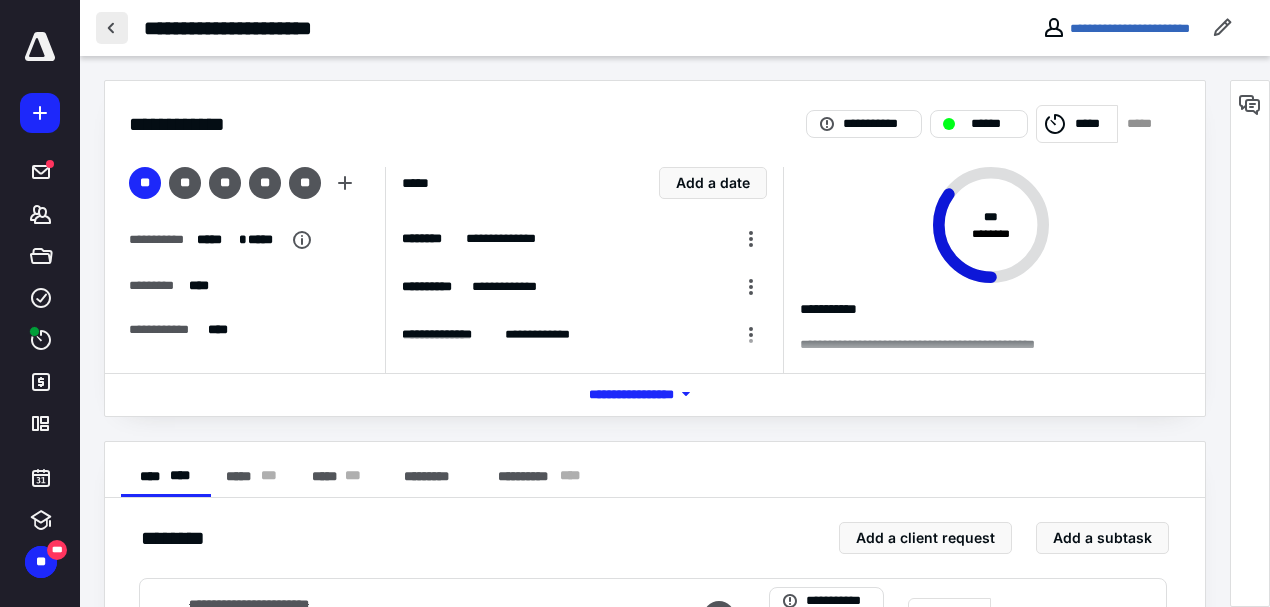click at bounding box center (112, 28) 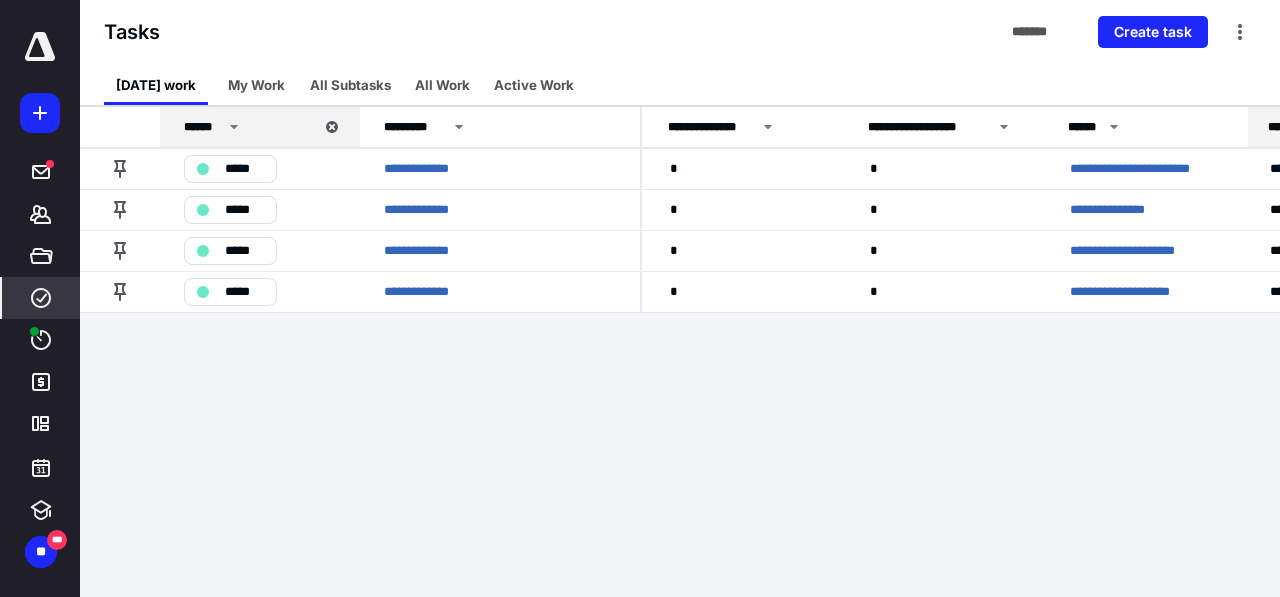 scroll, scrollTop: 0, scrollLeft: 401, axis: horizontal 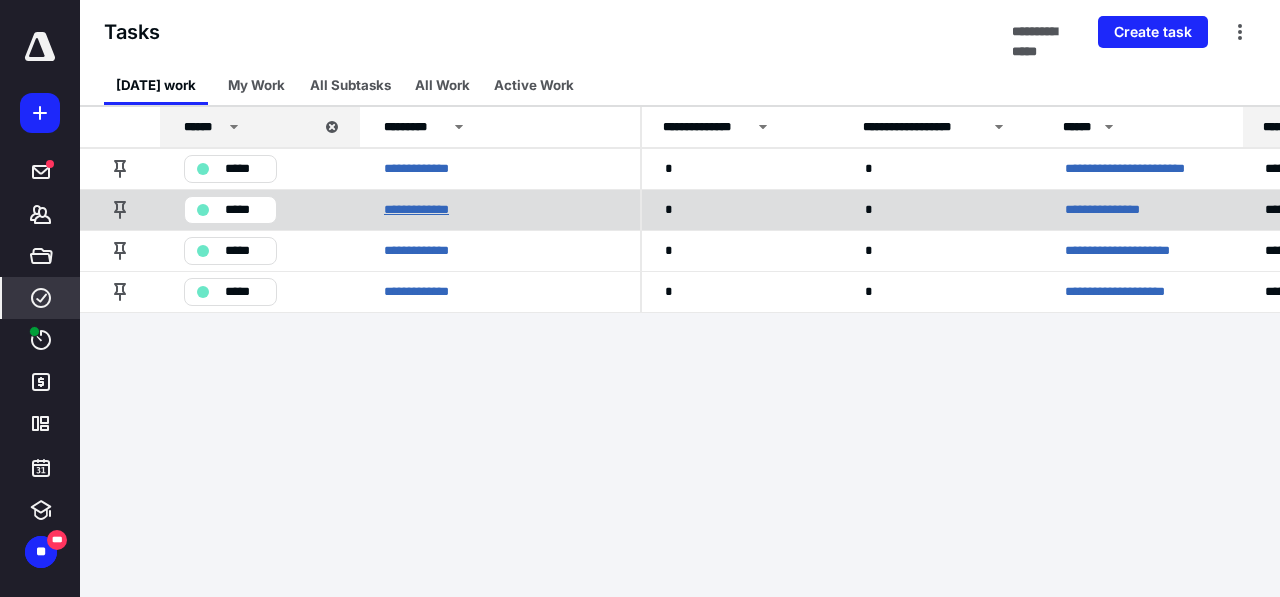 click on "**********" at bounding box center (428, 210) 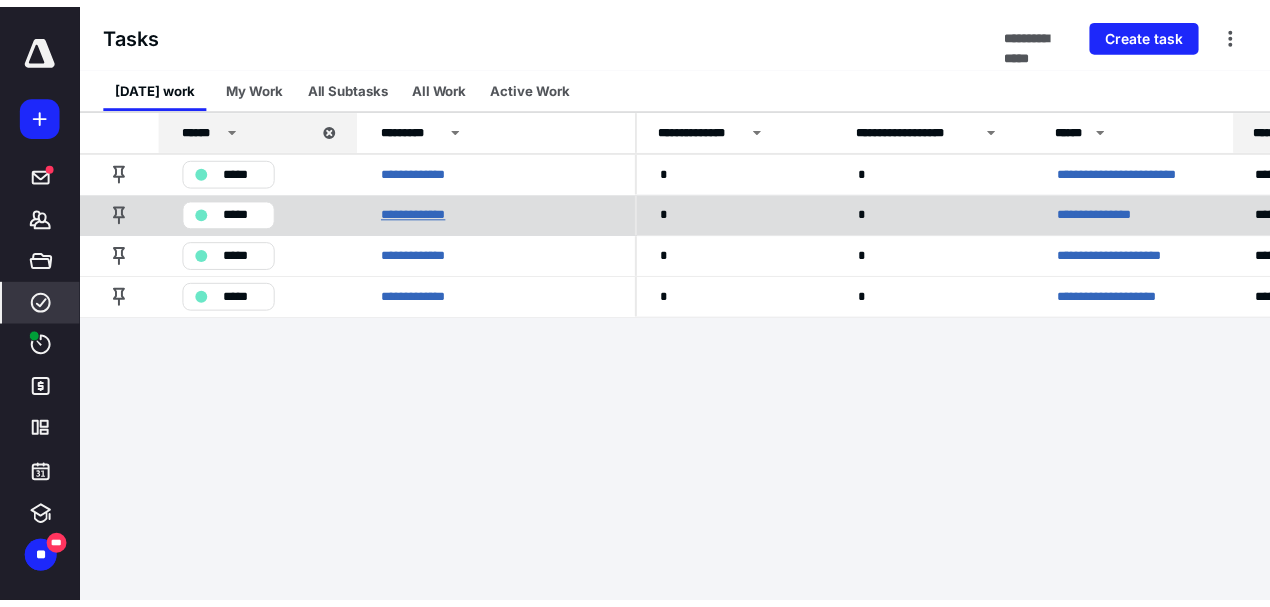 scroll, scrollTop: 0, scrollLeft: 0, axis: both 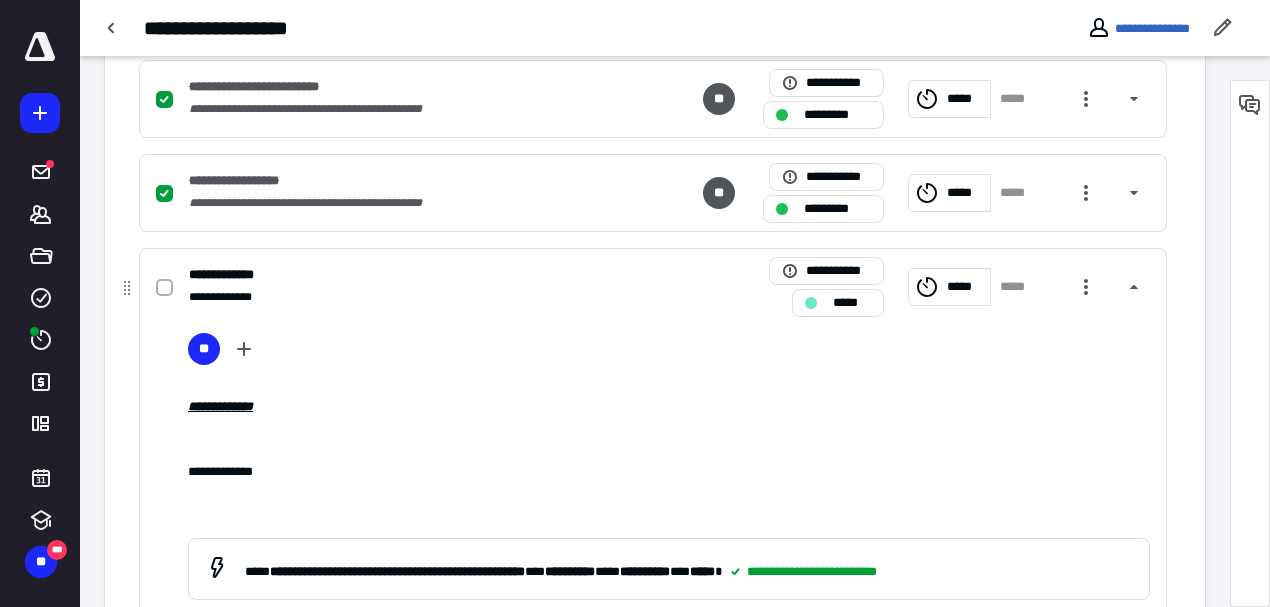 click at bounding box center (164, 288) 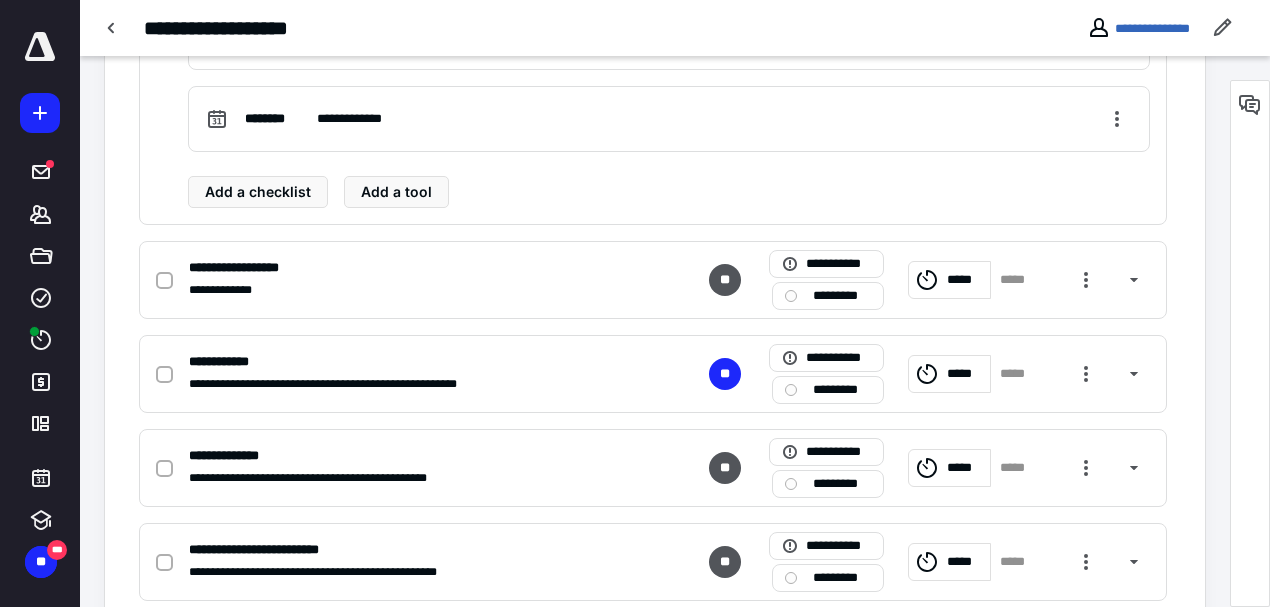 scroll, scrollTop: 1333, scrollLeft: 0, axis: vertical 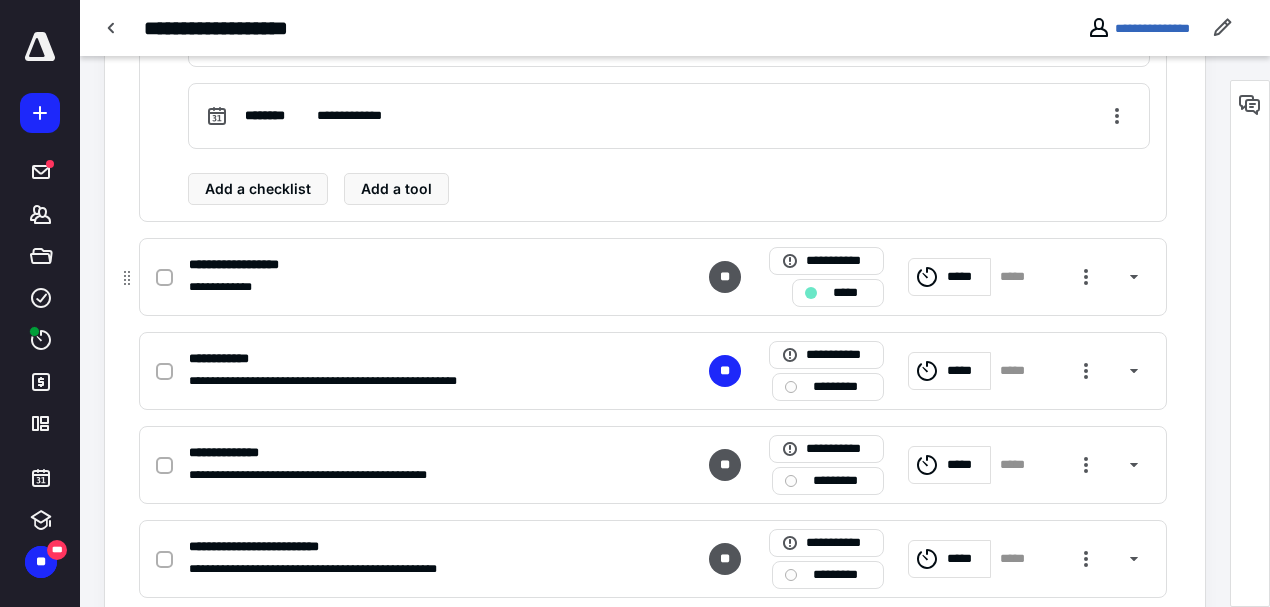 click at bounding box center (164, 278) 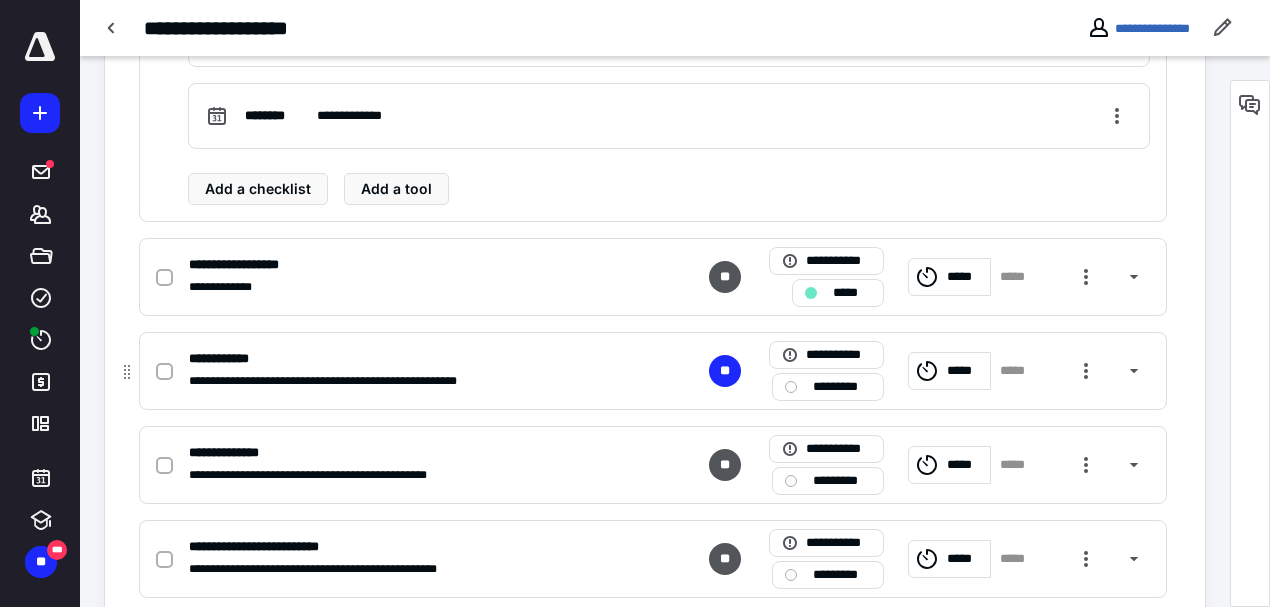 checkbox on "true" 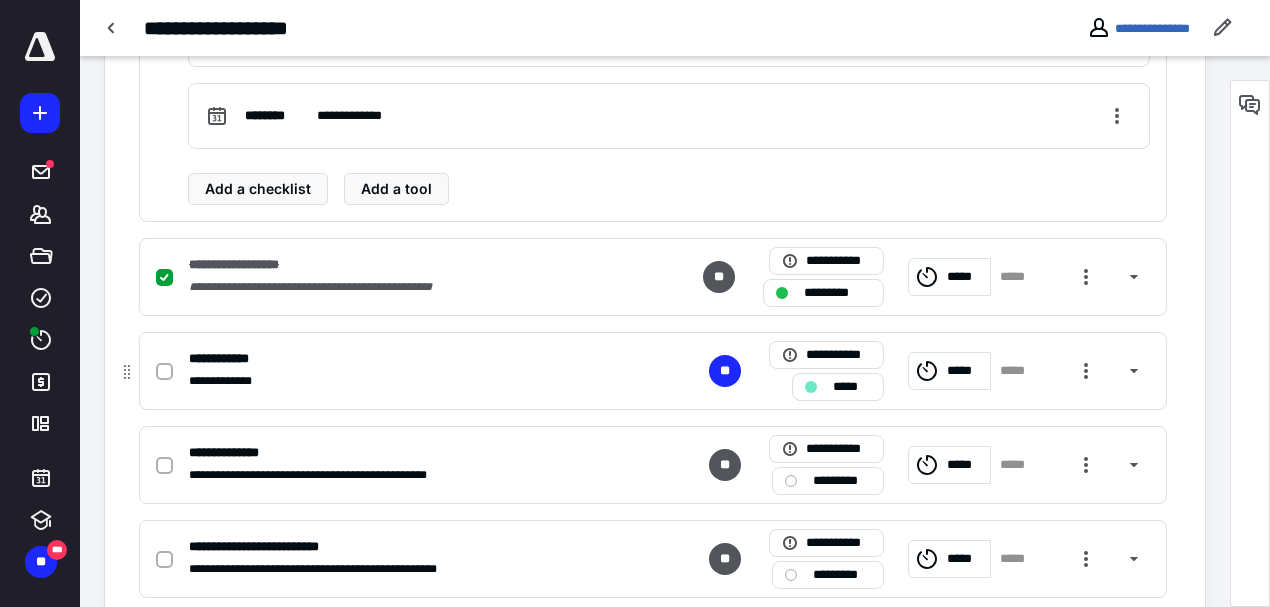click at bounding box center [164, 372] 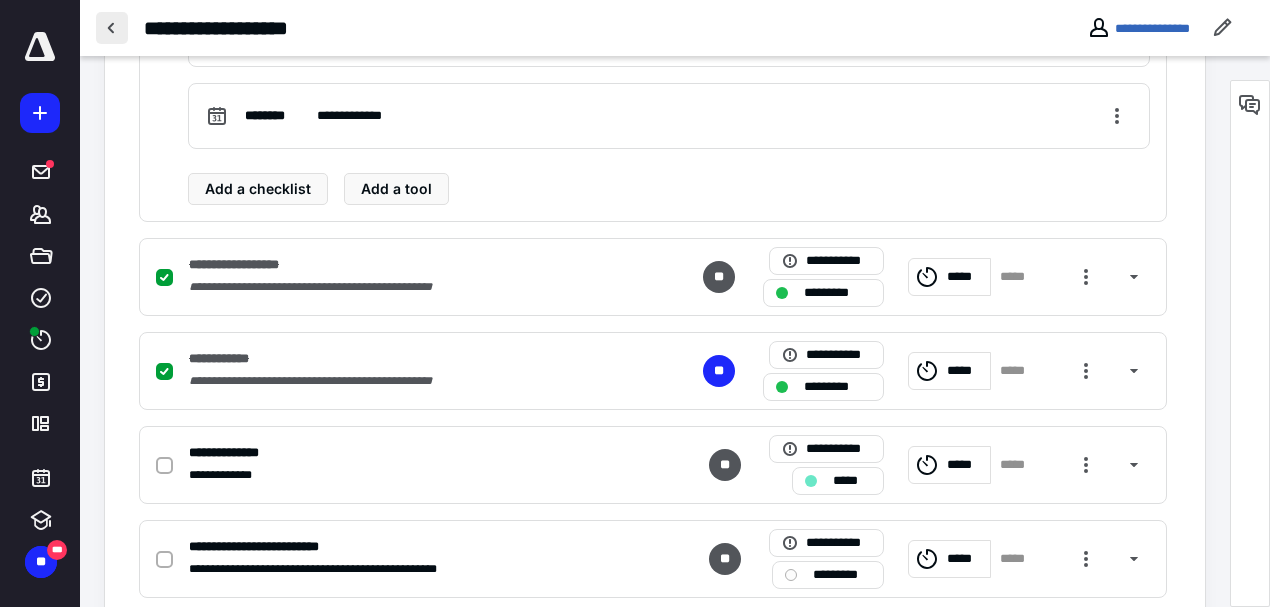 click at bounding box center (112, 28) 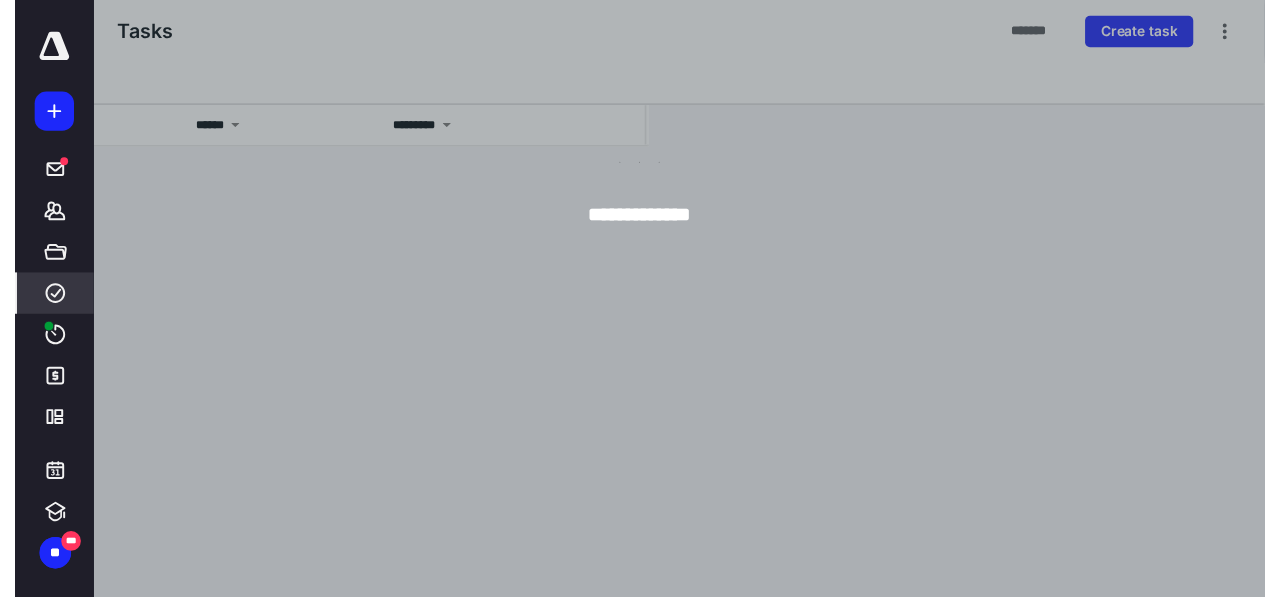 scroll, scrollTop: 0, scrollLeft: 0, axis: both 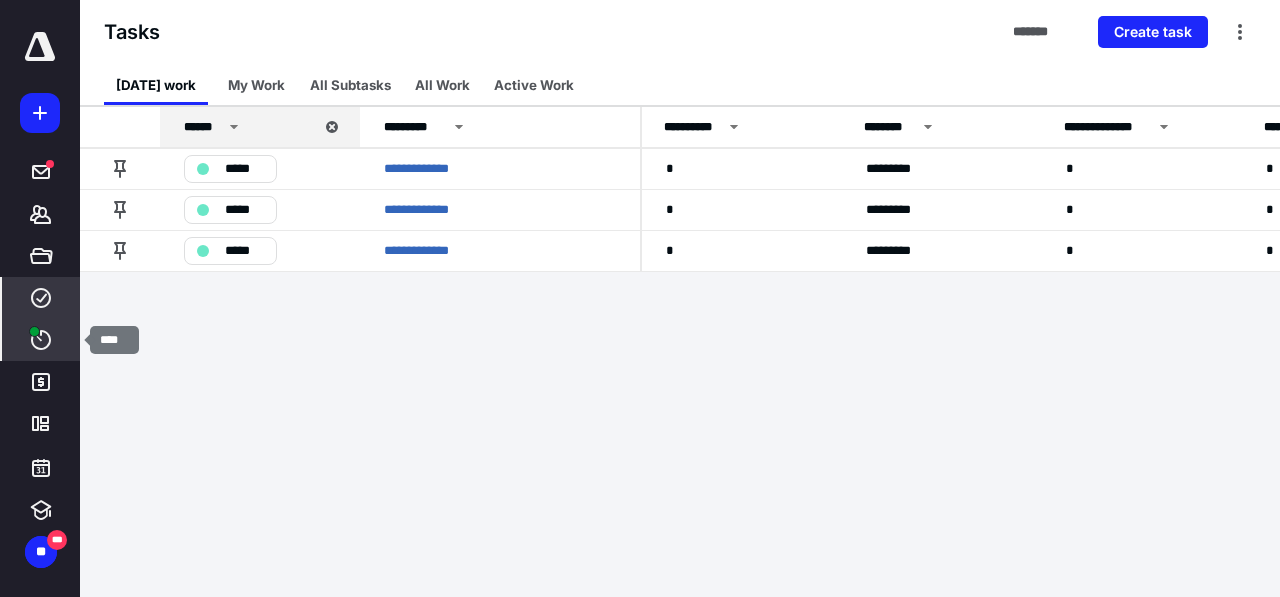 click on "****" at bounding box center (41, 340) 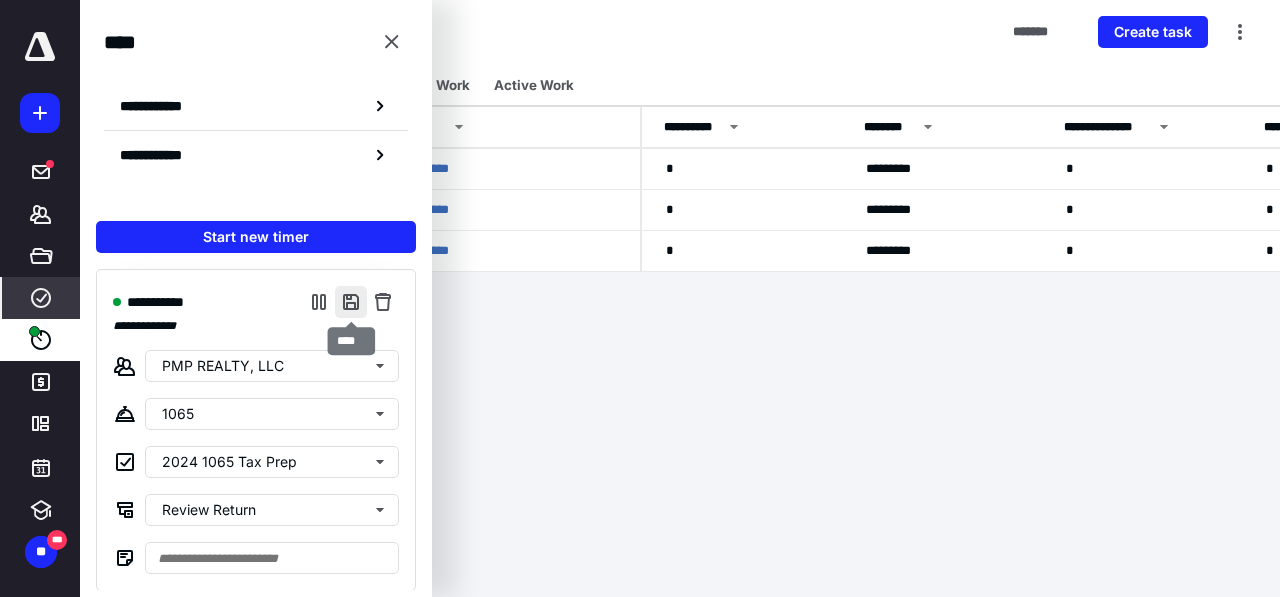 click at bounding box center (351, 302) 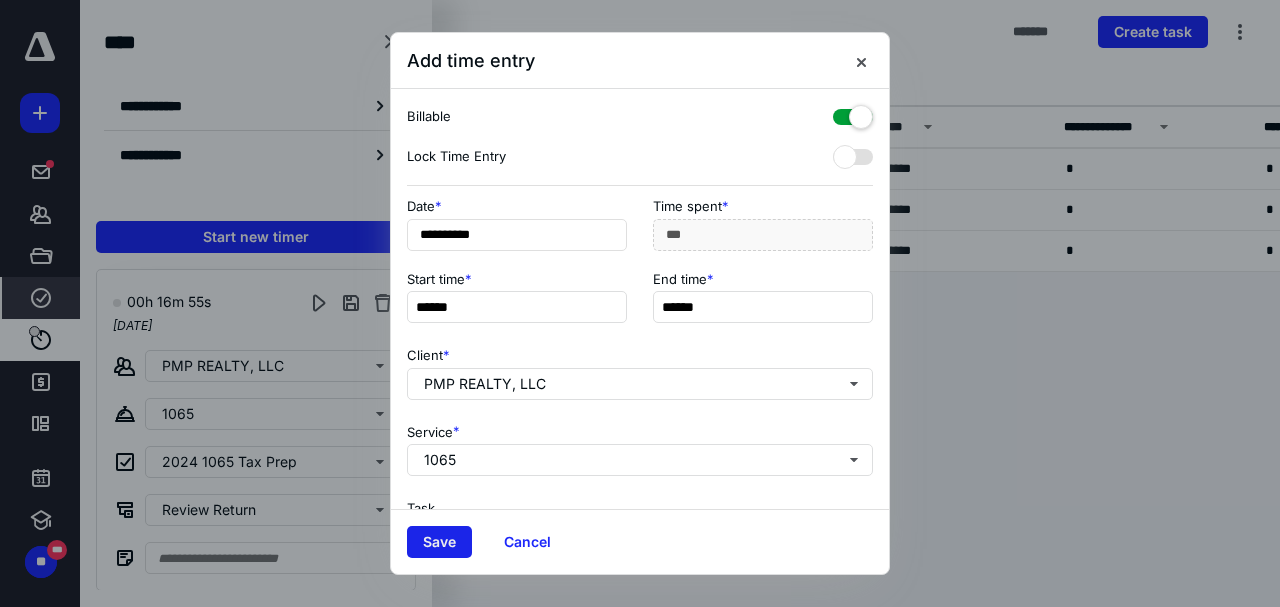 click on "Save" at bounding box center [439, 542] 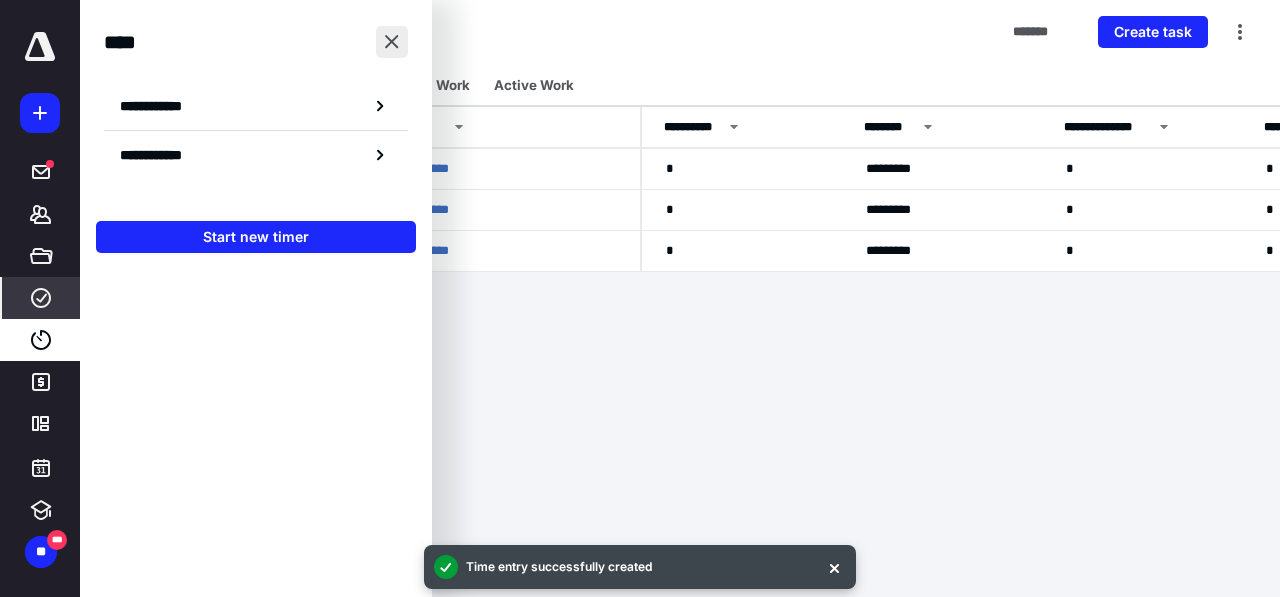 click at bounding box center [392, 42] 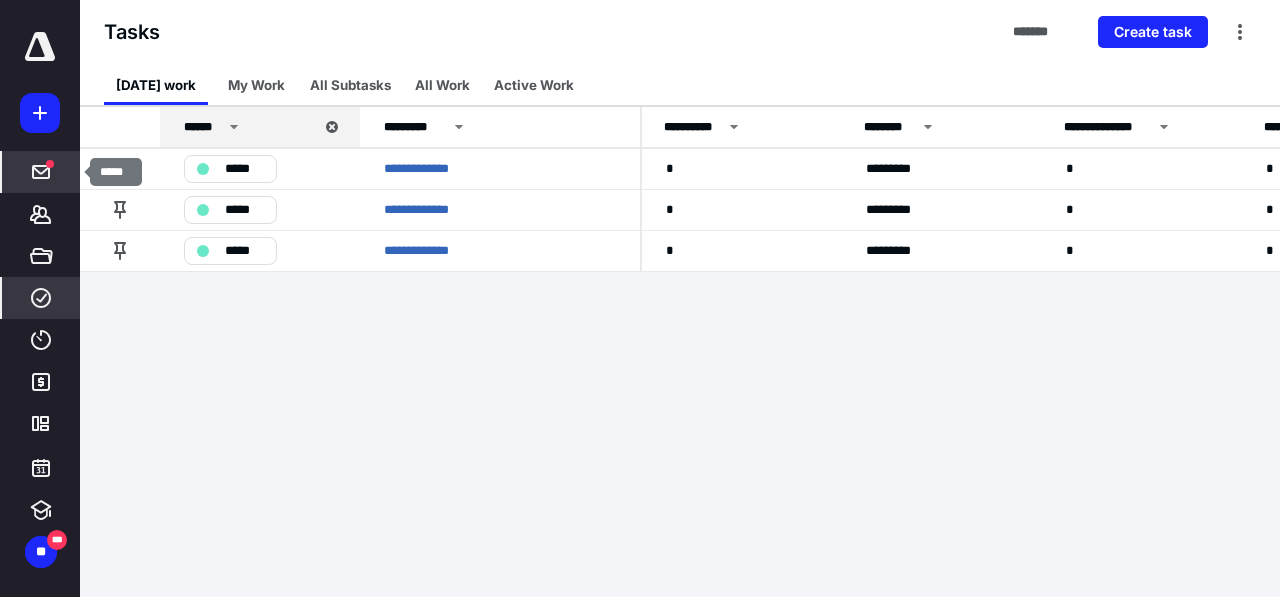click 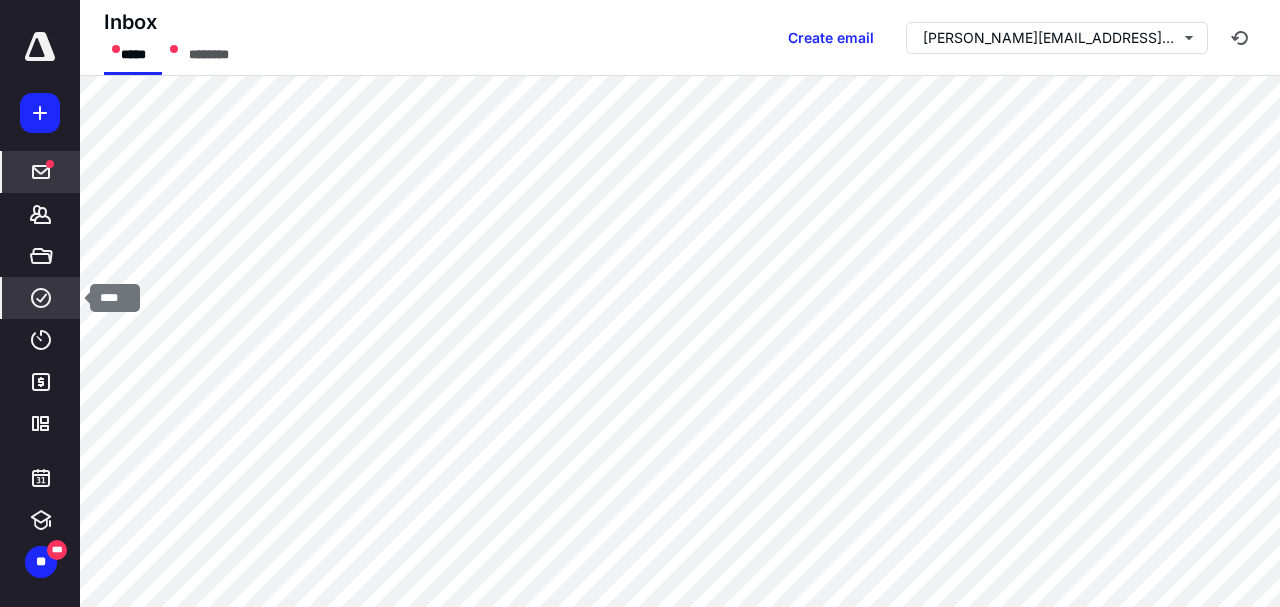 click on "****" at bounding box center (41, 298) 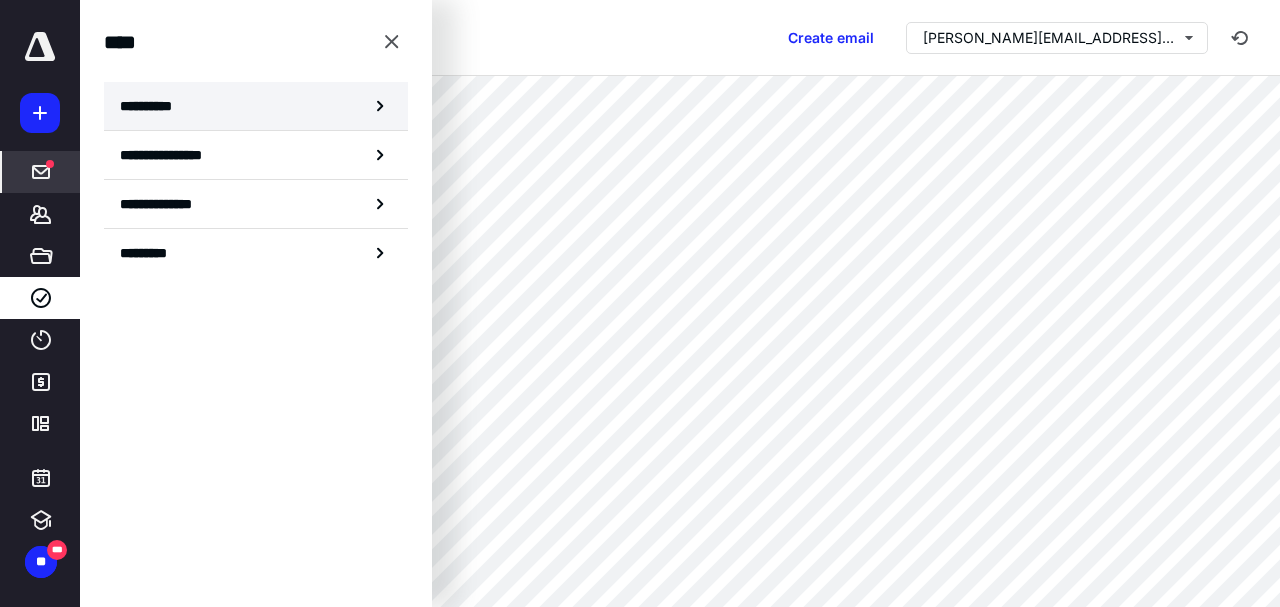 click on "**********" at bounding box center [153, 106] 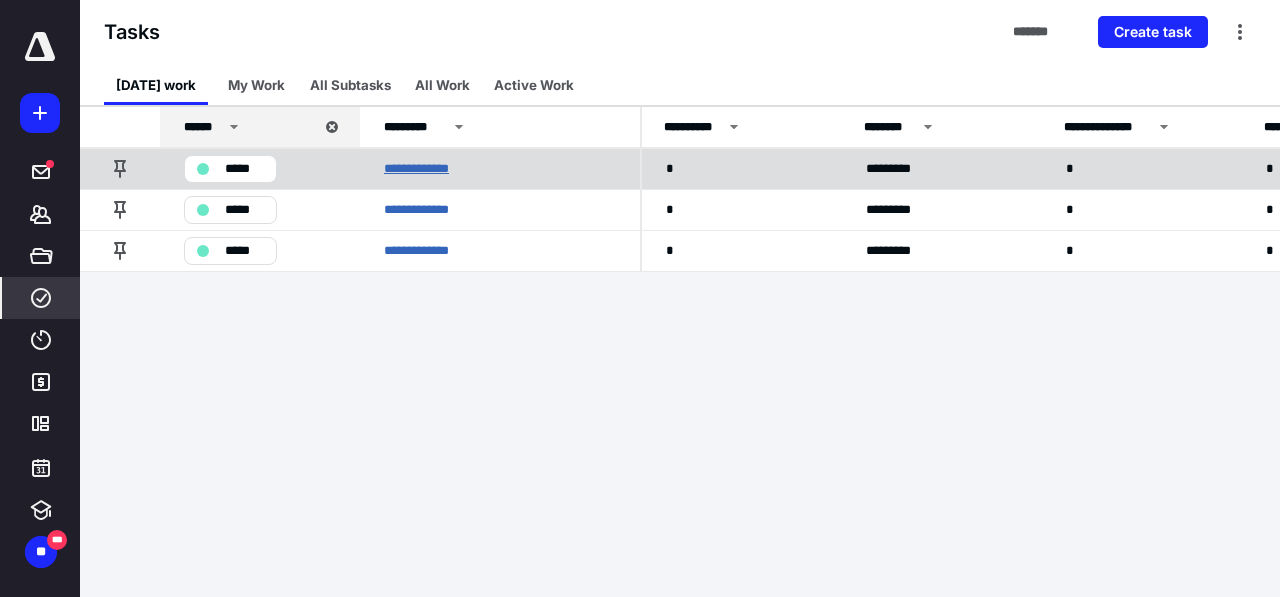 click on "**********" at bounding box center (428, 169) 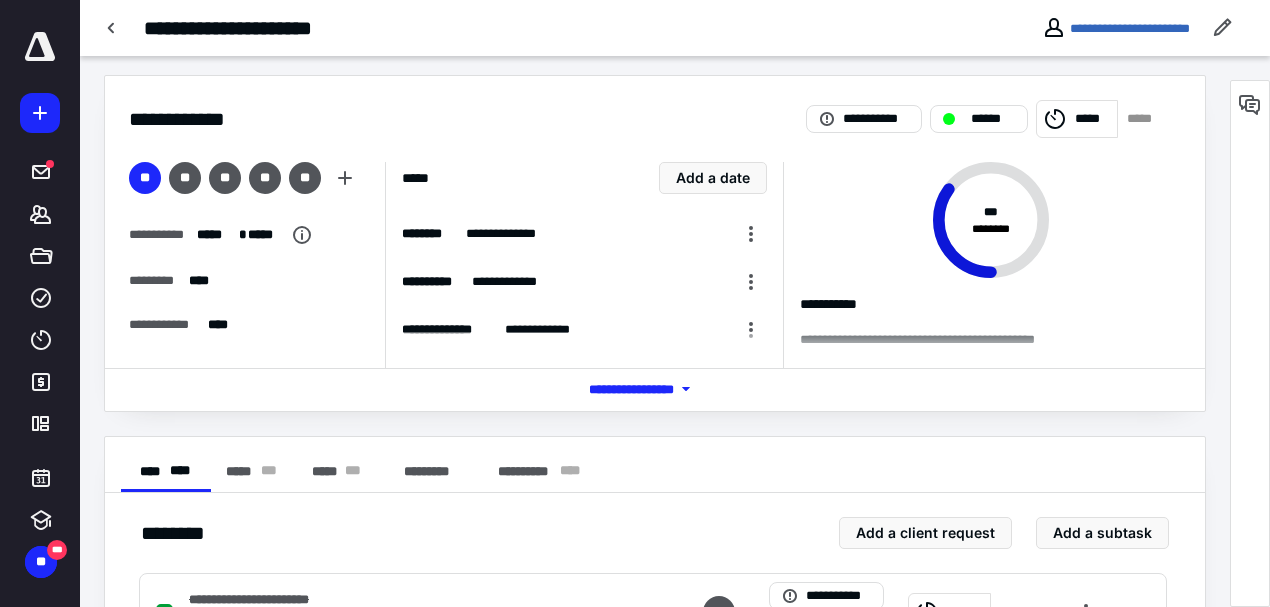 scroll, scrollTop: 0, scrollLeft: 0, axis: both 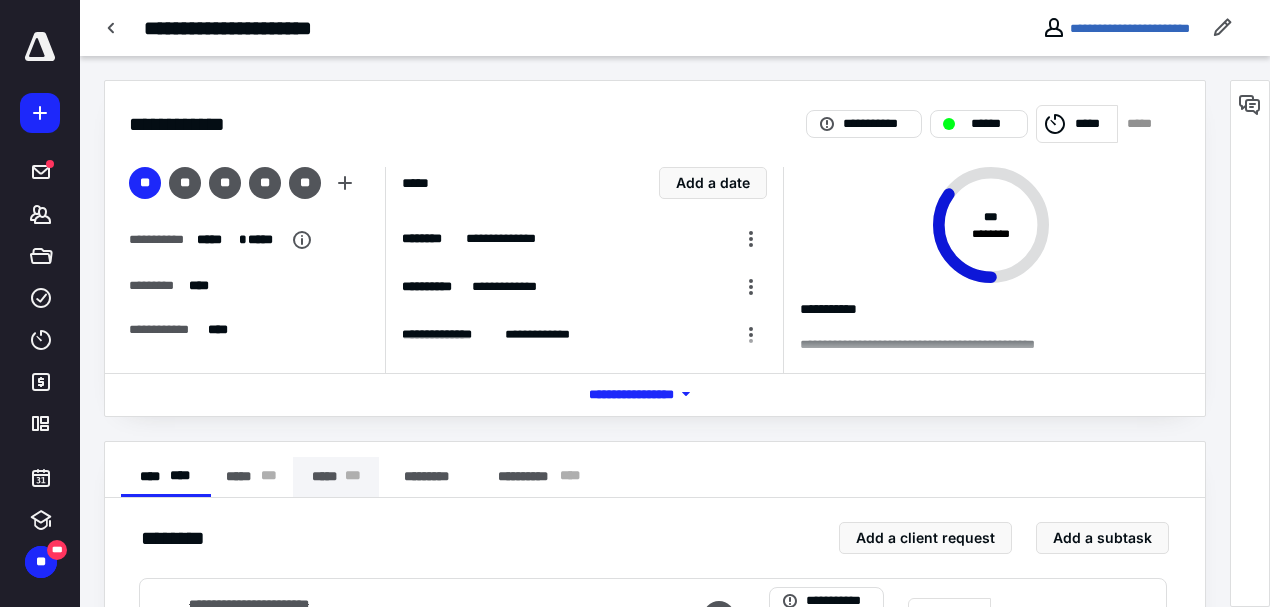 click on "***** * * *" at bounding box center [336, 477] 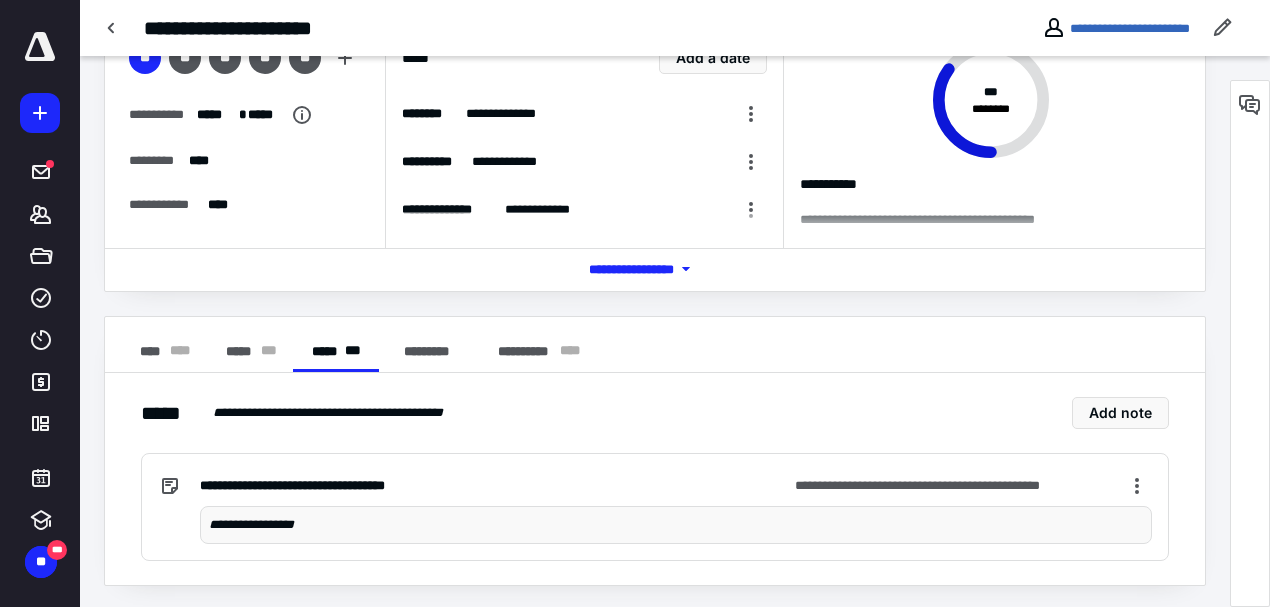 scroll, scrollTop: 0, scrollLeft: 0, axis: both 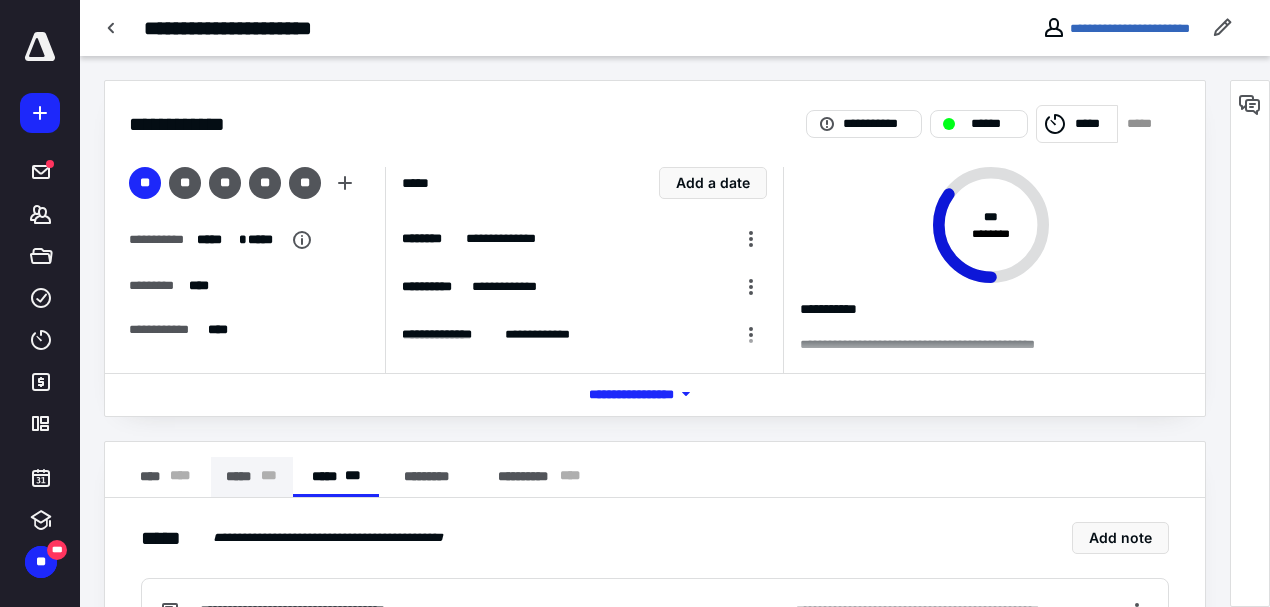 click on "***** * * *" at bounding box center (252, 477) 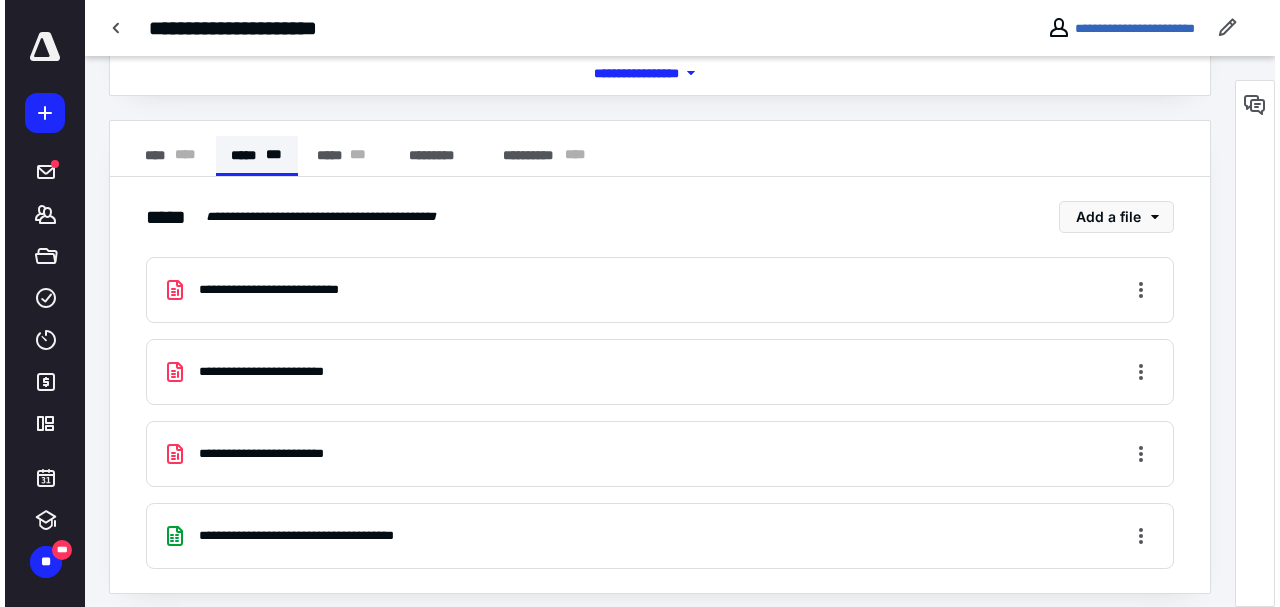 scroll, scrollTop: 328, scrollLeft: 0, axis: vertical 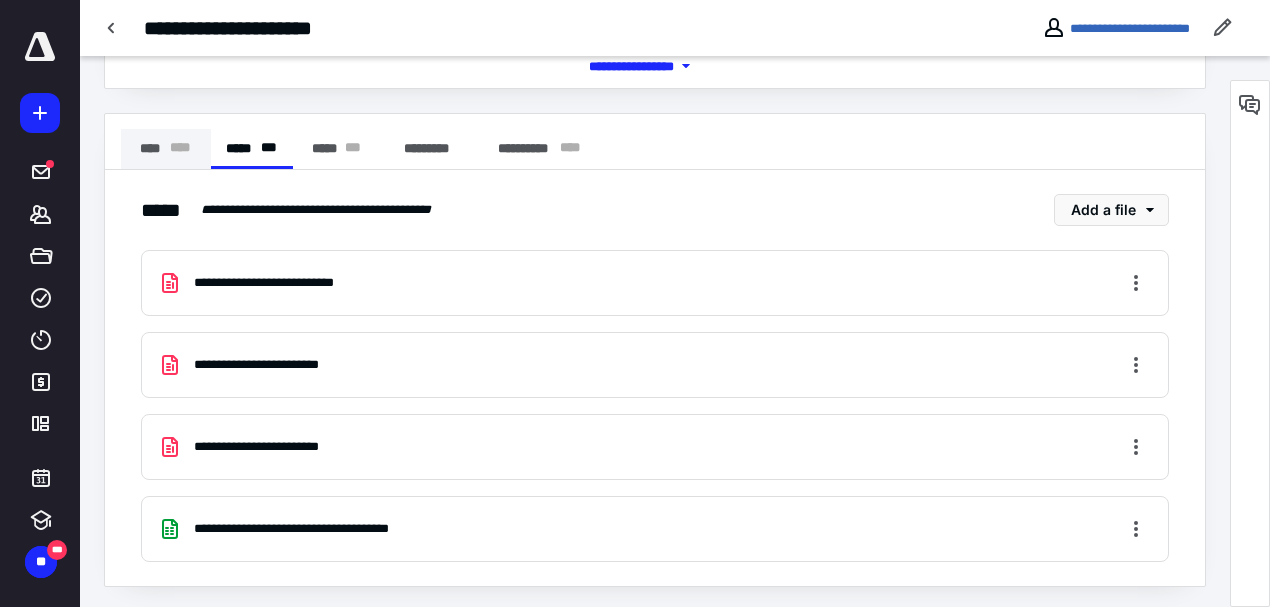 click on "**** * ** *" at bounding box center (166, 149) 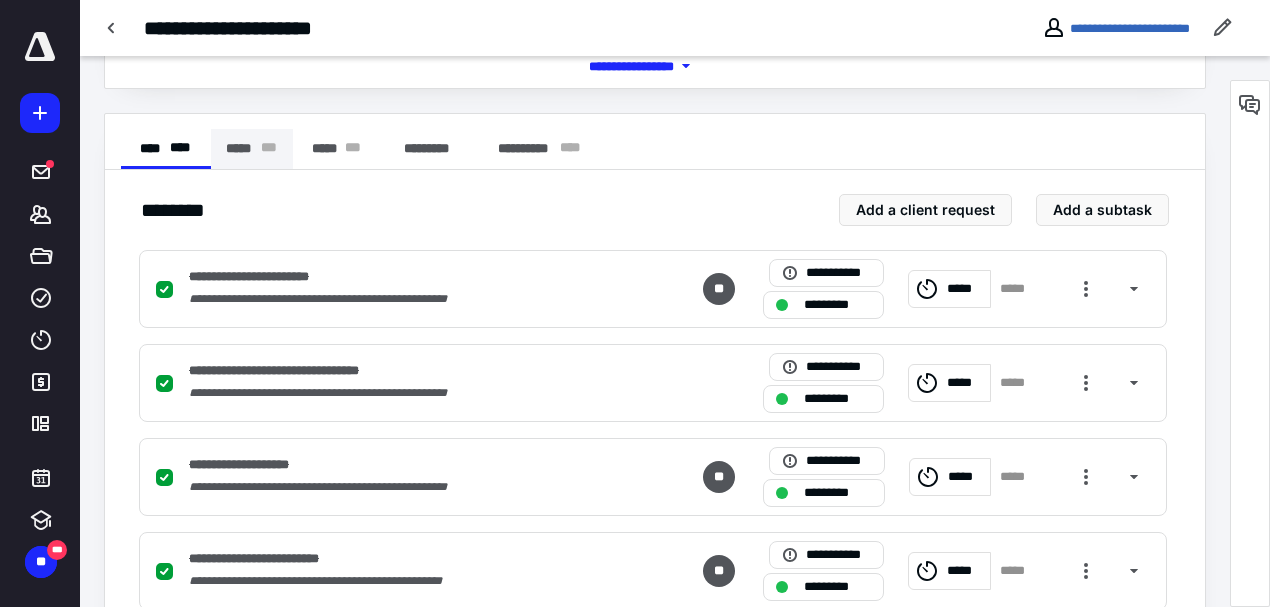 click on "***** * * *" at bounding box center [252, 149] 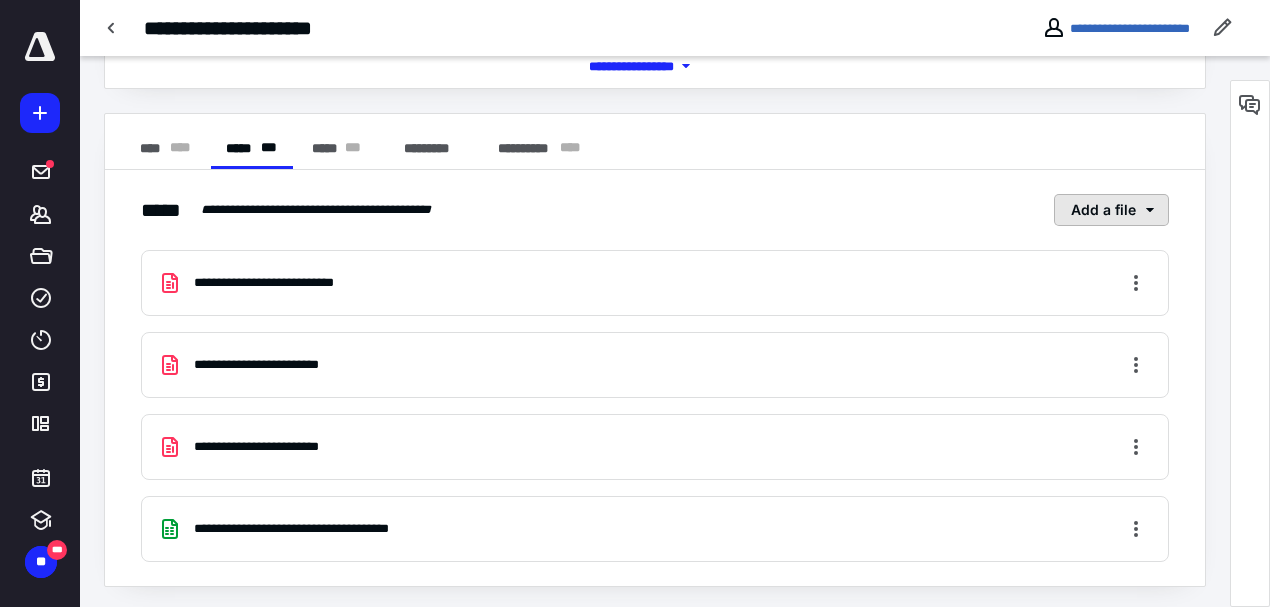 click on "Add a file" at bounding box center (1111, 210) 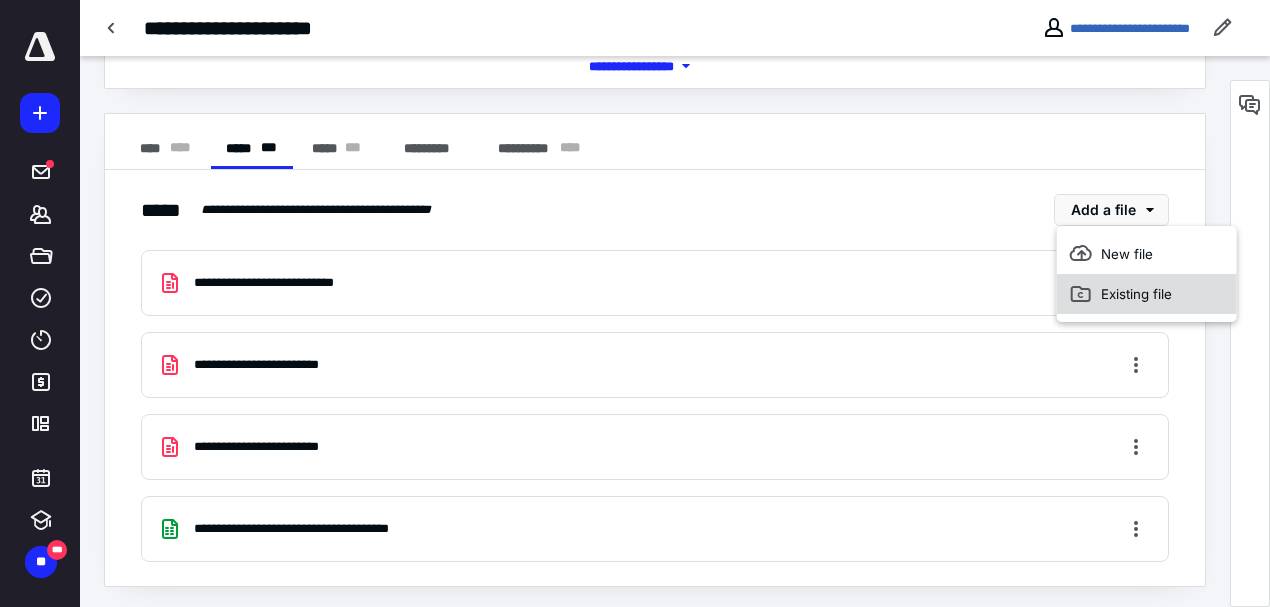click on "Existing file" at bounding box center [1147, 294] 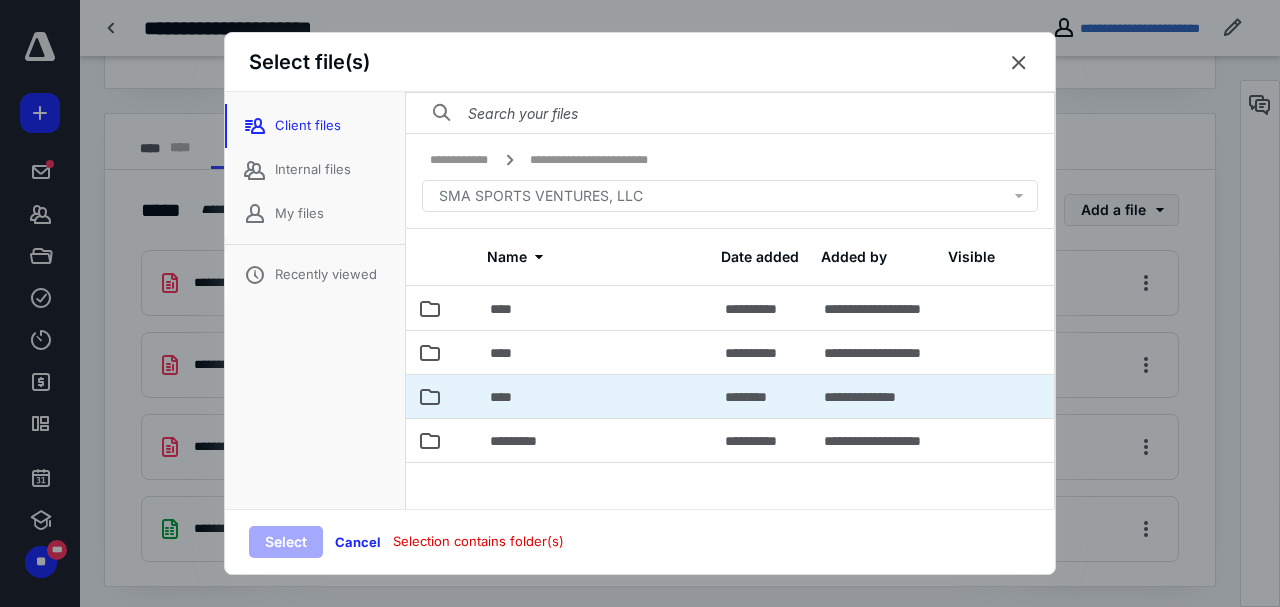 click on "****" at bounding box center [595, 396] 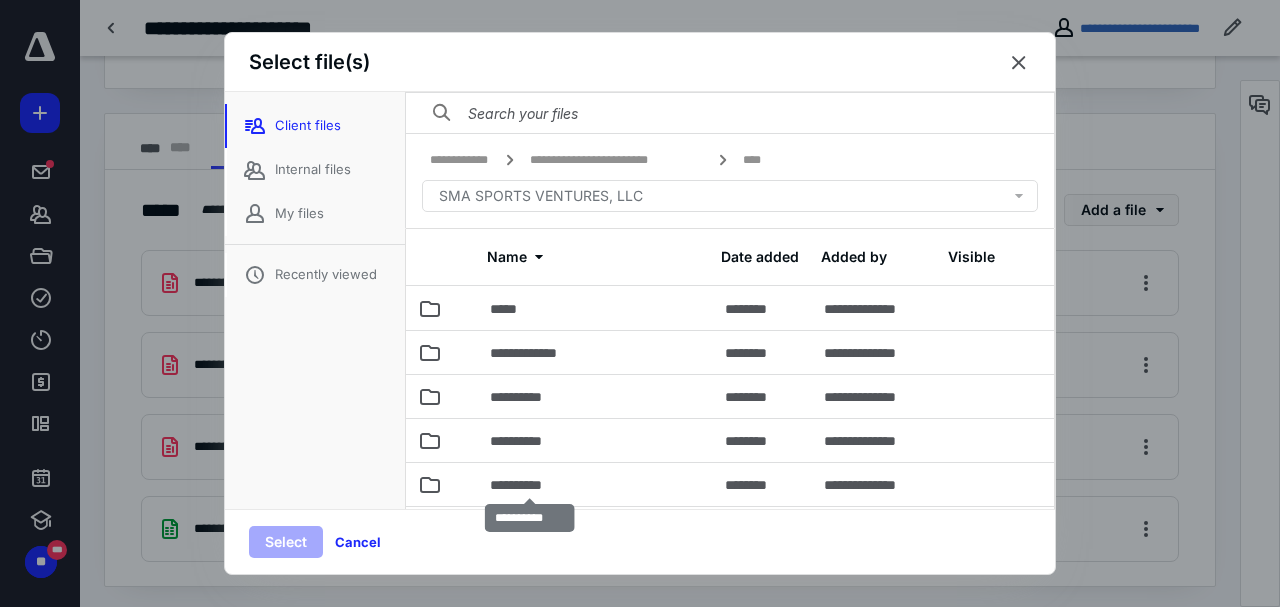 click on "**********" at bounding box center (530, 485) 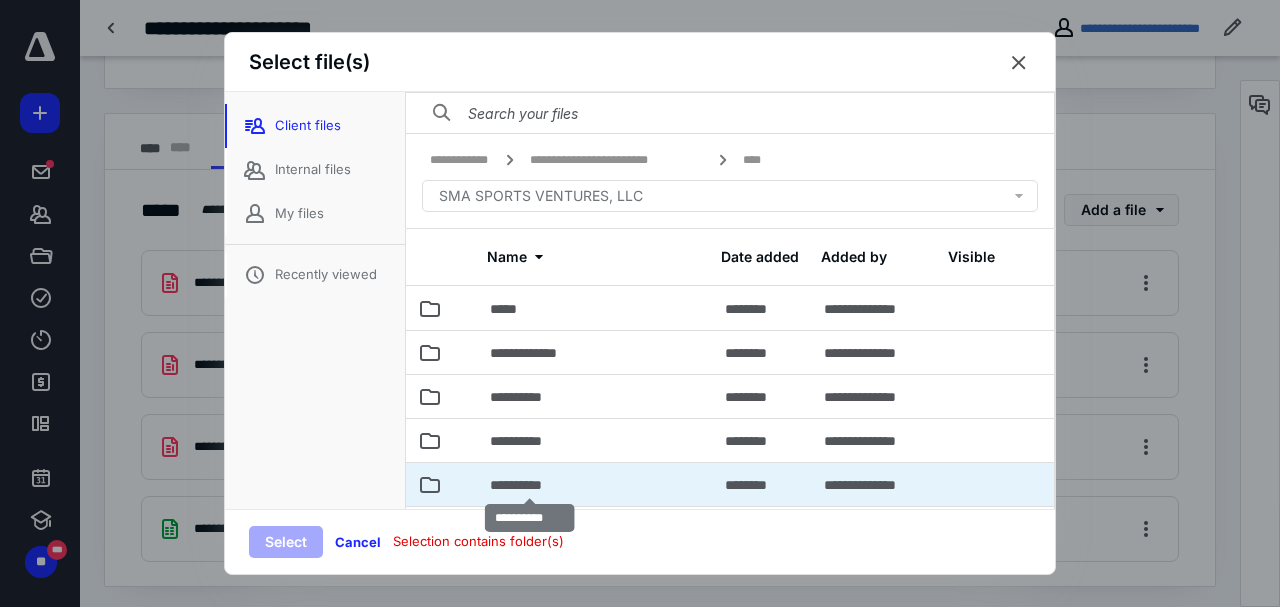 click on "**********" at bounding box center [530, 485] 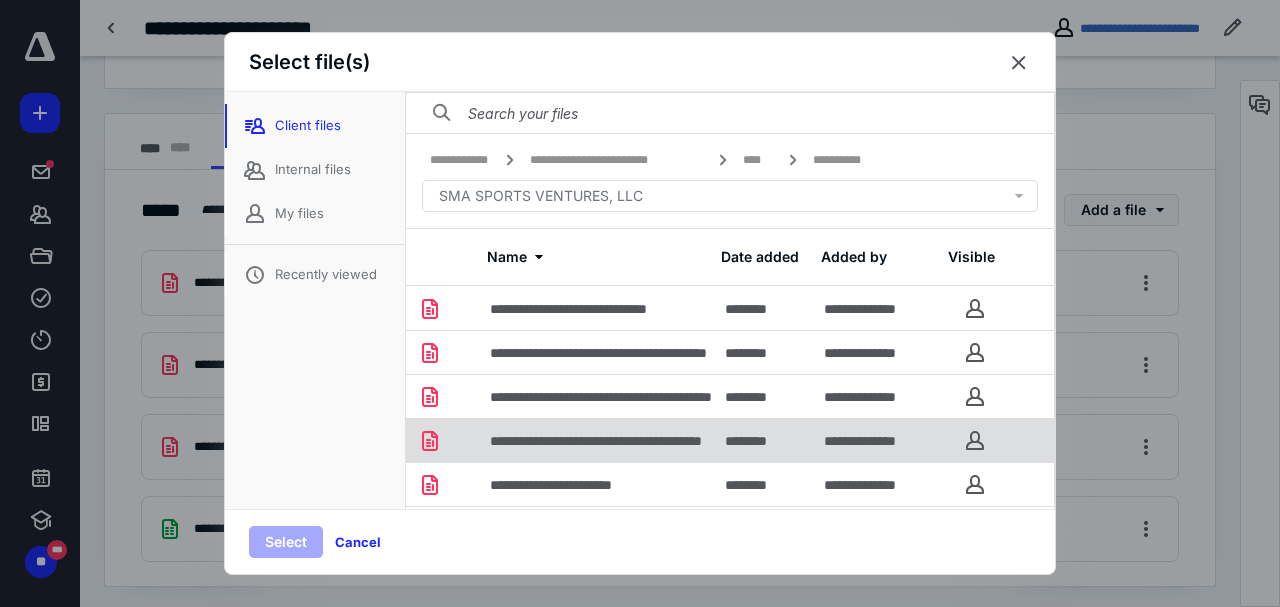 scroll, scrollTop: 56, scrollLeft: 0, axis: vertical 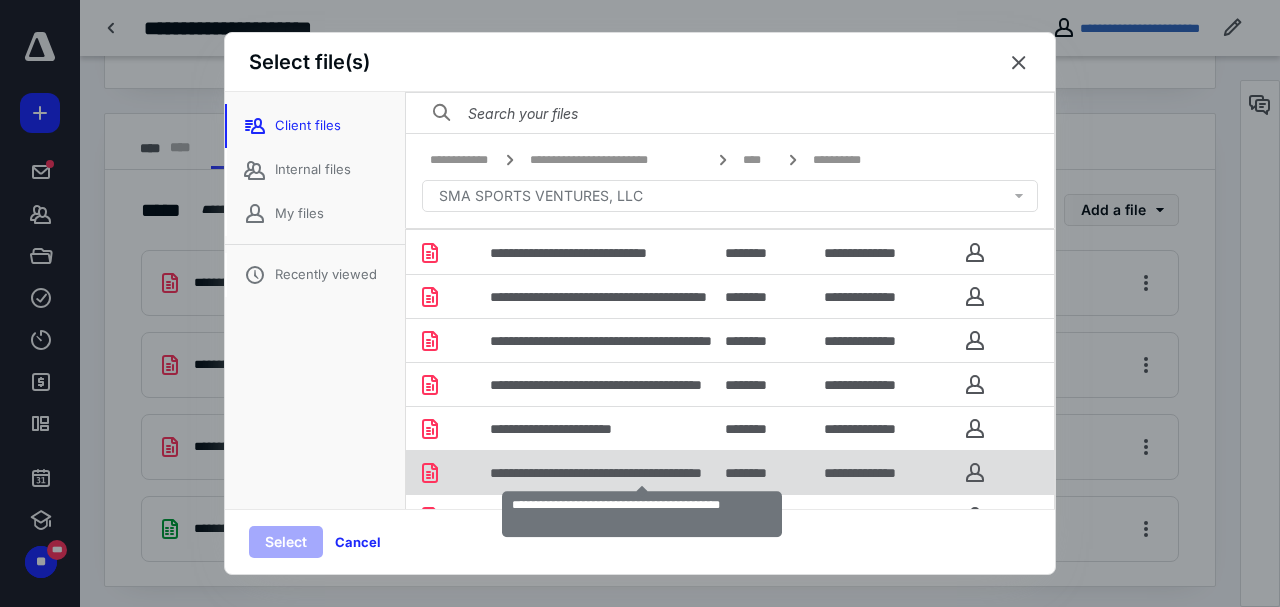 click on "**********" at bounding box center (642, 473) 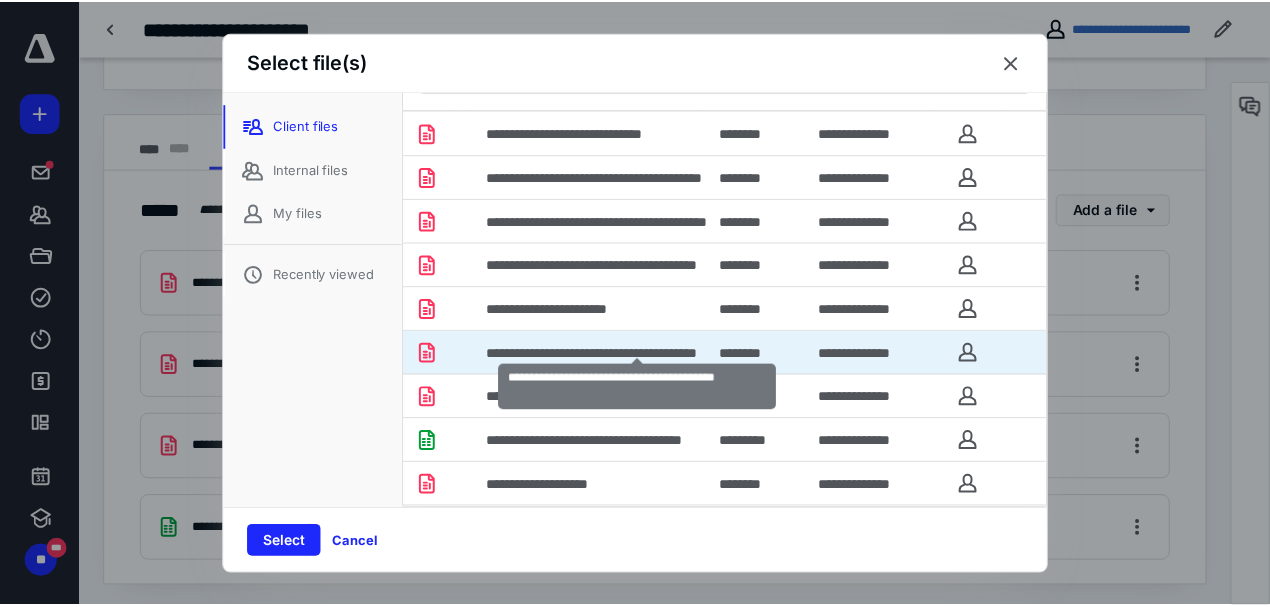 scroll, scrollTop: 127, scrollLeft: 0, axis: vertical 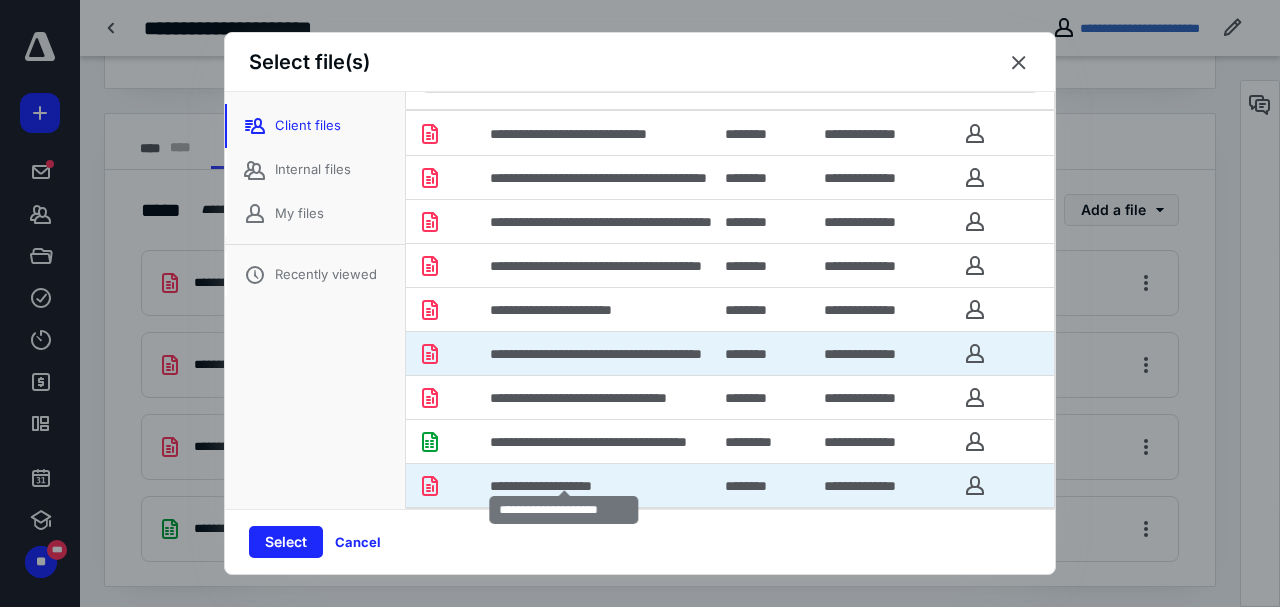 click on "**********" at bounding box center (564, 486) 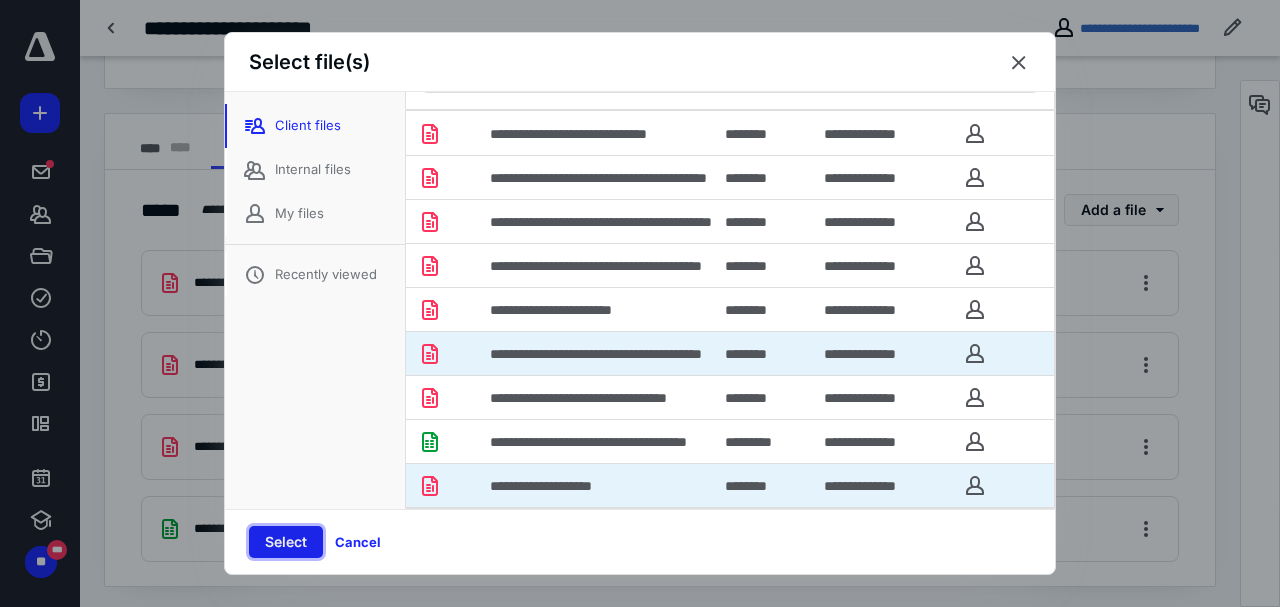 click on "Select" at bounding box center (286, 542) 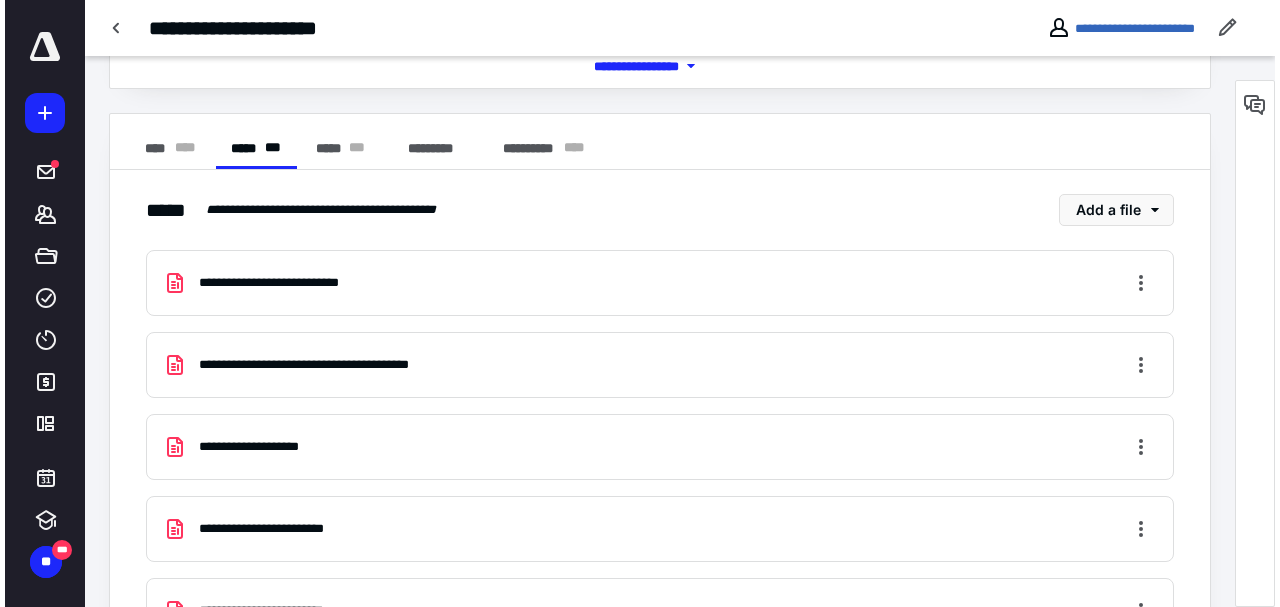 scroll, scrollTop: 395, scrollLeft: 0, axis: vertical 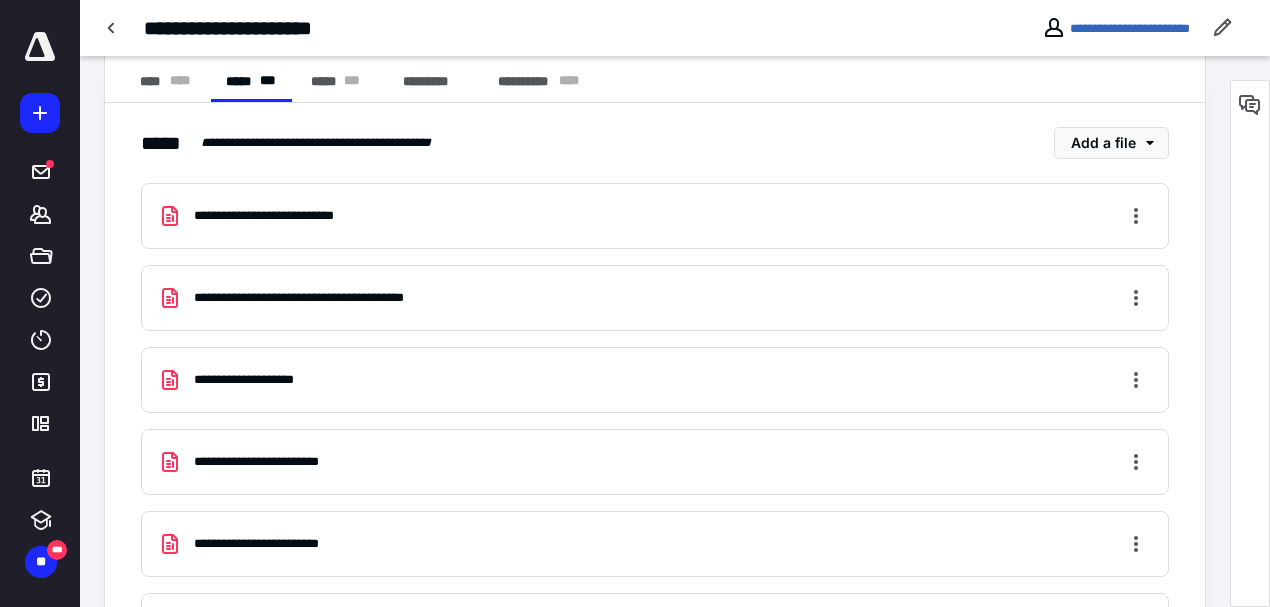 click on "**********" at bounding box center (335, 298) 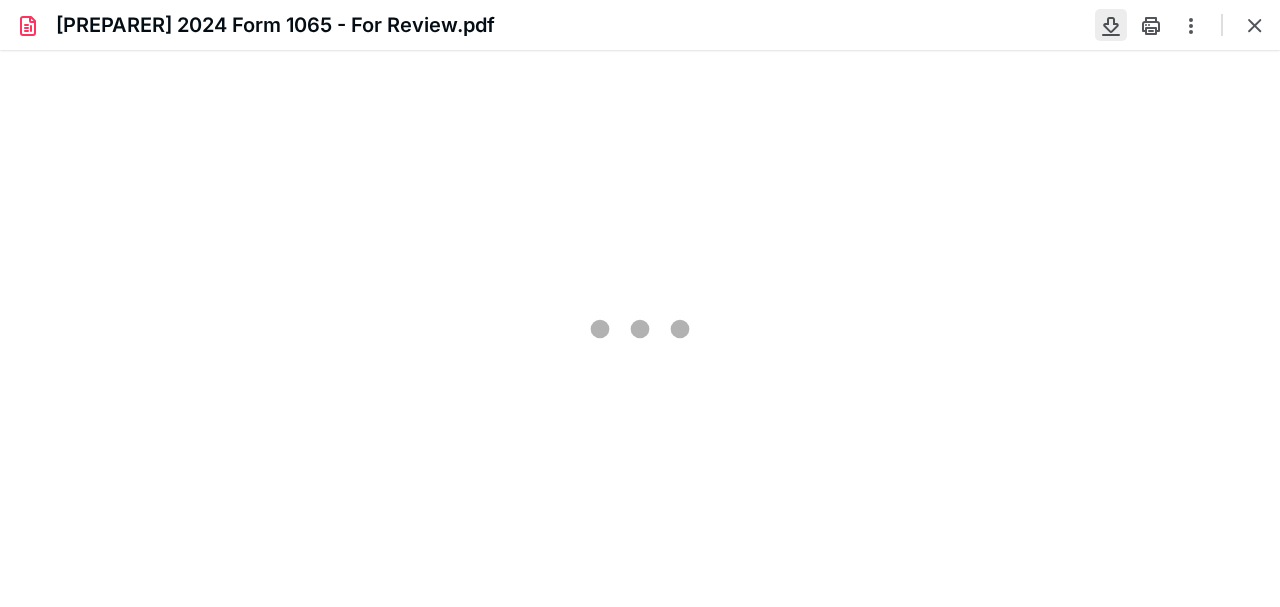 scroll, scrollTop: 0, scrollLeft: 0, axis: both 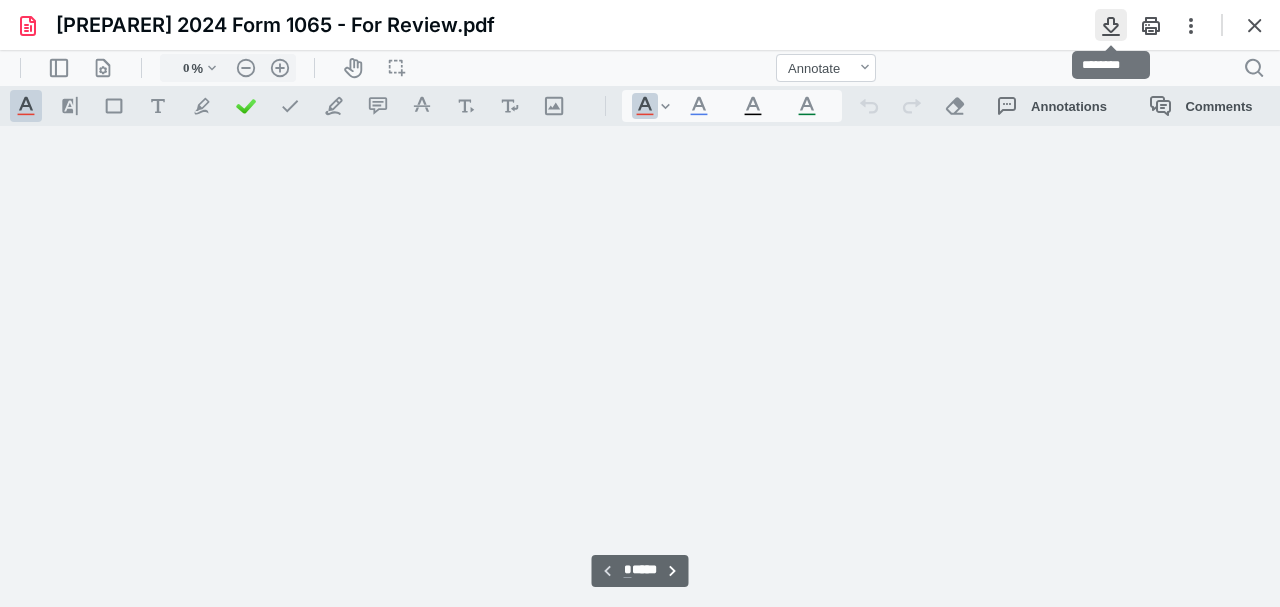 type on "205" 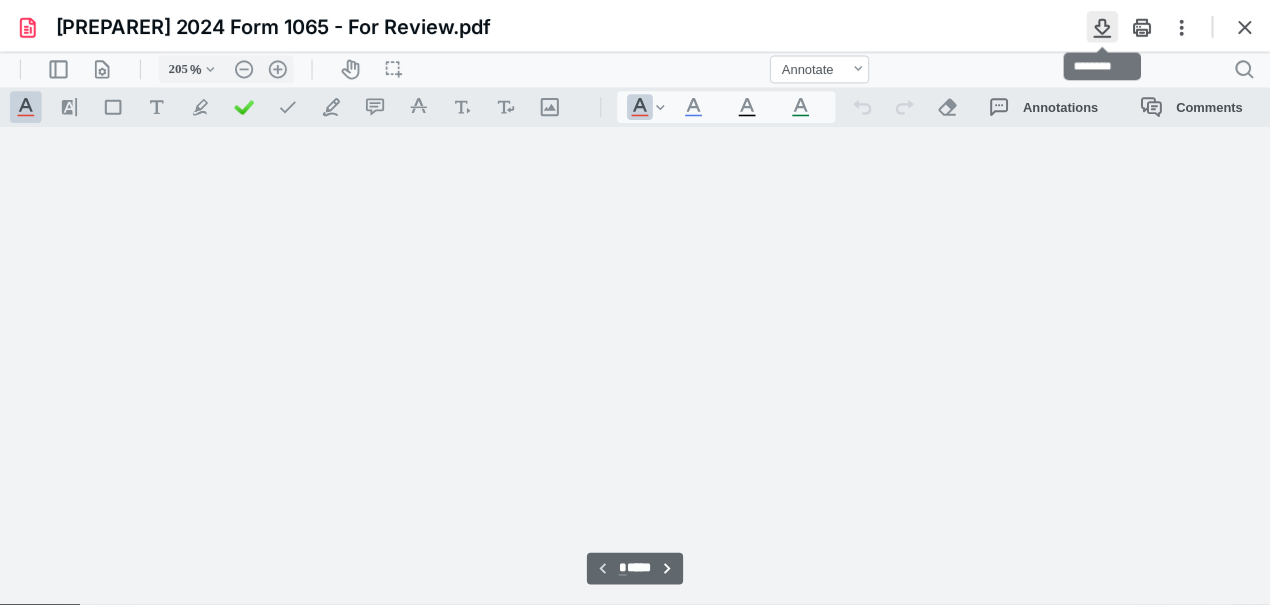 scroll, scrollTop: 84, scrollLeft: 181, axis: both 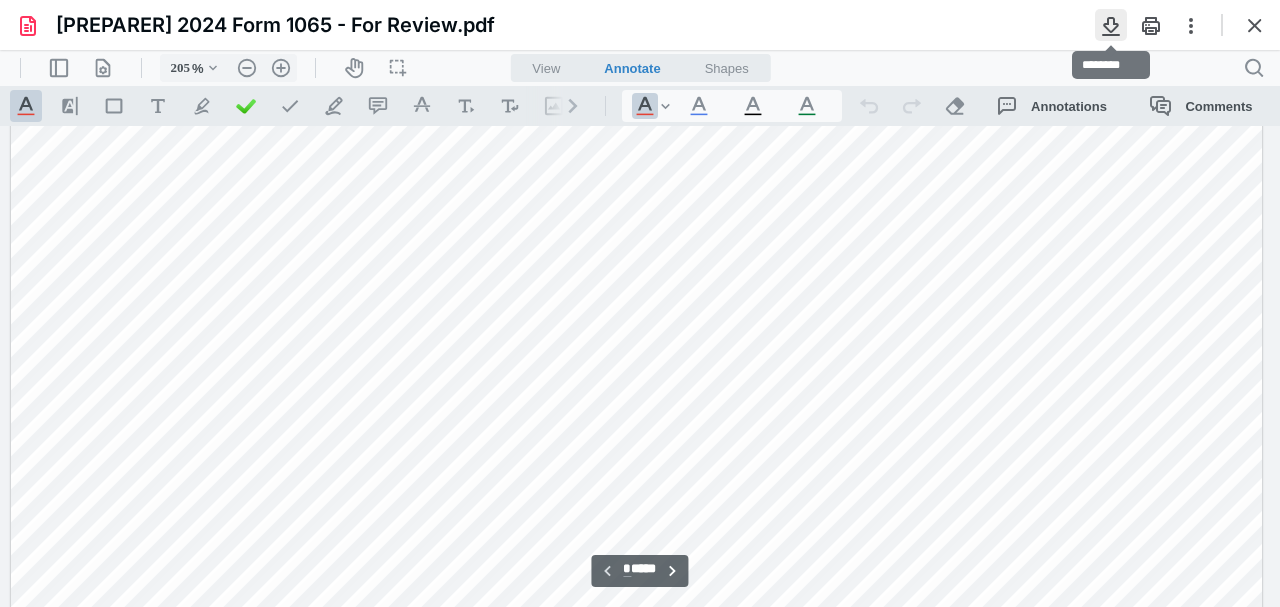 click at bounding box center [1111, 25] 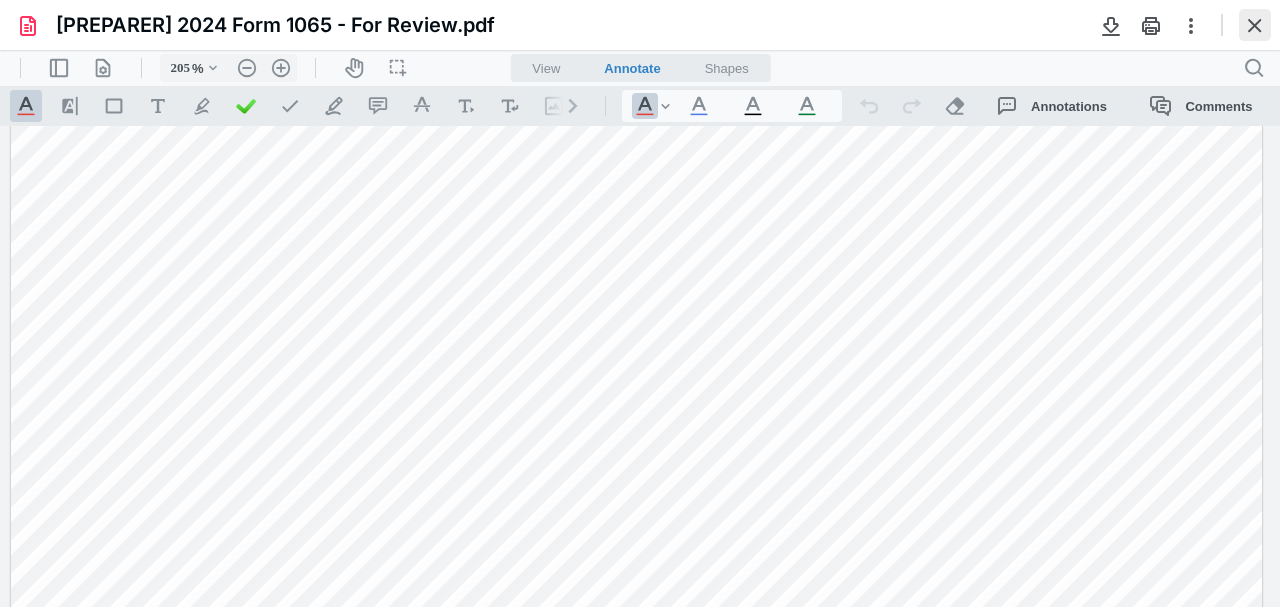 click at bounding box center [1255, 25] 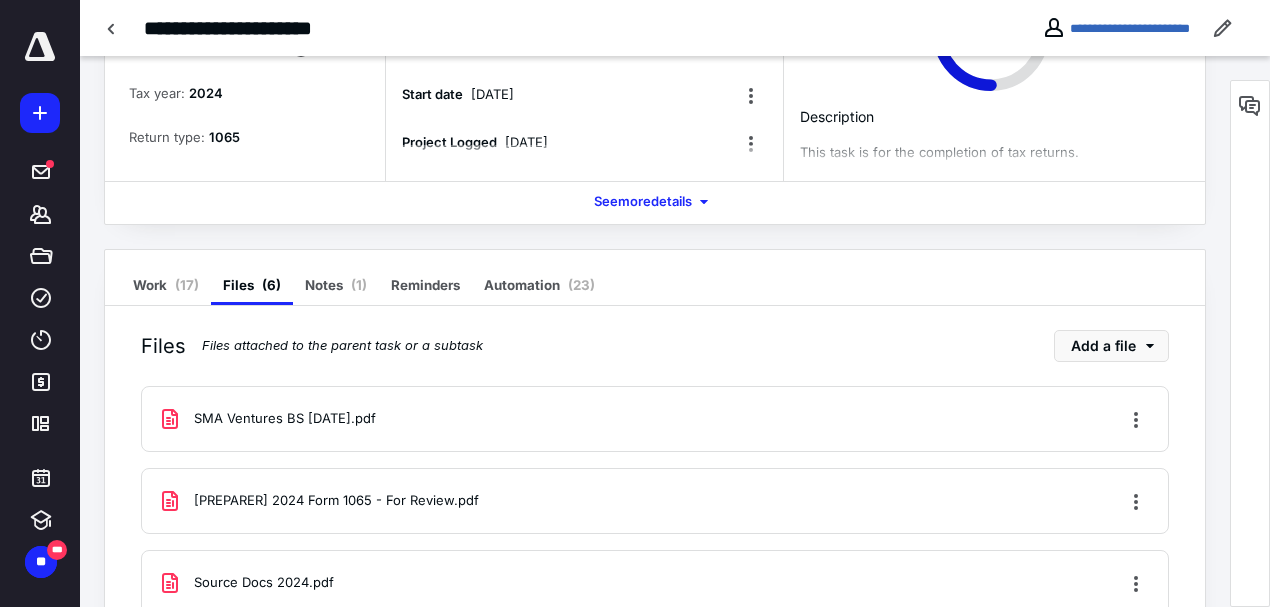 scroll, scrollTop: 0, scrollLeft: 0, axis: both 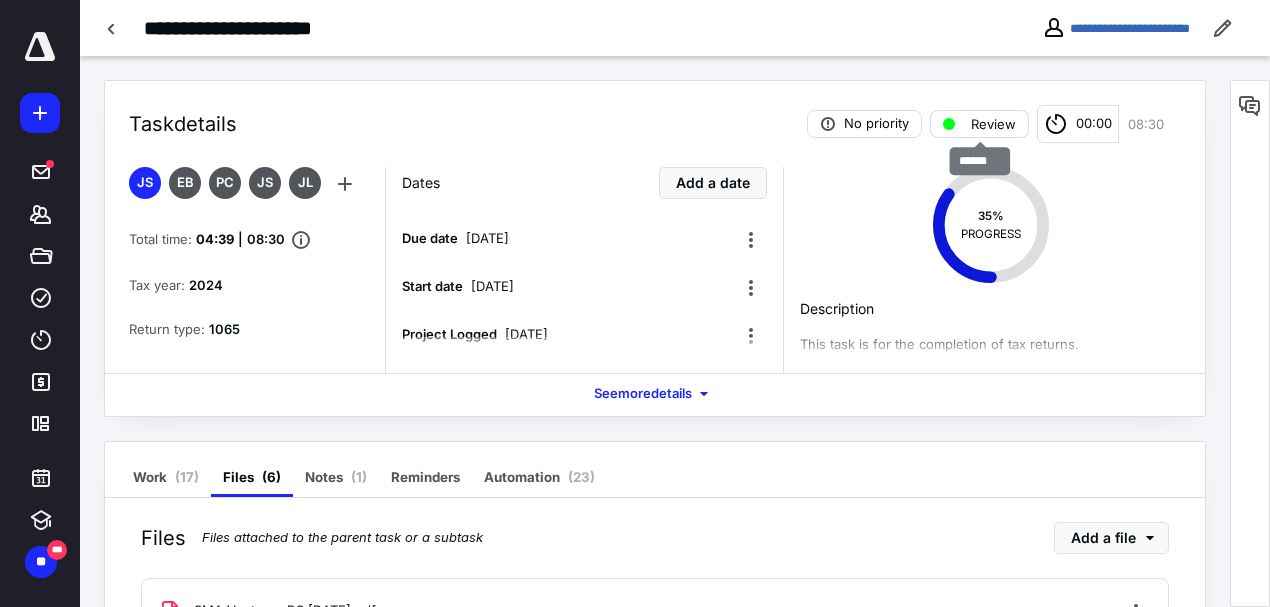 click on "Review" at bounding box center [993, 124] 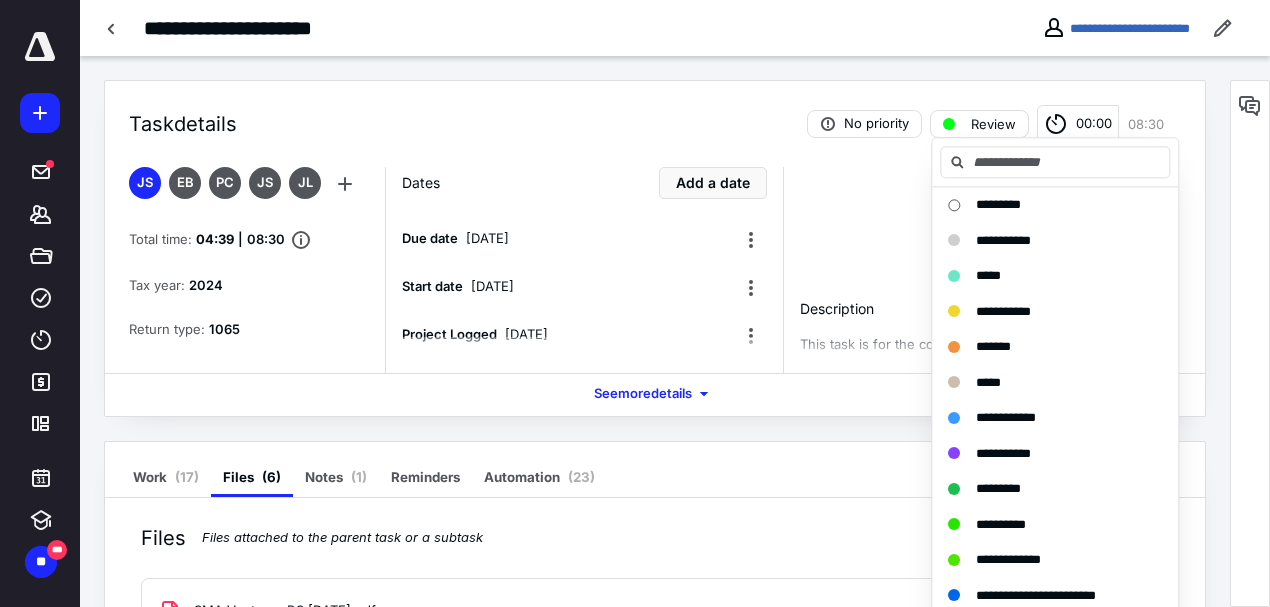 click on "35 % PROGRESS Description This task is for the completion of tax returns. List all the states that are needed." at bounding box center [982, 270] 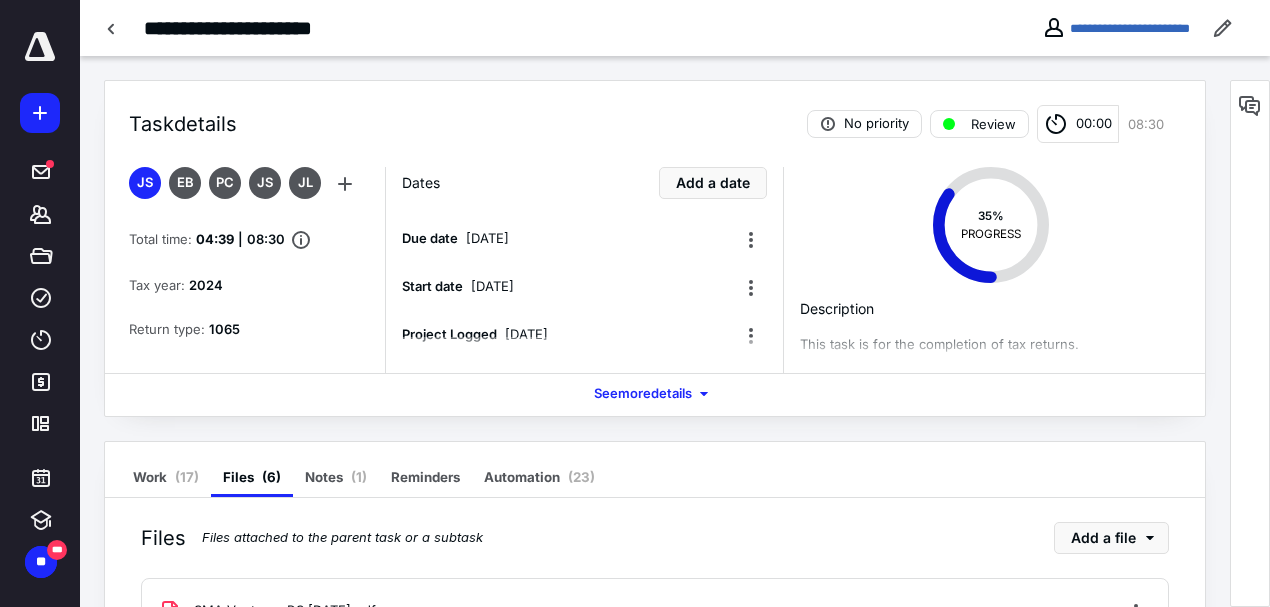 click on "00:00" at bounding box center (1094, 124) 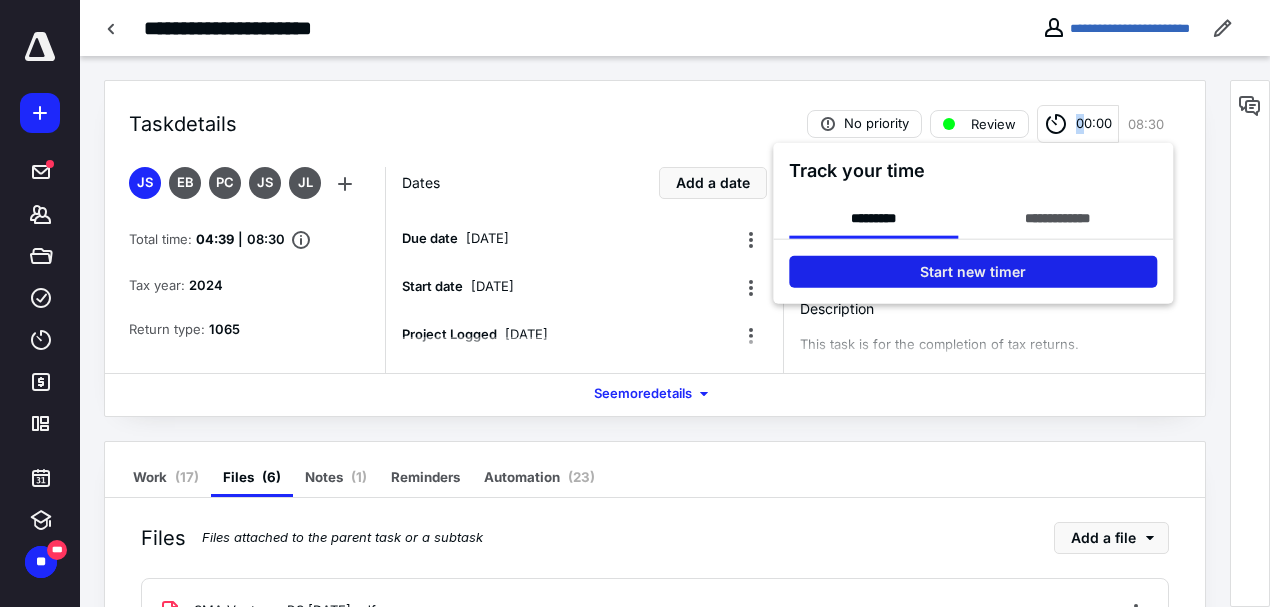 click on "Start new timer" at bounding box center (973, 272) 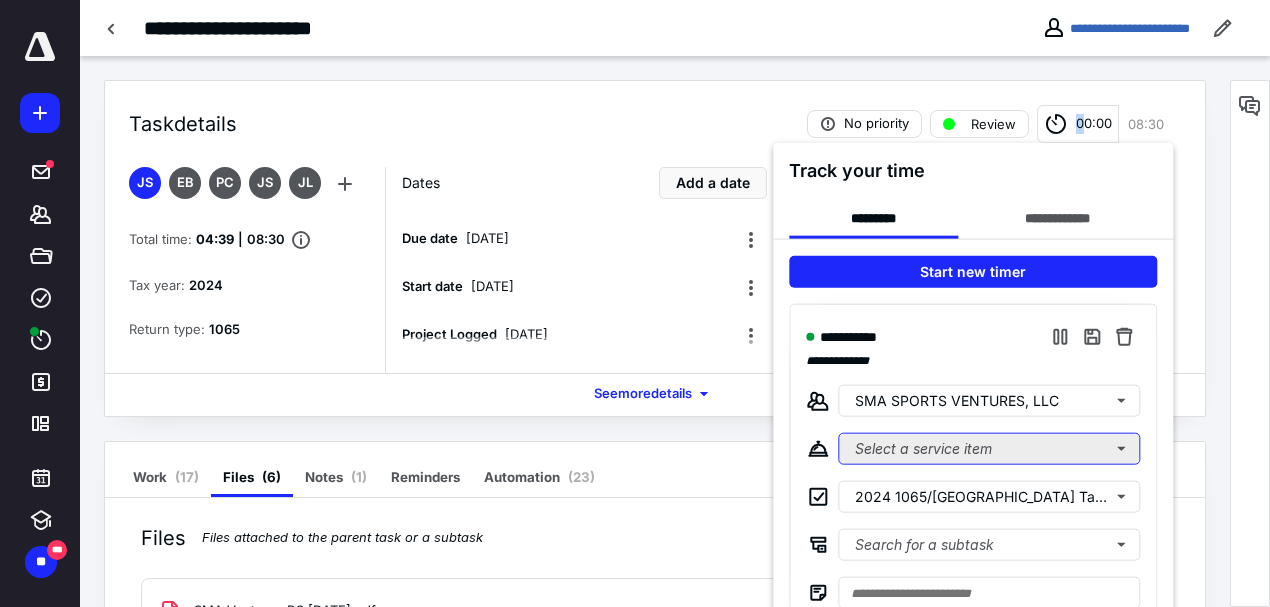 click on "Select a service item" at bounding box center [989, 449] 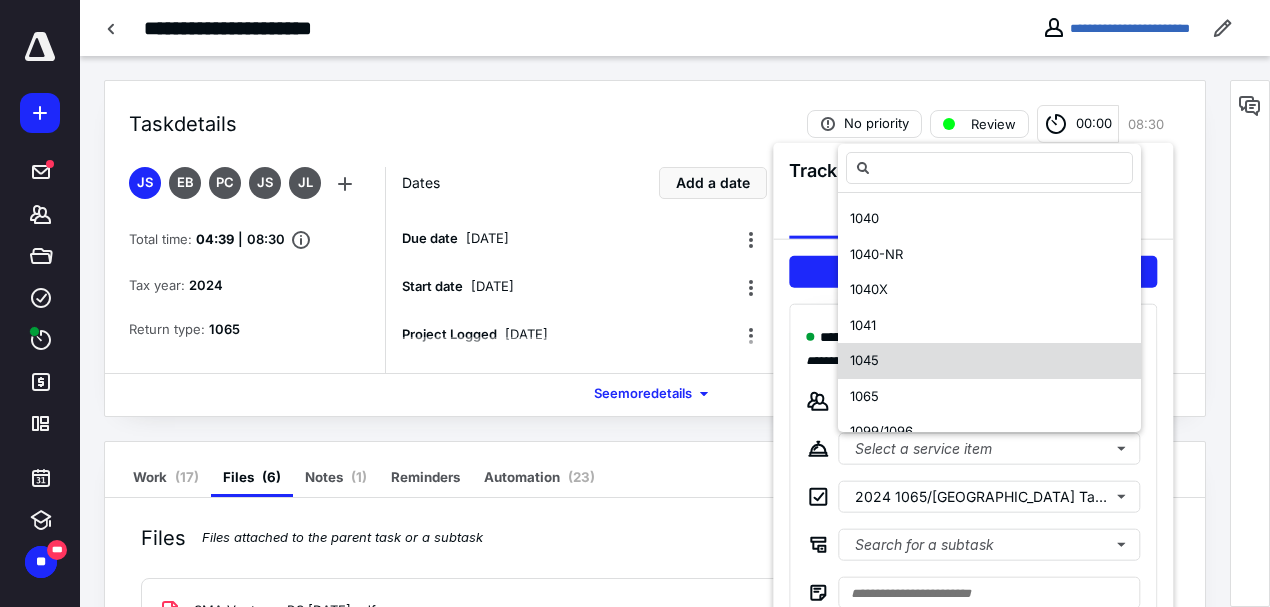 scroll, scrollTop: 66, scrollLeft: 0, axis: vertical 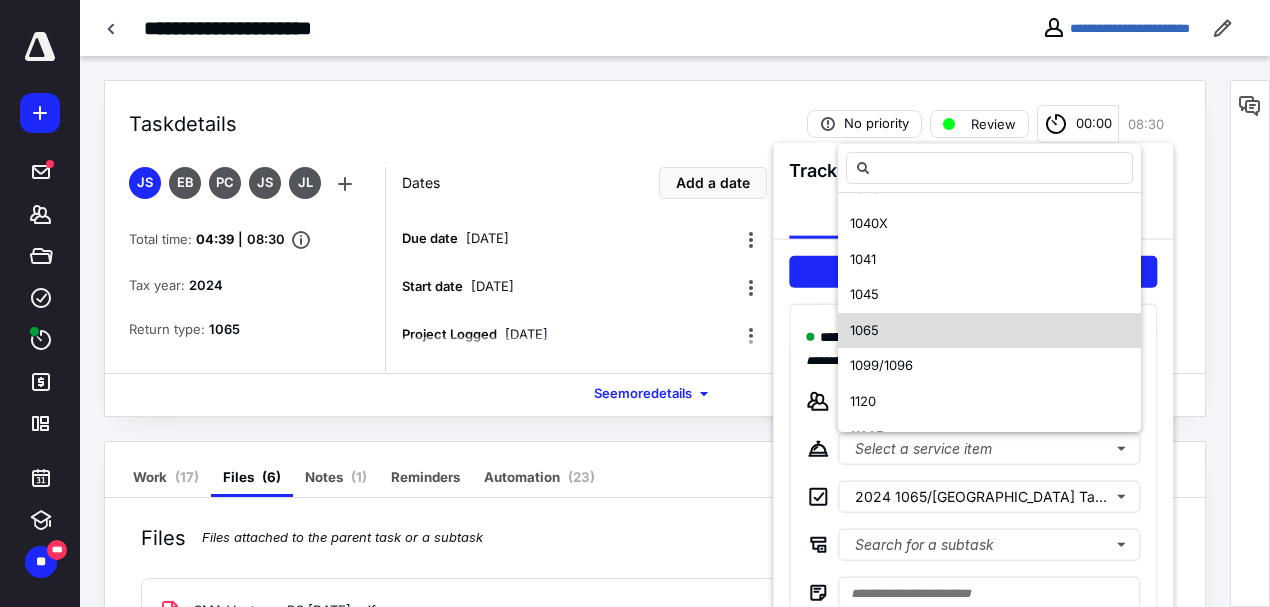 click on "1065" at bounding box center [989, 331] 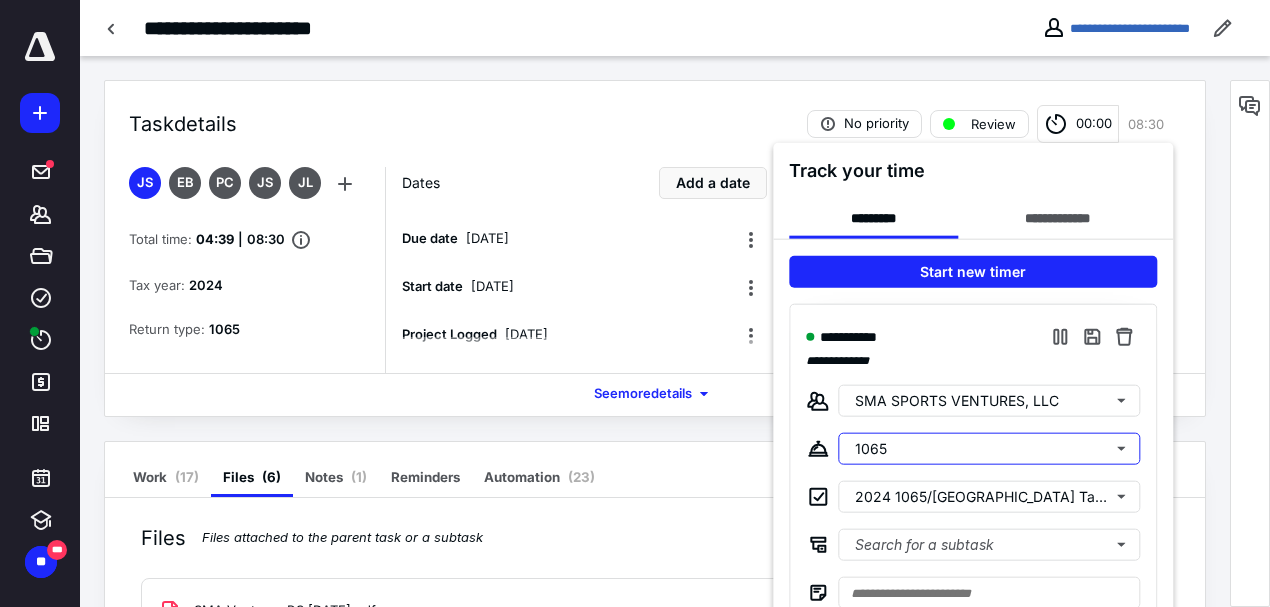 scroll, scrollTop: 0, scrollLeft: 0, axis: both 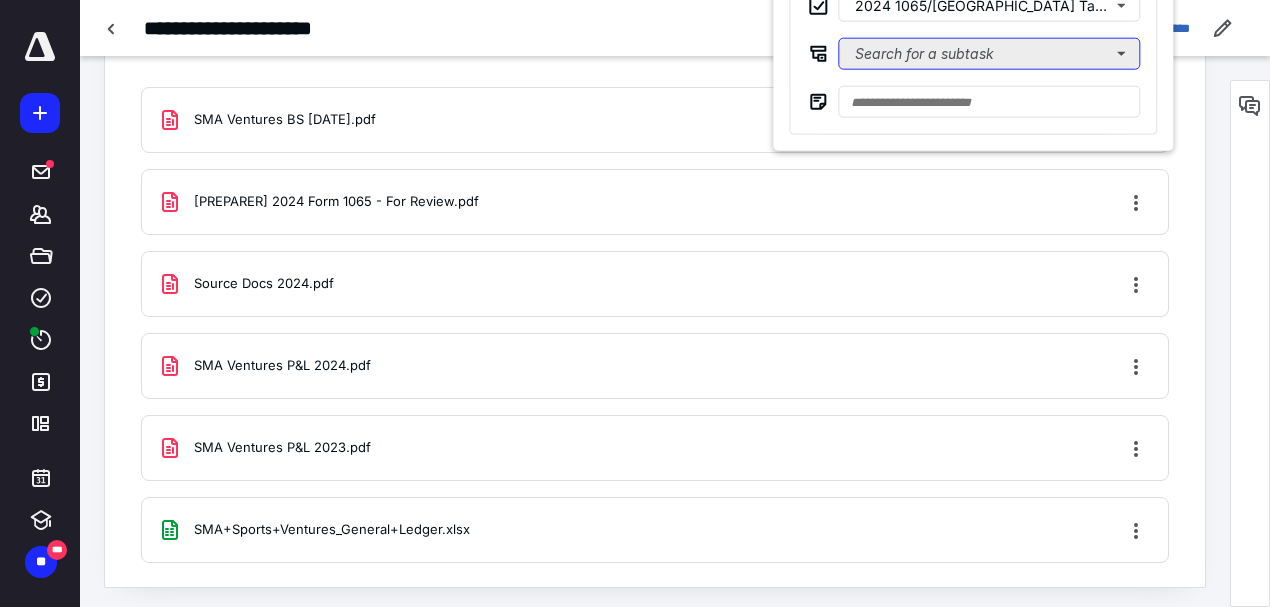 click on "Search for a subtask" at bounding box center [989, 54] 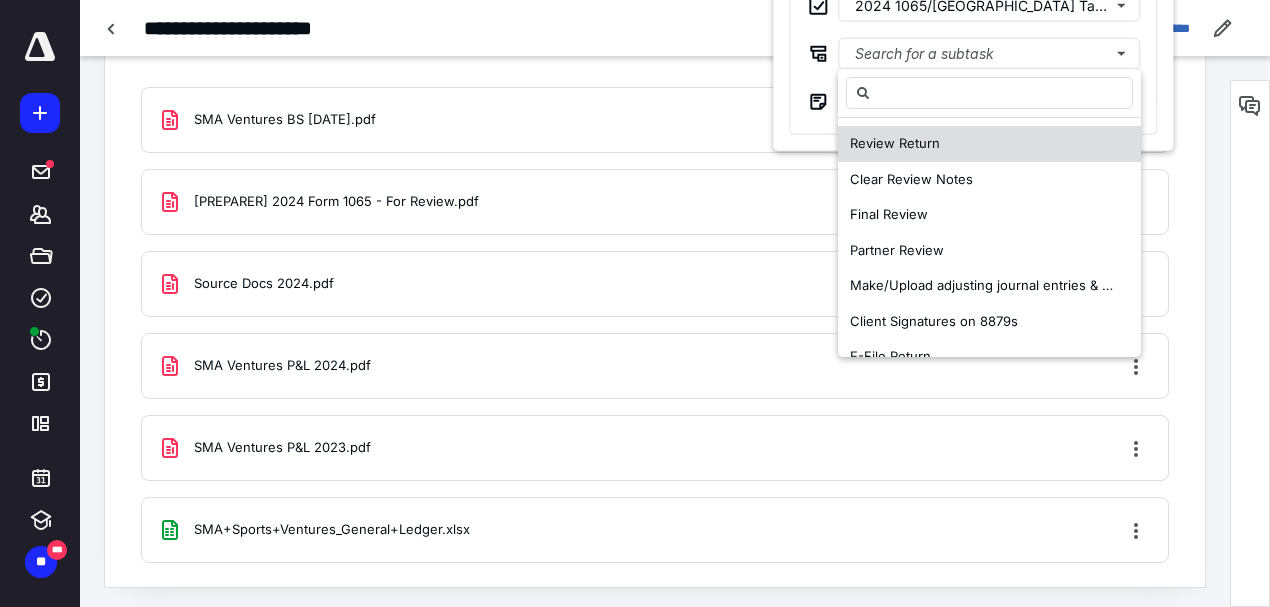 click on "Review Return" at bounding box center [895, 143] 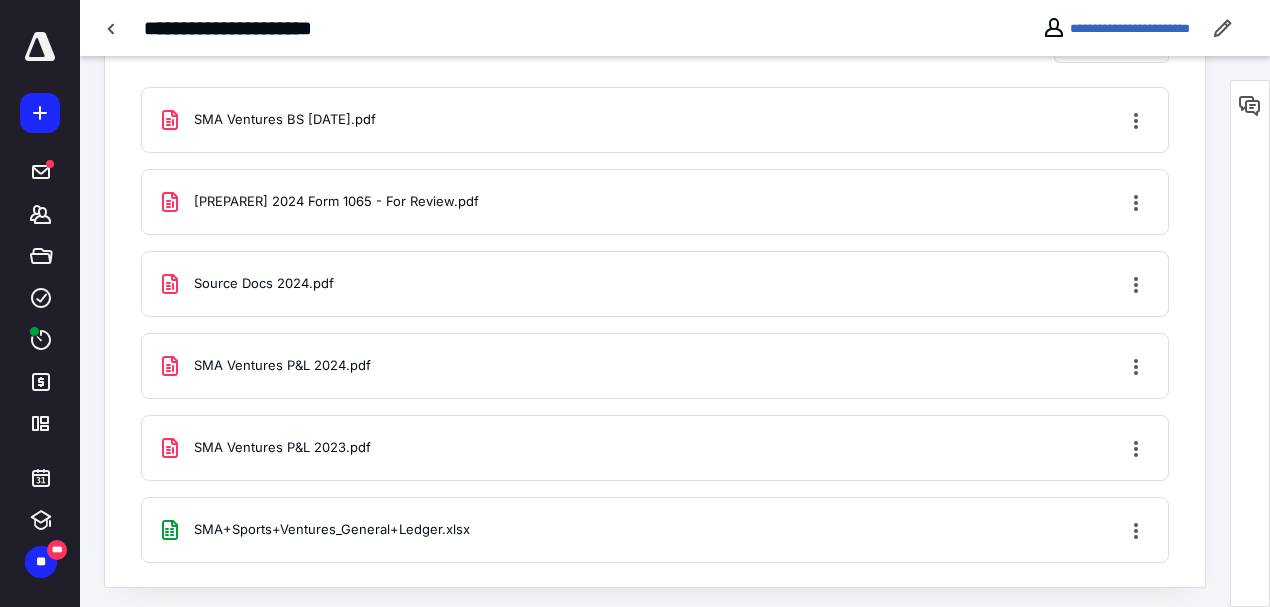 click at bounding box center (635, 303) 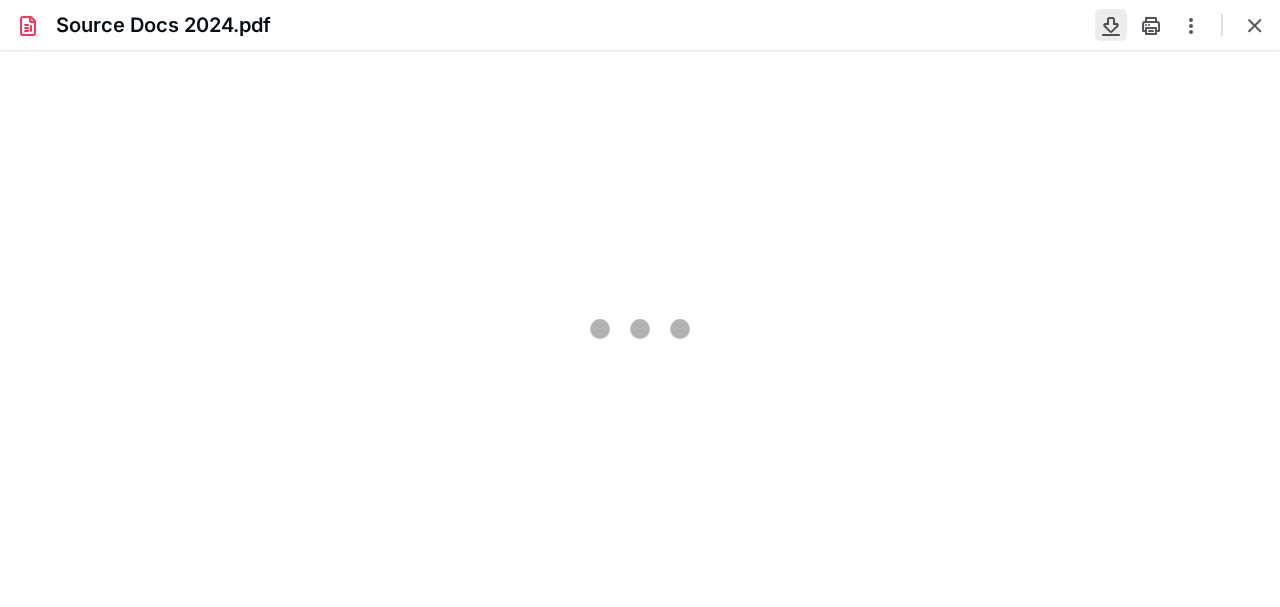 scroll, scrollTop: 0, scrollLeft: 0, axis: both 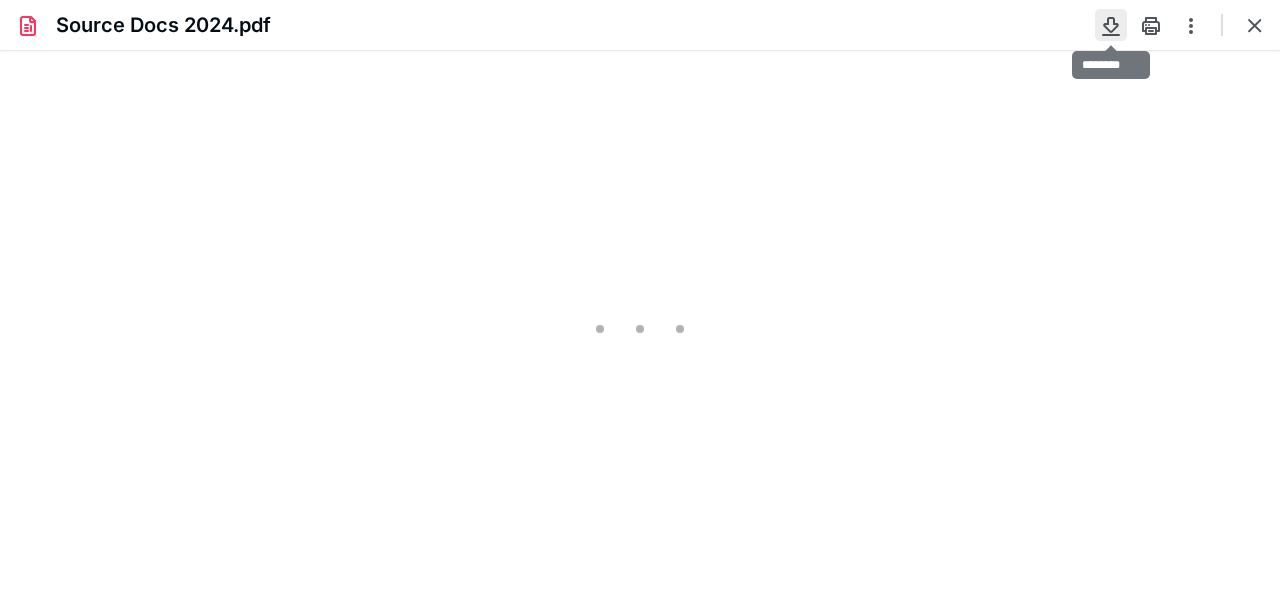 type on "205" 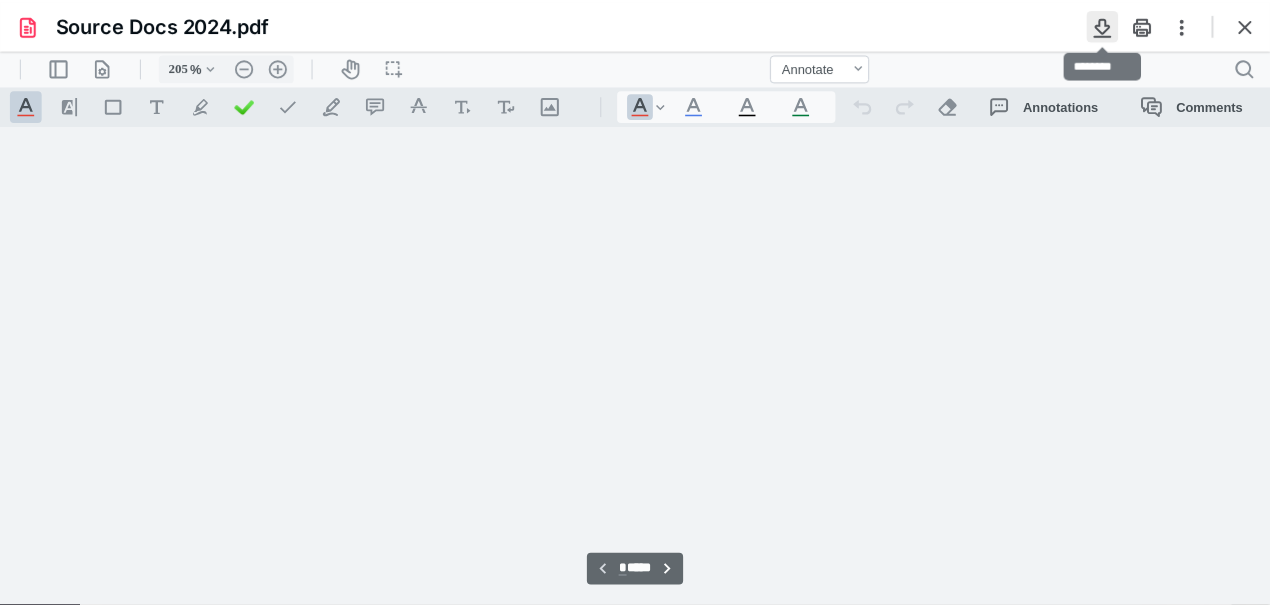 scroll, scrollTop: 84, scrollLeft: 794, axis: both 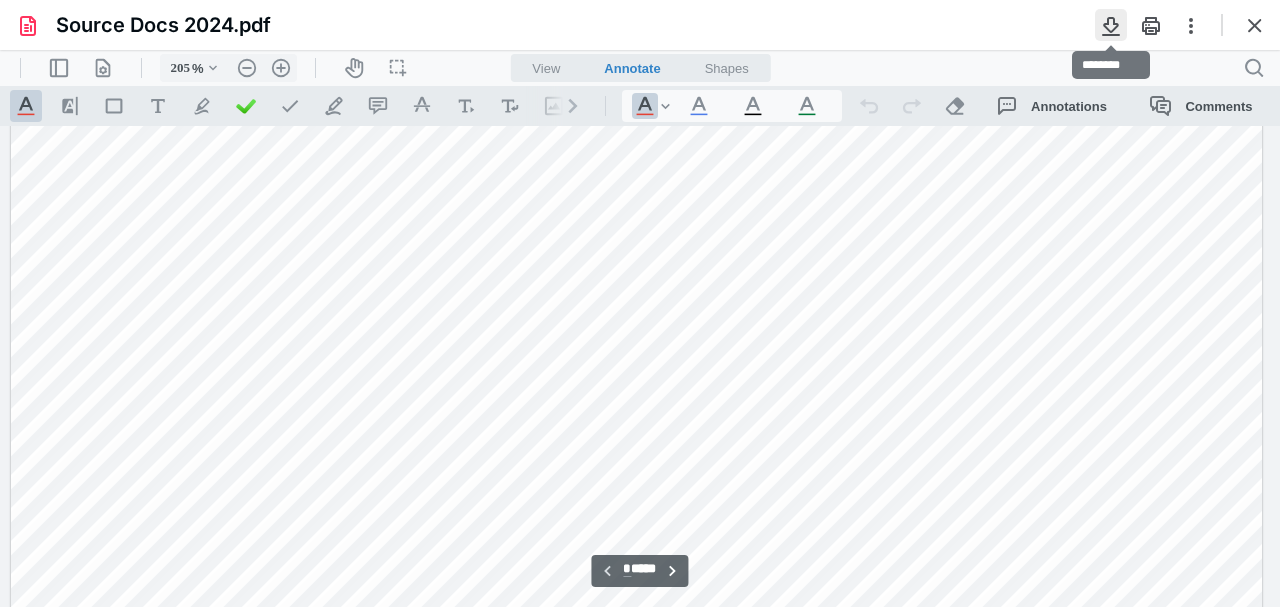 click at bounding box center [1111, 25] 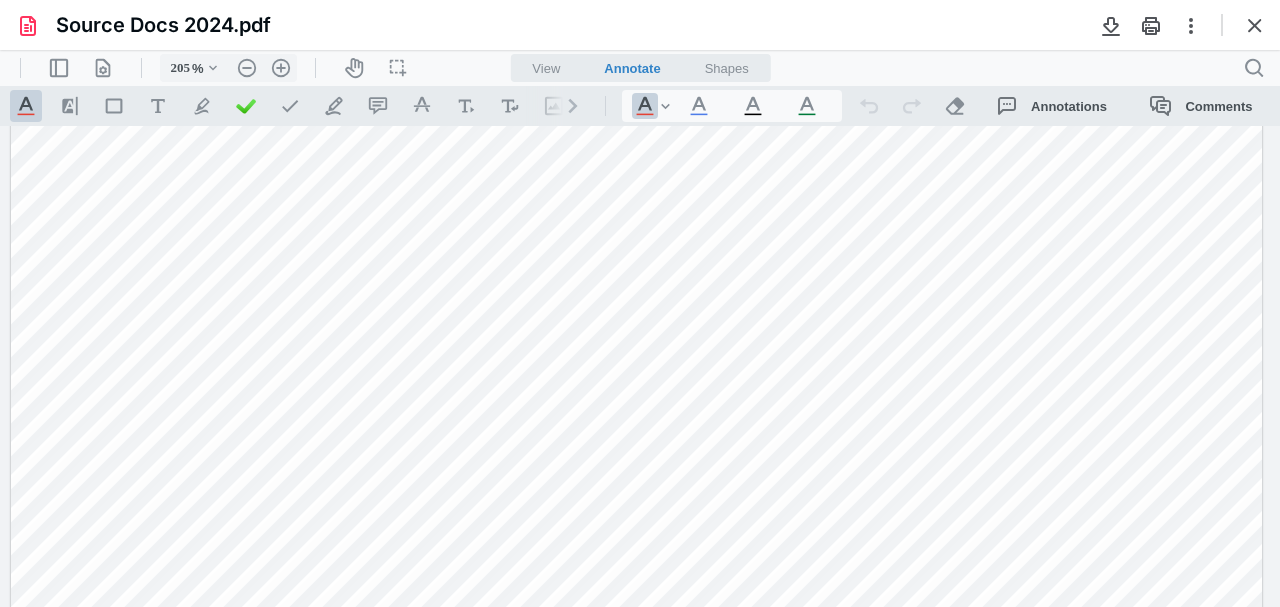 click on "Source Docs 2024.pdf" at bounding box center [640, 25] 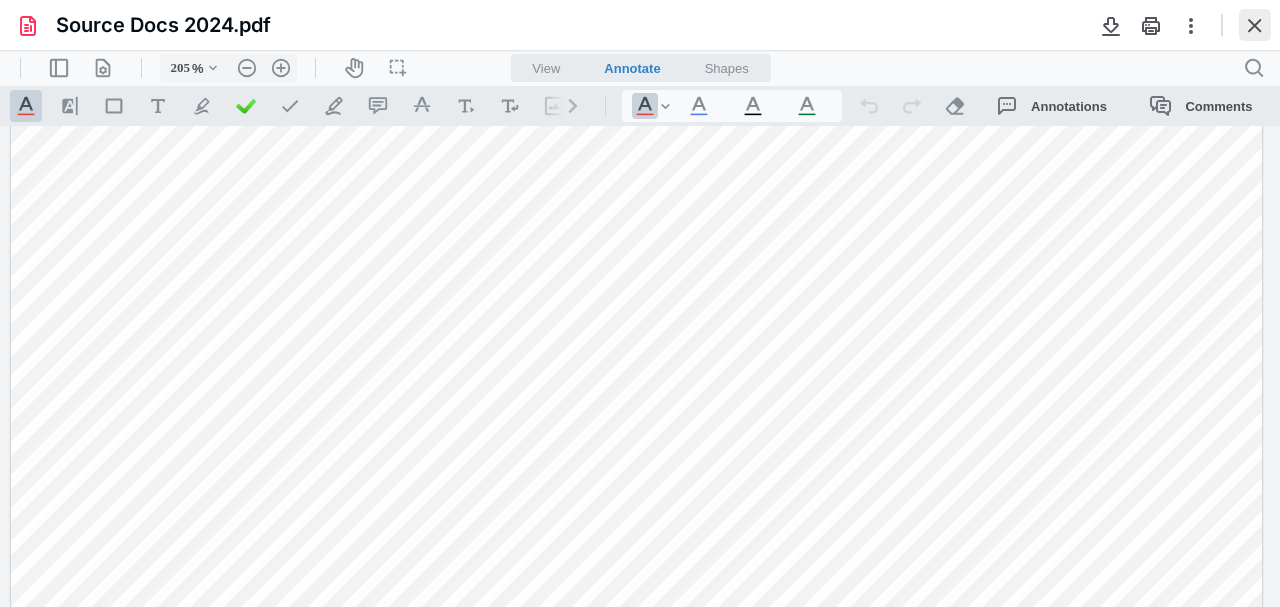 click at bounding box center [1255, 25] 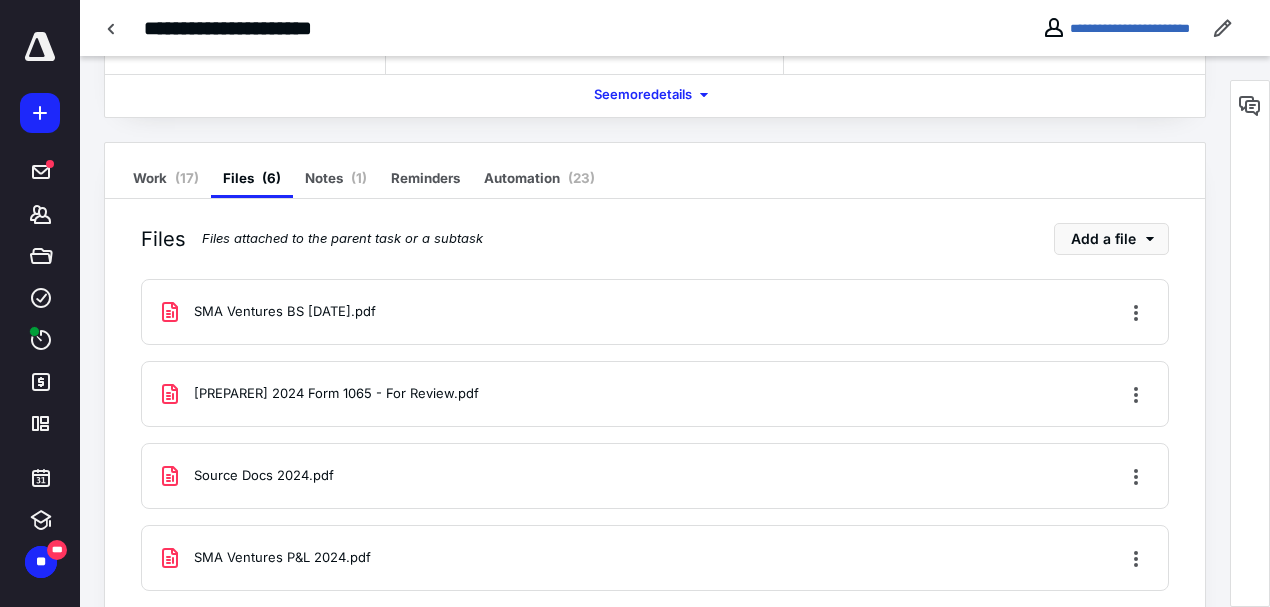 scroll, scrollTop: 224, scrollLeft: 0, axis: vertical 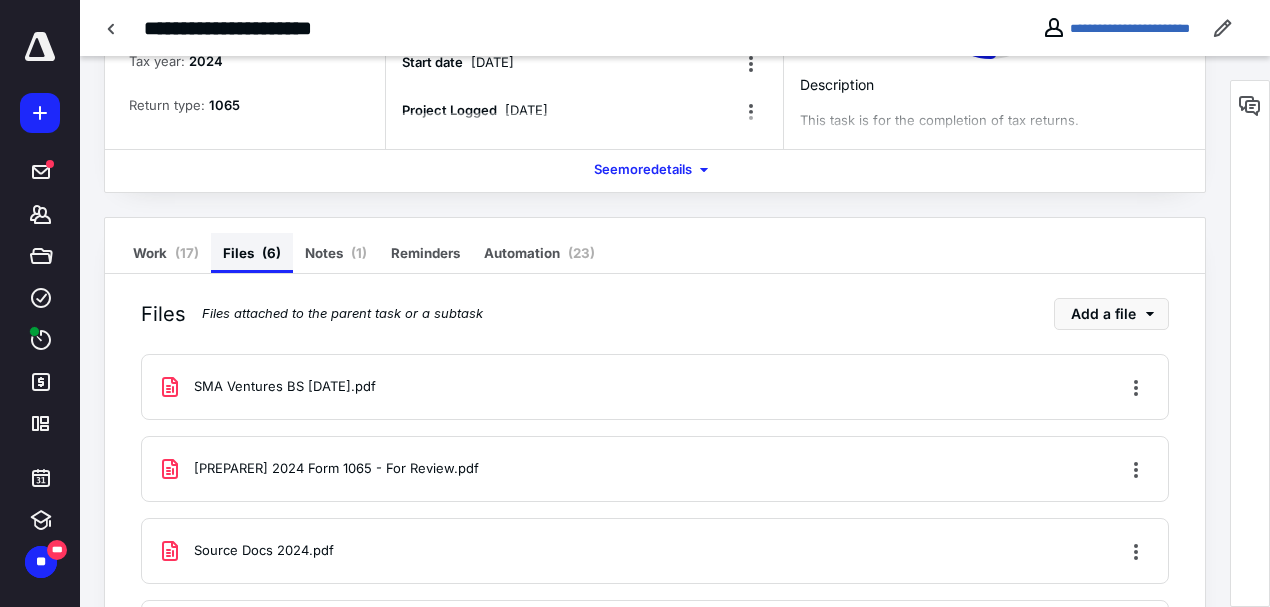 click on "Files ( 6 )" at bounding box center [252, 253] 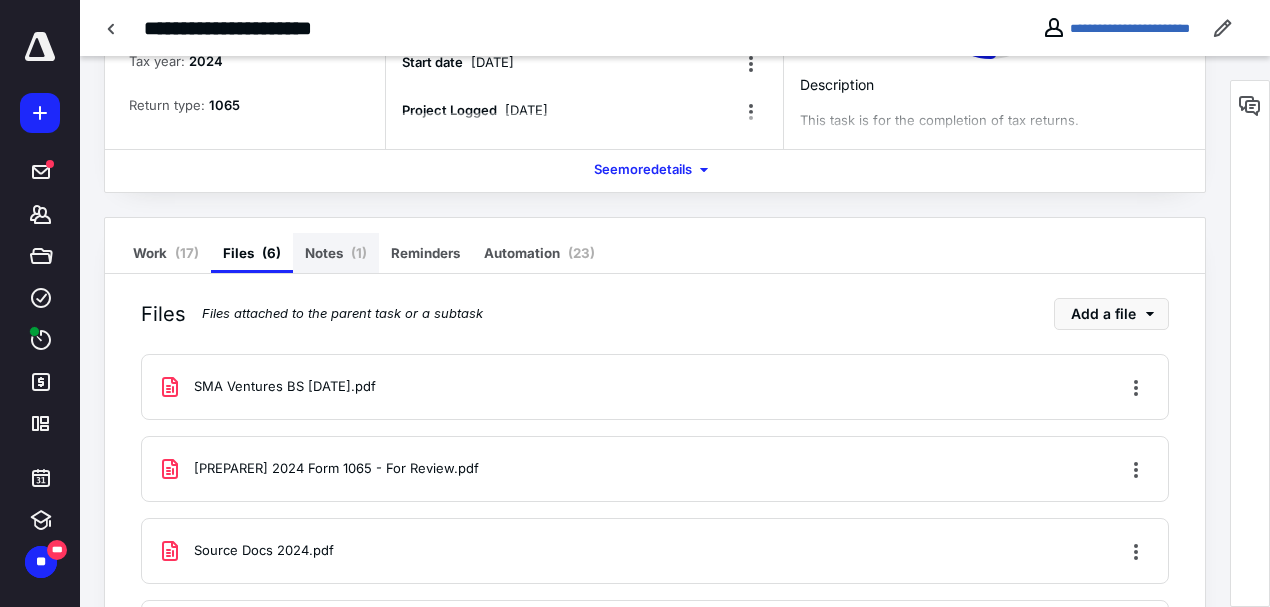 click on "Notes ( 1 )" at bounding box center (336, 253) 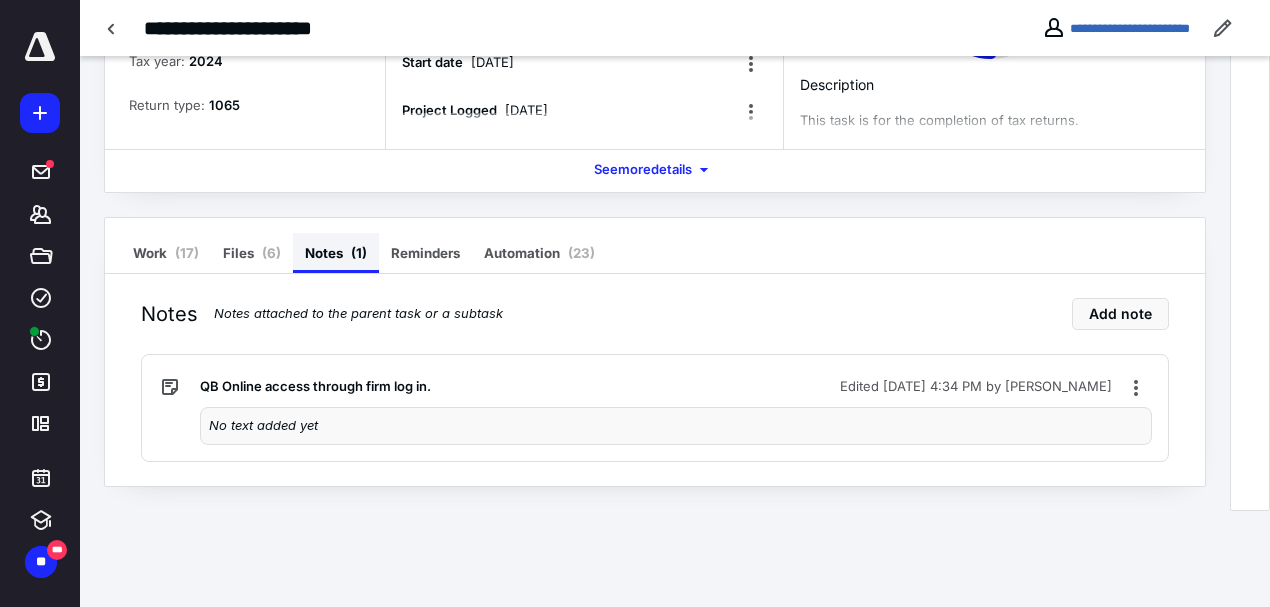 scroll, scrollTop: 125, scrollLeft: 0, axis: vertical 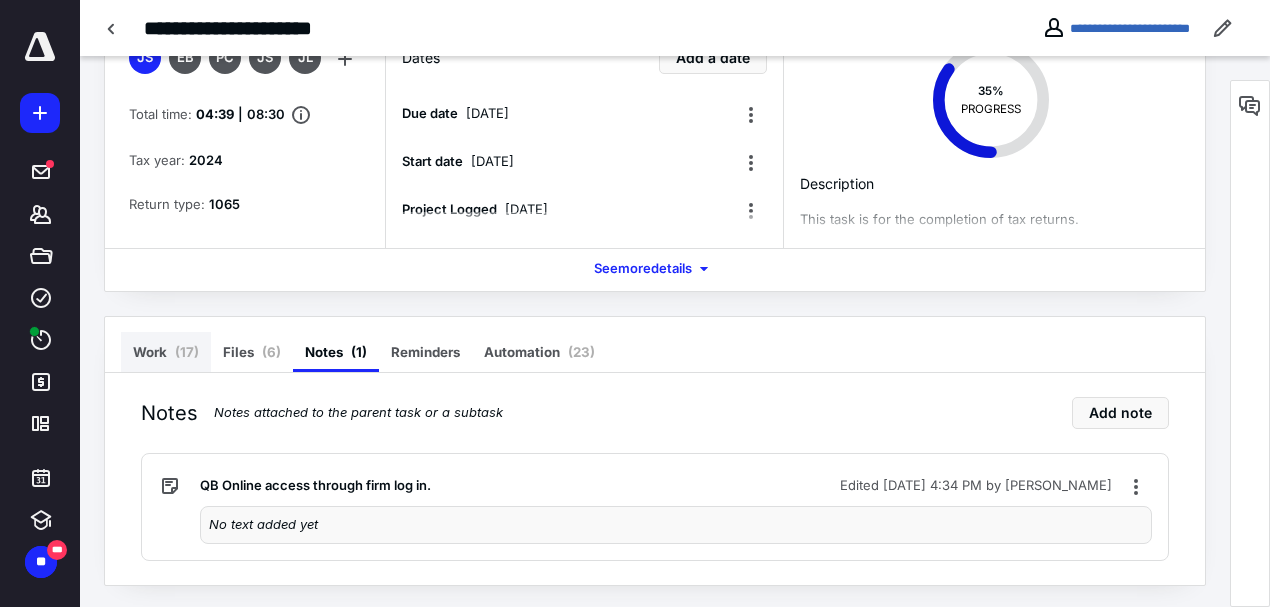 click on "Work ( 17 )" at bounding box center (166, 352) 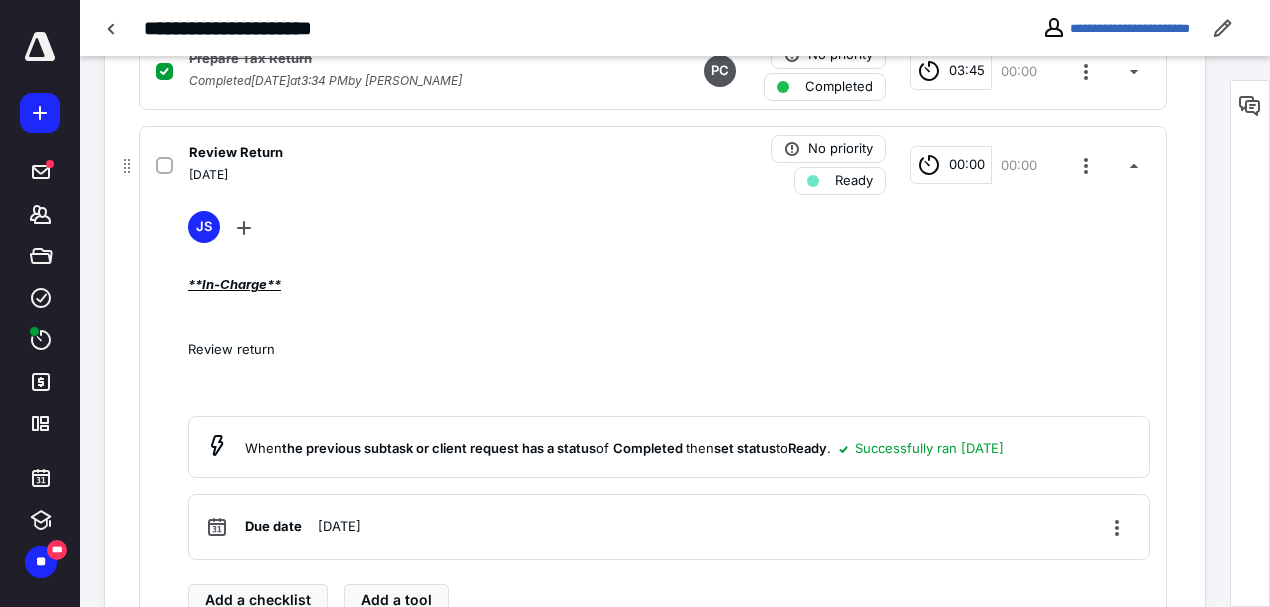 scroll, scrollTop: 1125, scrollLeft: 0, axis: vertical 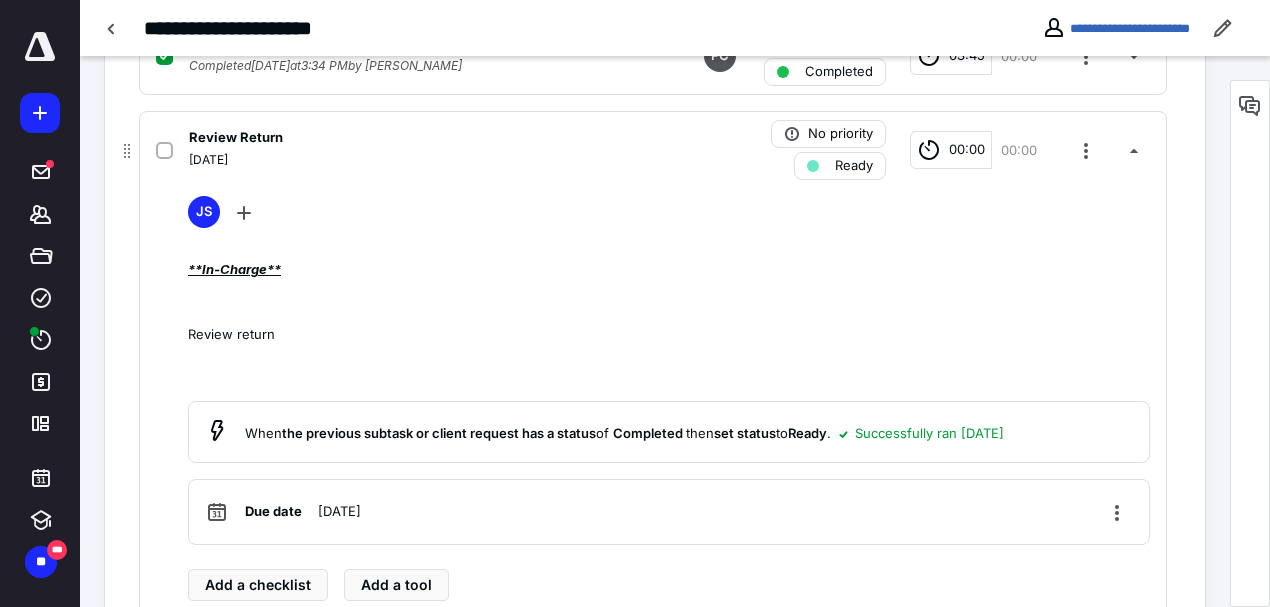 click at bounding box center [164, 151] 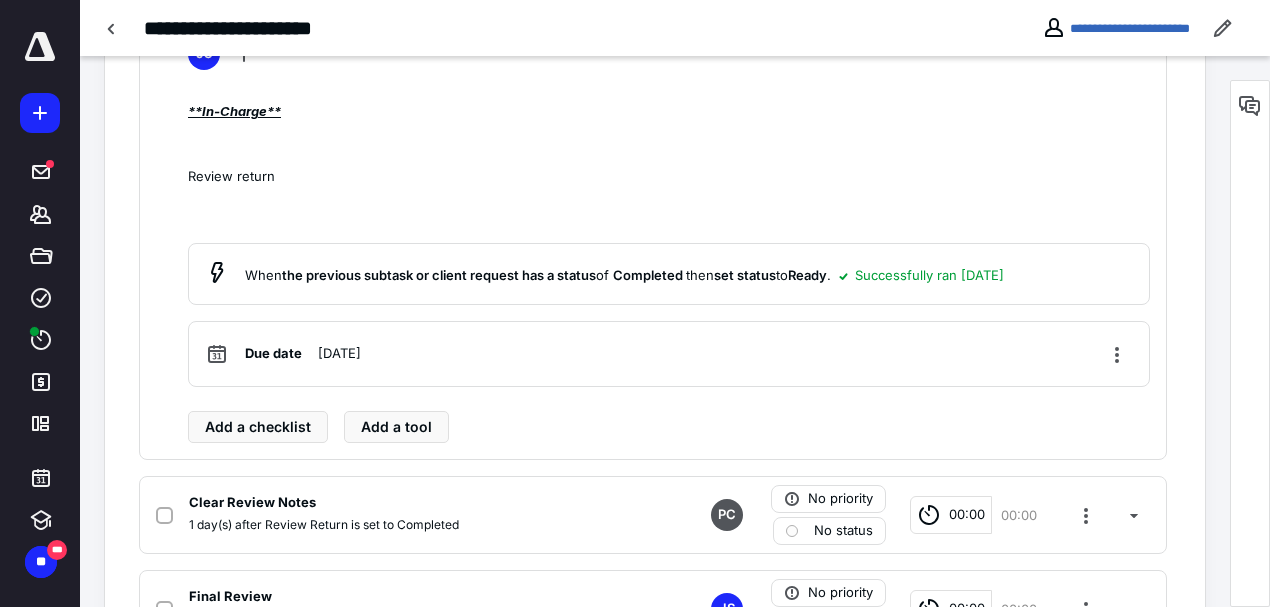 scroll, scrollTop: 1325, scrollLeft: 0, axis: vertical 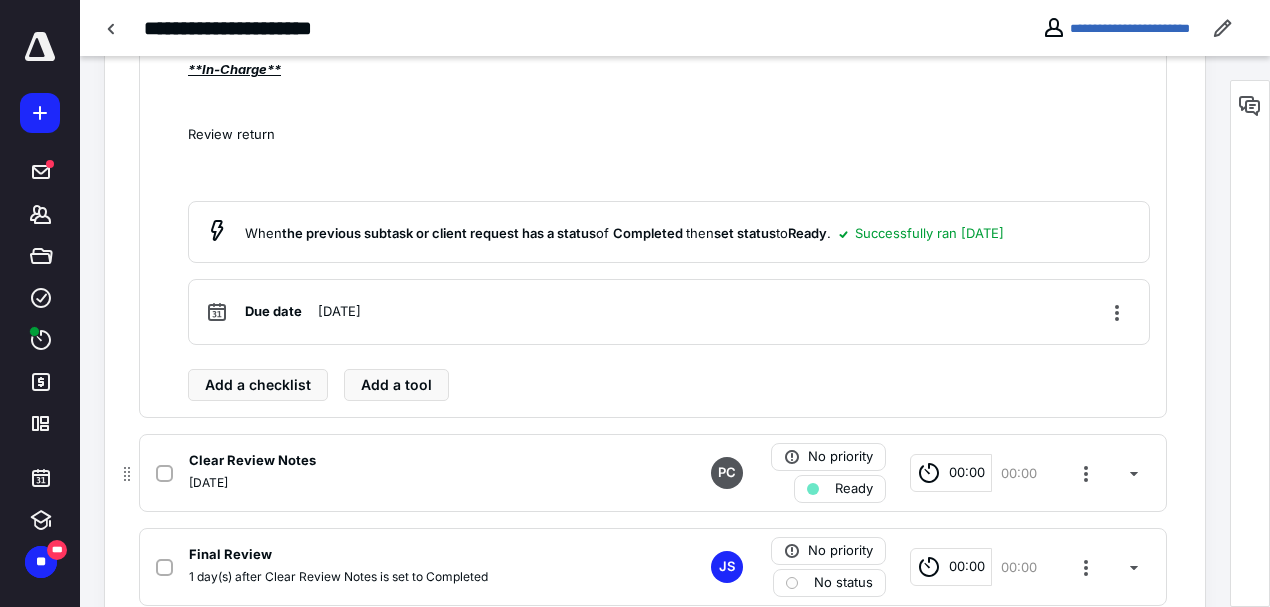 click at bounding box center (164, 474) 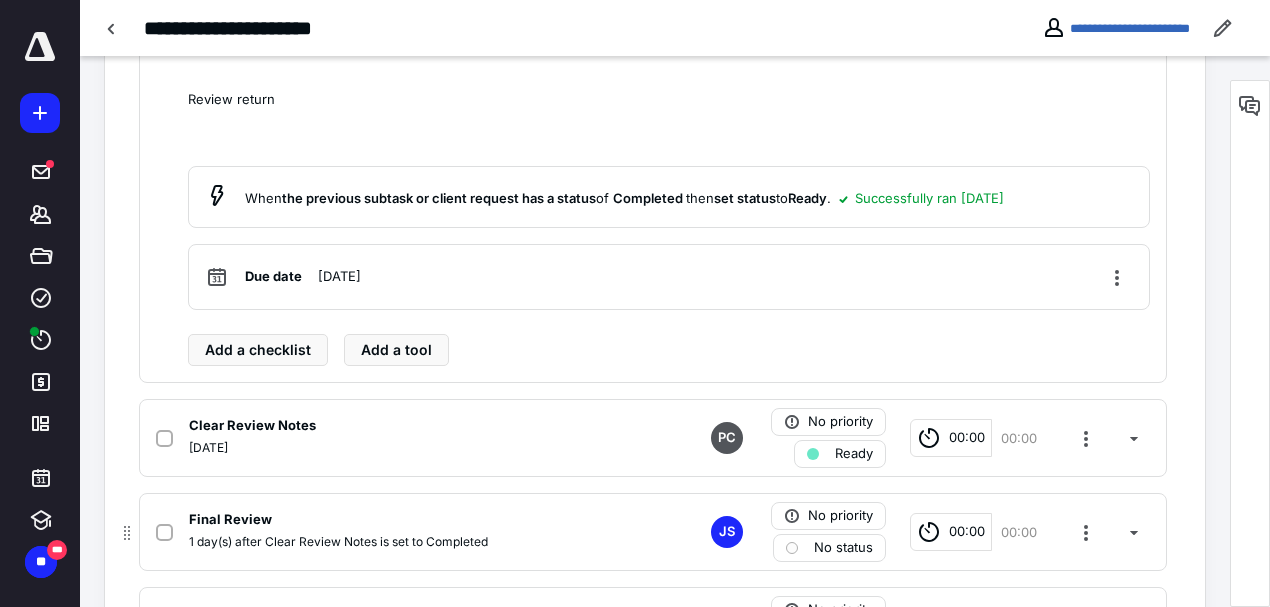 checkbox on "true" 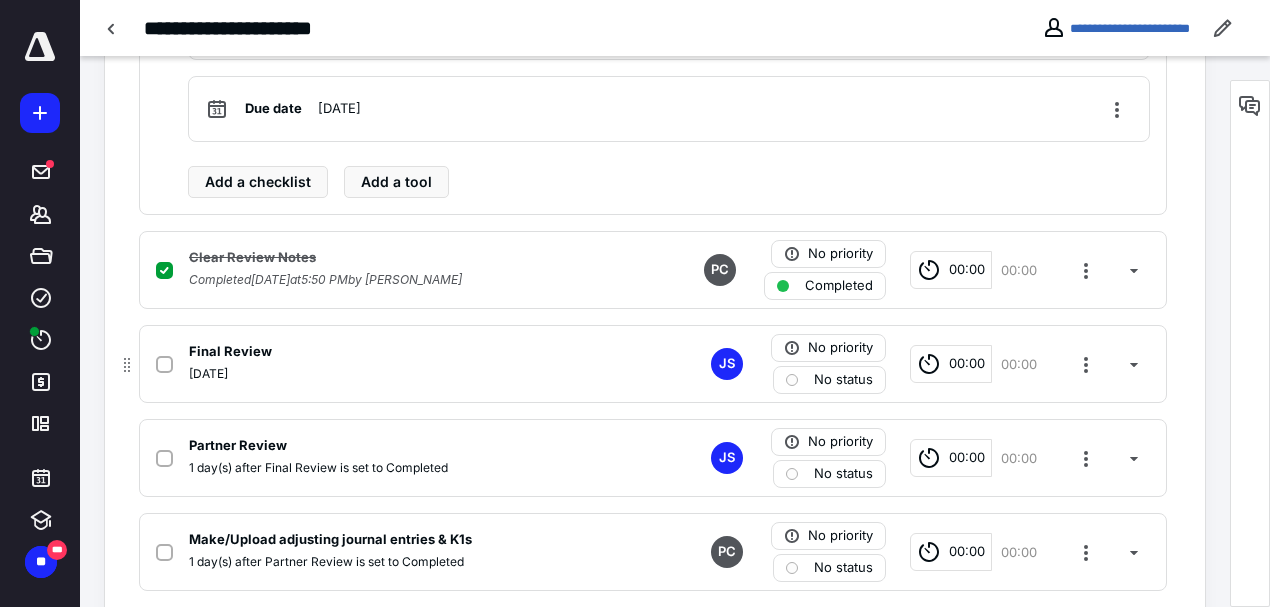 scroll, scrollTop: 1592, scrollLeft: 0, axis: vertical 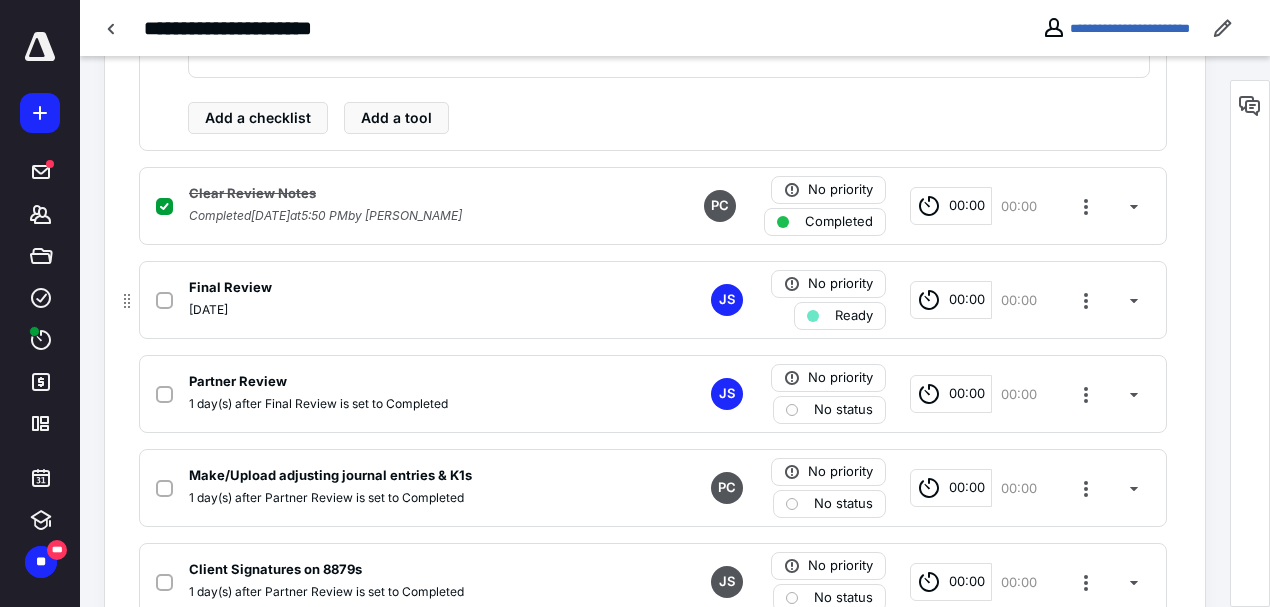 click 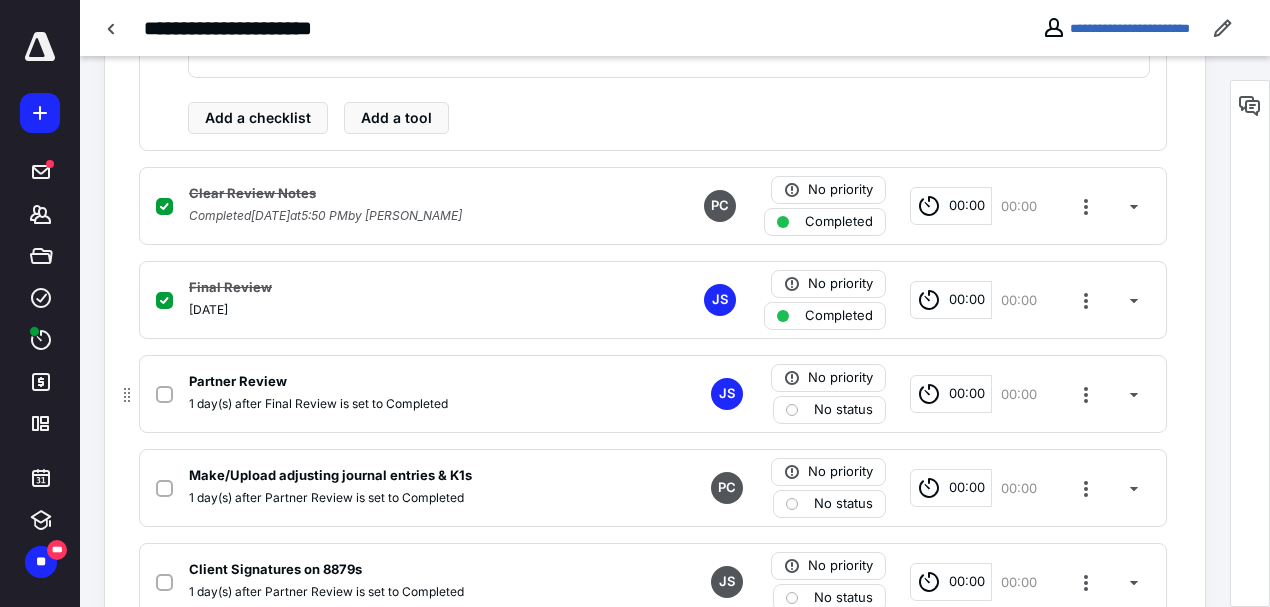 click at bounding box center [164, 395] 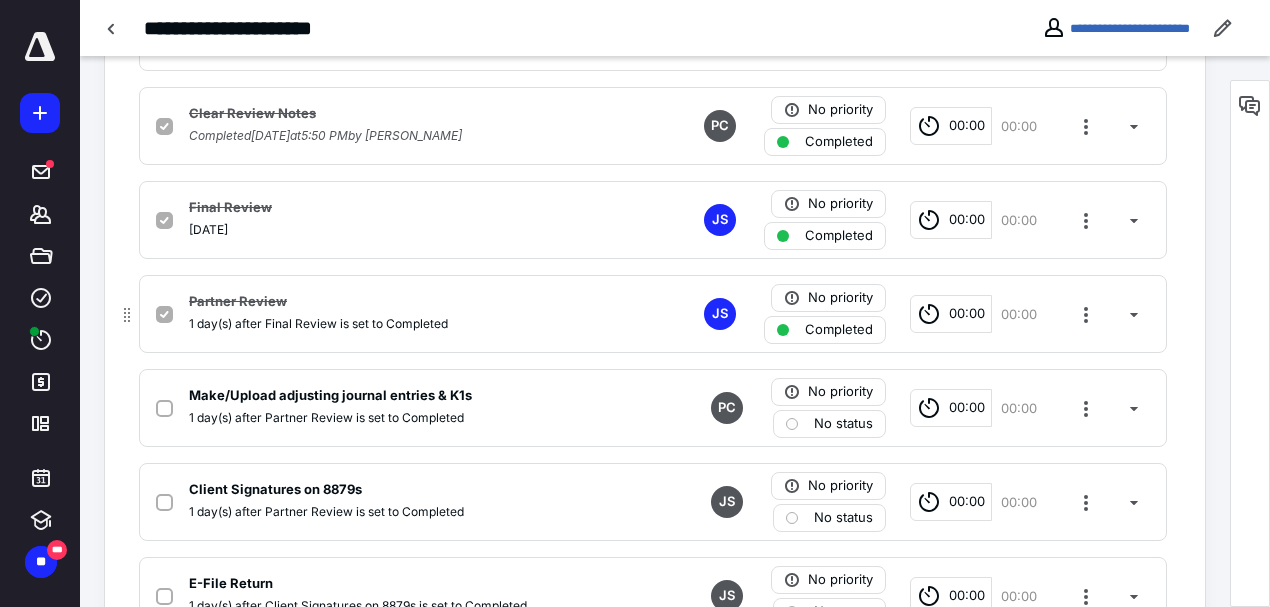 scroll, scrollTop: 1792, scrollLeft: 0, axis: vertical 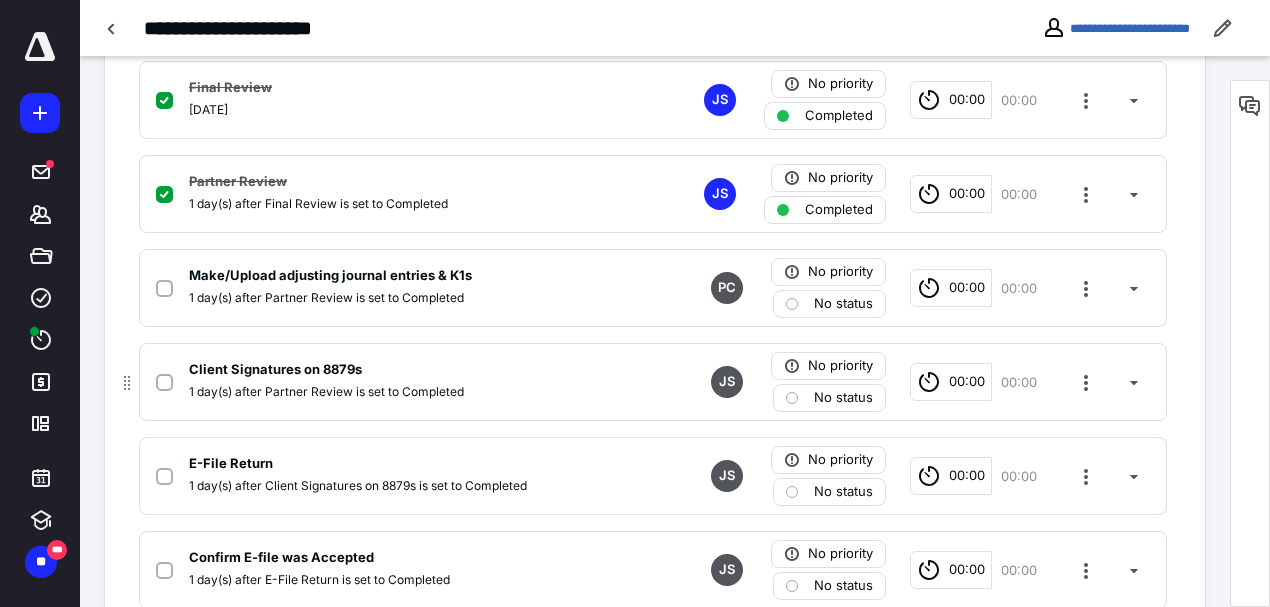 click on "Client Signatures on 8879s 1 day(s) after  Partner Review is set to Completed JS No priority No status 00:00 00:00" at bounding box center (653, 382) 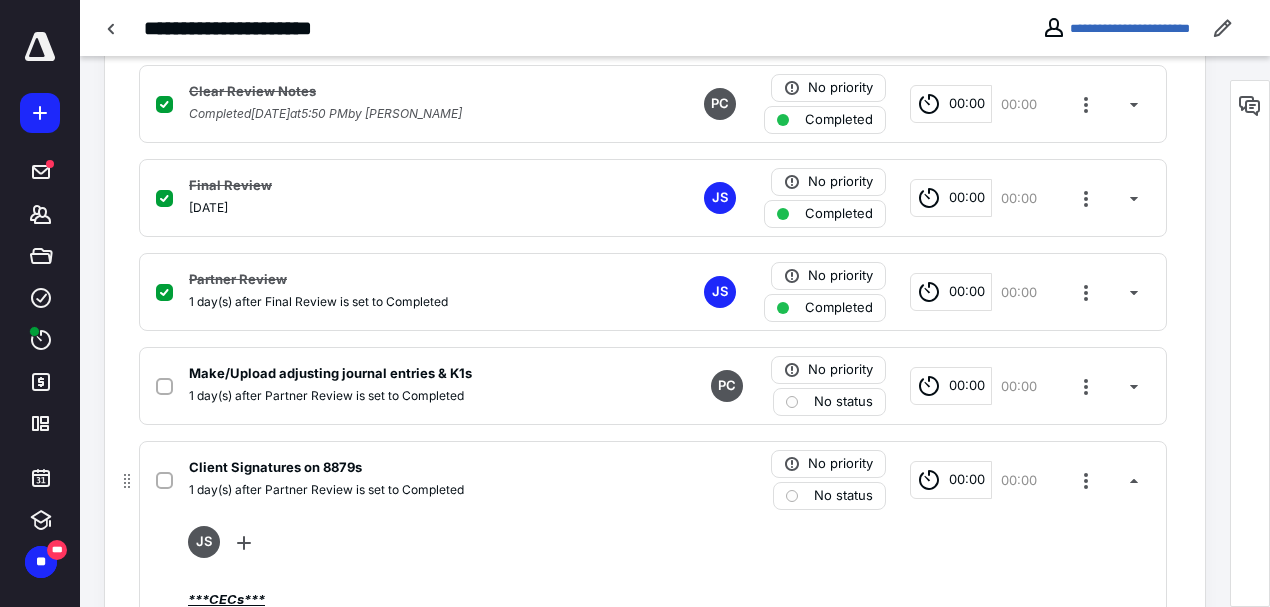 scroll, scrollTop: 1262, scrollLeft: 0, axis: vertical 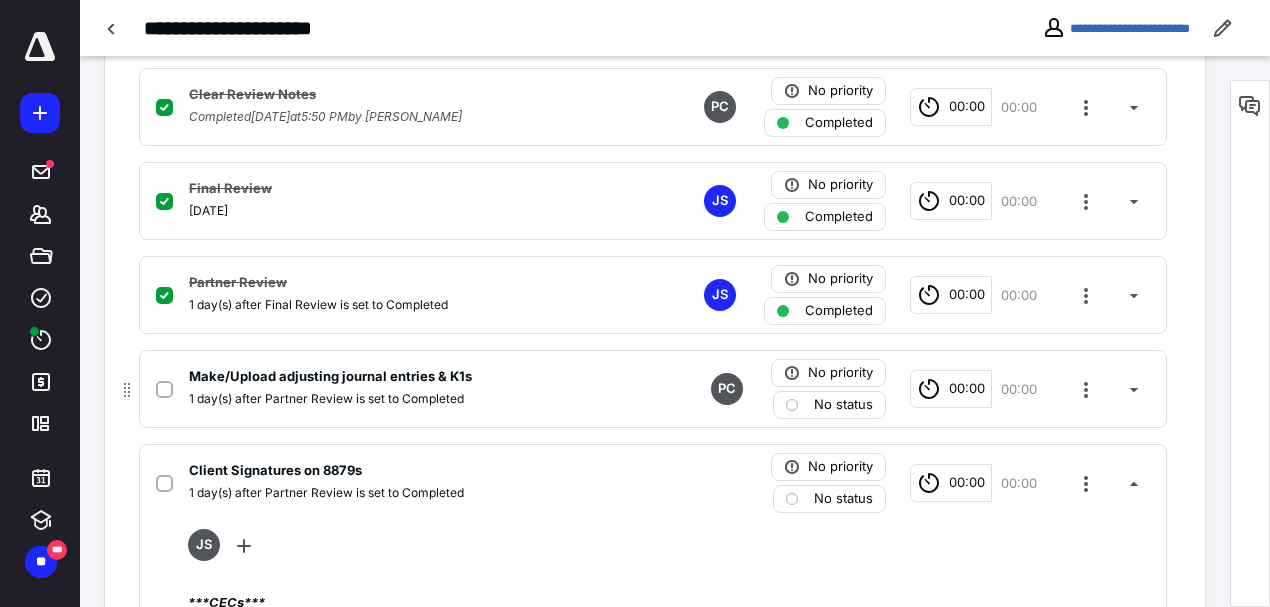 click on "No status" at bounding box center (843, 405) 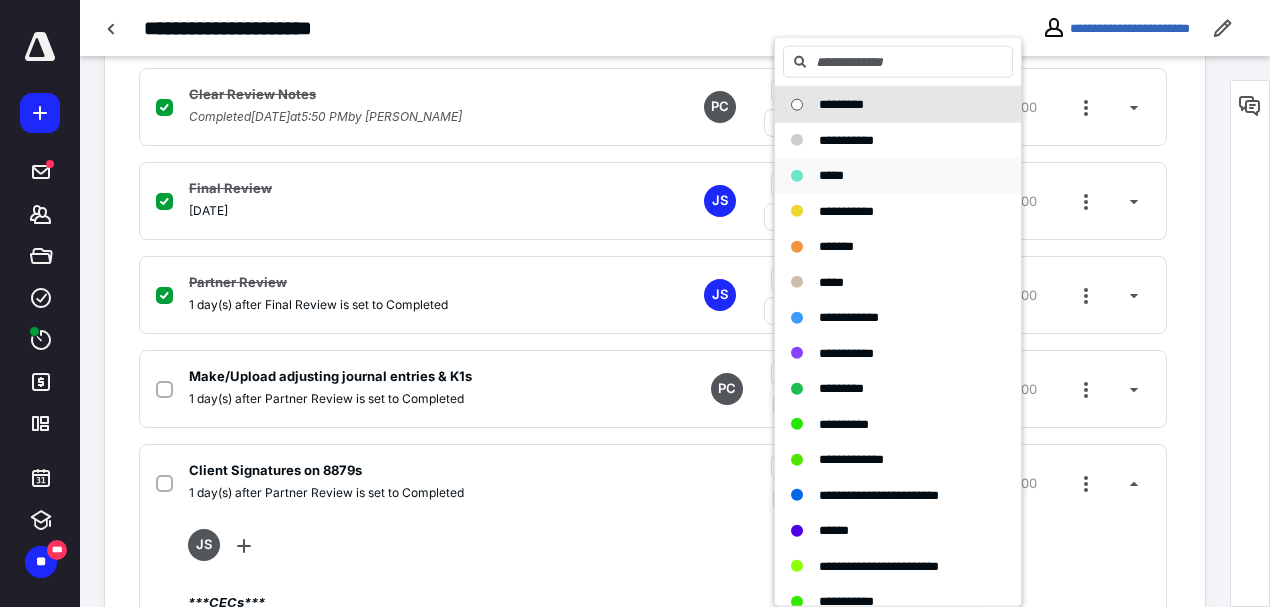 click on "*****" at bounding box center [831, 175] 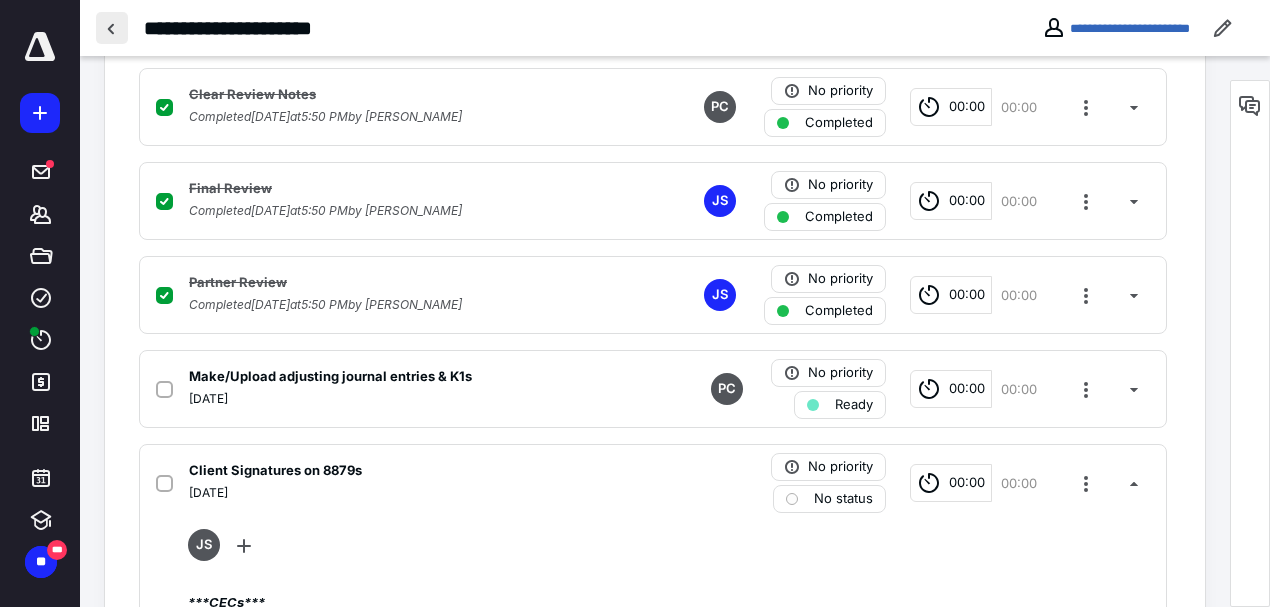 click at bounding box center [112, 28] 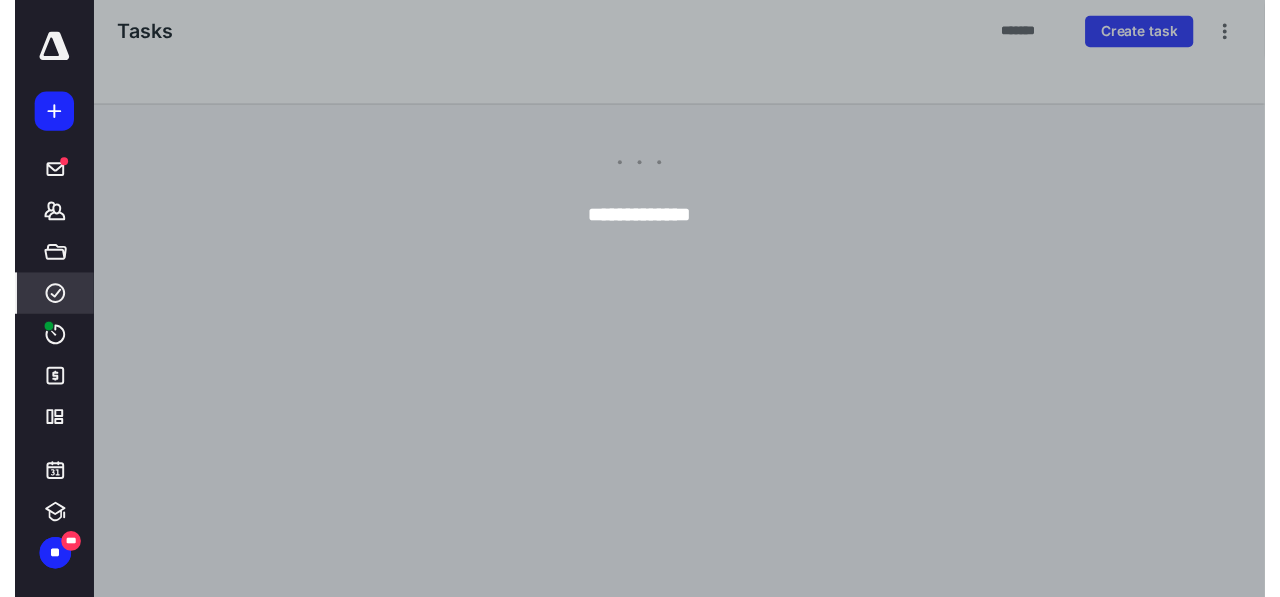 scroll, scrollTop: 0, scrollLeft: 0, axis: both 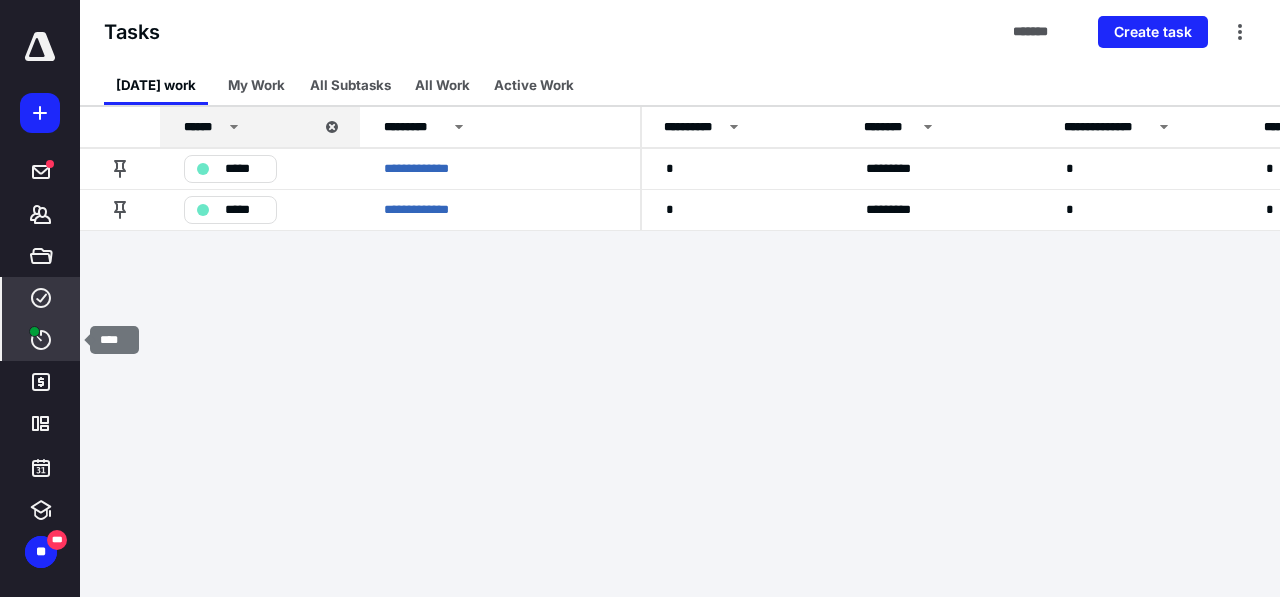 click at bounding box center [34, 331] 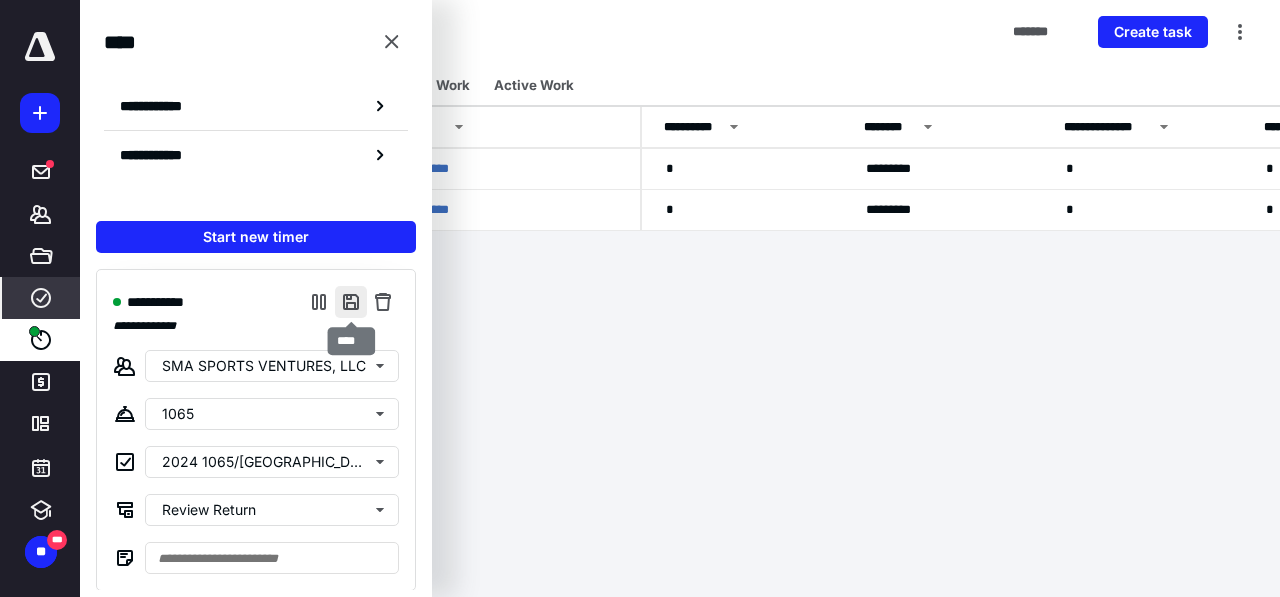 click at bounding box center (351, 302) 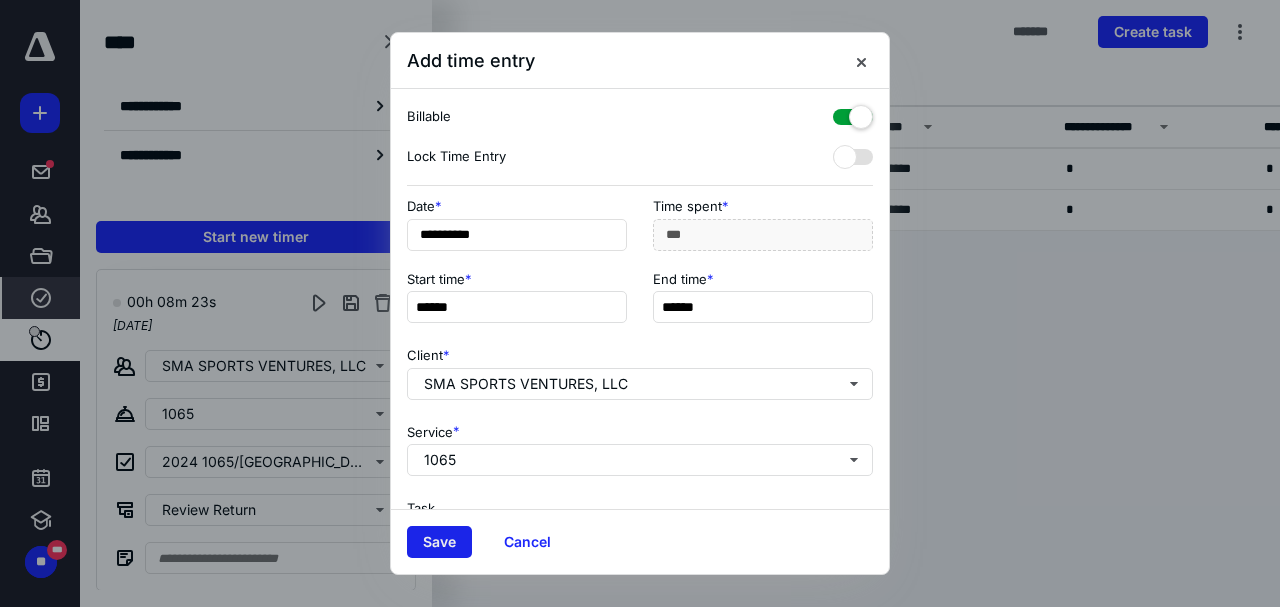 click on "Save" at bounding box center (439, 542) 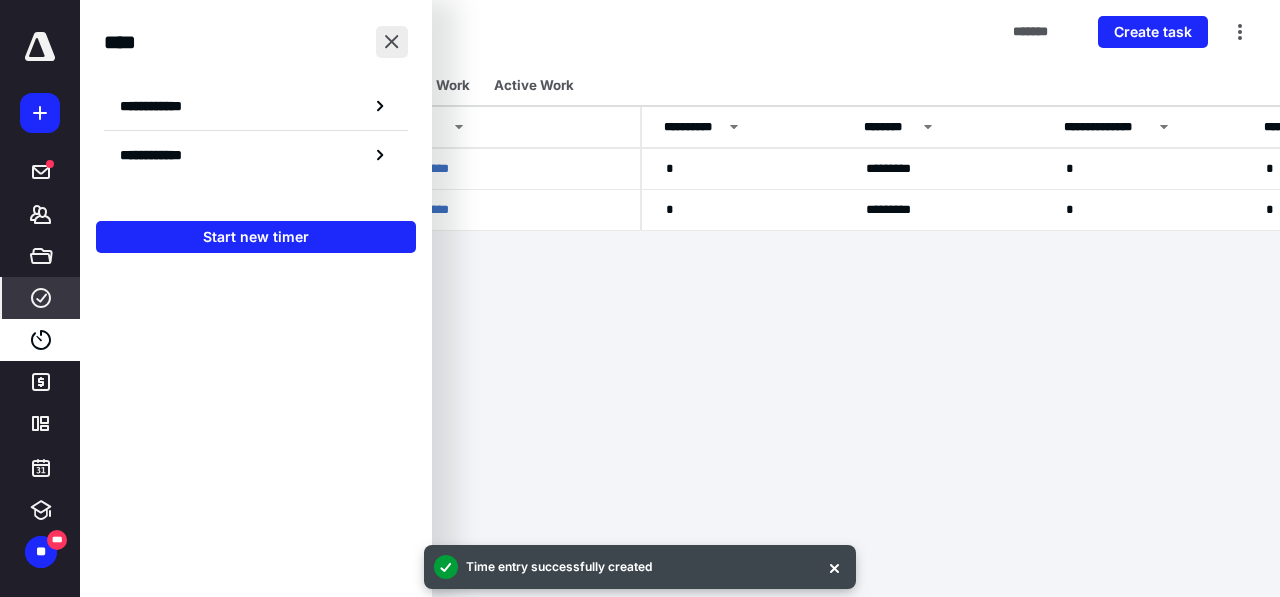 click at bounding box center [392, 42] 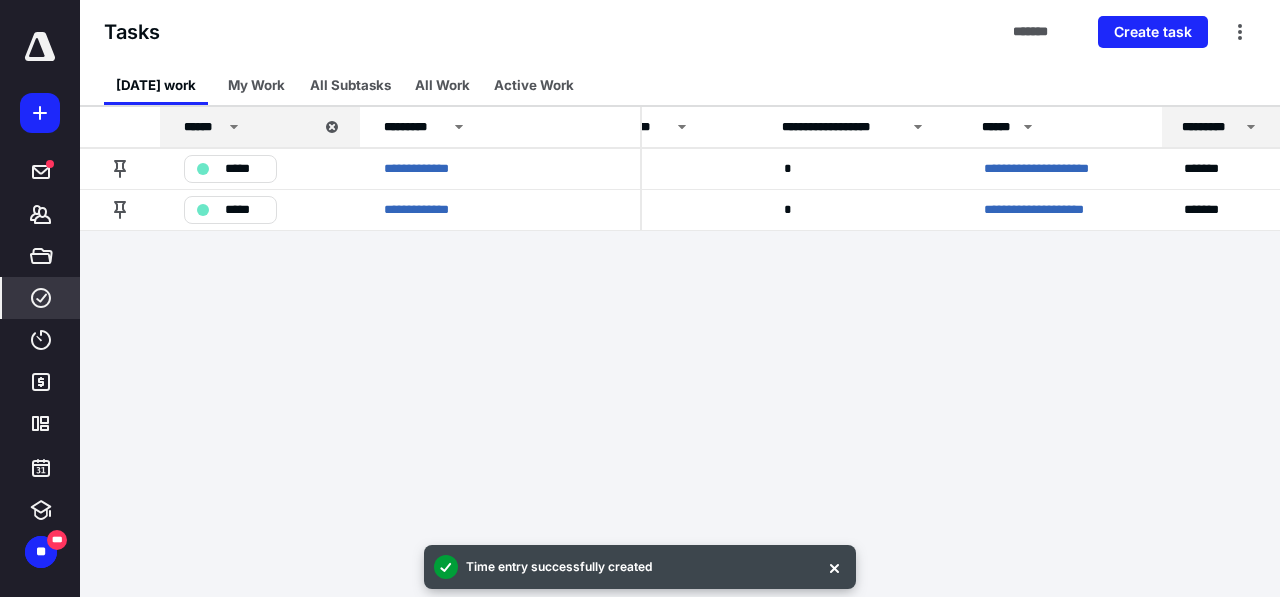 scroll, scrollTop: 0, scrollLeft: 489, axis: horizontal 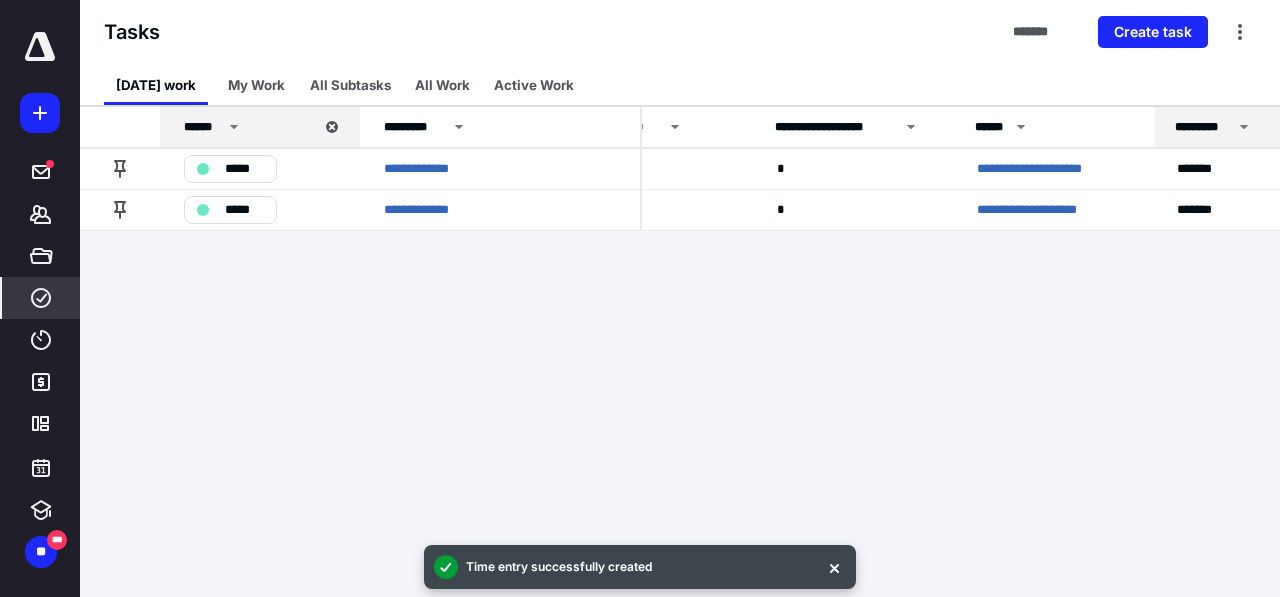 drag, startPoint x: 996, startPoint y: 372, endPoint x: 837, endPoint y: 360, distance: 159.4522 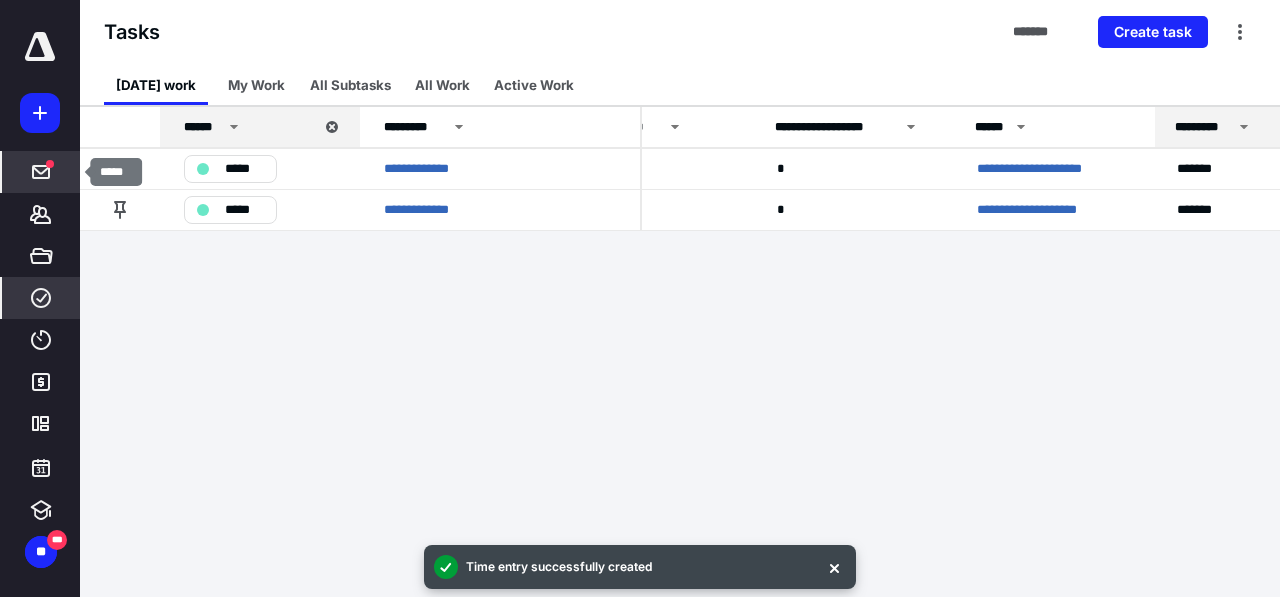 click 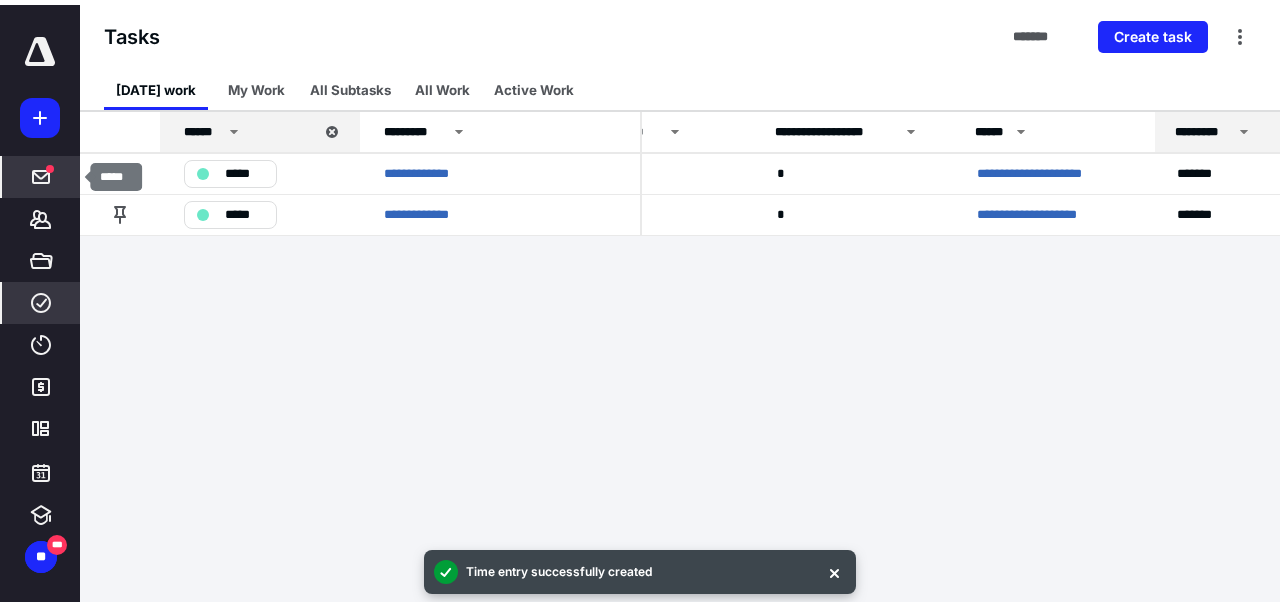 scroll, scrollTop: 0, scrollLeft: 0, axis: both 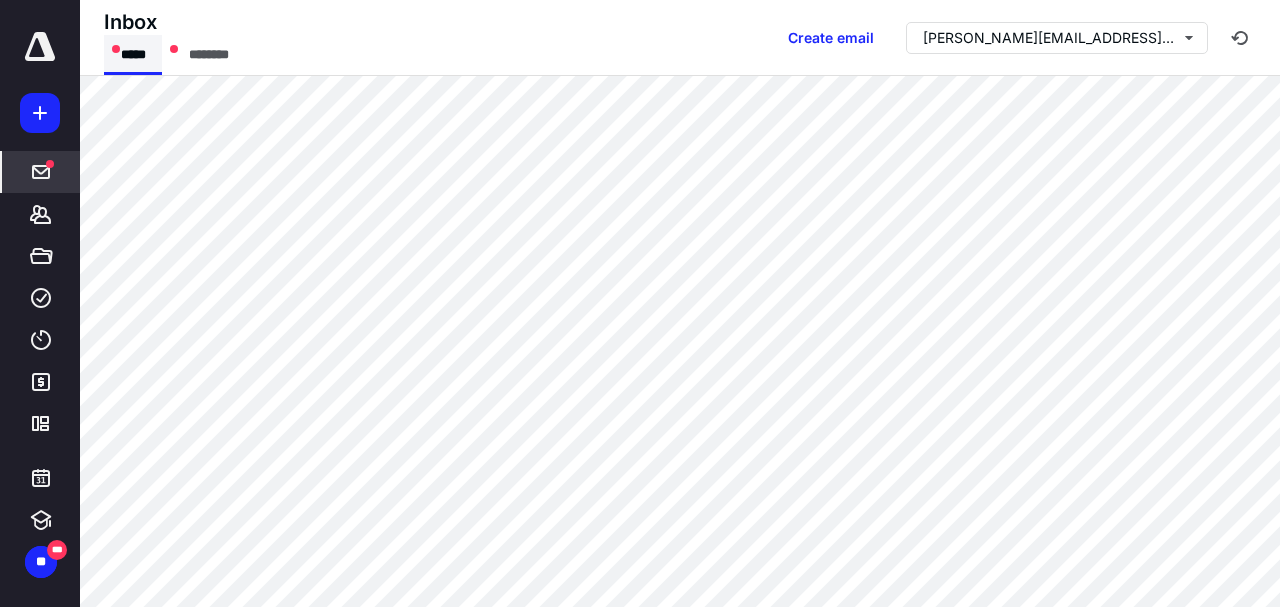click on "*****" at bounding box center [133, 55] 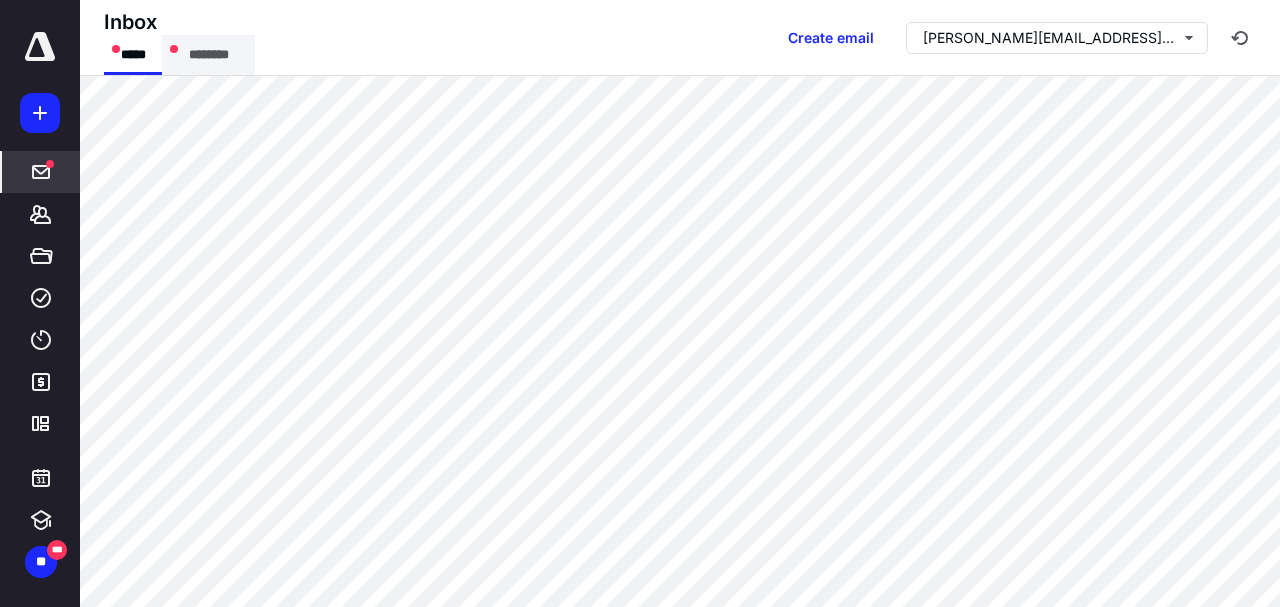 click on "********" at bounding box center [208, 55] 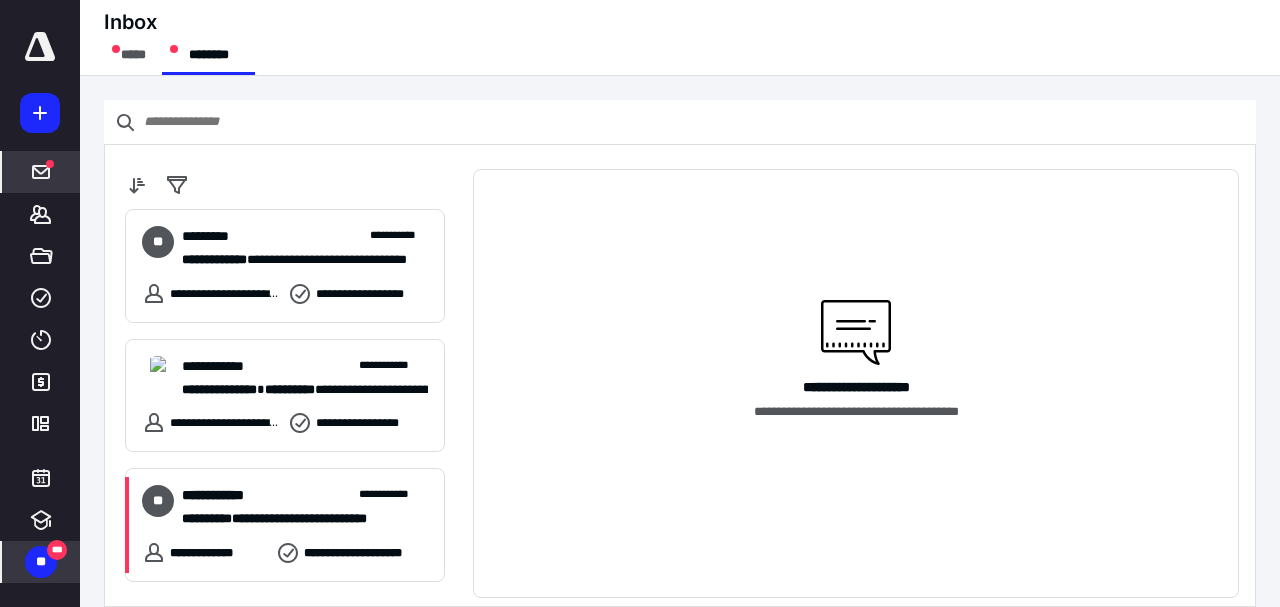 click on "**" at bounding box center (41, 562) 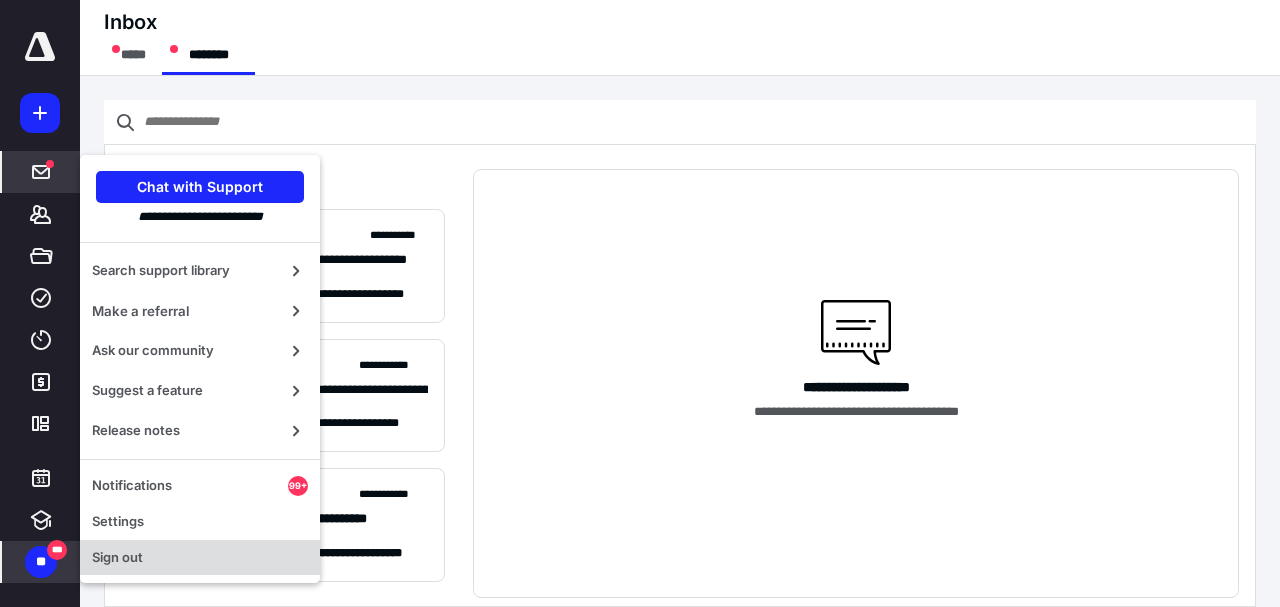 click on "Sign out" at bounding box center [200, 558] 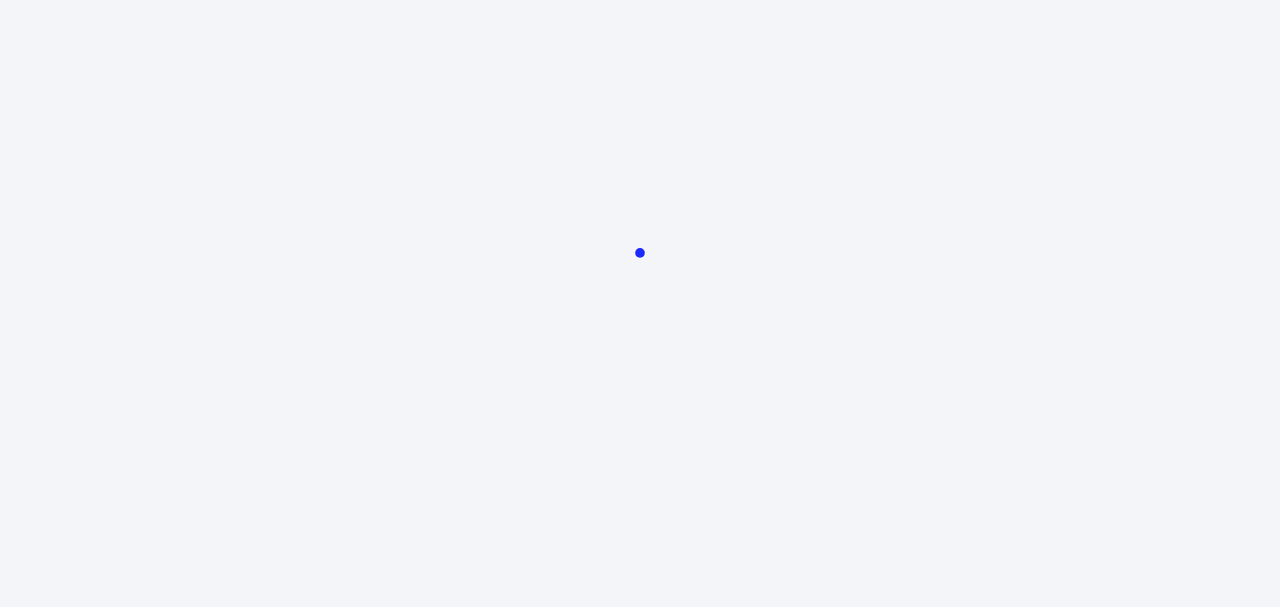scroll, scrollTop: 0, scrollLeft: 0, axis: both 